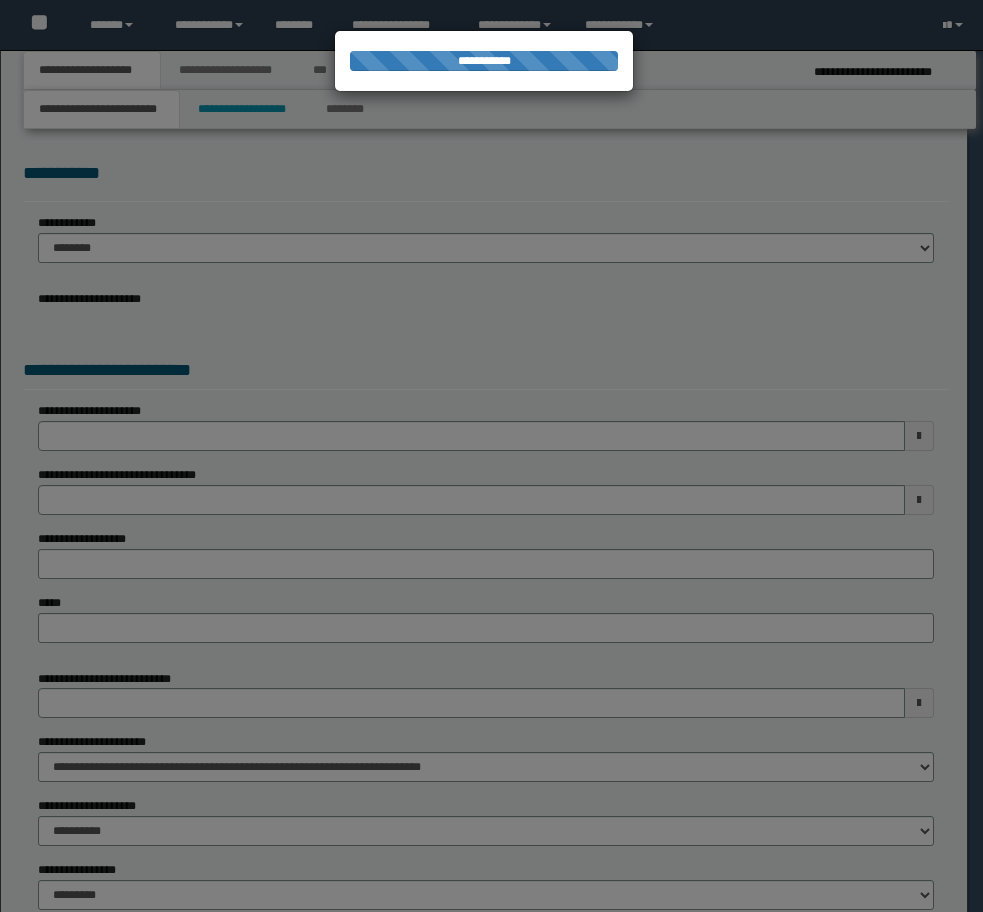 scroll, scrollTop: 0, scrollLeft: 0, axis: both 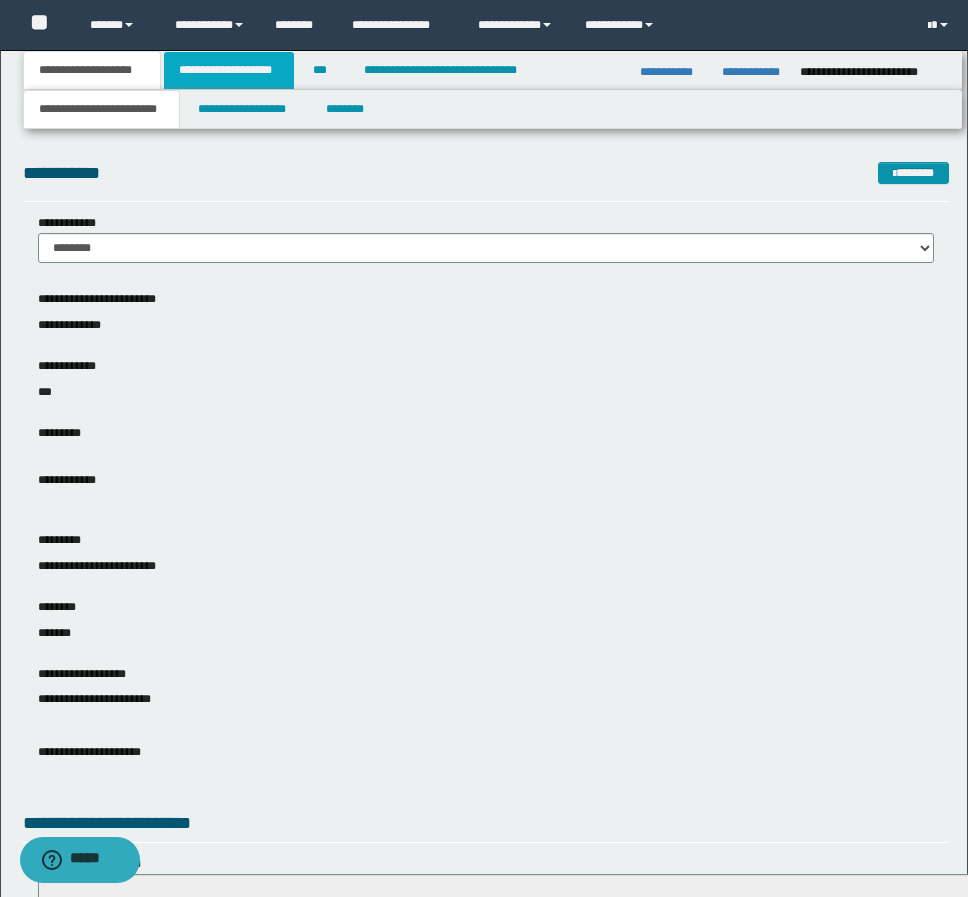 click on "**********" at bounding box center [229, 70] 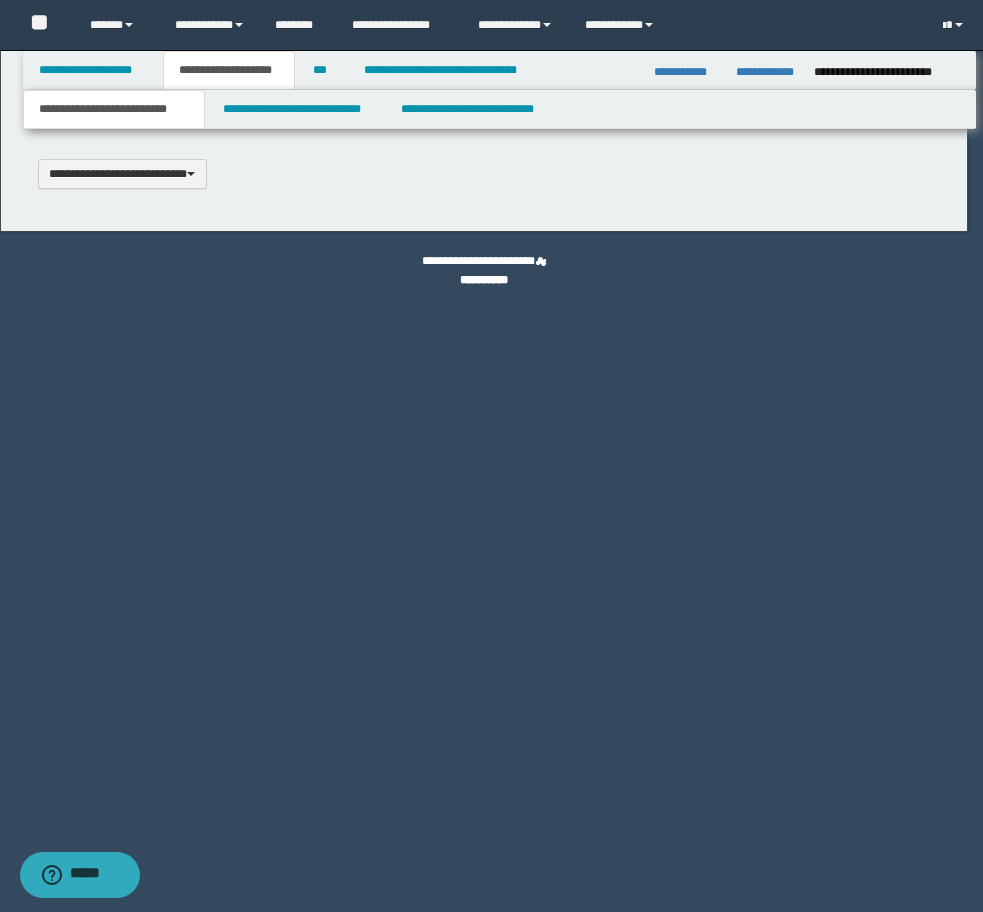 type 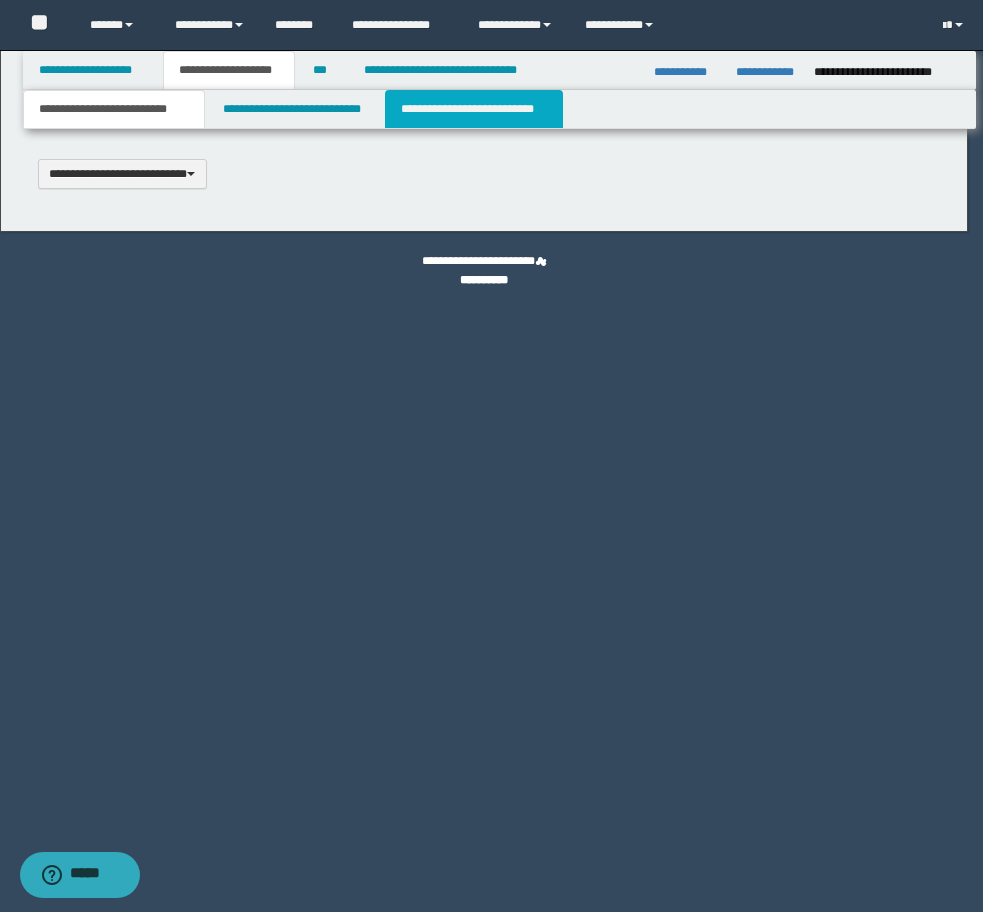 select on "*" 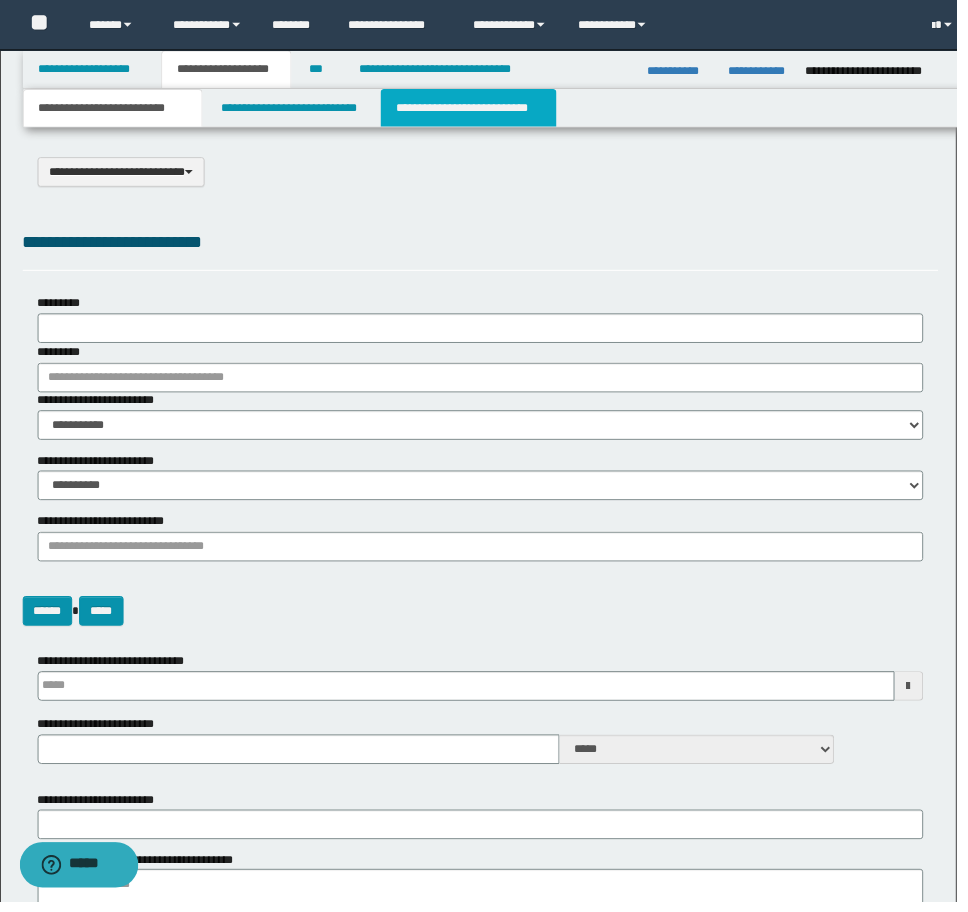 click on "**********" at bounding box center (474, 109) 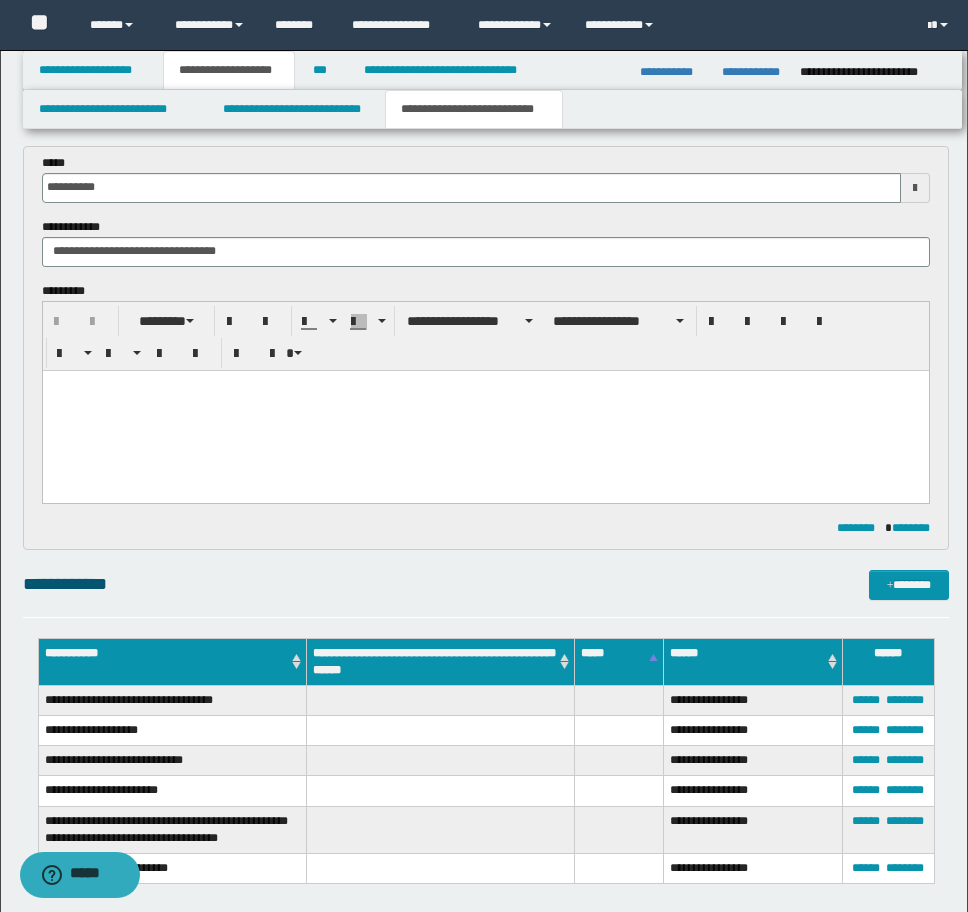 scroll, scrollTop: 900, scrollLeft: 0, axis: vertical 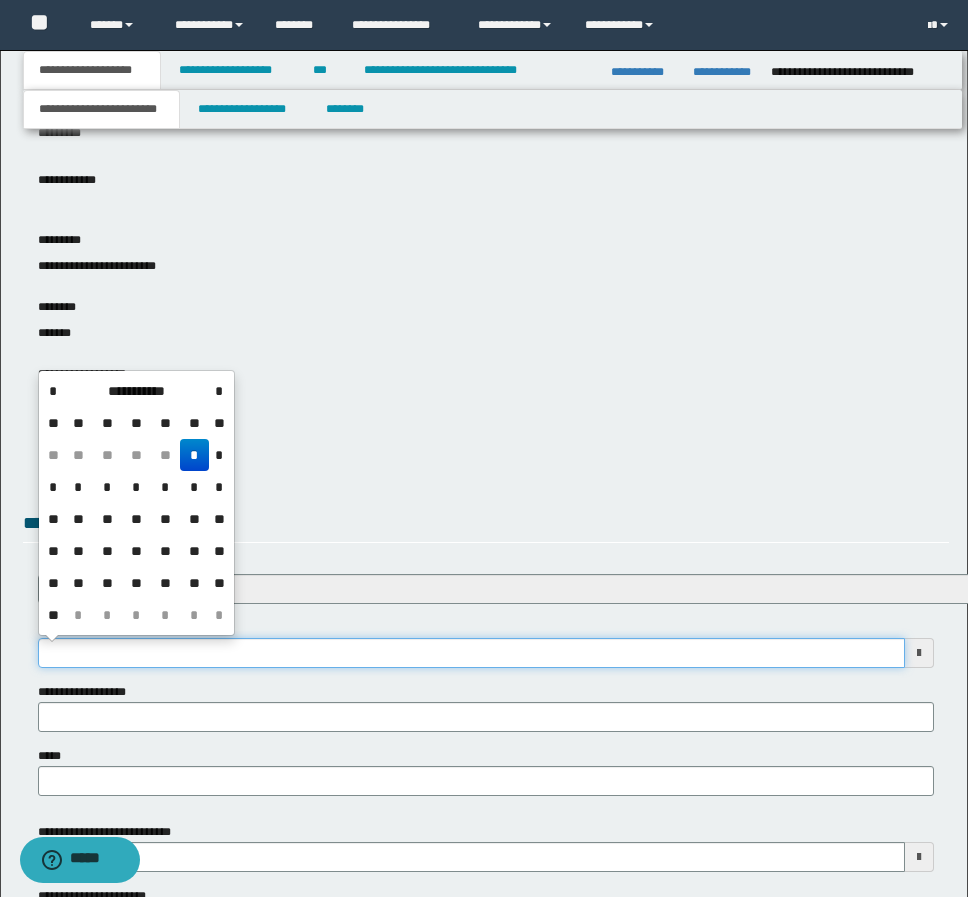 click on "**********" at bounding box center [471, 653] 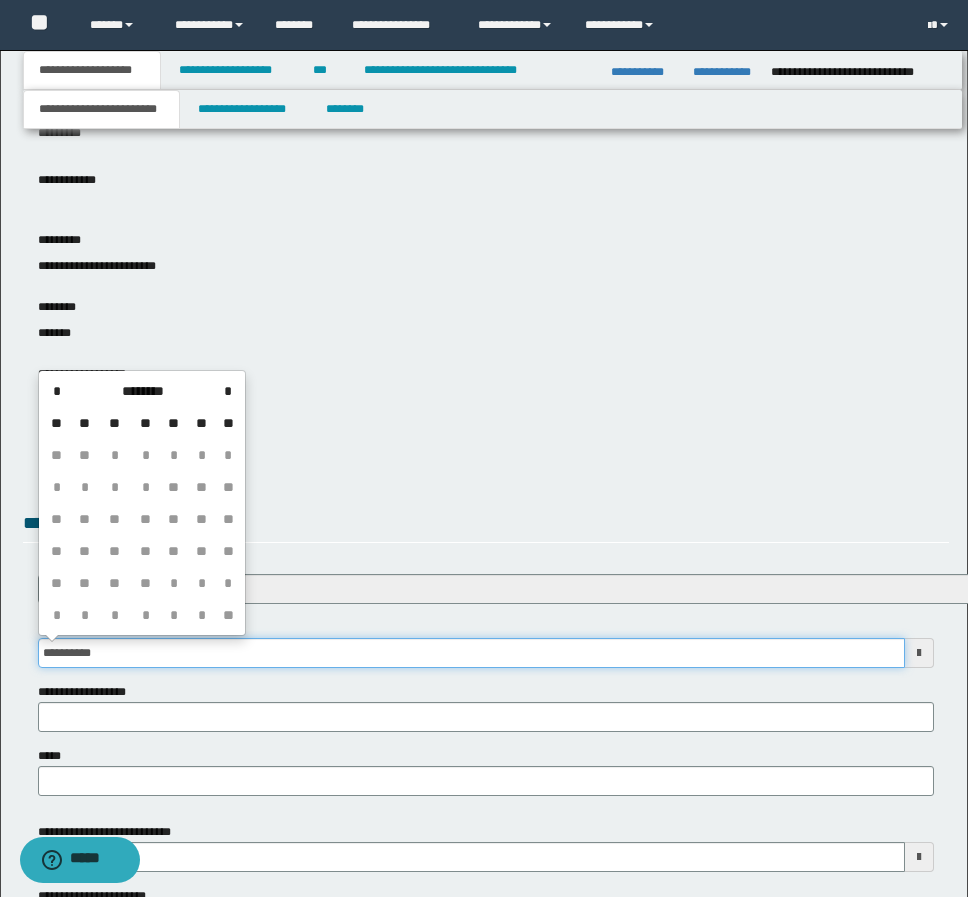 type on "**********" 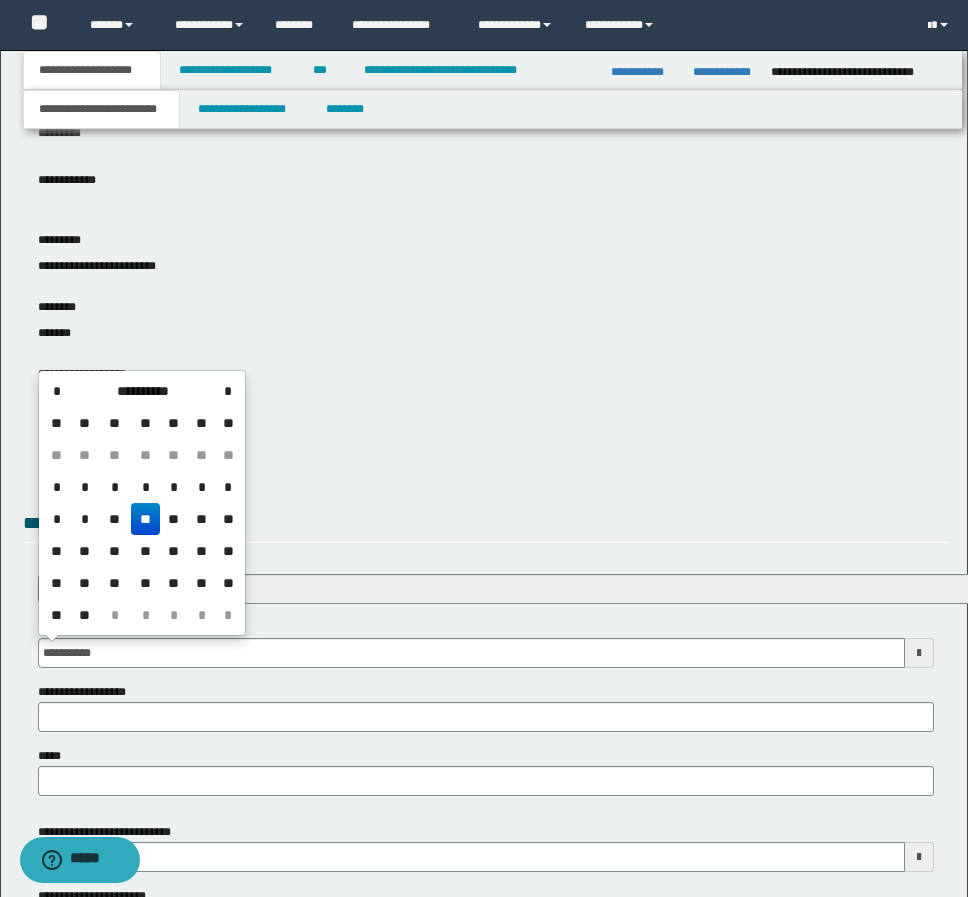 click on "**" at bounding box center [145, 519] 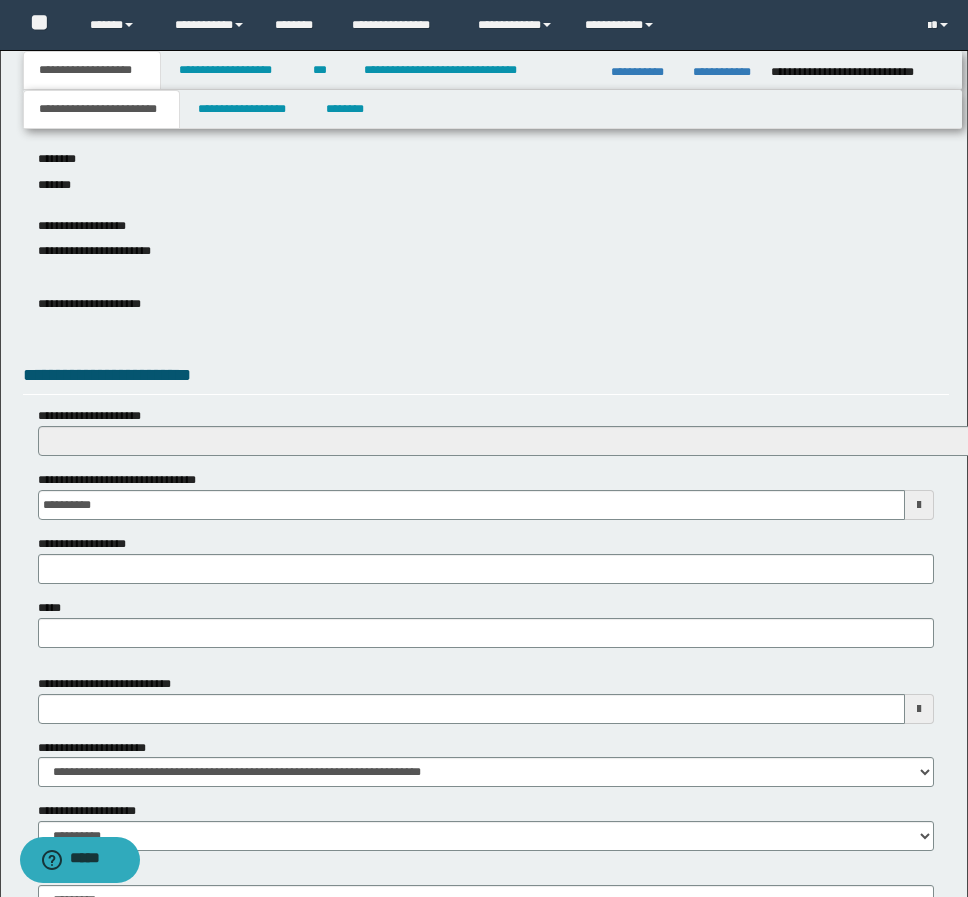 scroll, scrollTop: 700, scrollLeft: 0, axis: vertical 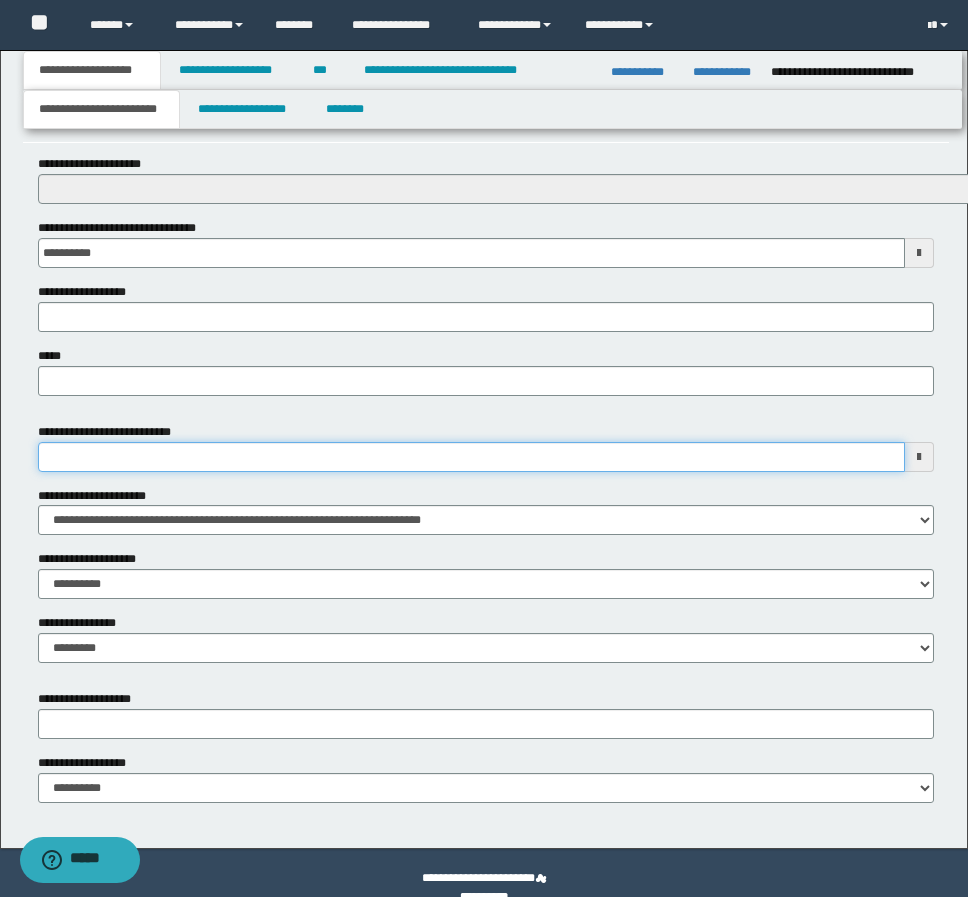 click on "**********" at bounding box center (471, 457) 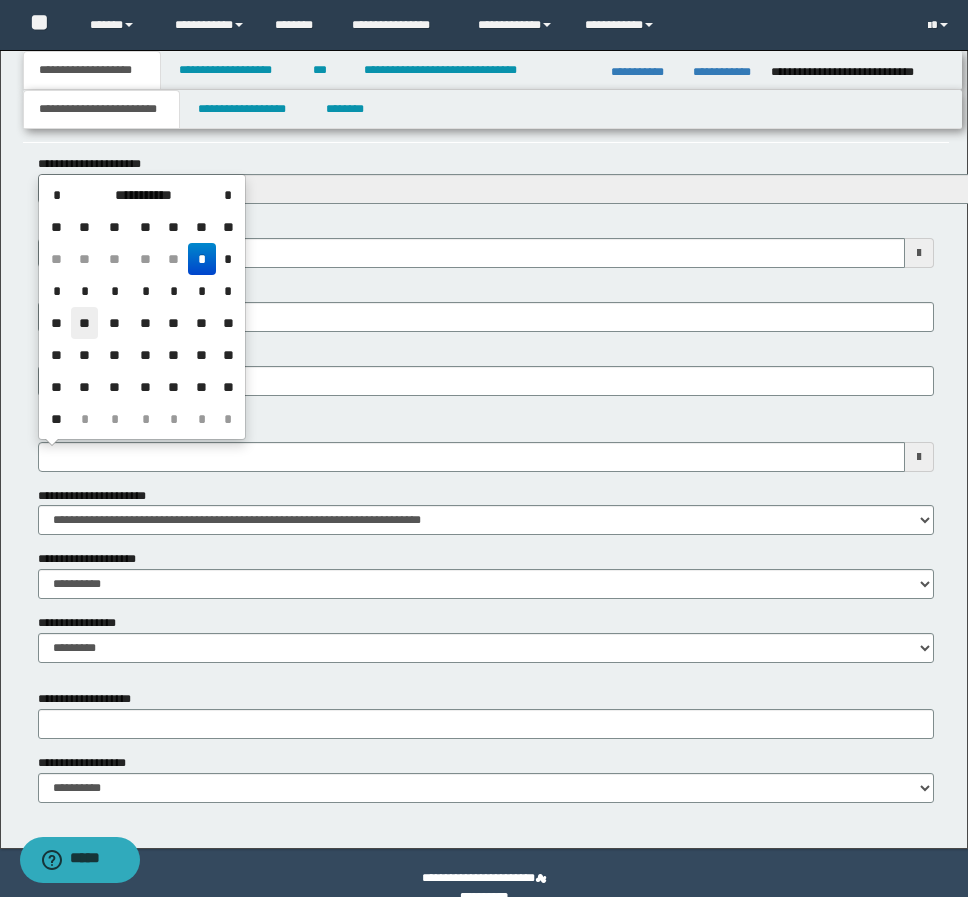 click on "**" at bounding box center (85, 323) 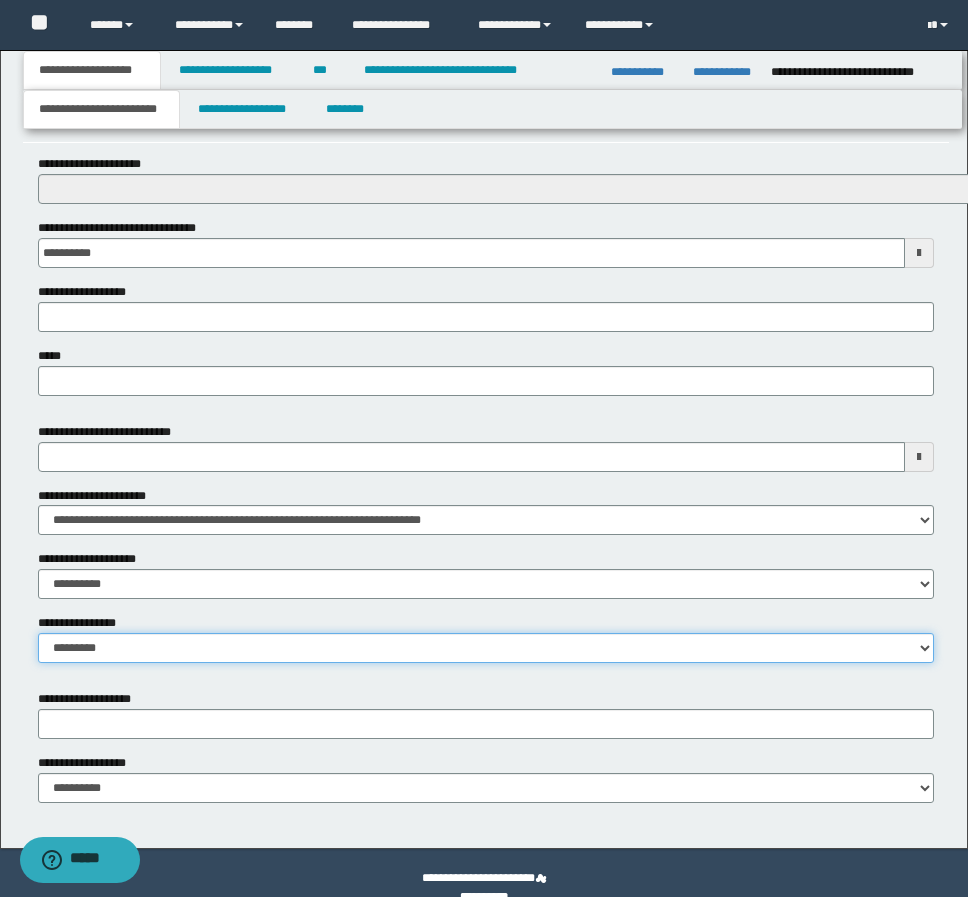 click on "**********" at bounding box center (486, 648) 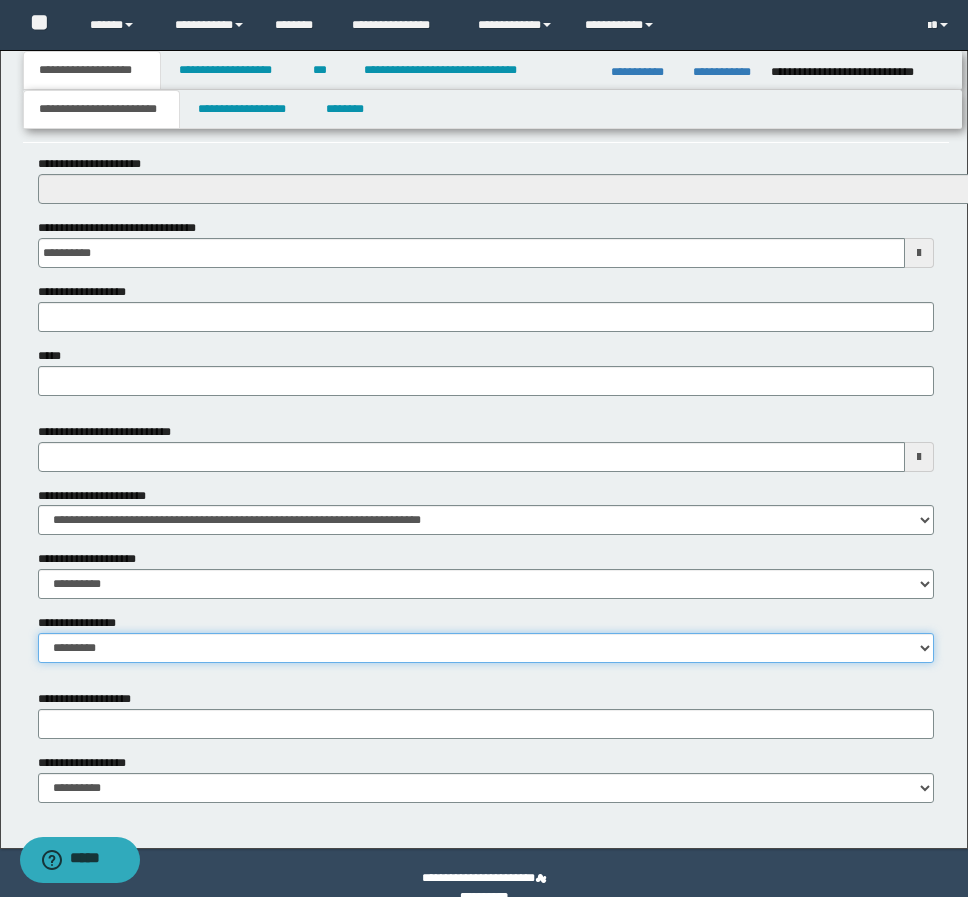 select on "*" 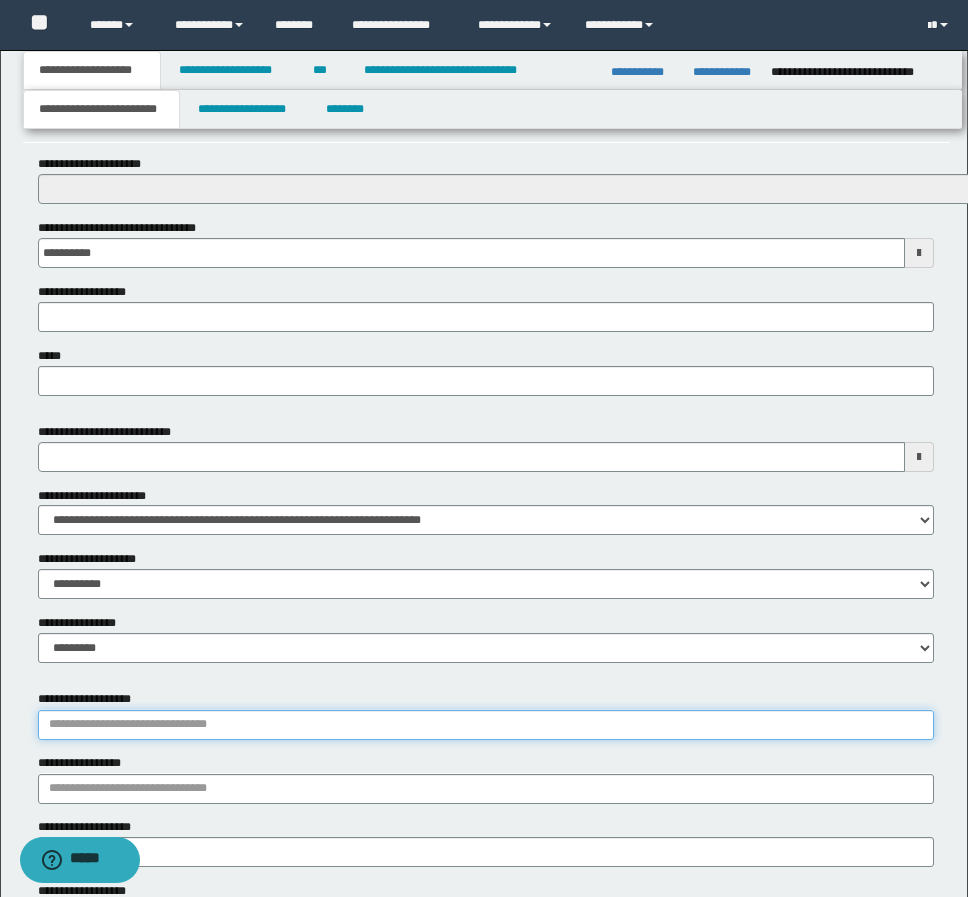 click on "**********" at bounding box center [486, 725] 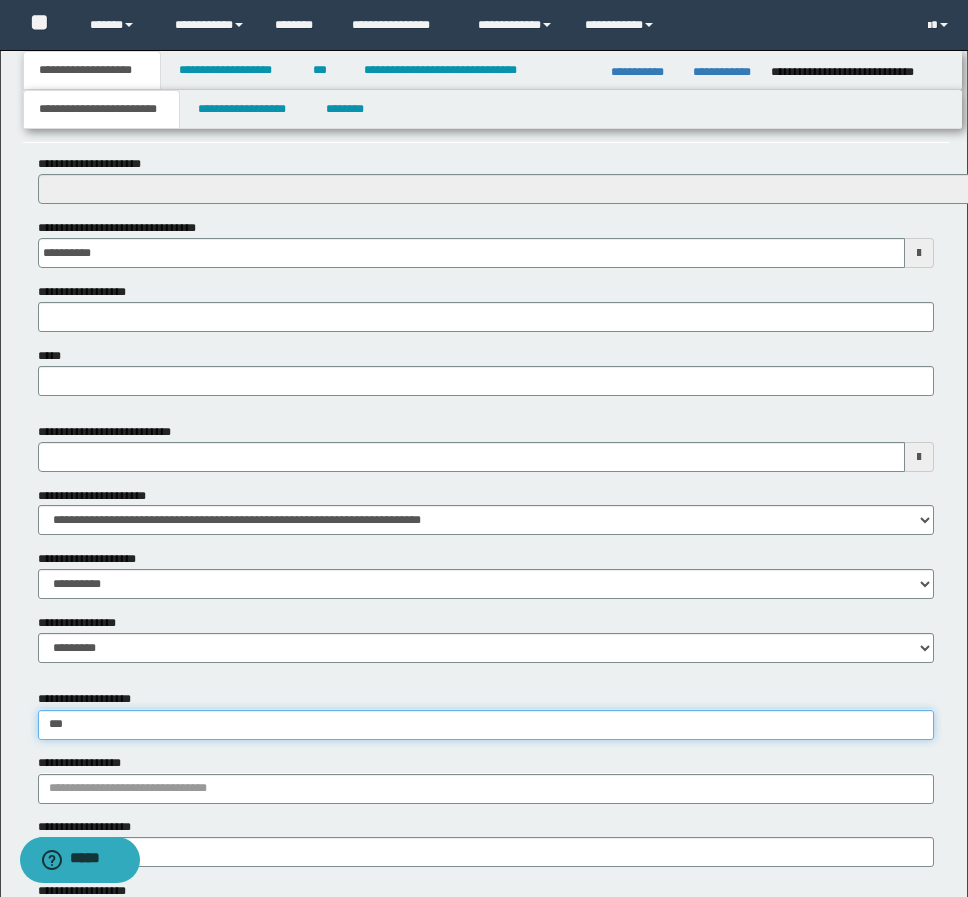 type on "****" 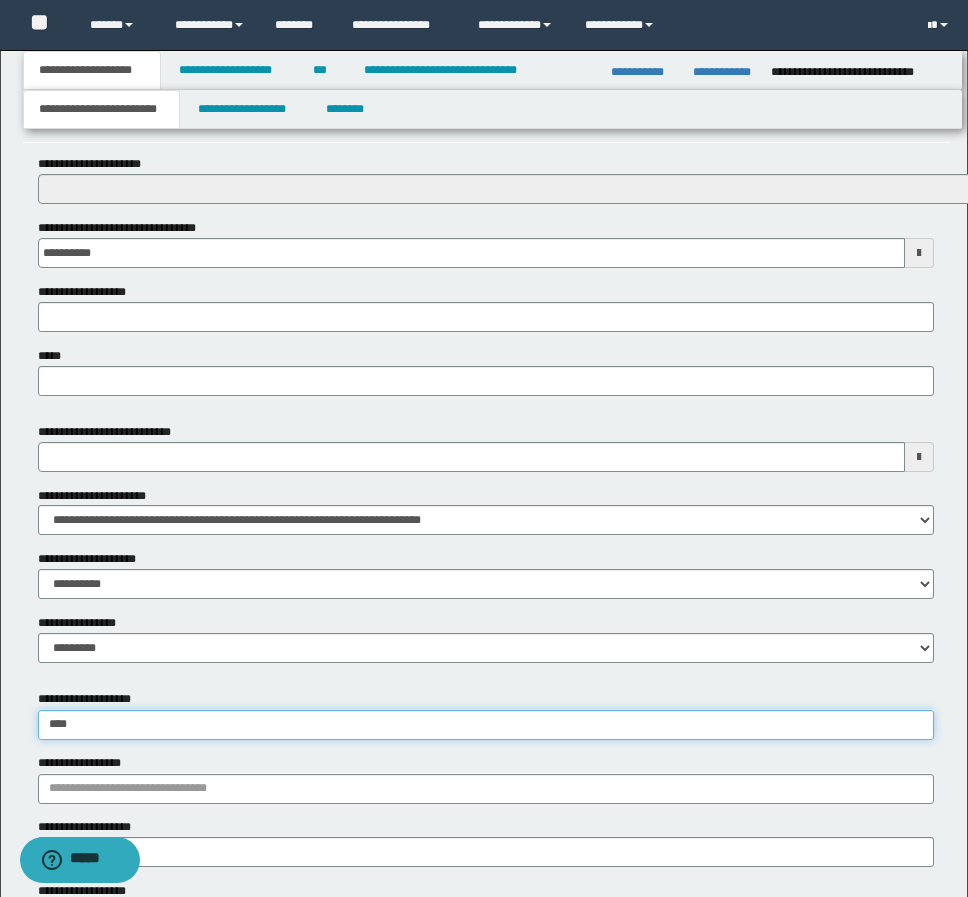 type on "**********" 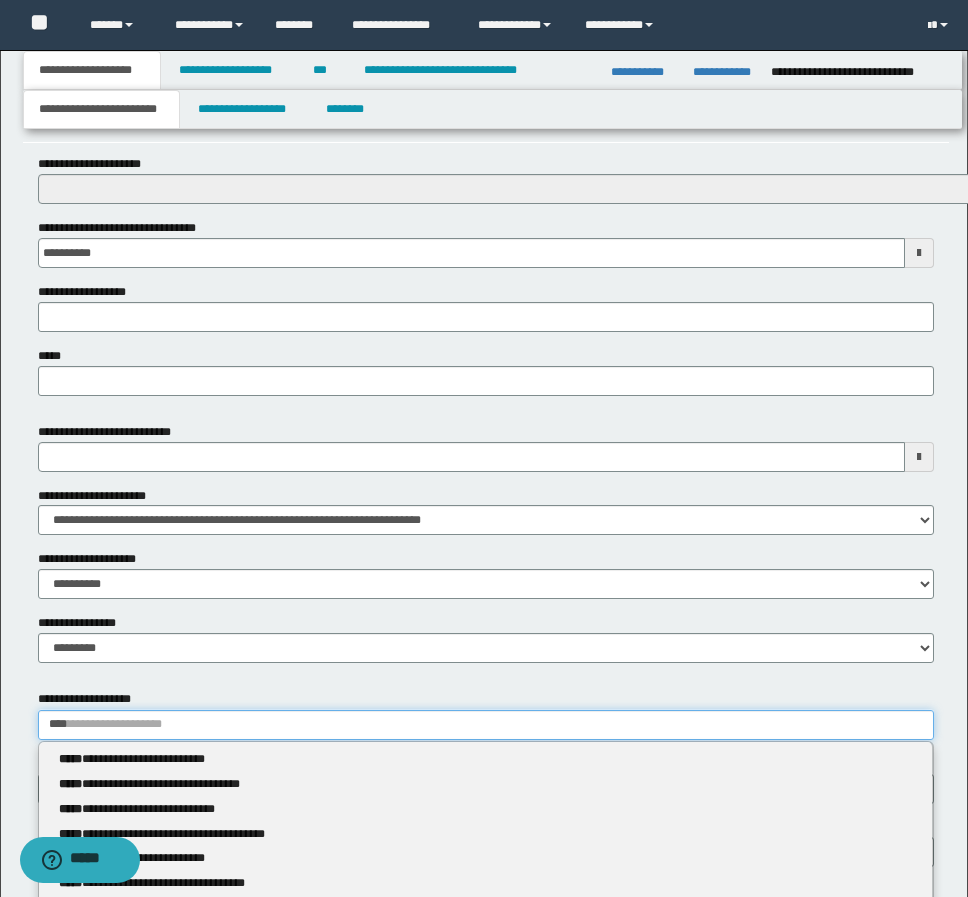 type 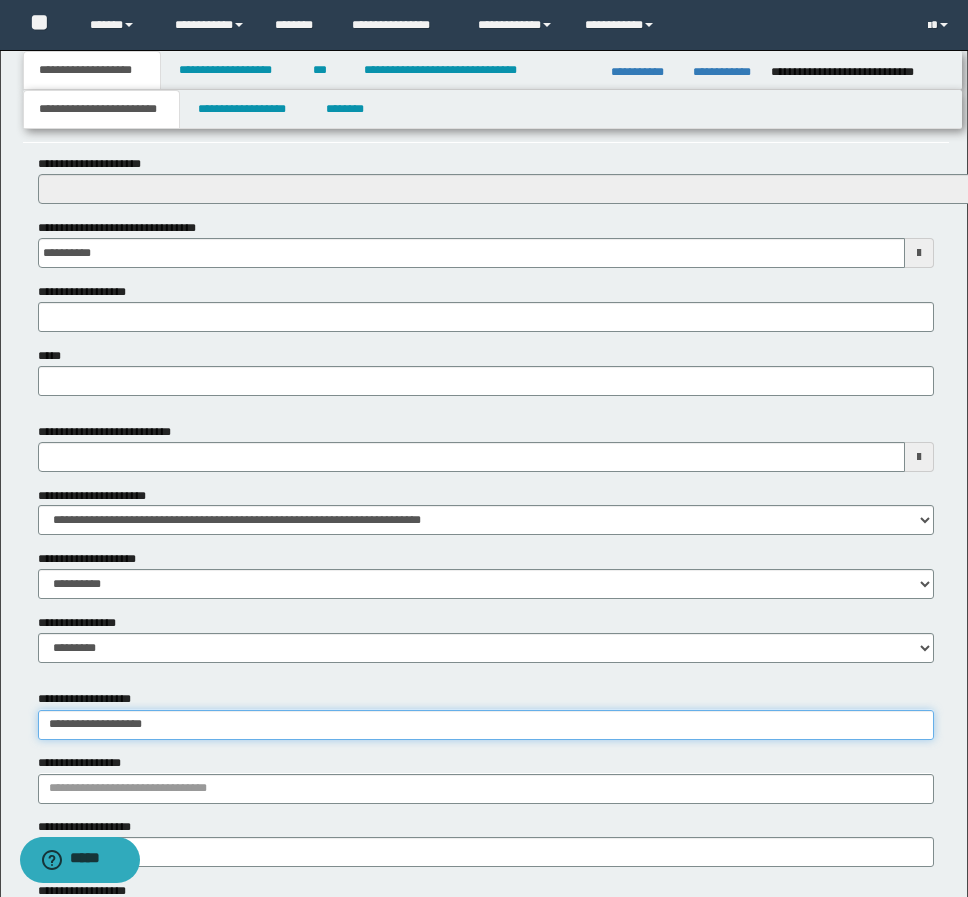 type on "**********" 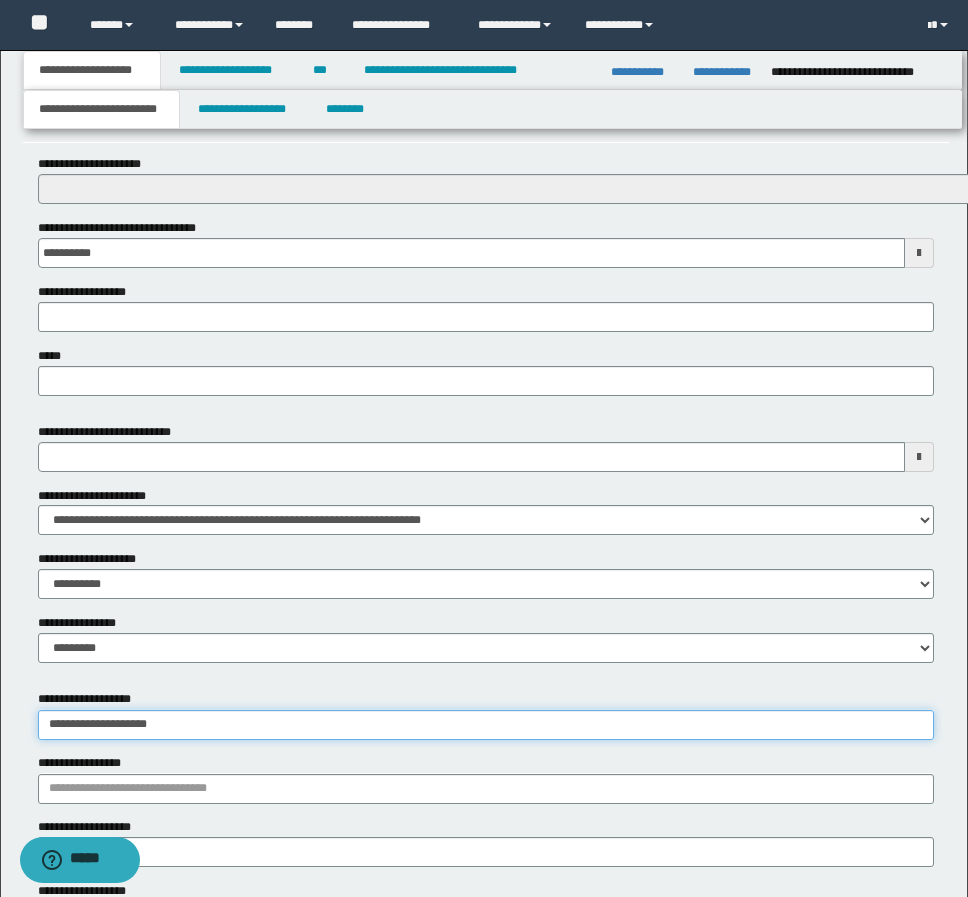 type on "**********" 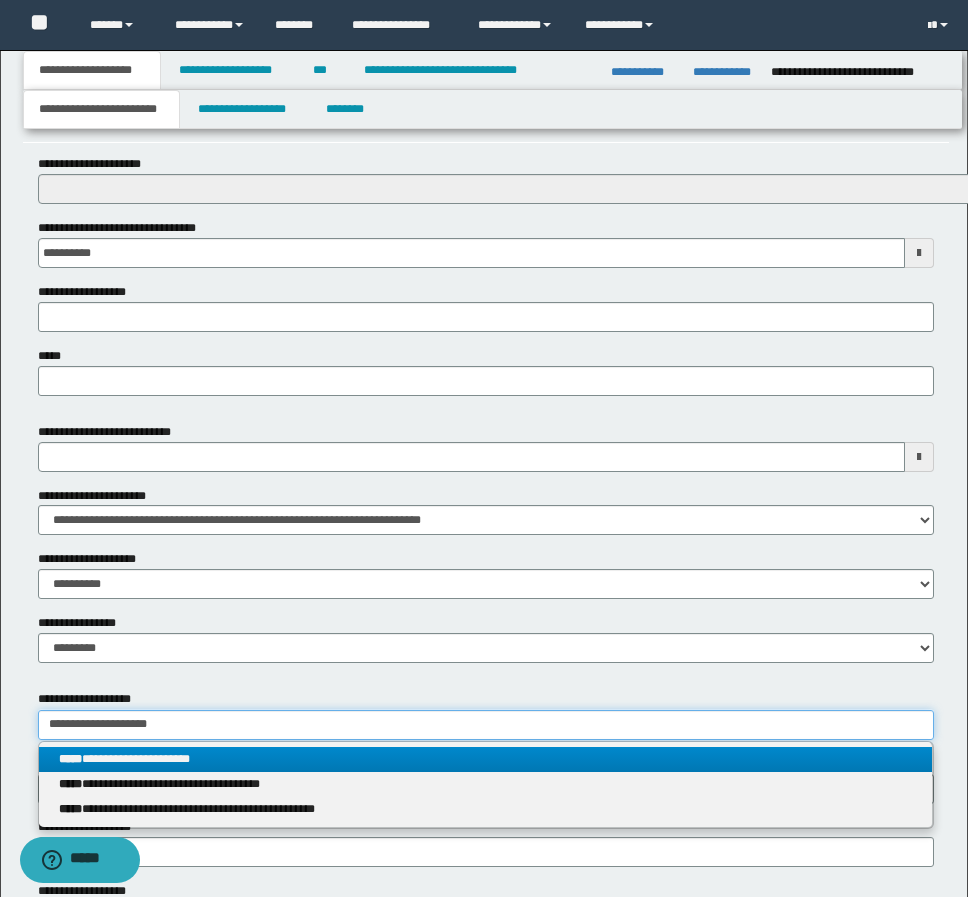 type on "**********" 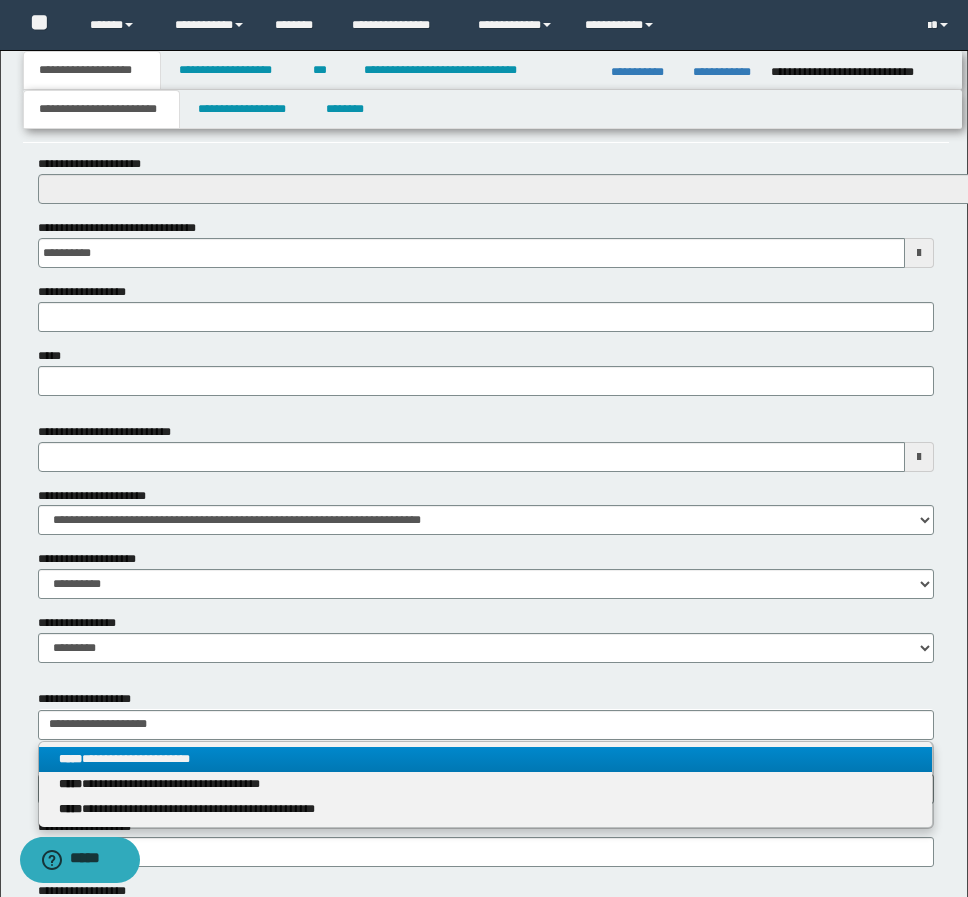 click on "**********" at bounding box center (485, 759) 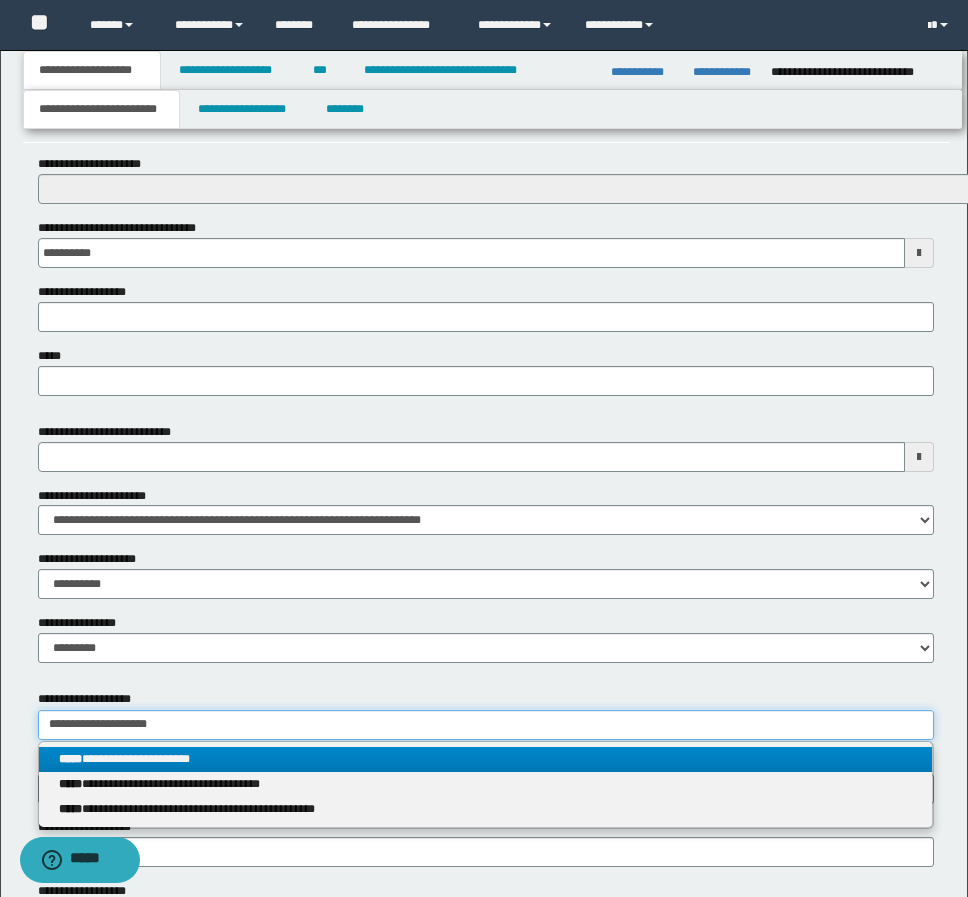 type 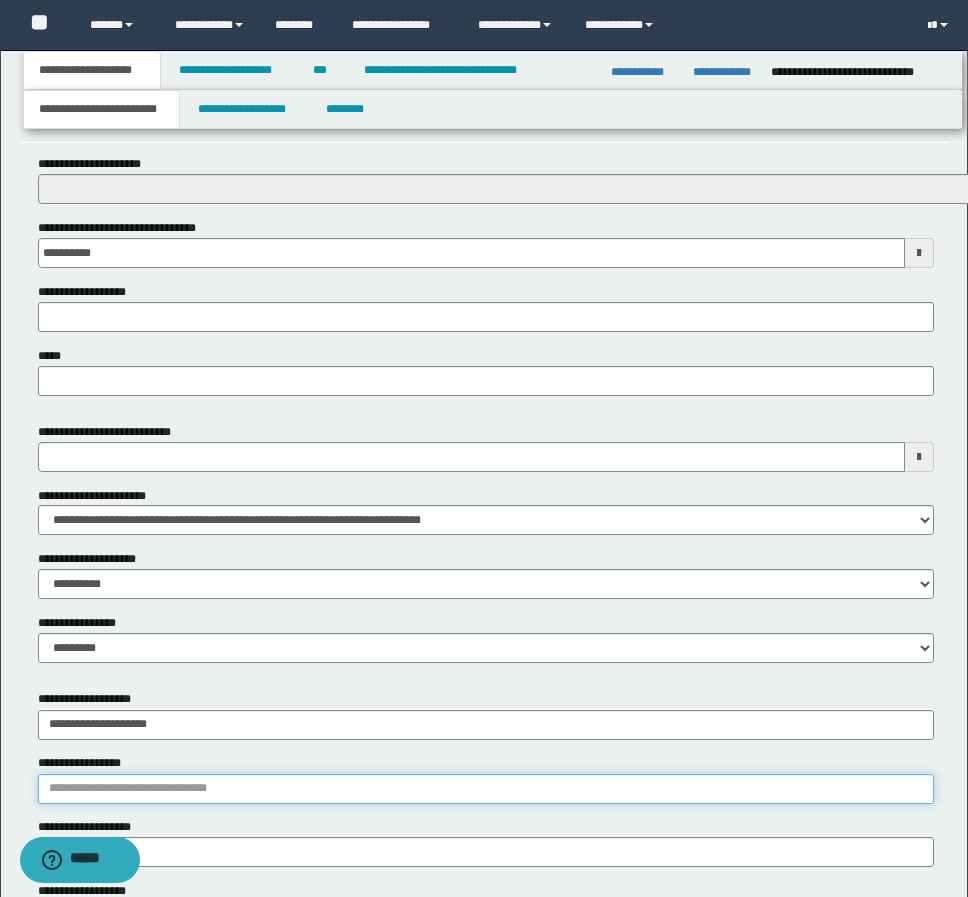 click on "**********" at bounding box center [486, 789] 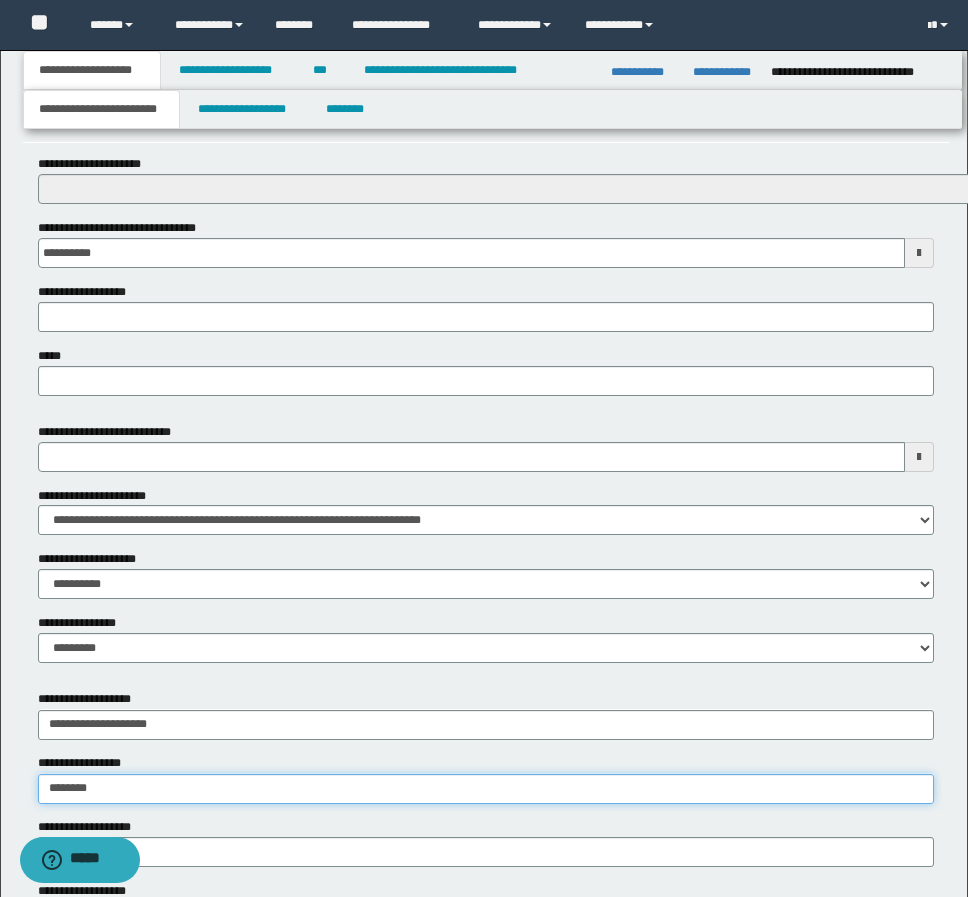 type on "********" 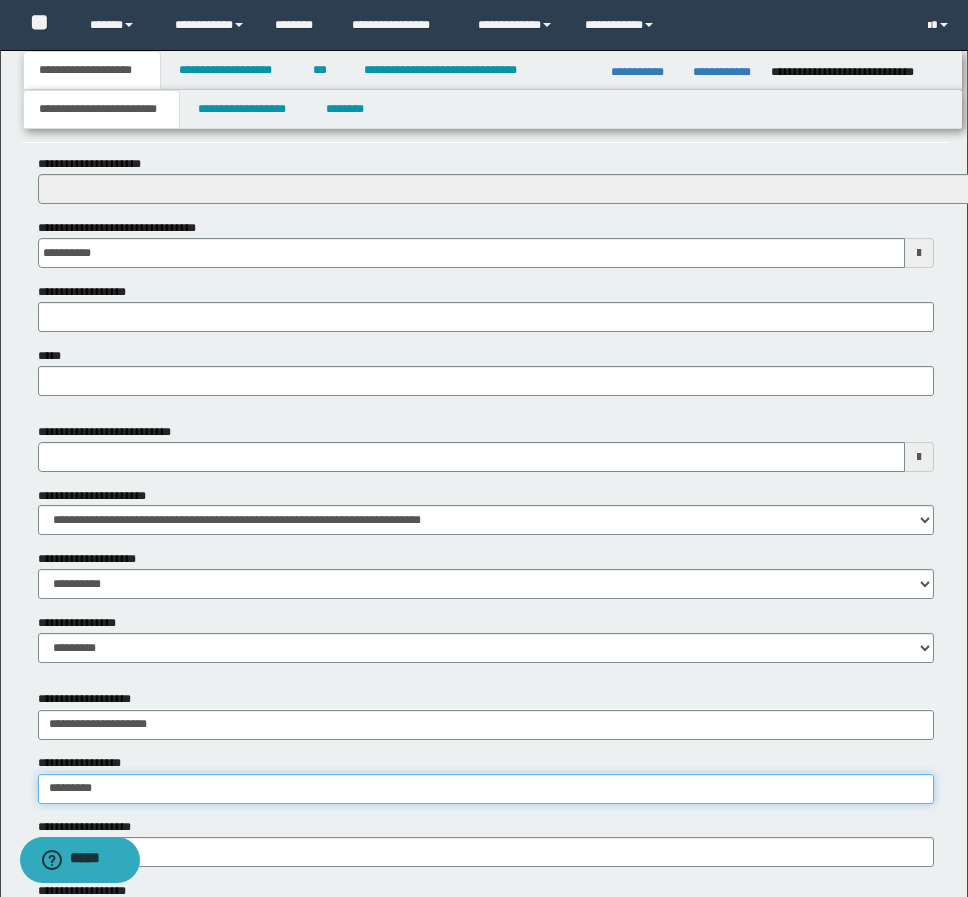 type on "**********" 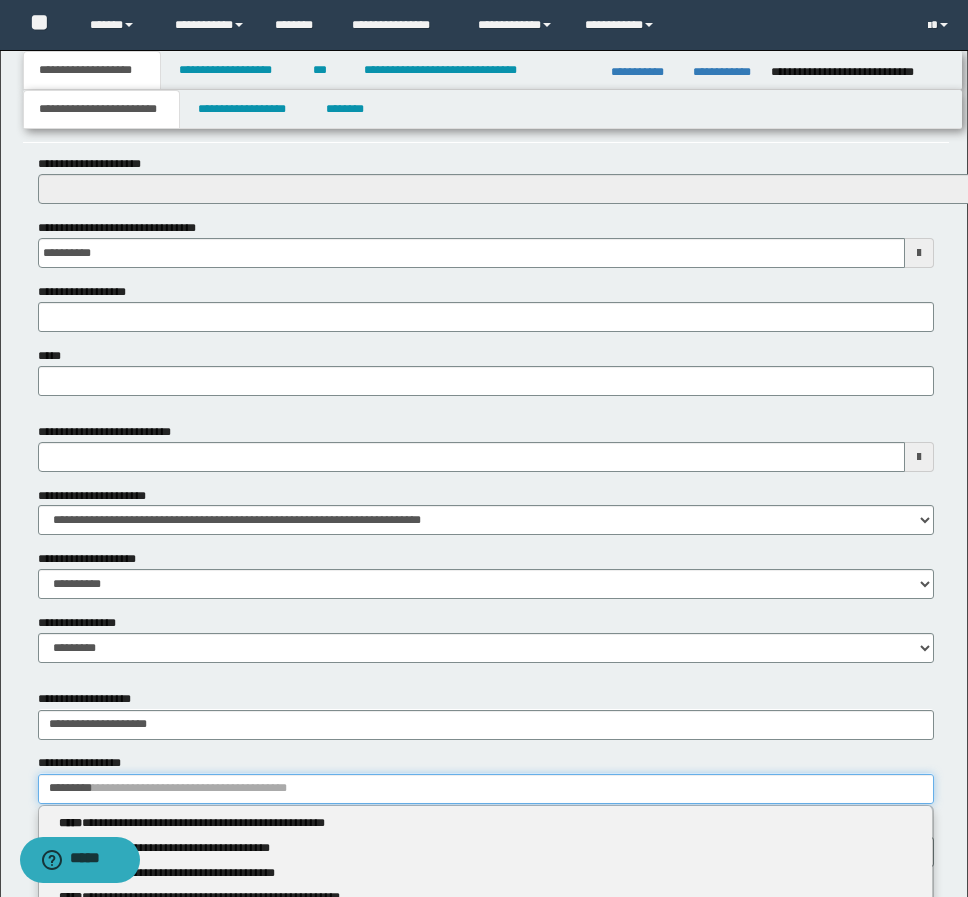 type 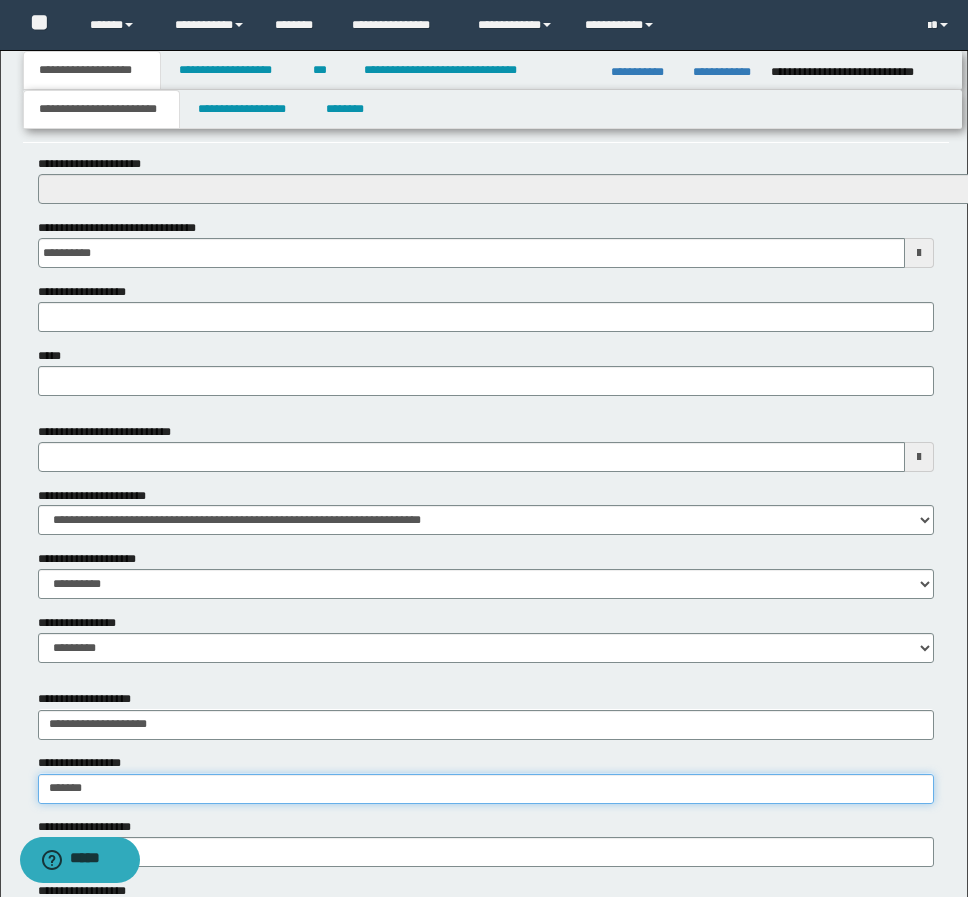 type on "*****" 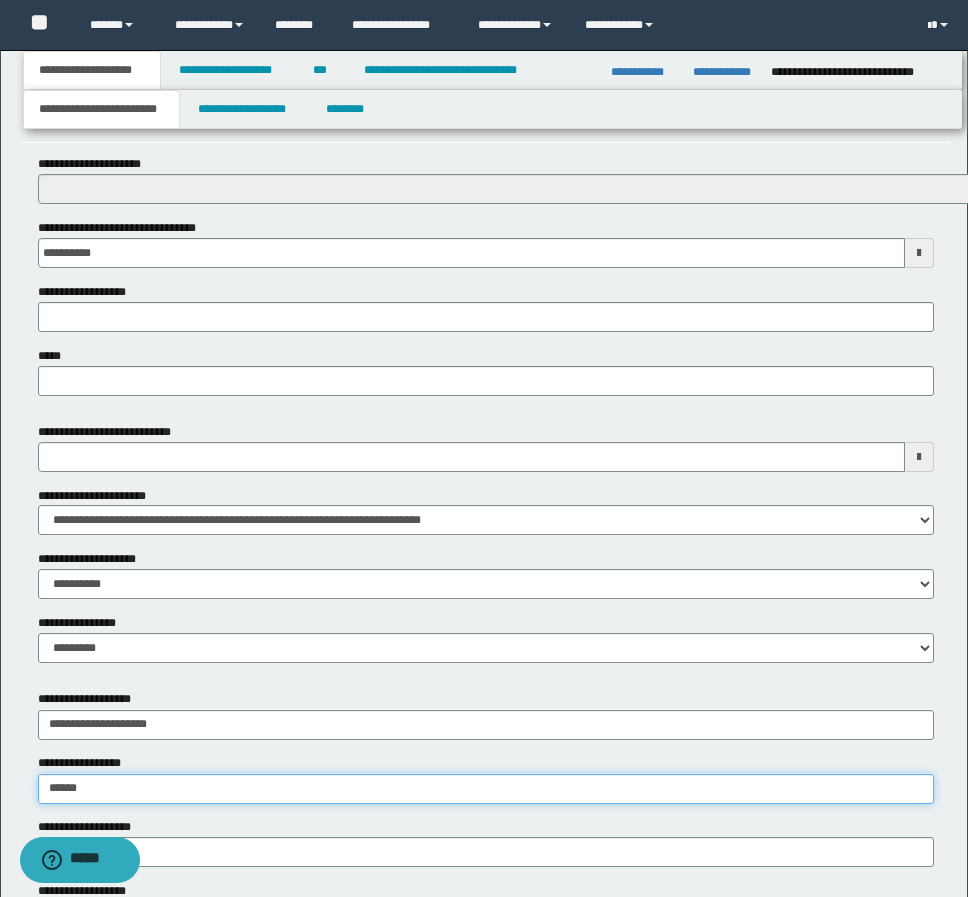 type on "**********" 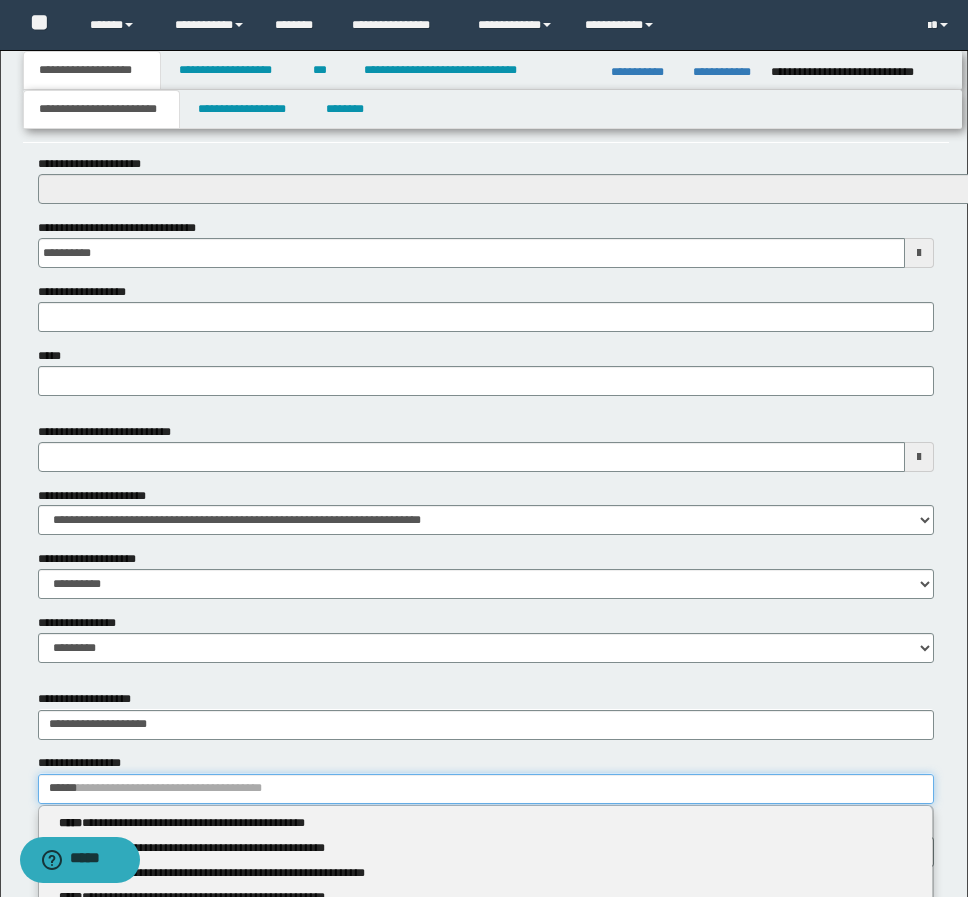 type 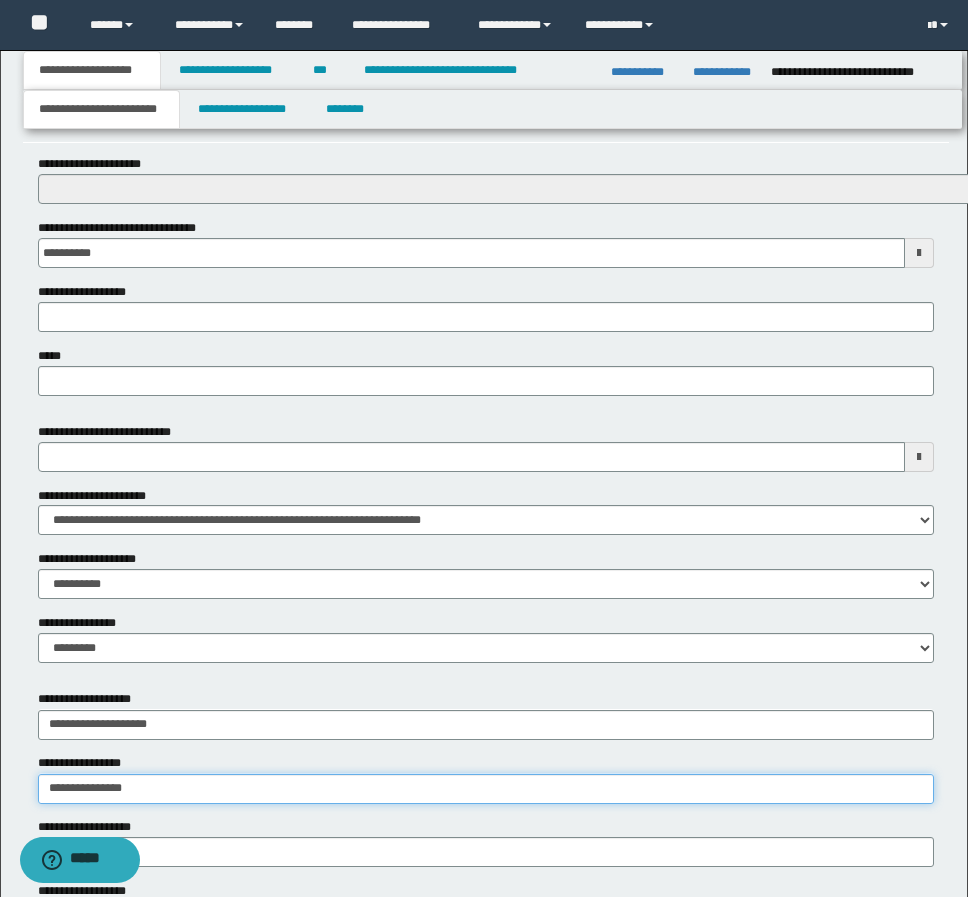 type on "**********" 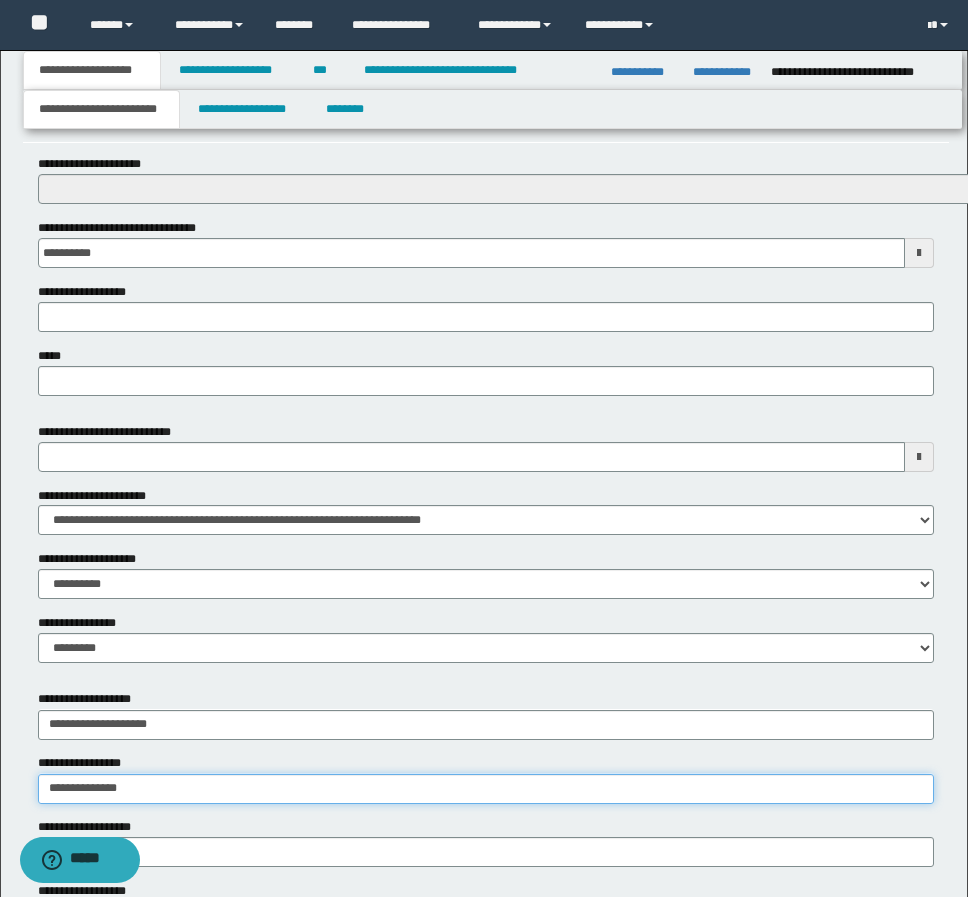 type on "**********" 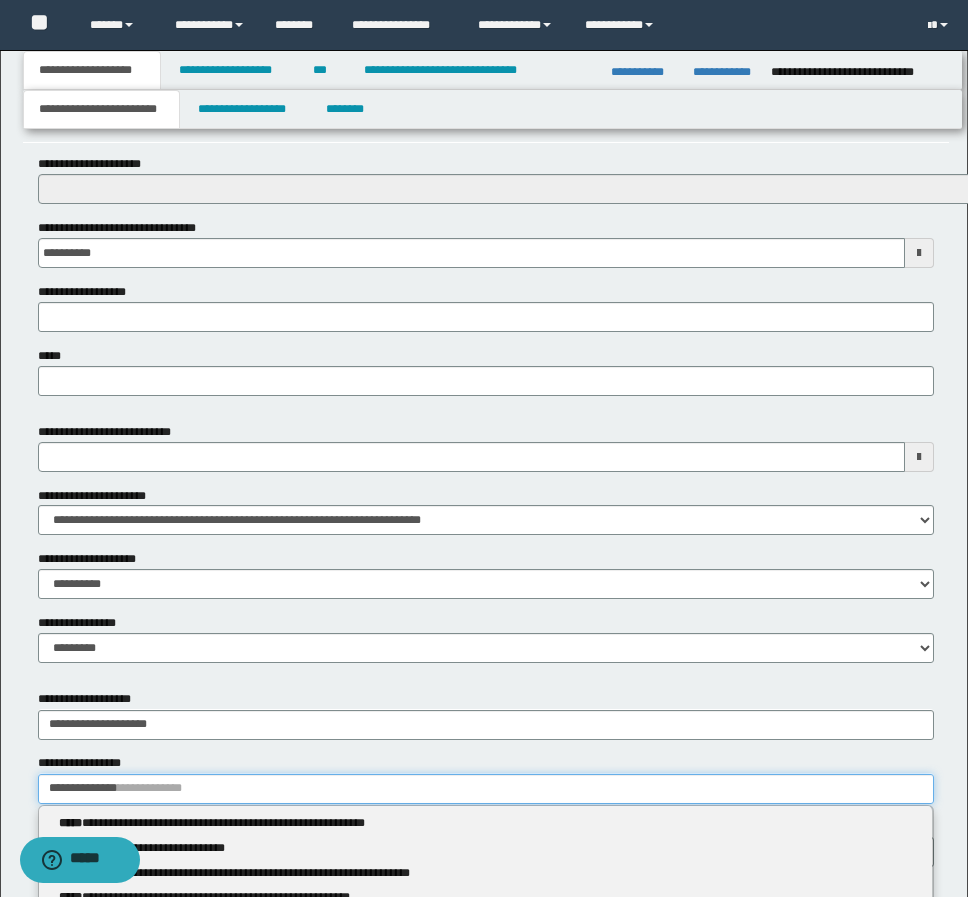 type 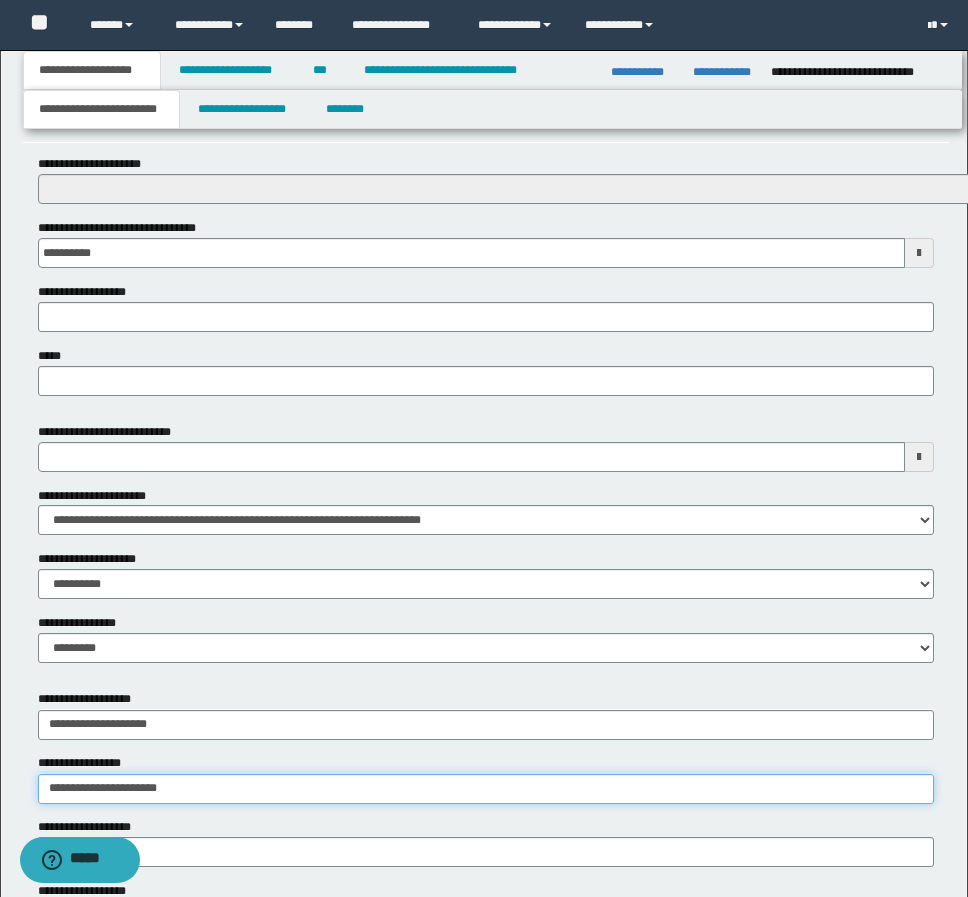 type on "**********" 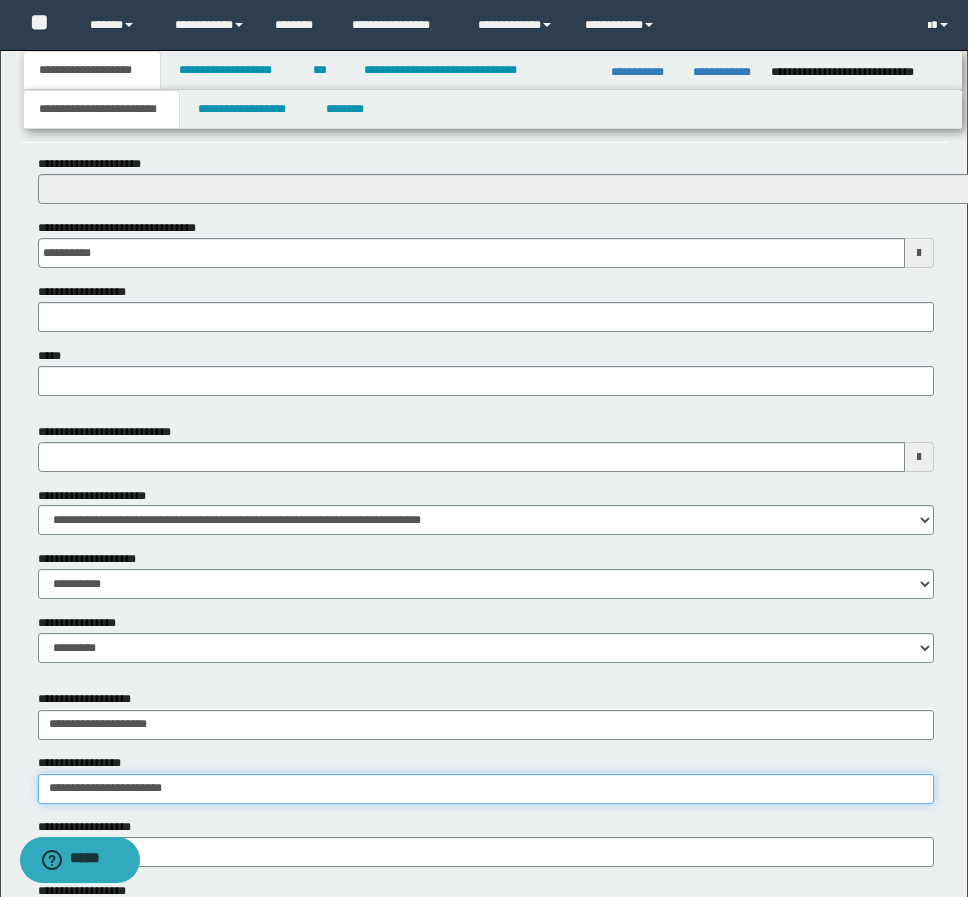 type on "**********" 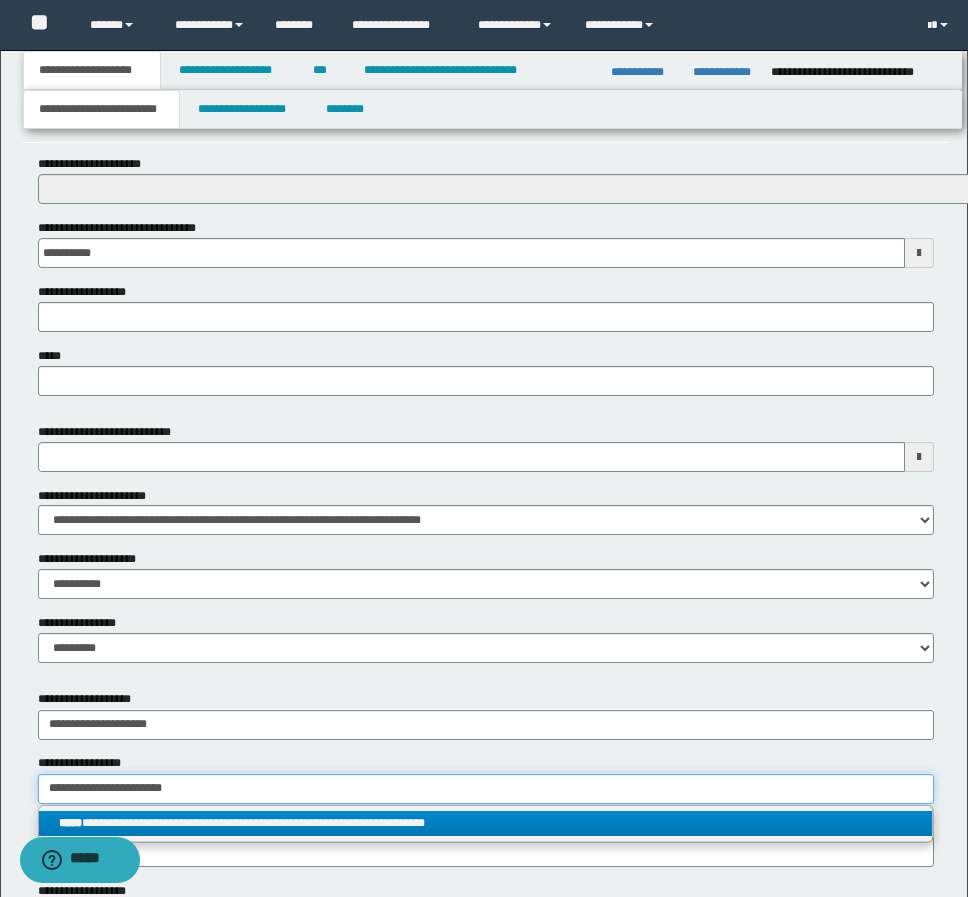 type on "**********" 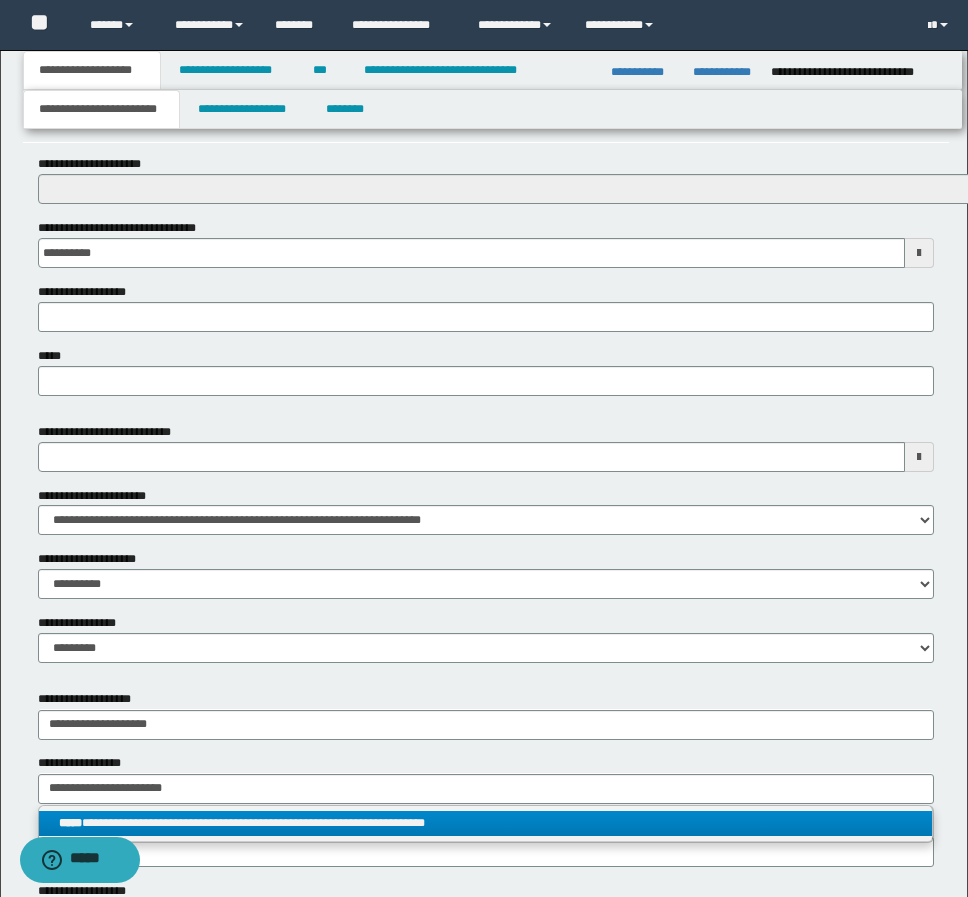 click on "**********" at bounding box center [485, 823] 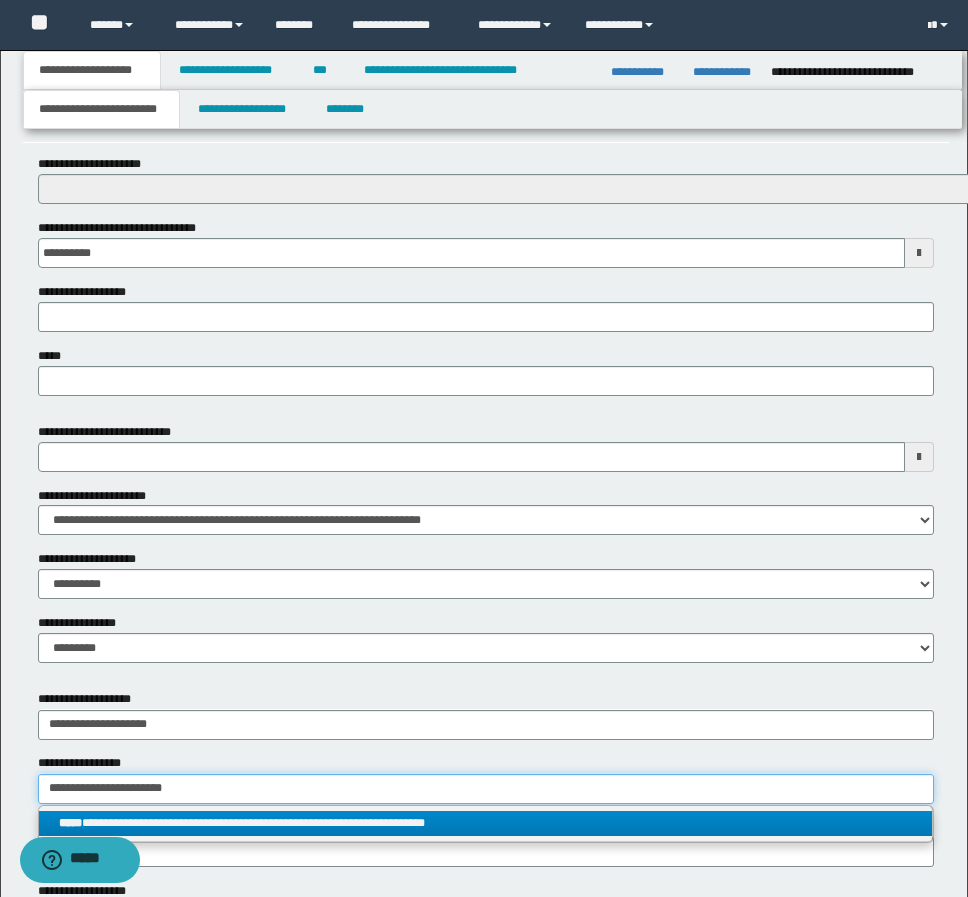 type 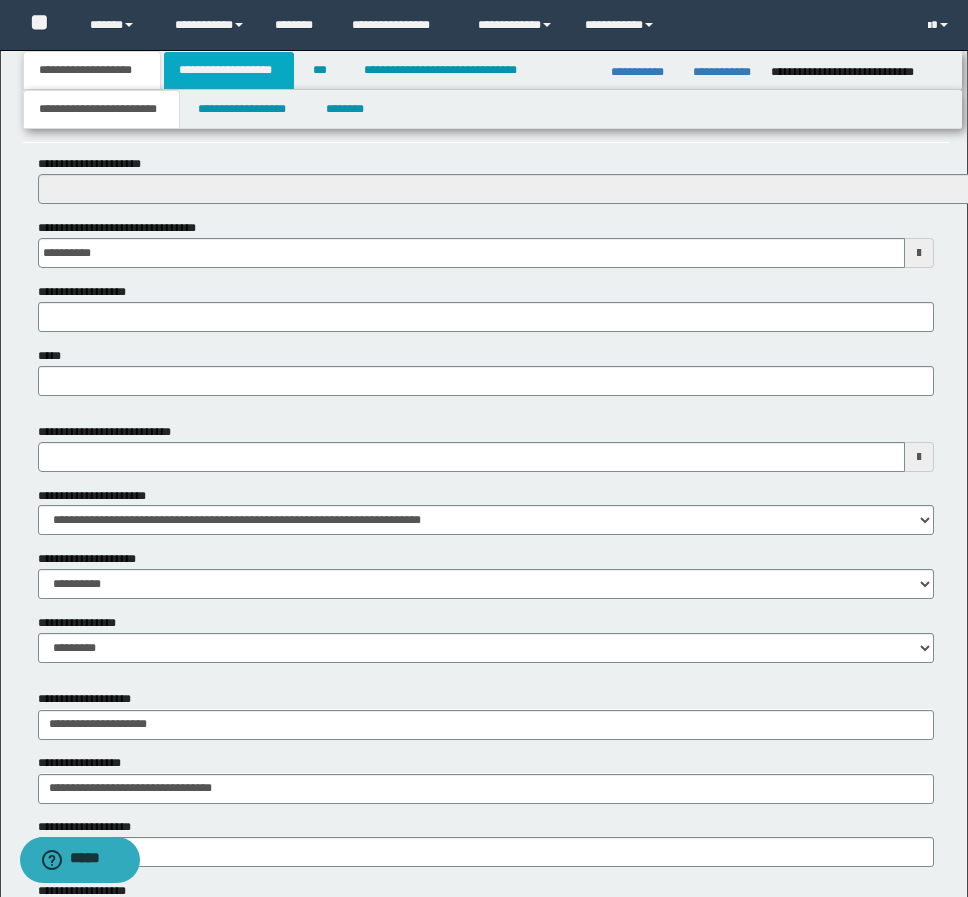 click on "**********" at bounding box center [229, 70] 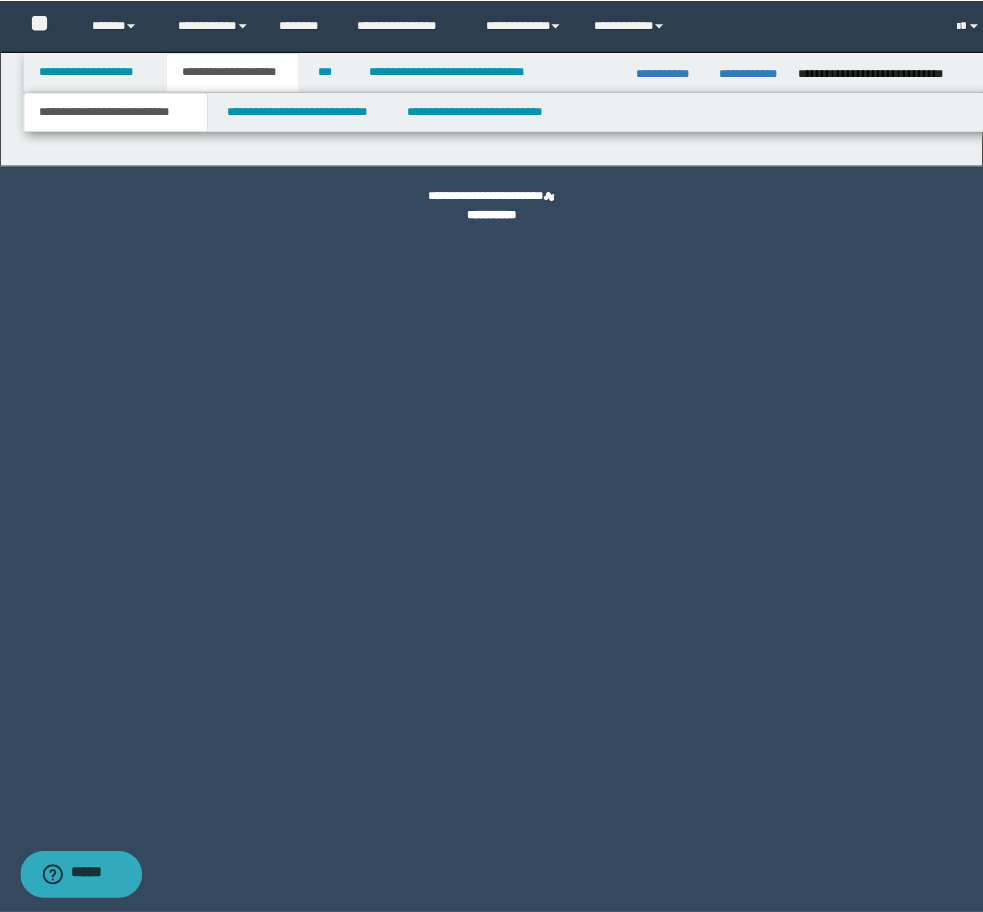 scroll, scrollTop: 0, scrollLeft: 0, axis: both 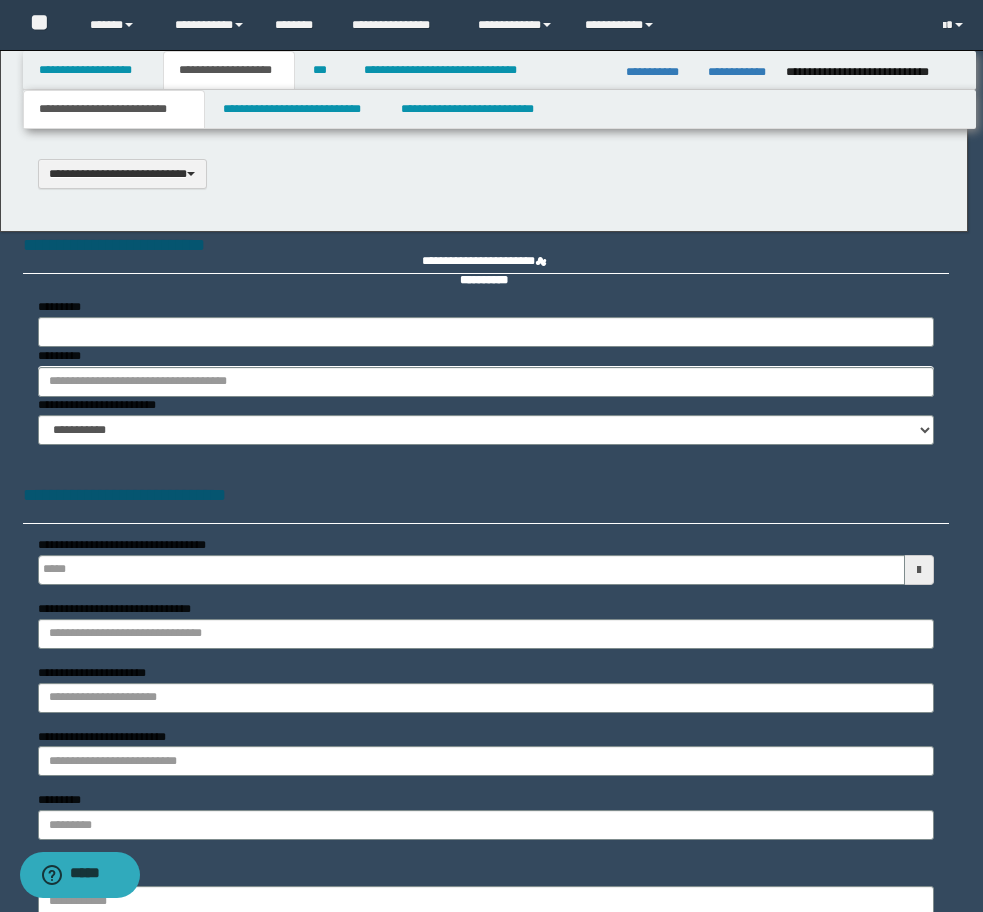 select on "*" 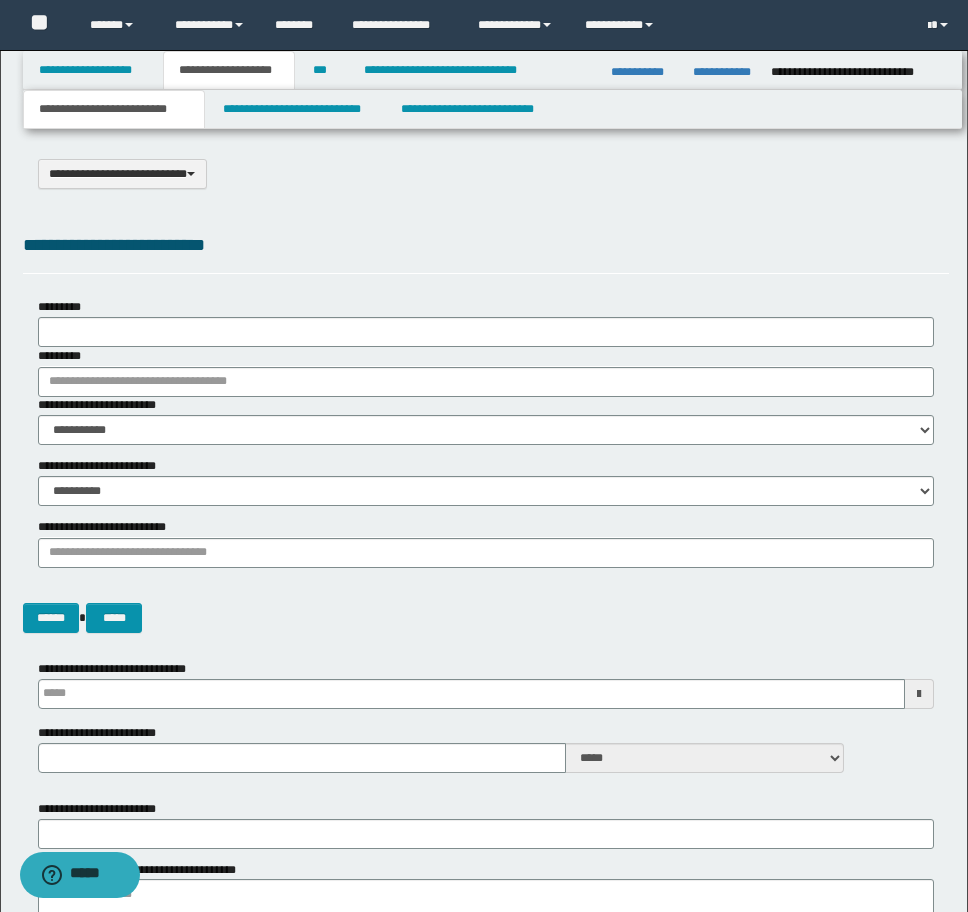 click on "**********" at bounding box center (492, 109) 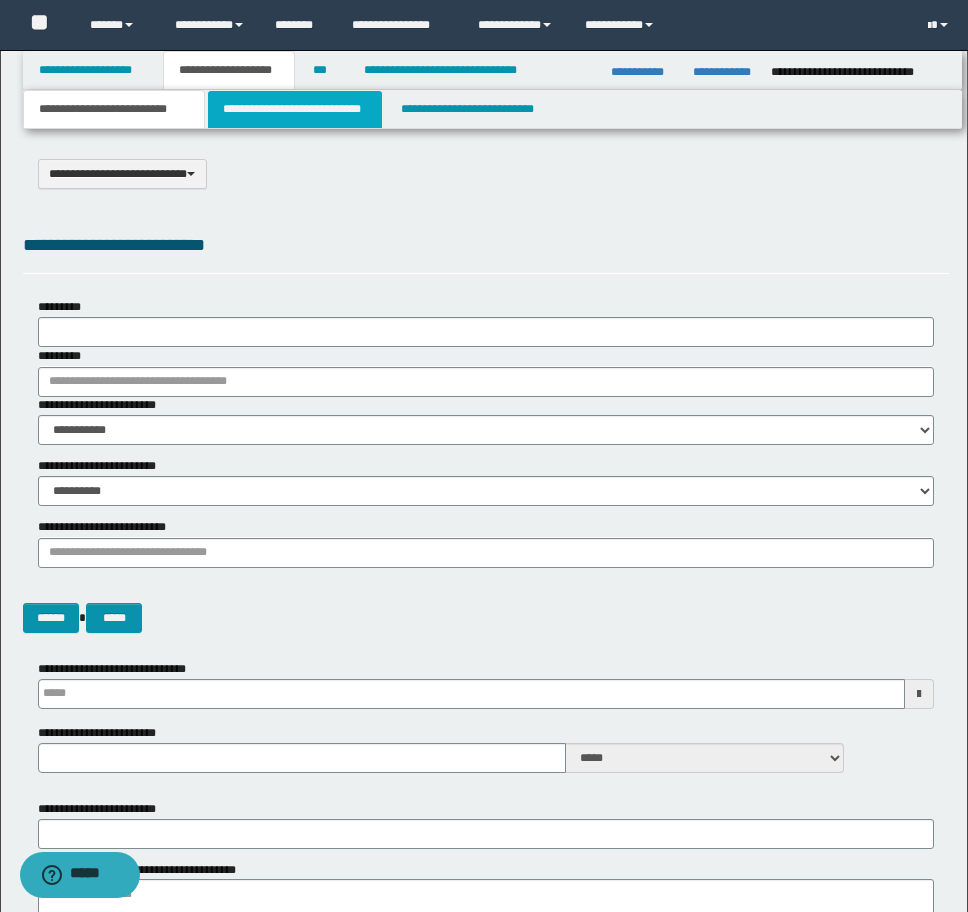 click on "**********" at bounding box center [295, 109] 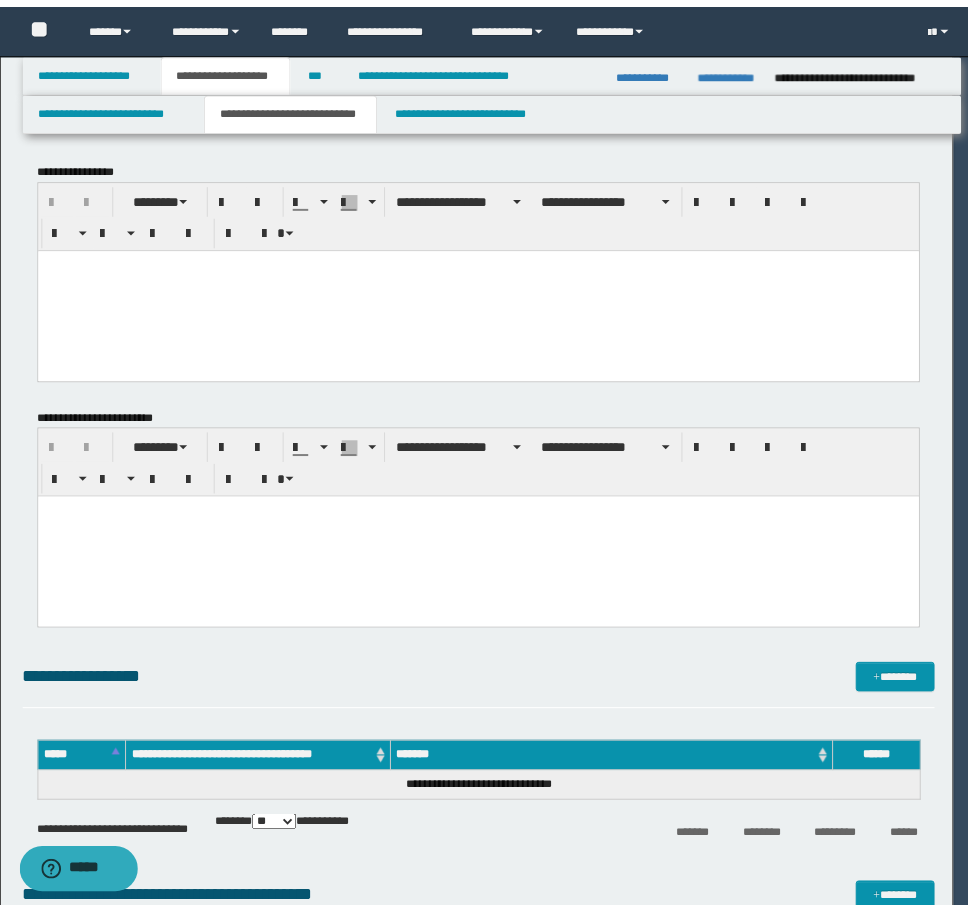 scroll, scrollTop: 0, scrollLeft: 0, axis: both 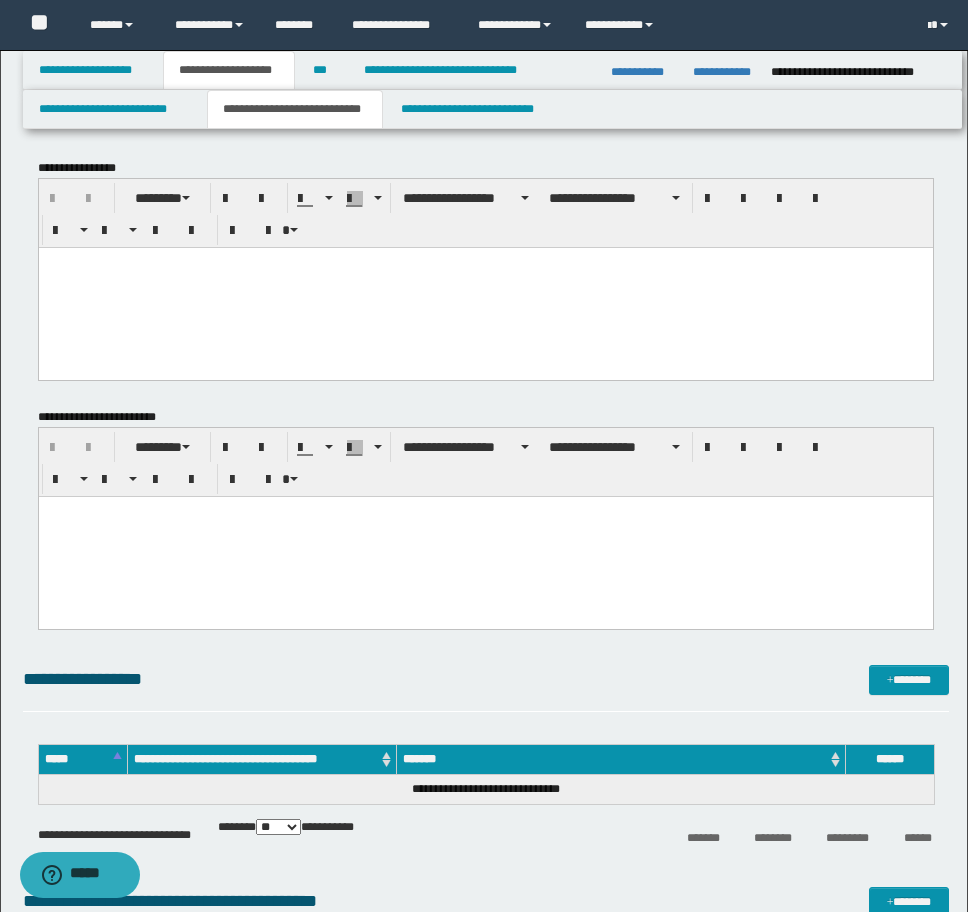 click on "**********" at bounding box center (484, 922) 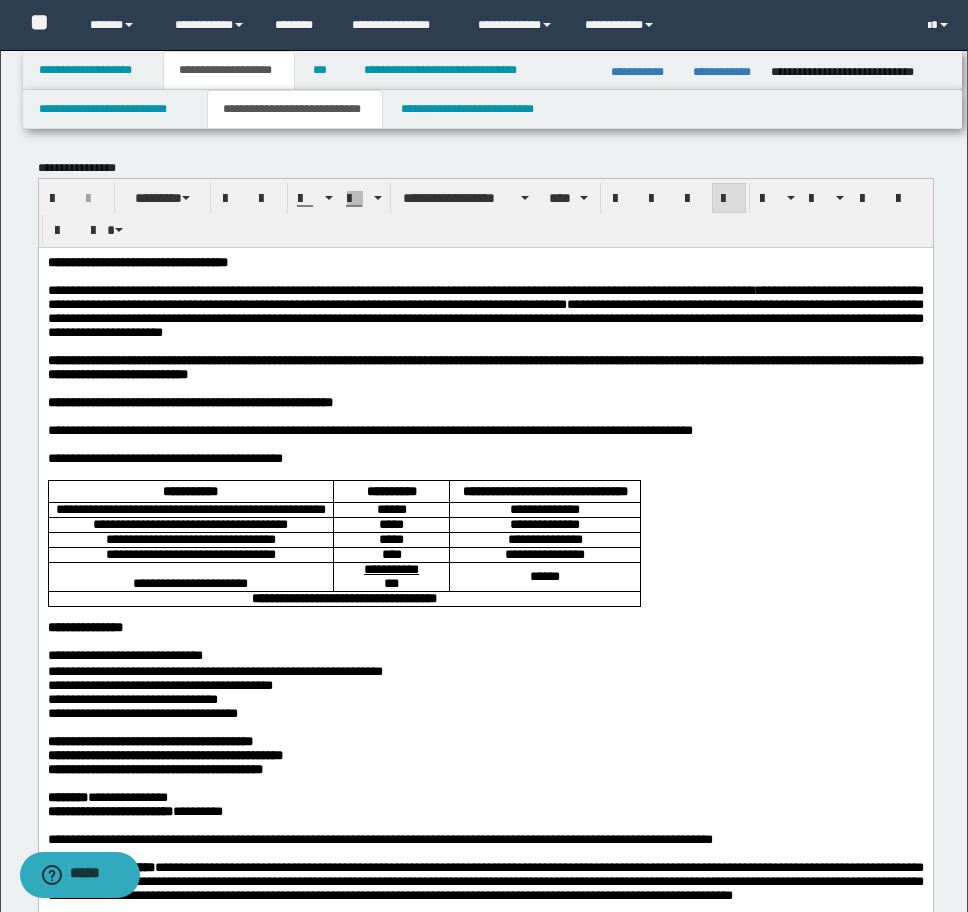 click on "**********" at bounding box center (137, 261) 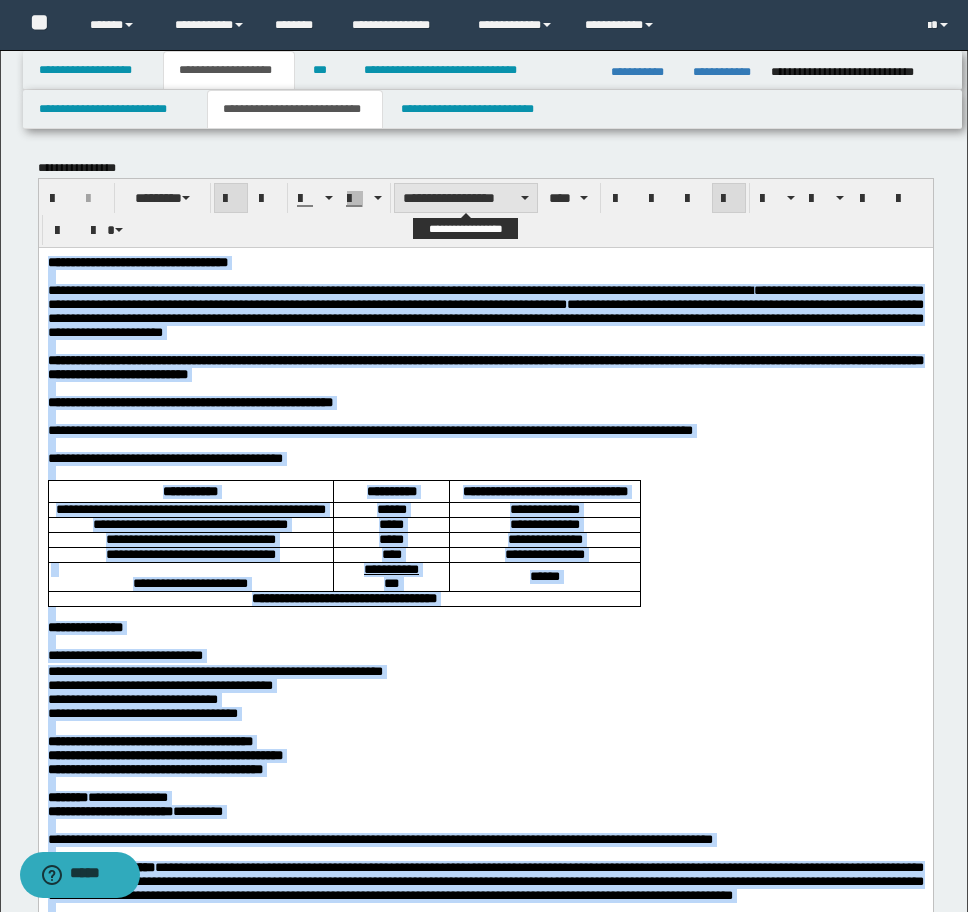 click on "**********" at bounding box center (466, 198) 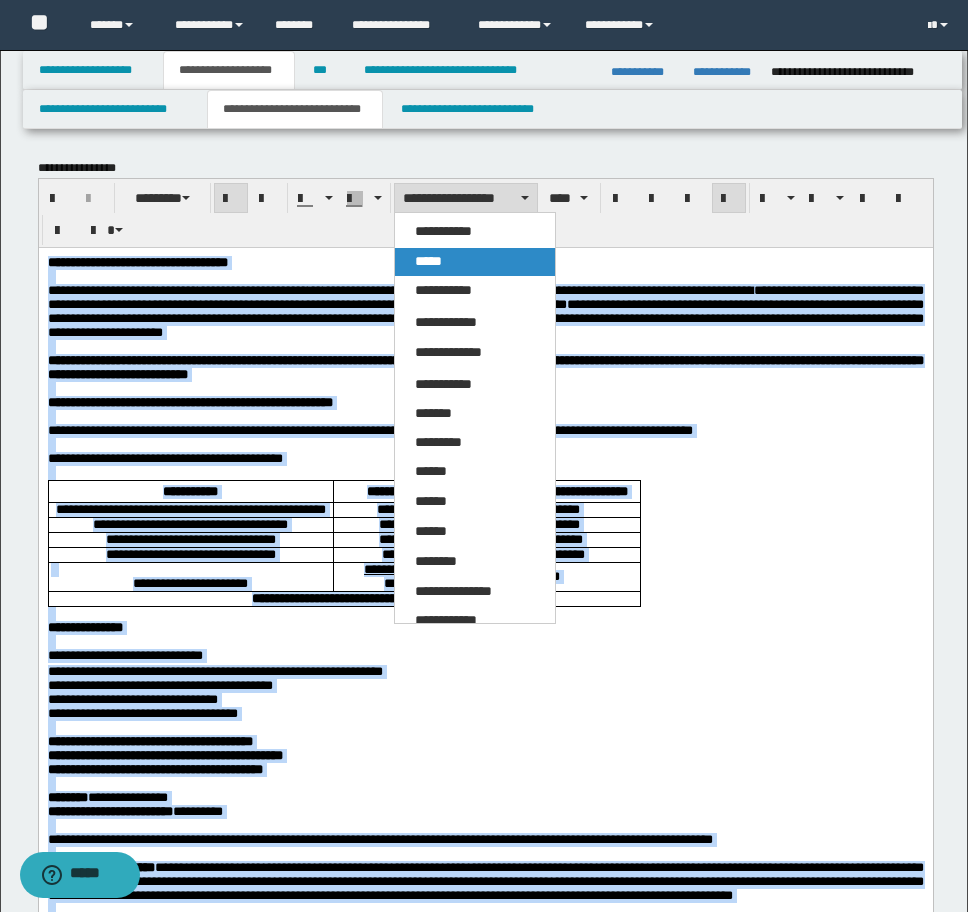 drag, startPoint x: 431, startPoint y: 262, endPoint x: 257, endPoint y: 415, distance: 231.70024 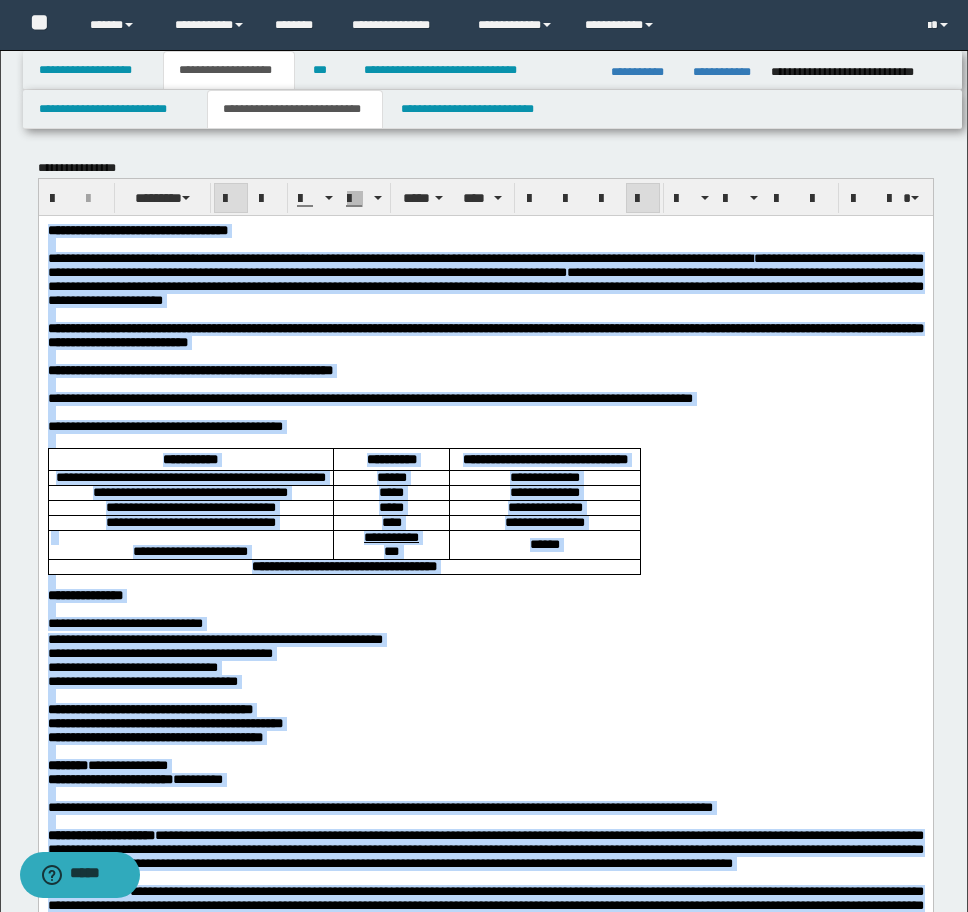 click on "**********" at bounding box center [190, 521] 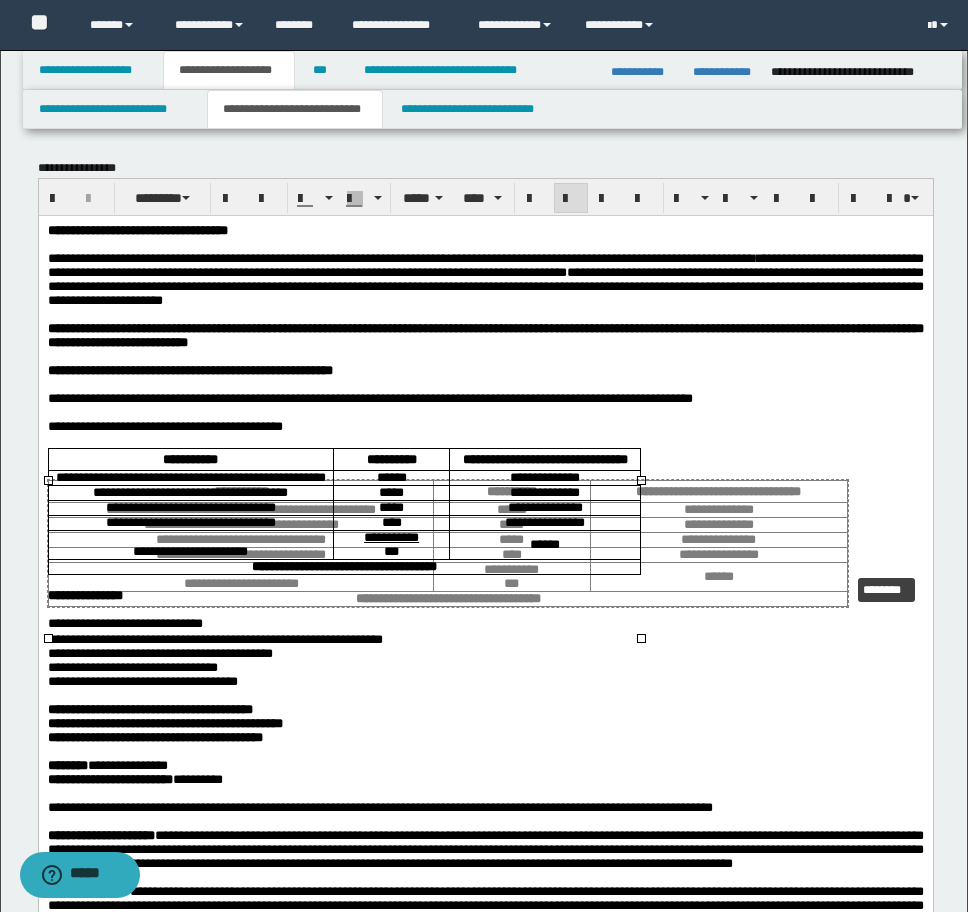 drag, startPoint x: 643, startPoint y: 635, endPoint x: 847, endPoint y: 570, distance: 214.10512 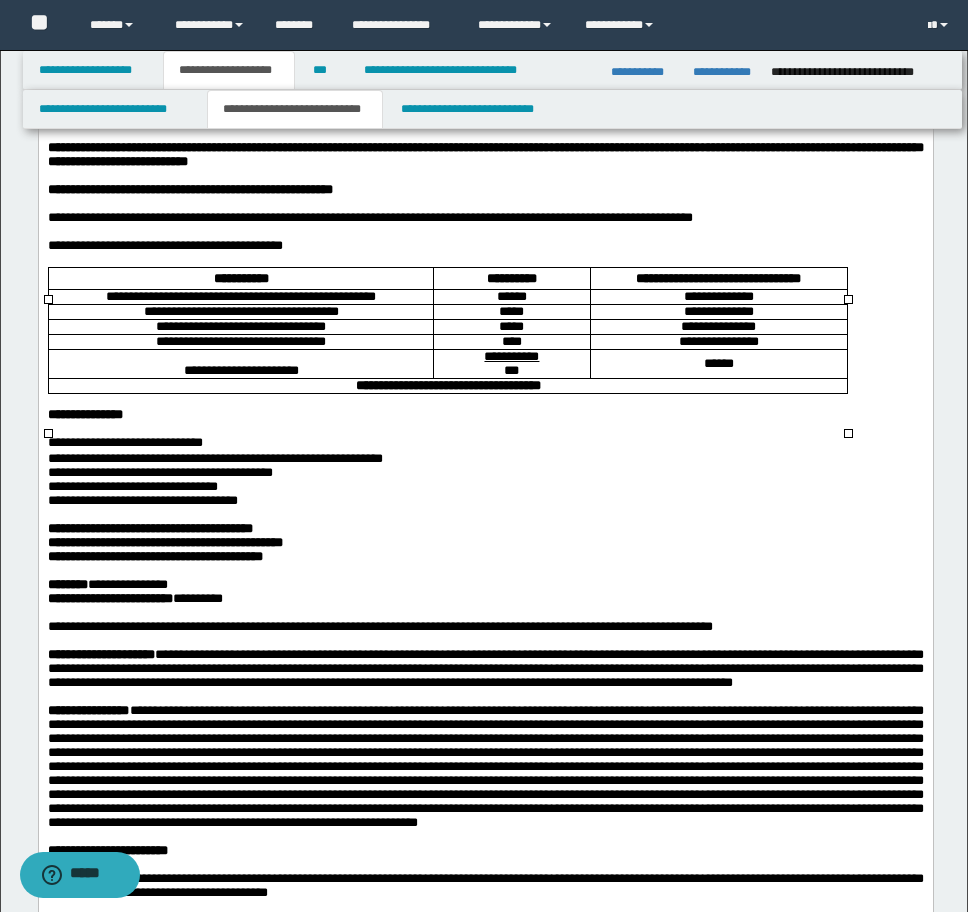 scroll, scrollTop: 0, scrollLeft: 0, axis: both 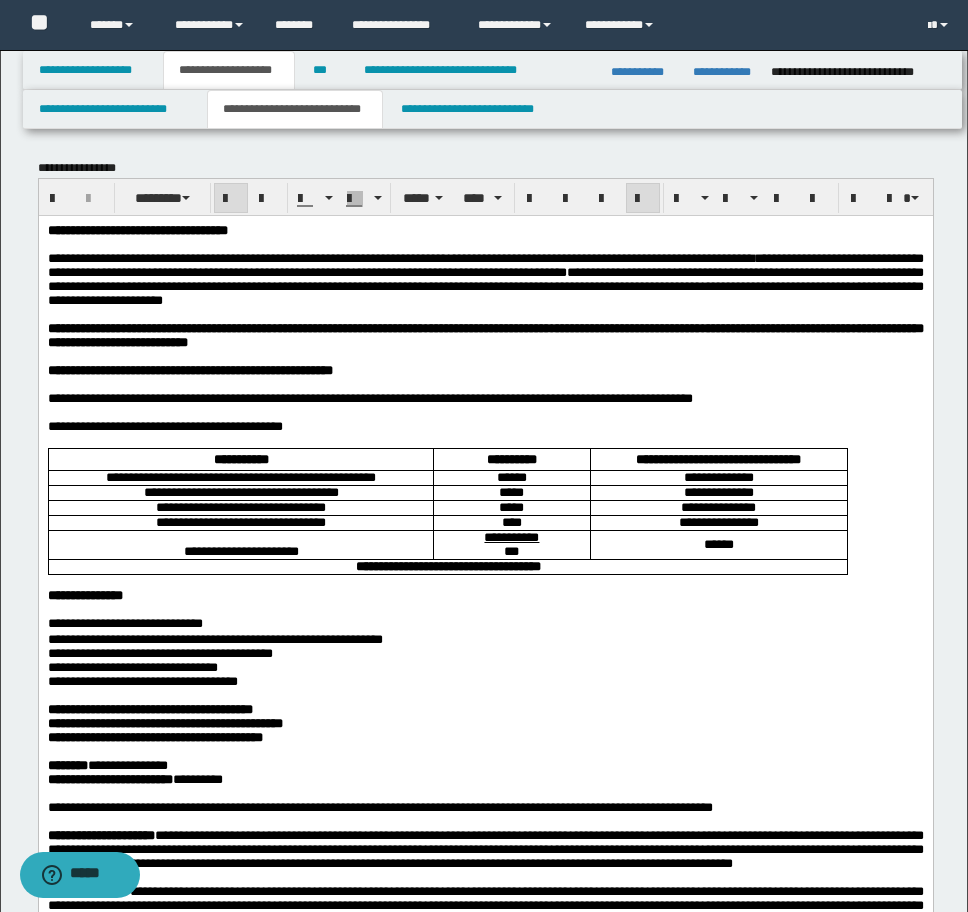 click on "**********" at bounding box center (485, 1103) 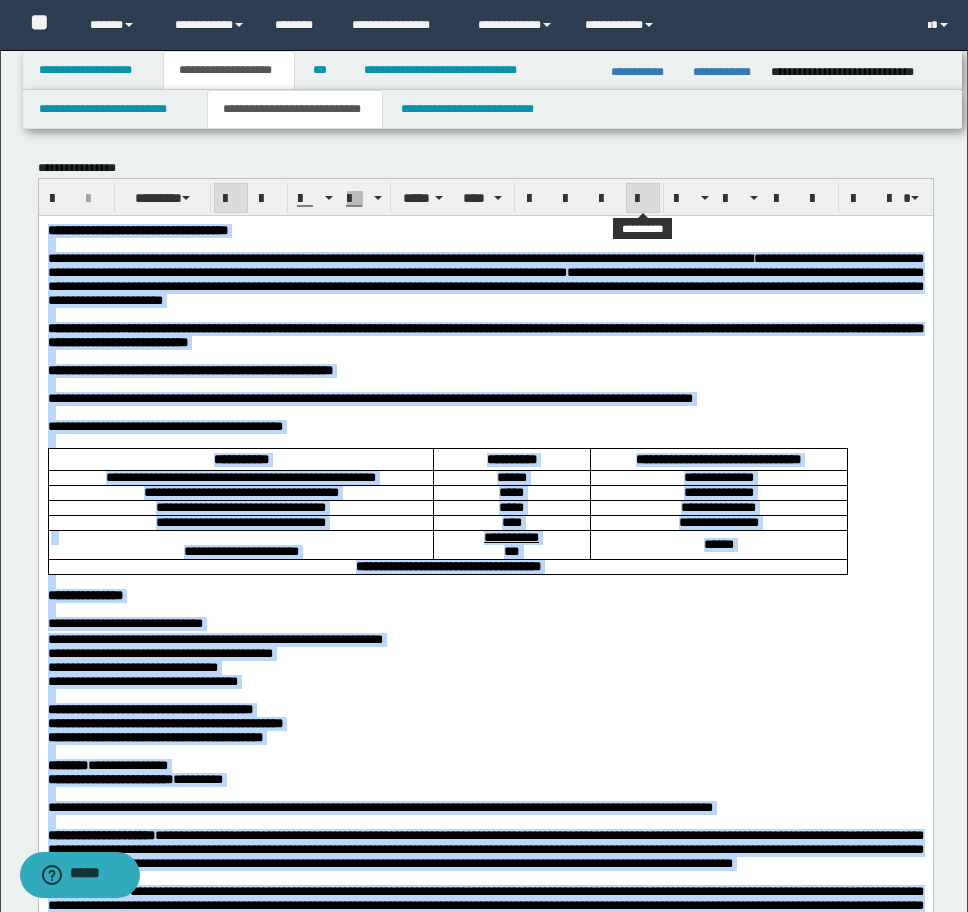 click at bounding box center [643, 199] 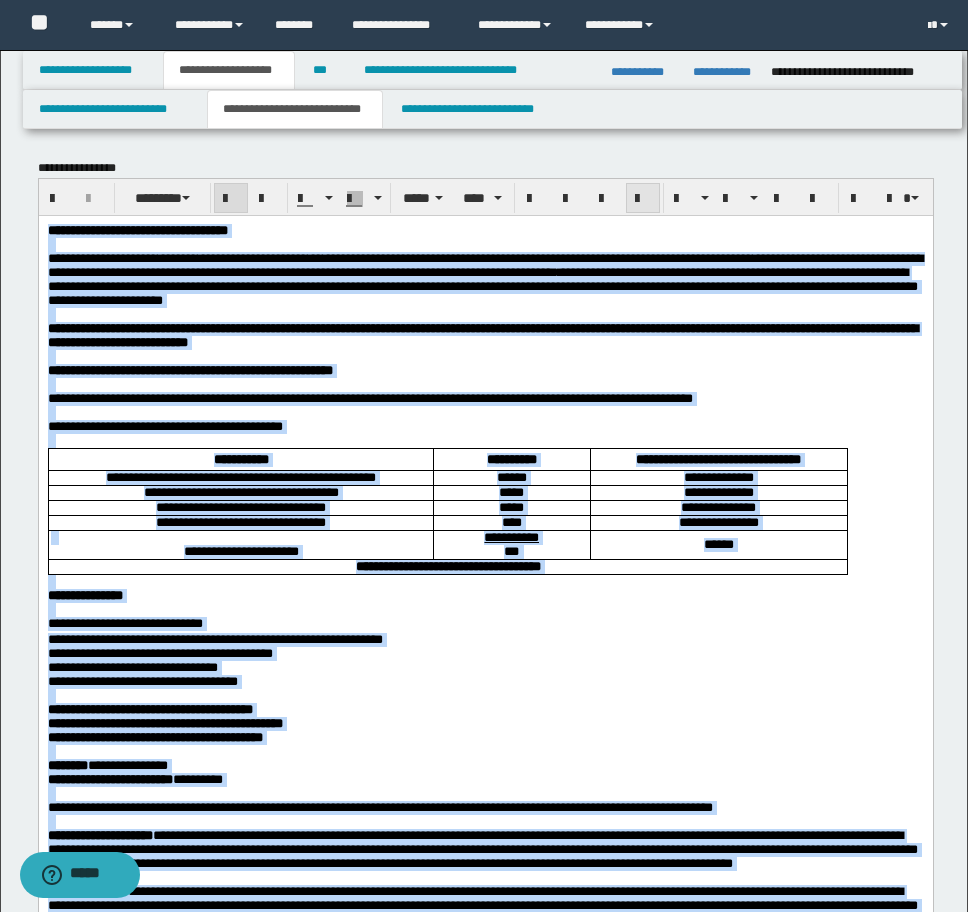 click at bounding box center [643, 199] 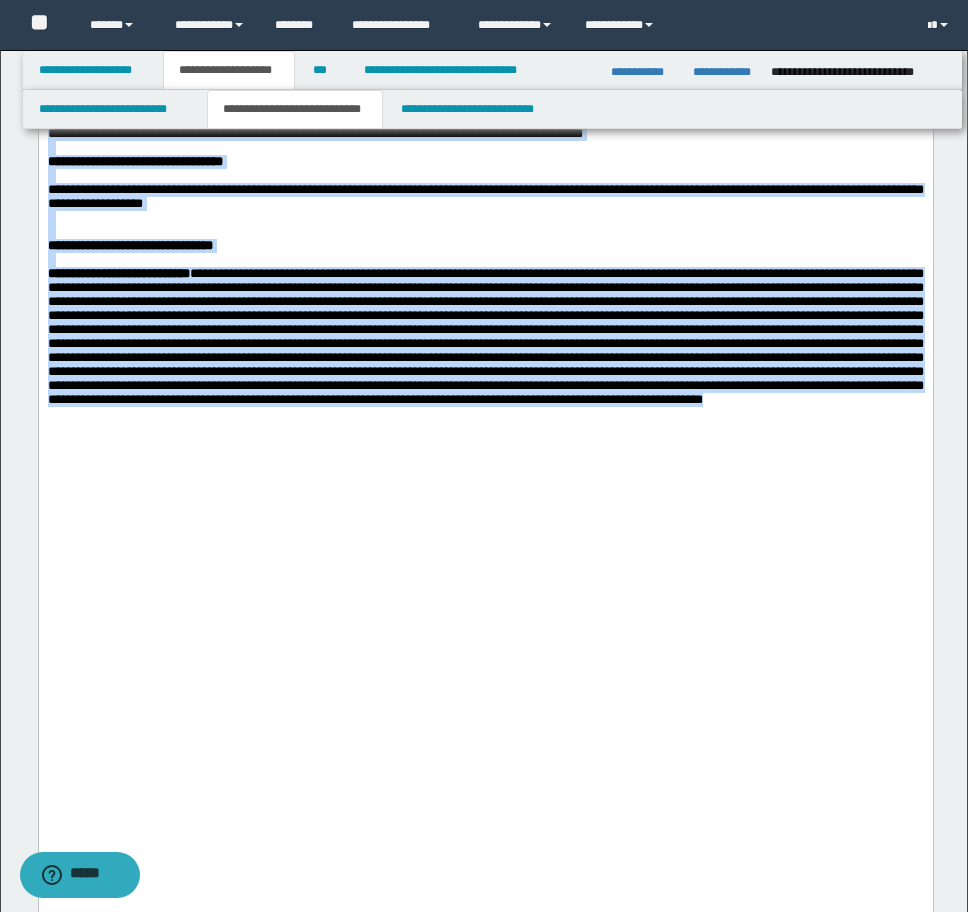 scroll, scrollTop: 1800, scrollLeft: 0, axis: vertical 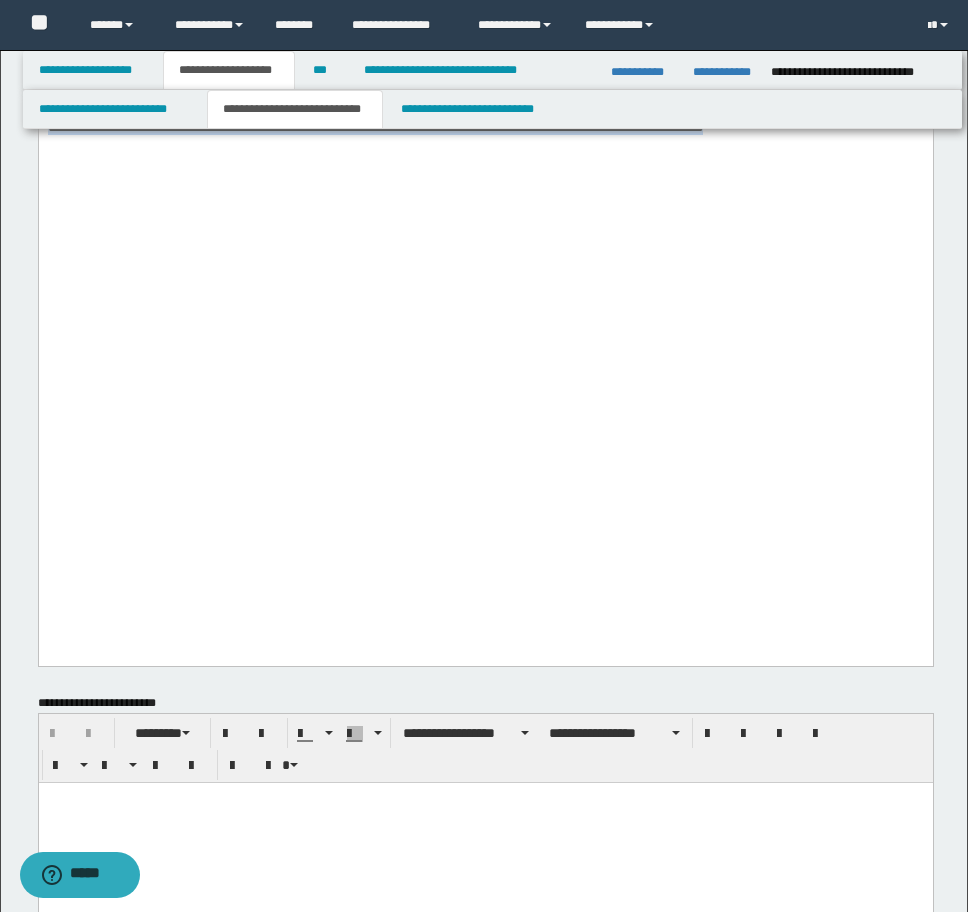 click at bounding box center [485, -40] 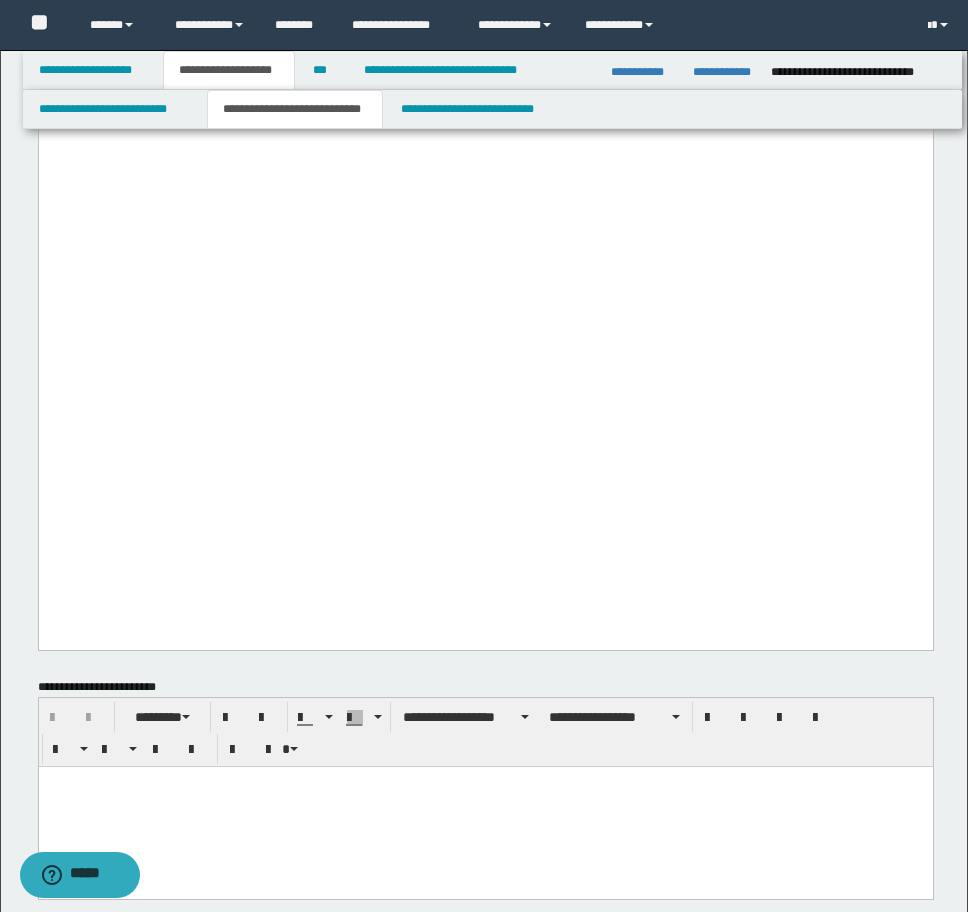 drag, startPoint x: 209, startPoint y: 242, endPoint x: 249, endPoint y: 243, distance: 40.012497 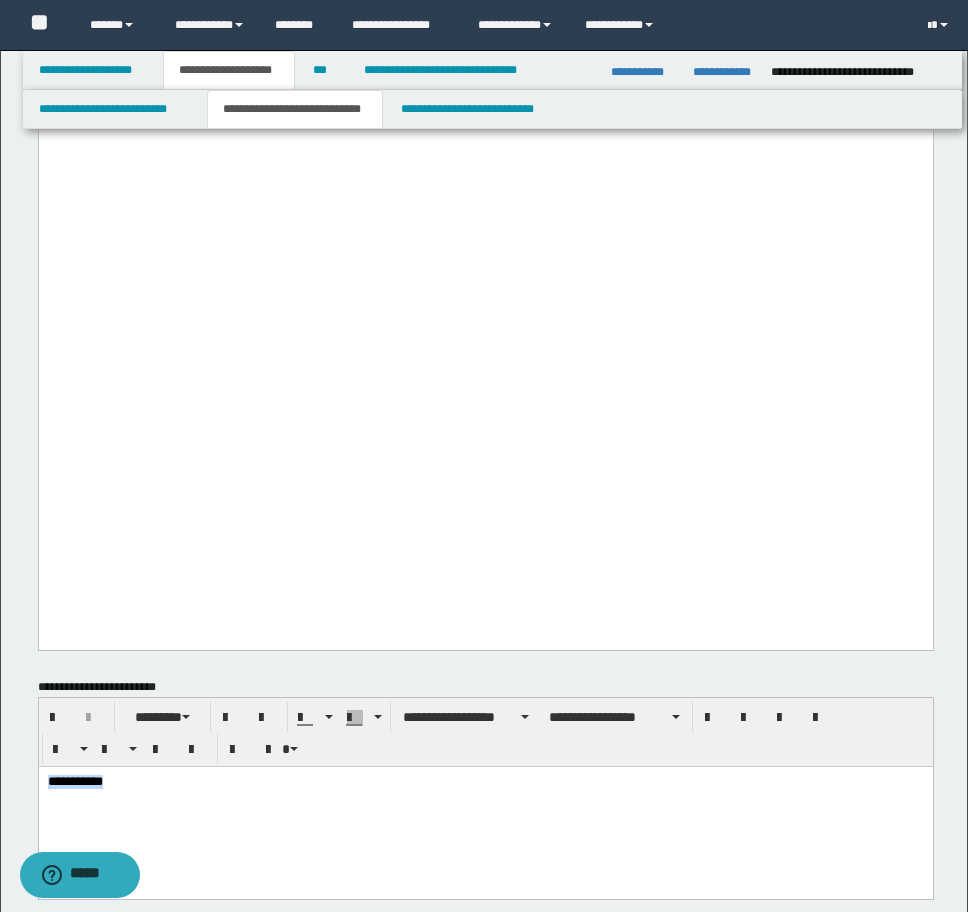 drag, startPoint x: 145, startPoint y: 791, endPoint x: 188, endPoint y: 1492, distance: 702.31757 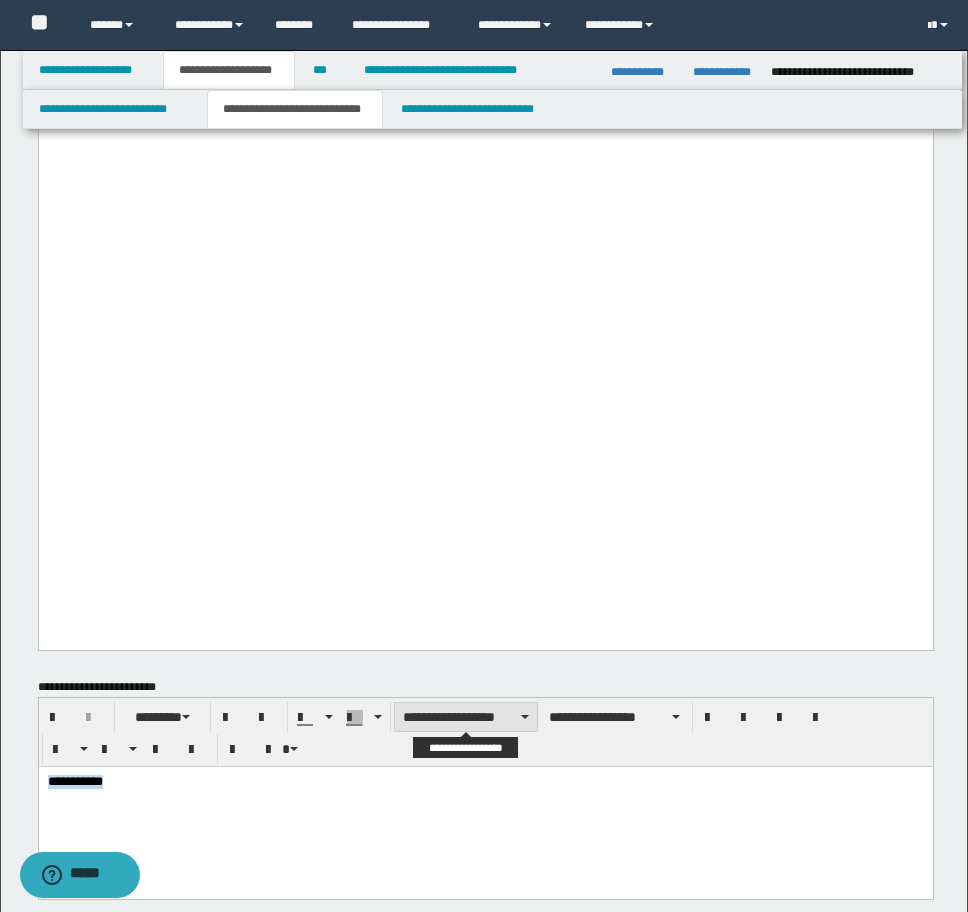 click at bounding box center [525, 717] 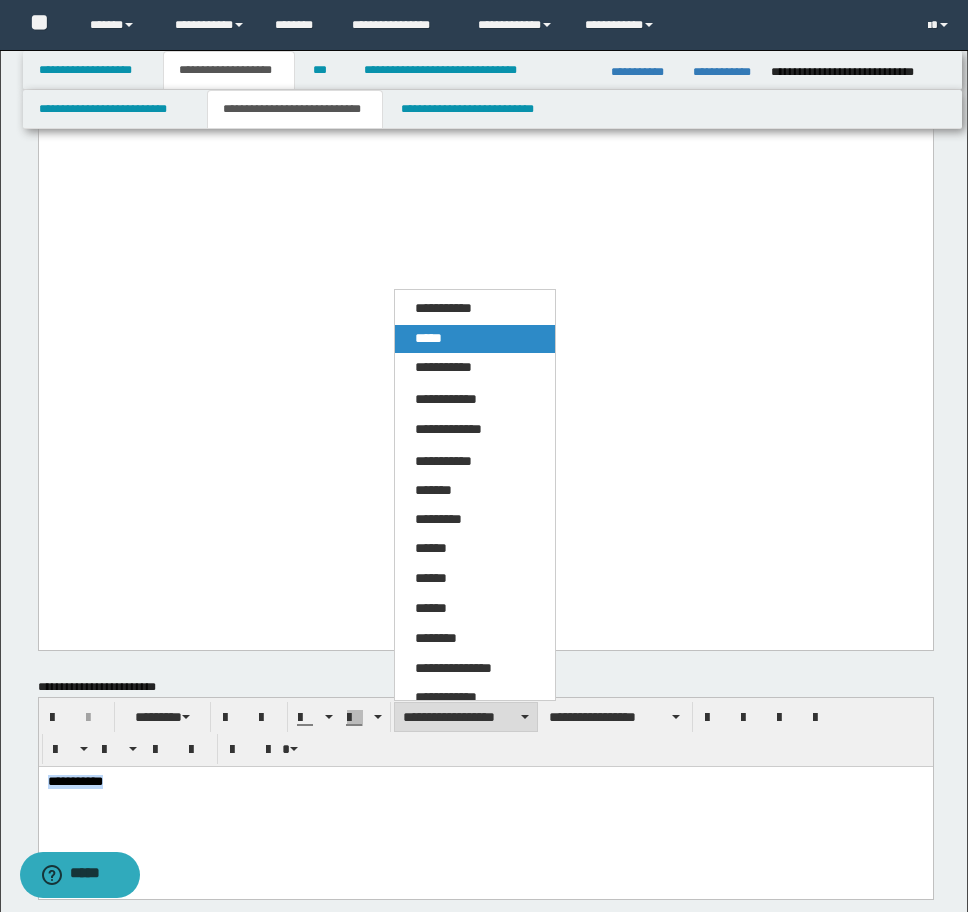 click on "*****" at bounding box center [475, 339] 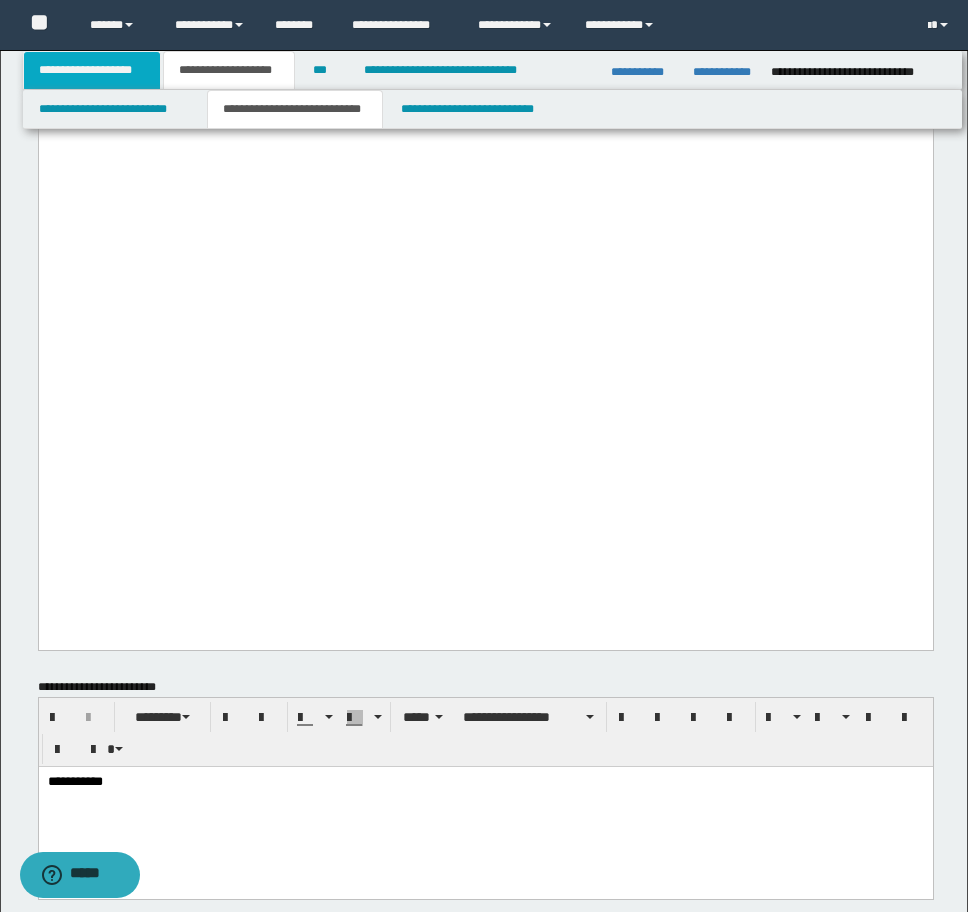 click on "**********" at bounding box center (92, 70) 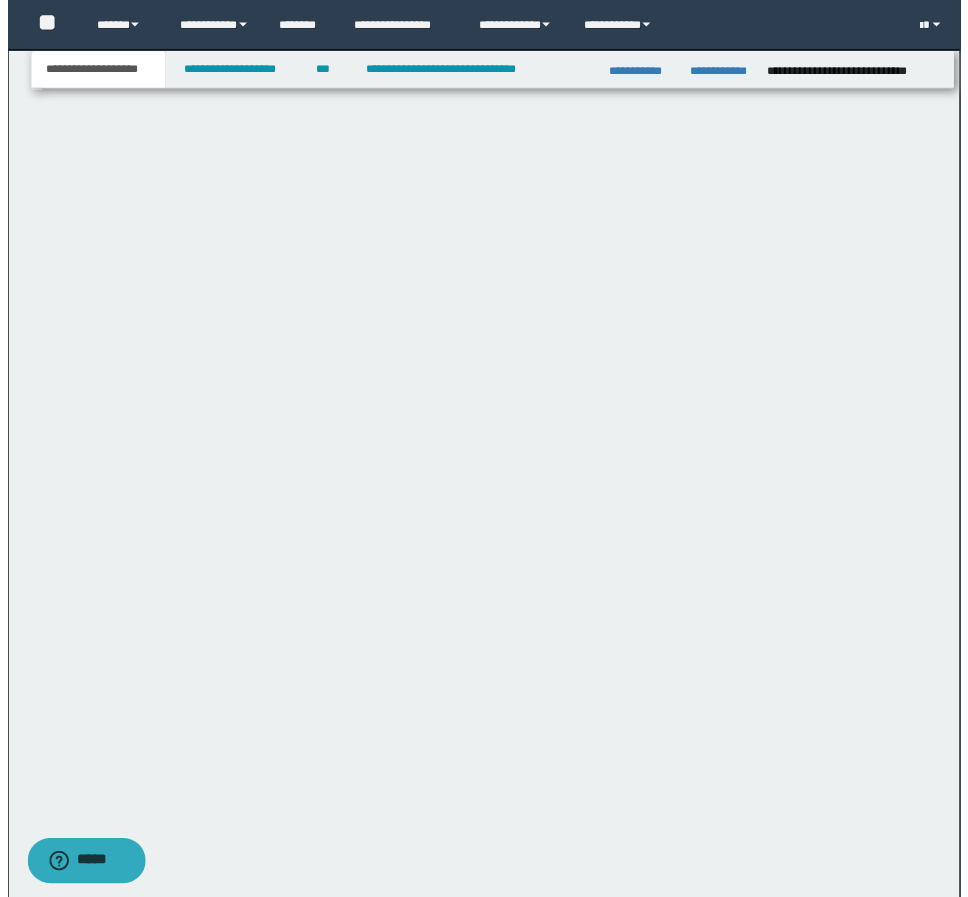 scroll, scrollTop: 857, scrollLeft: 0, axis: vertical 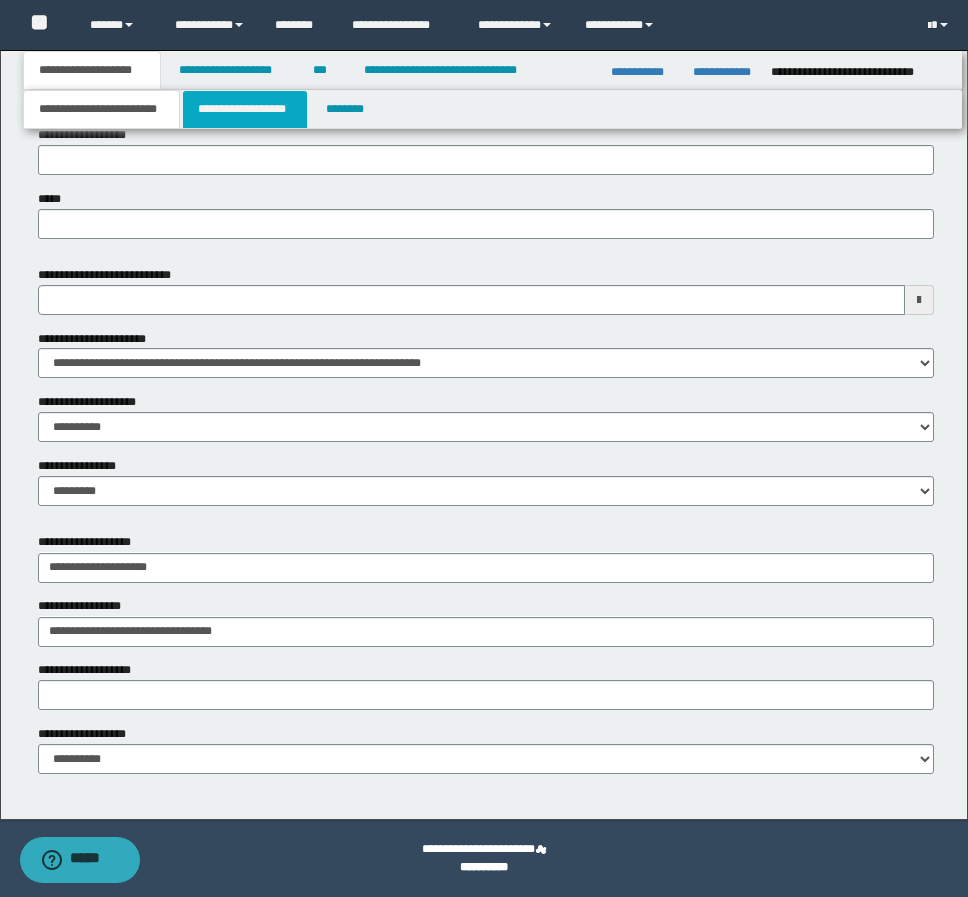 click on "**********" at bounding box center (245, 109) 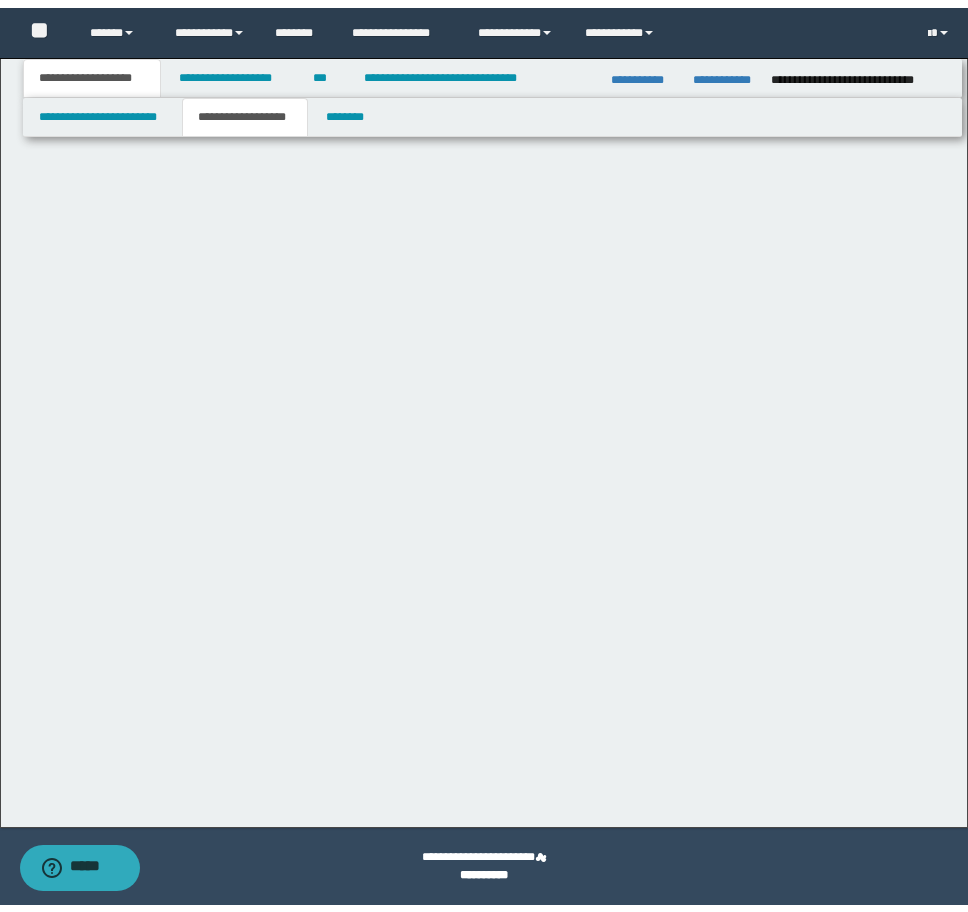 scroll, scrollTop: 0, scrollLeft: 0, axis: both 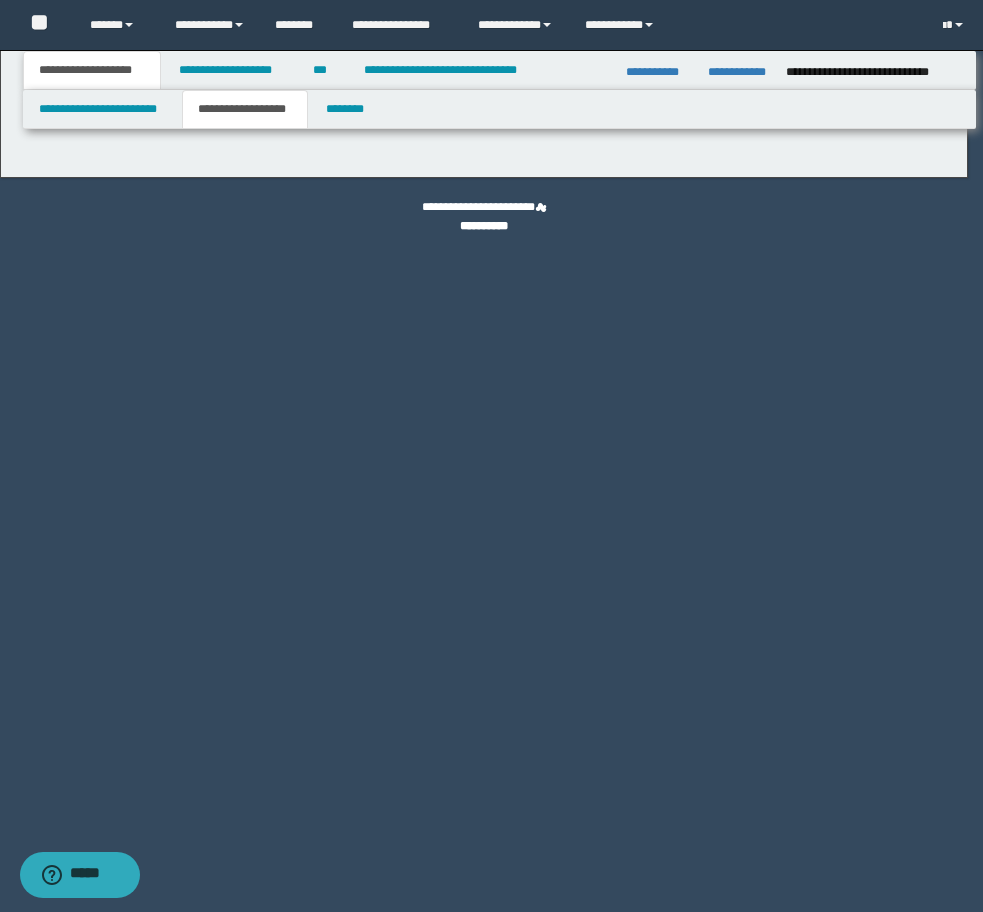type on "**********" 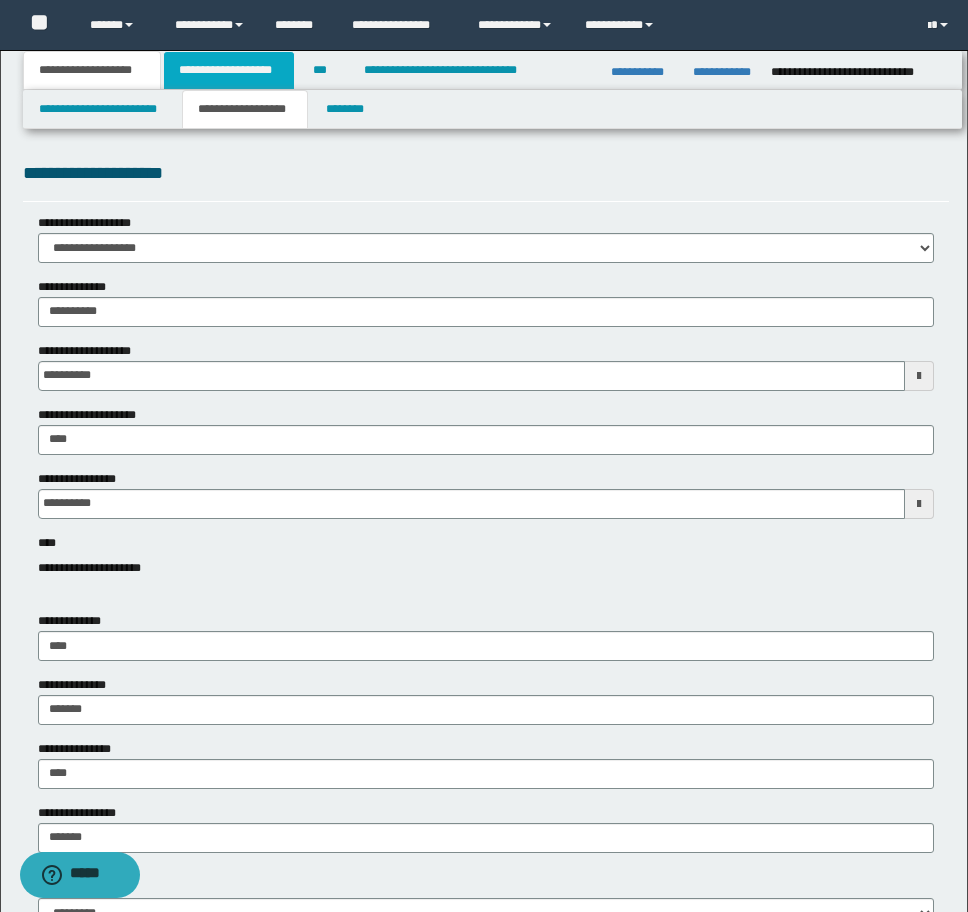 click on "**********" at bounding box center [229, 70] 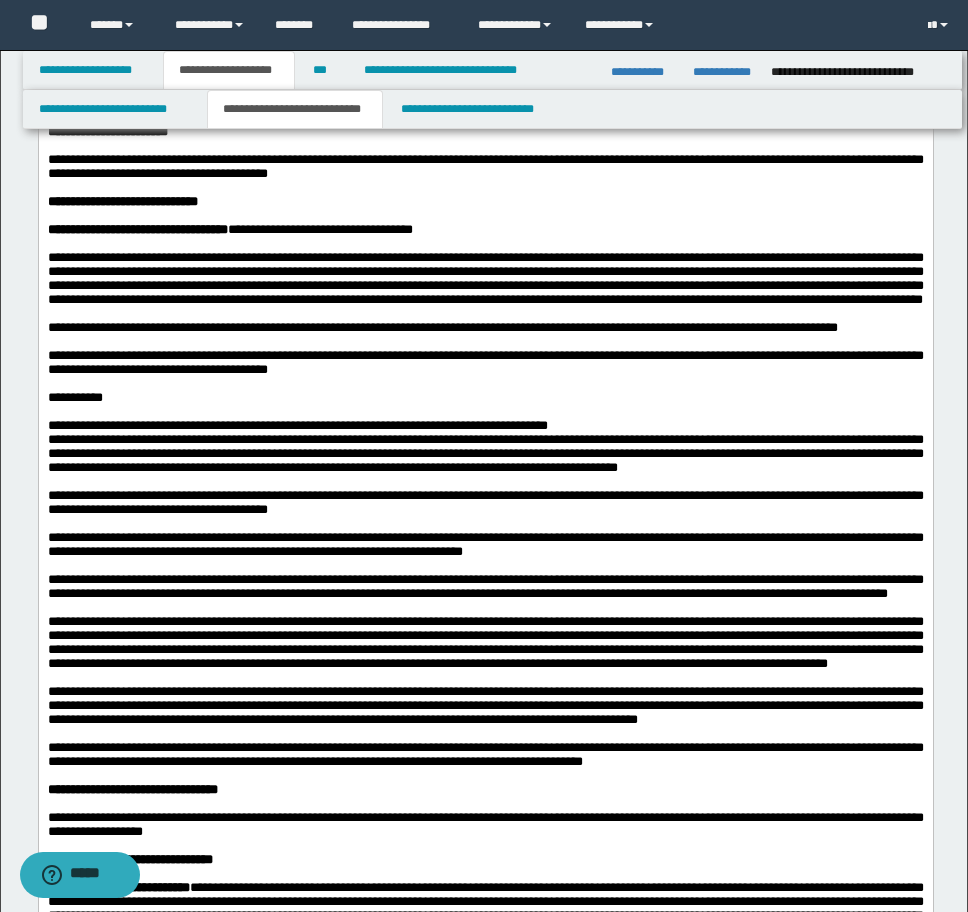 scroll, scrollTop: 600, scrollLeft: 0, axis: vertical 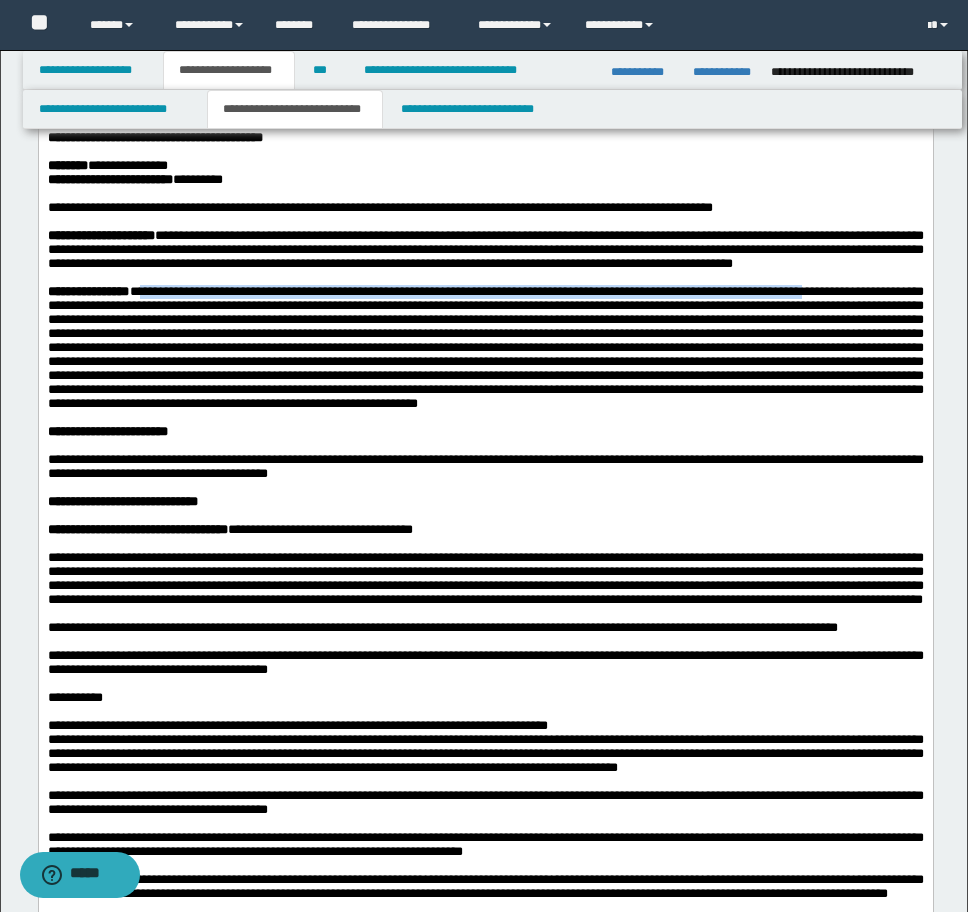 drag, startPoint x: 124, startPoint y: 406, endPoint x: 170, endPoint y: 390, distance: 48.703182 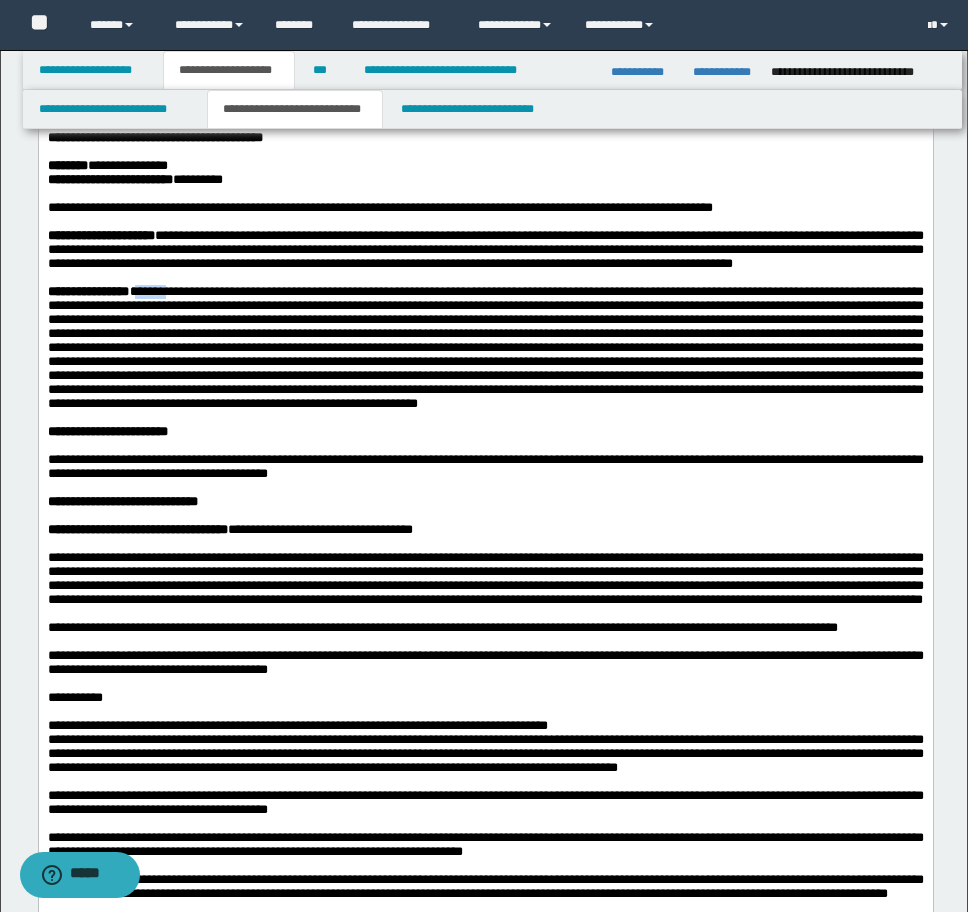 drag, startPoint x: 209, startPoint y: 388, endPoint x: 161, endPoint y: 390, distance: 48.04165 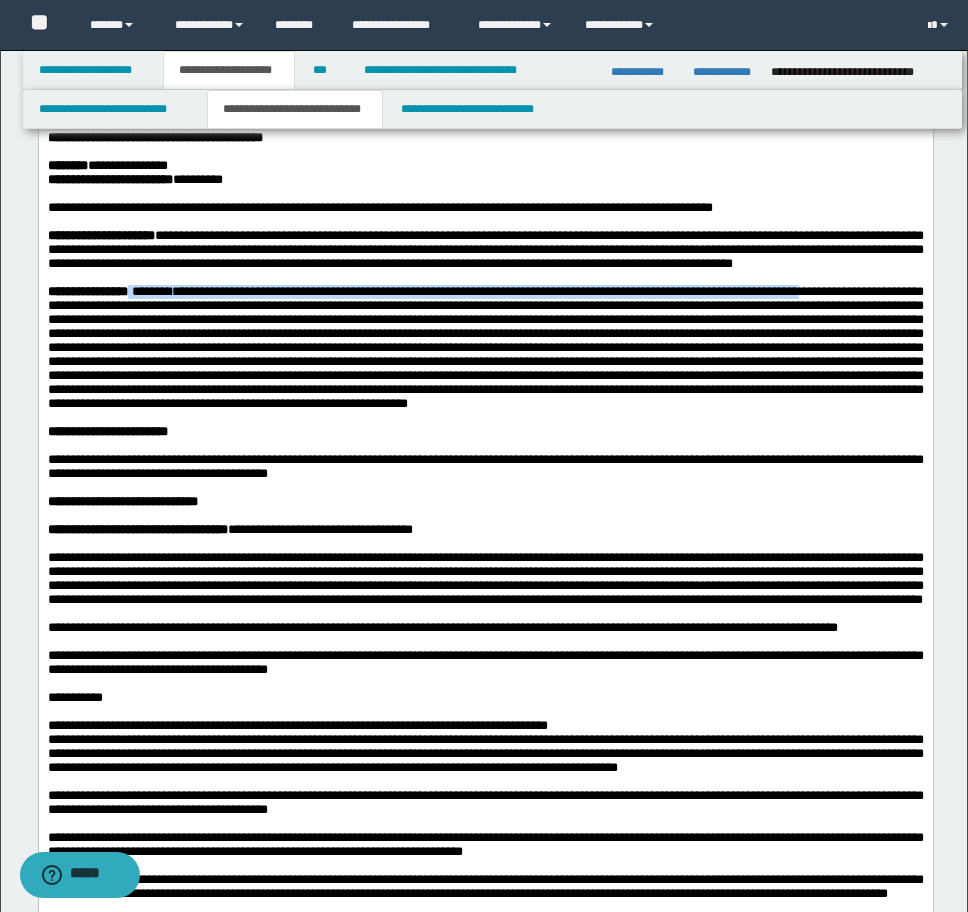 drag, startPoint x: 159, startPoint y: 387, endPoint x: 128, endPoint y: 399, distance: 33.24154 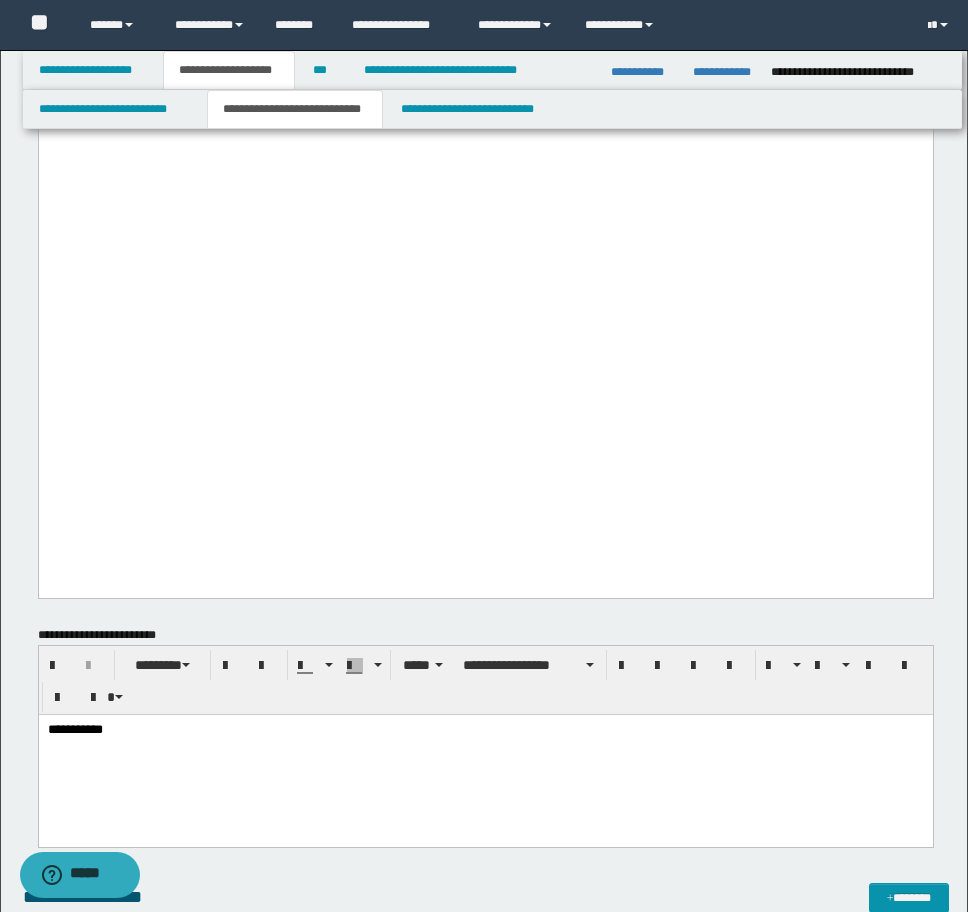 scroll, scrollTop: 1900, scrollLeft: 0, axis: vertical 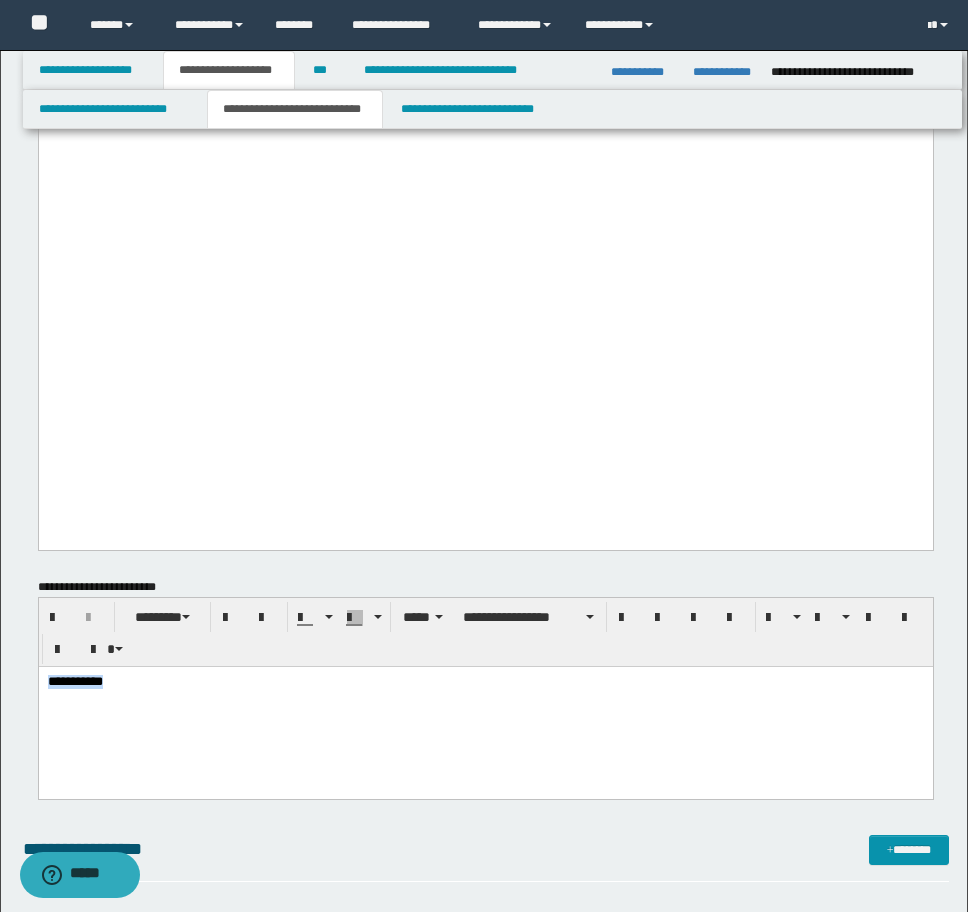 click on "**********" at bounding box center [485, 707] 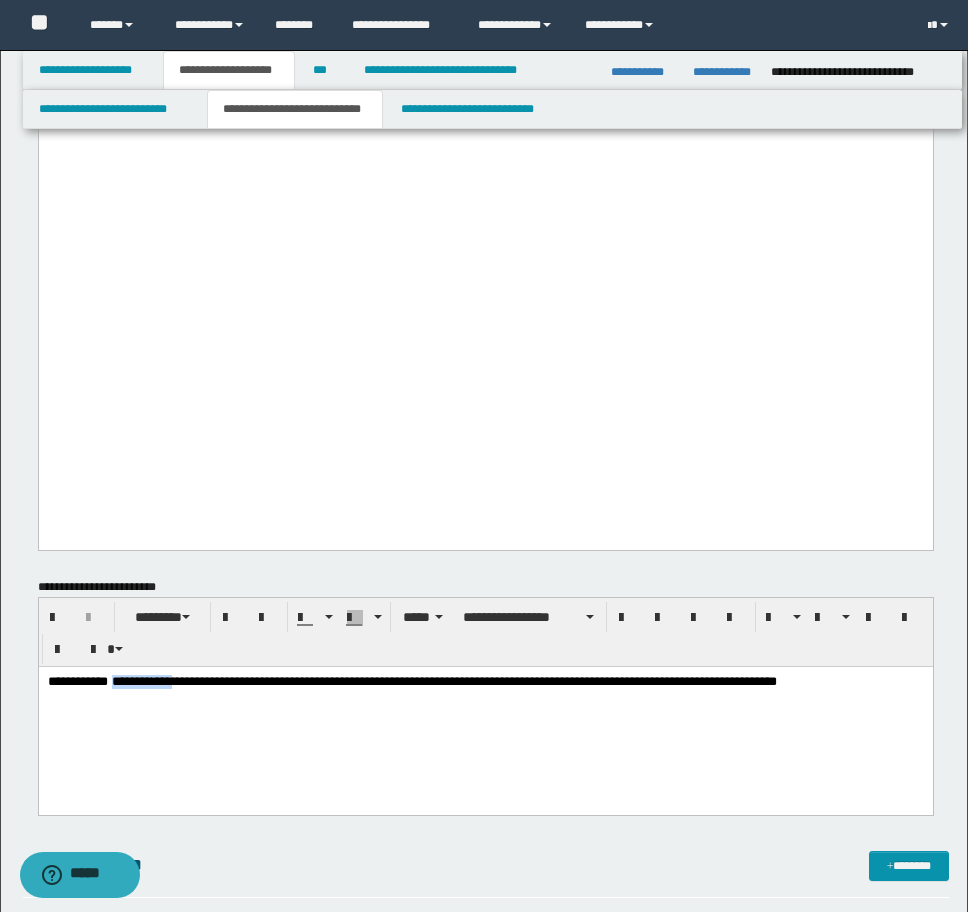 drag, startPoint x: 198, startPoint y: 677, endPoint x: 125, endPoint y: 677, distance: 73 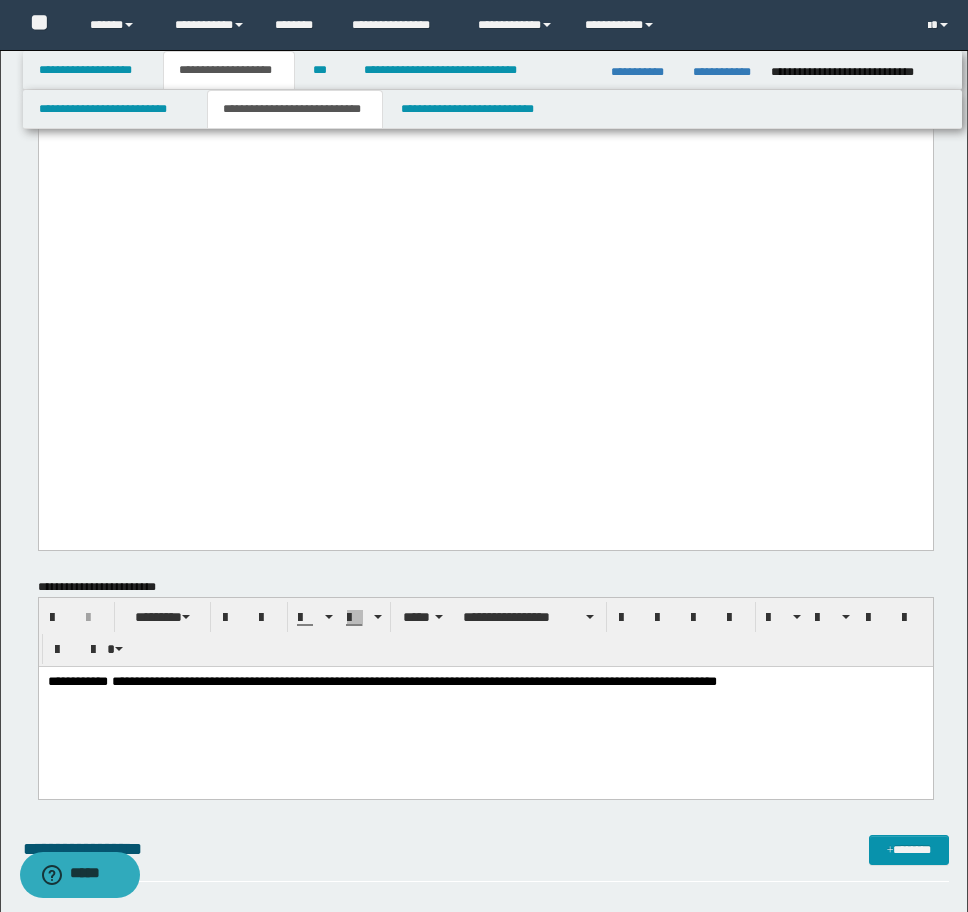 click on "**********" at bounding box center (413, 680) 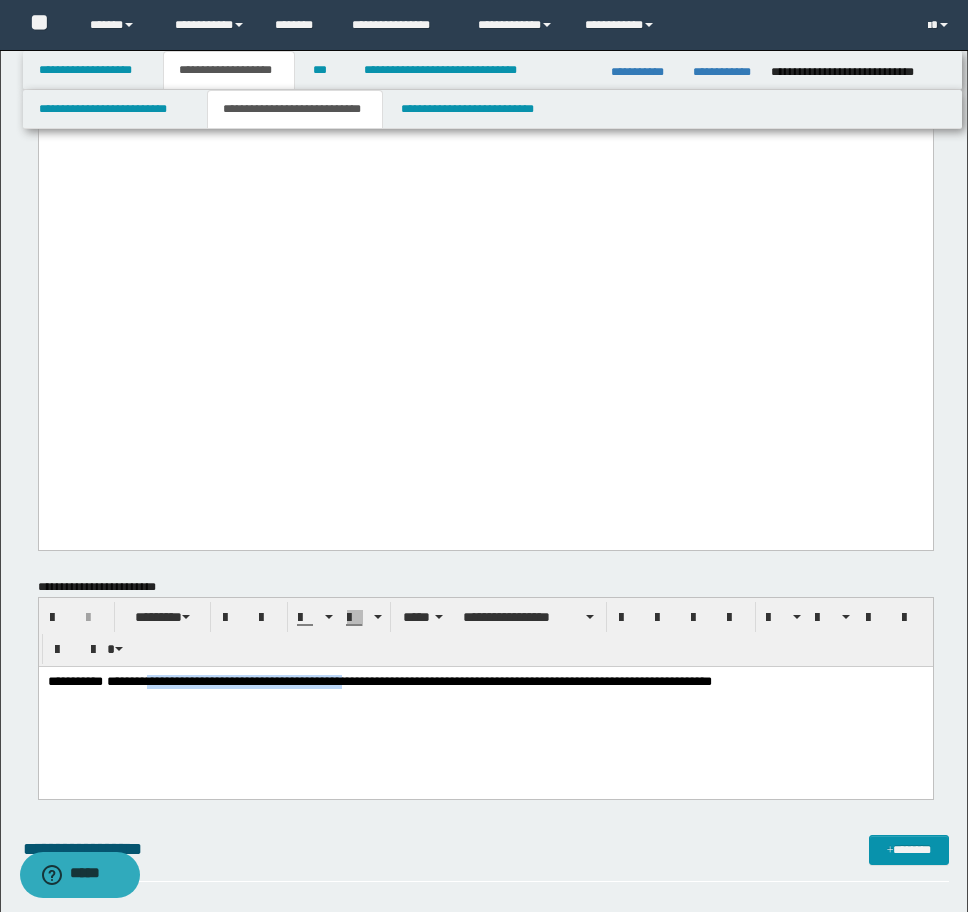 drag, startPoint x: 174, startPoint y: 680, endPoint x: 386, endPoint y: 684, distance: 212.03773 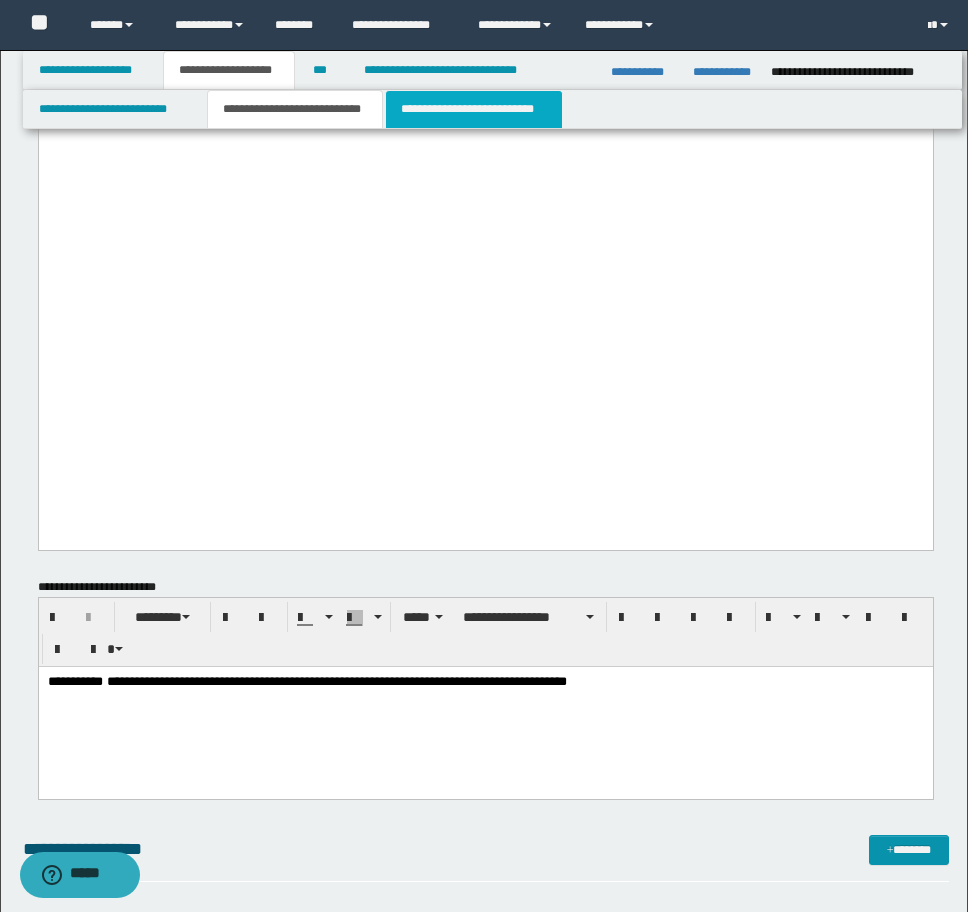 click on "**********" at bounding box center [474, 109] 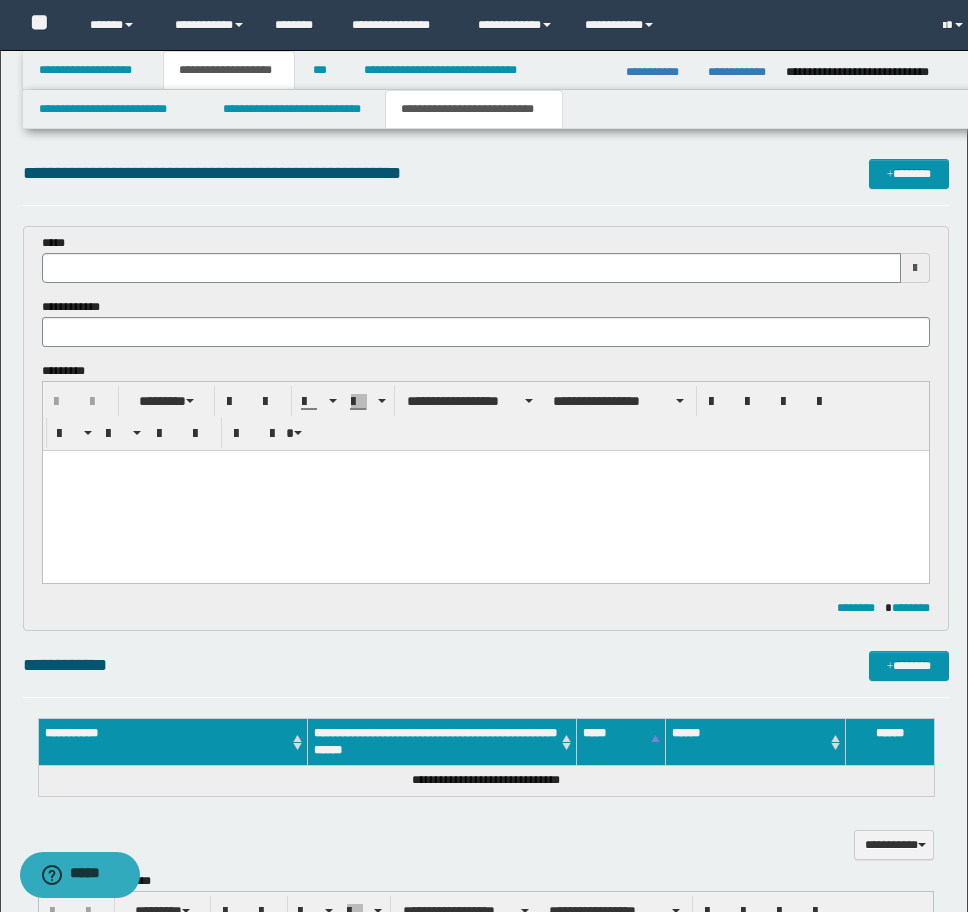 scroll, scrollTop: 0, scrollLeft: 0, axis: both 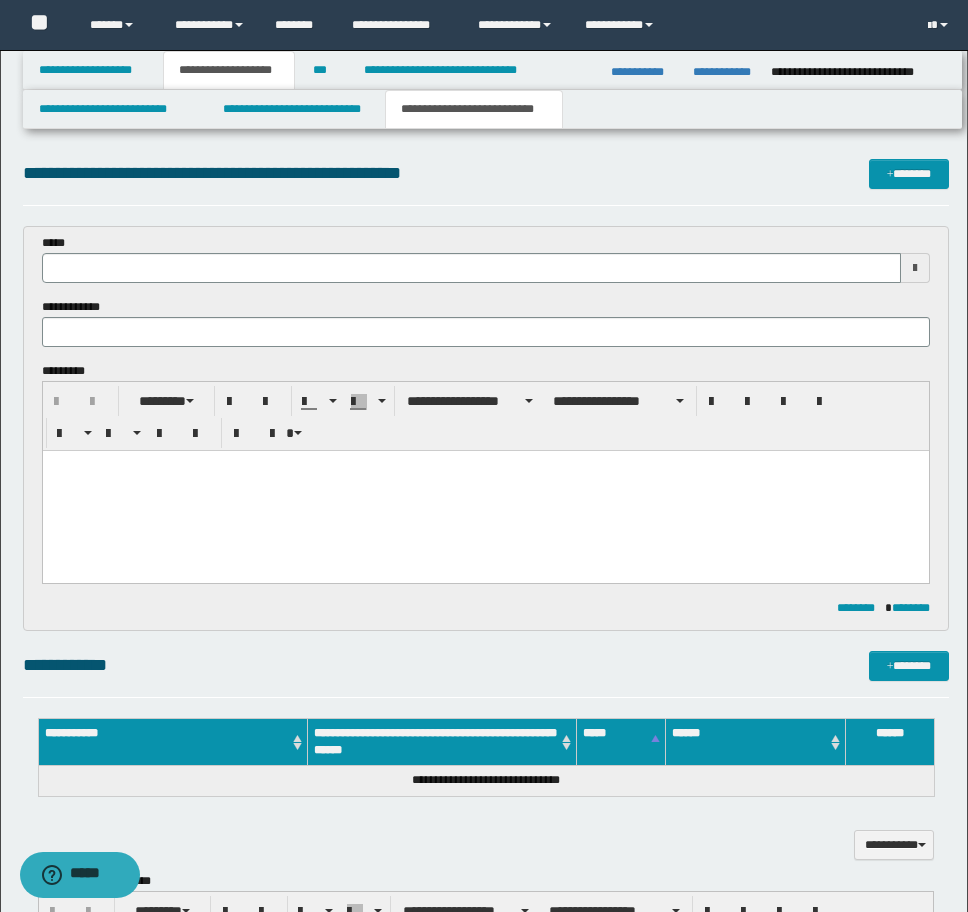click at bounding box center (485, 491) 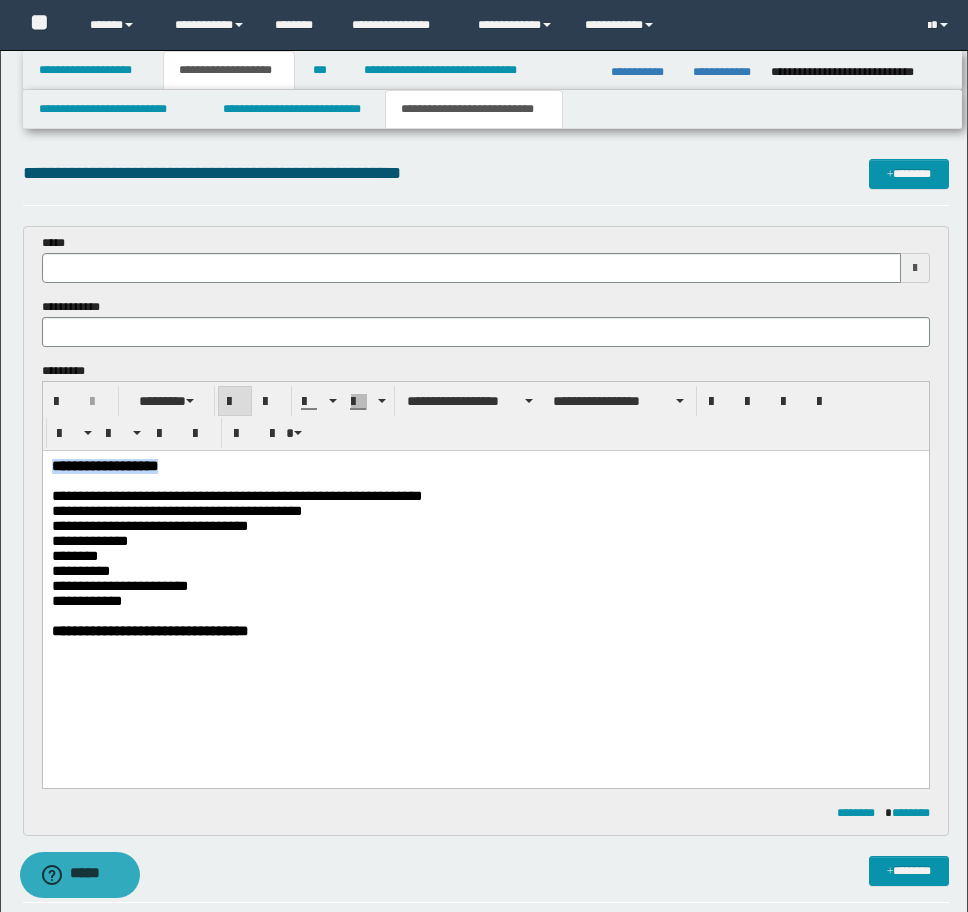 drag, startPoint x: 193, startPoint y: 469, endPoint x: -7, endPoint y: 447, distance: 201.20636 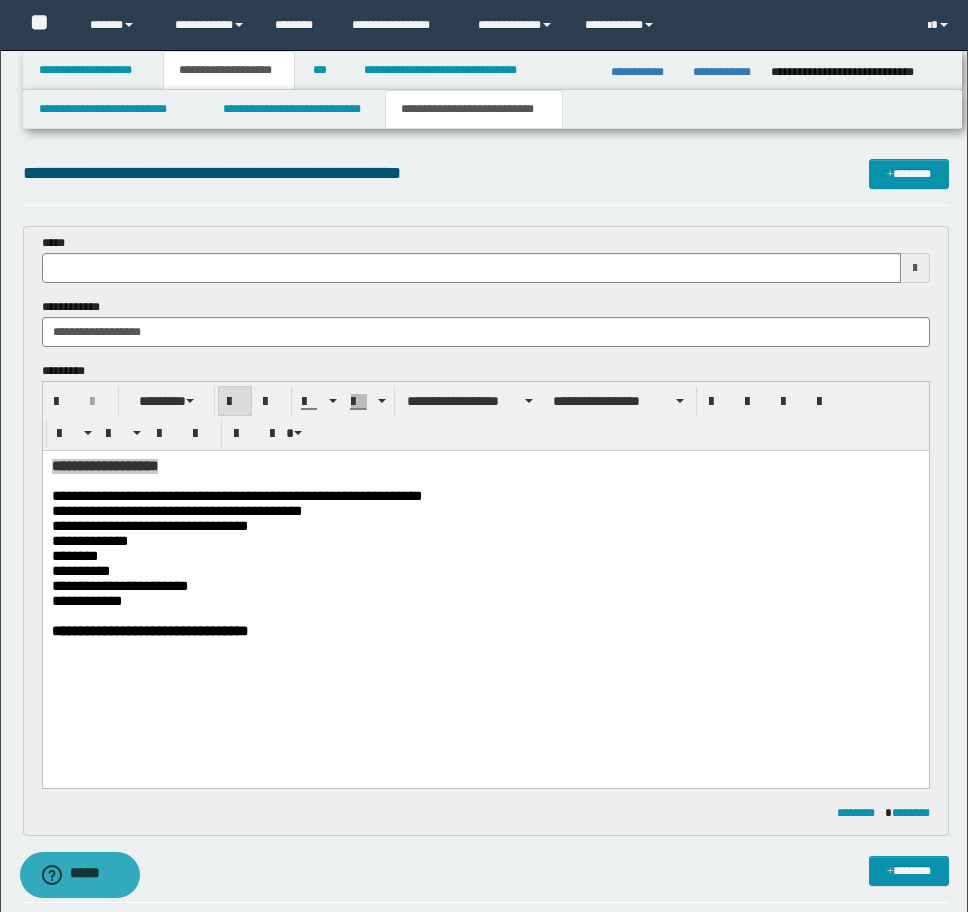 click on "*****" at bounding box center (486, 258) 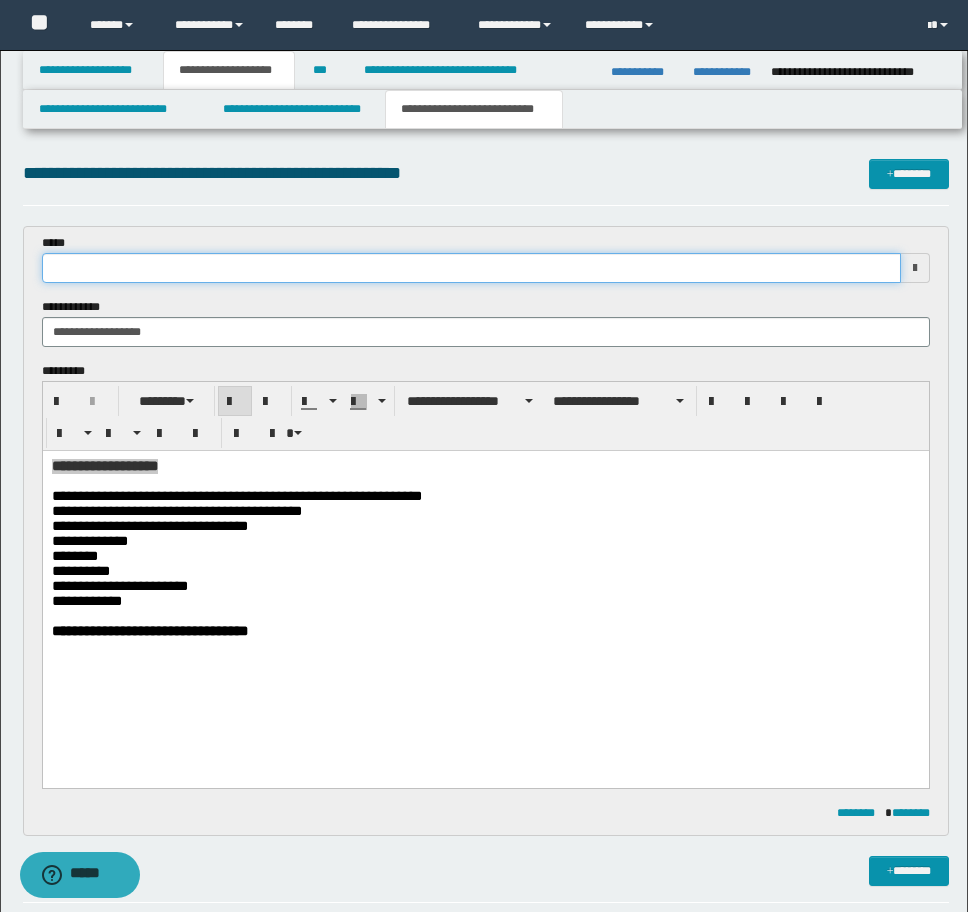 click at bounding box center (471, 268) 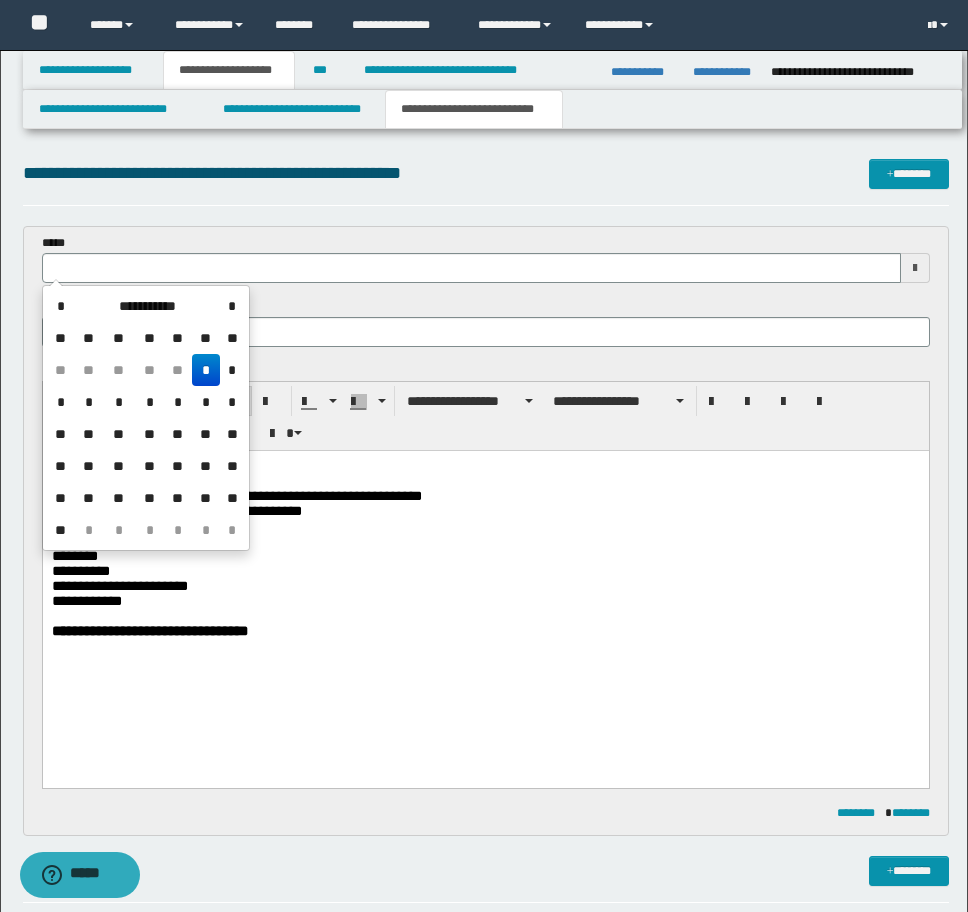 click on "*" at bounding box center (118, 402) 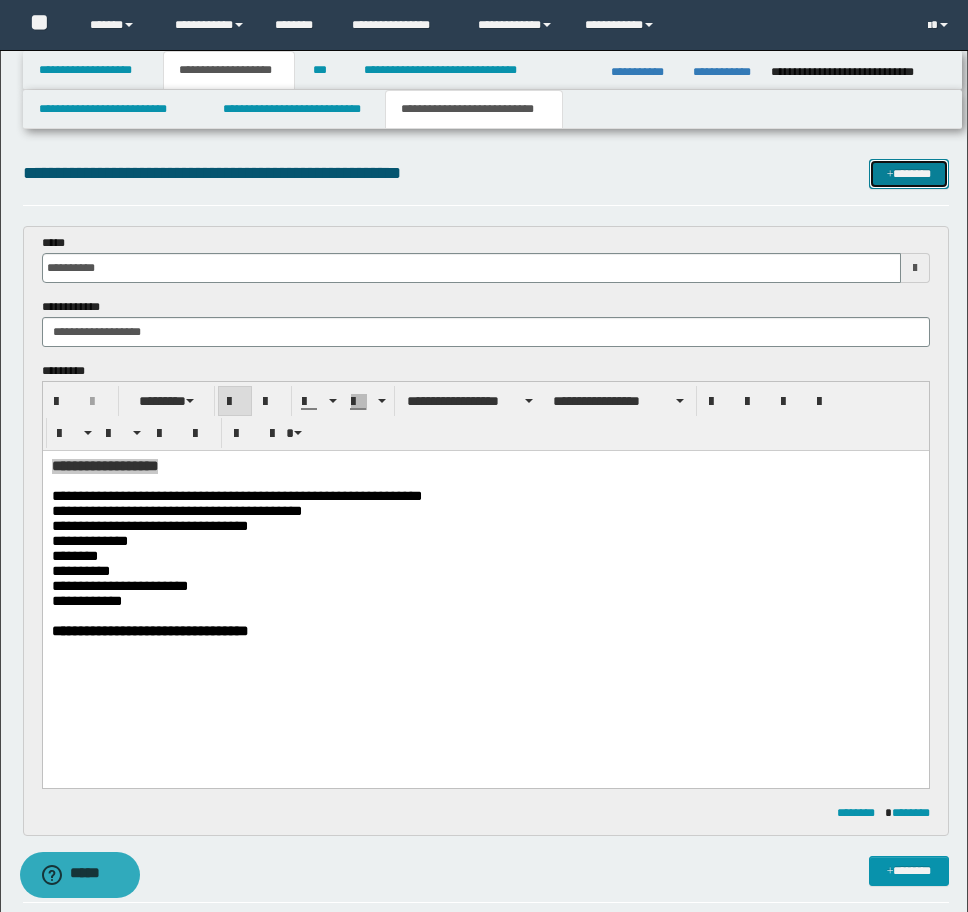 click at bounding box center (890, 175) 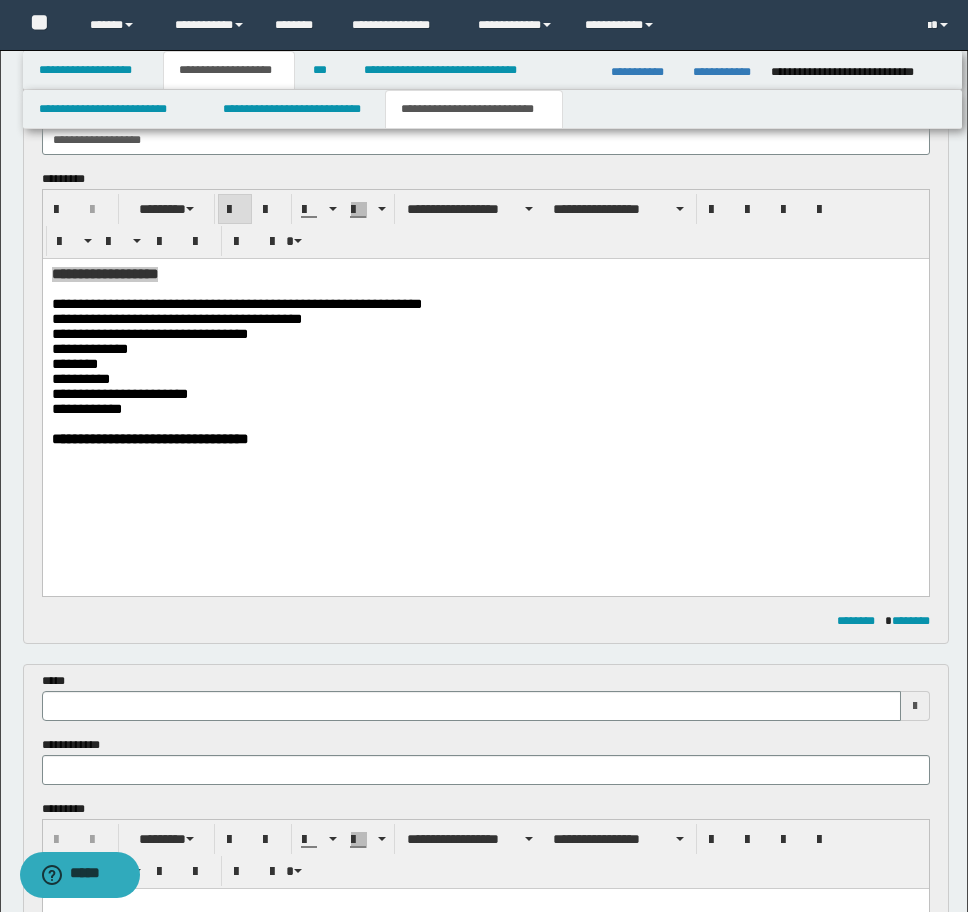 scroll, scrollTop: 183, scrollLeft: 0, axis: vertical 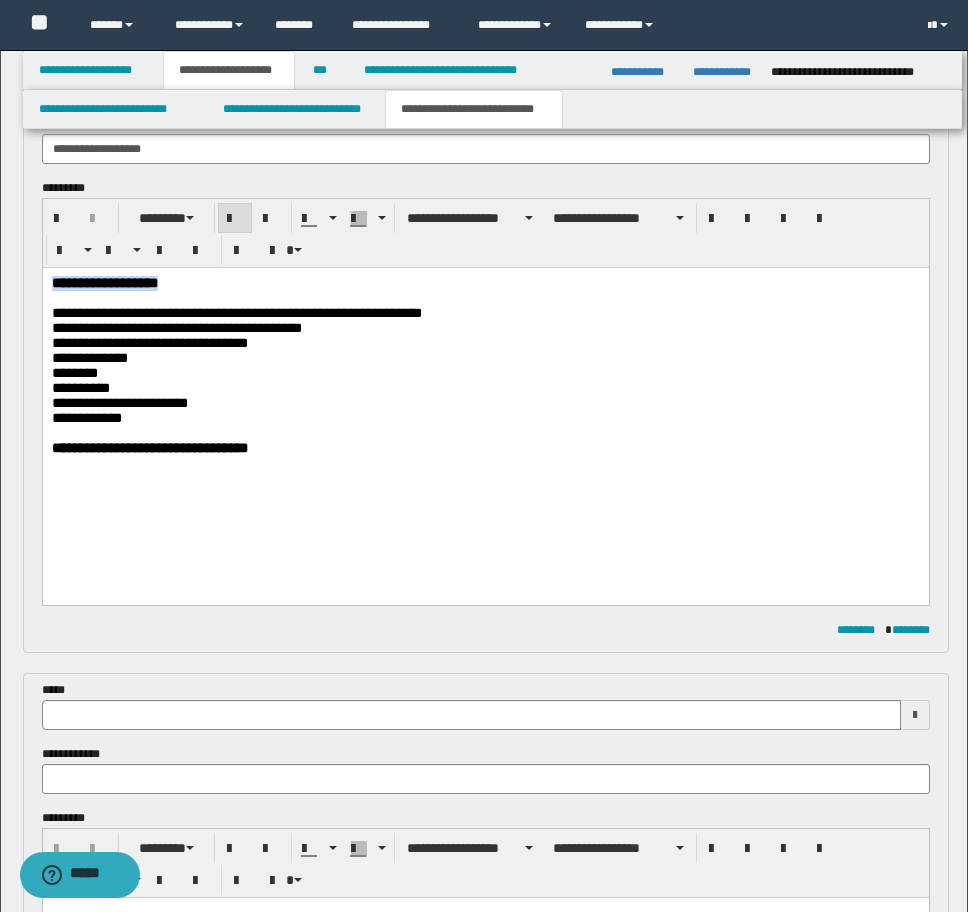 click on "**********" at bounding box center [149, 448] 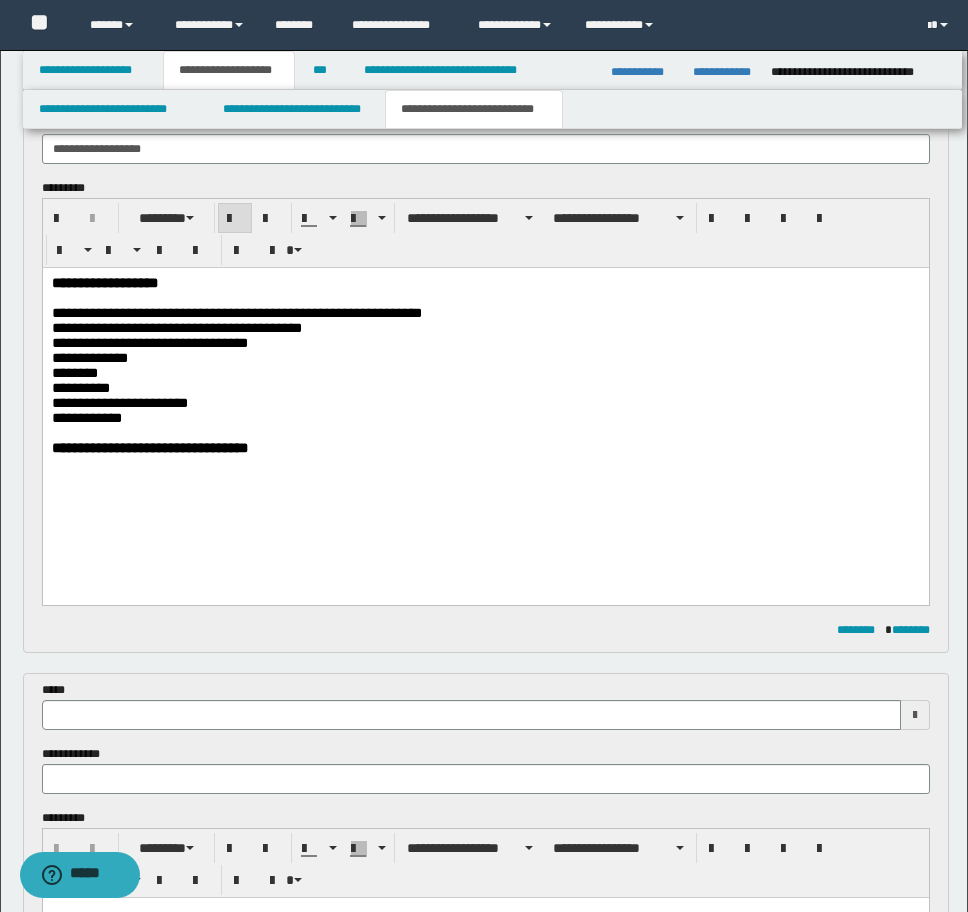 click at bounding box center [485, 463] 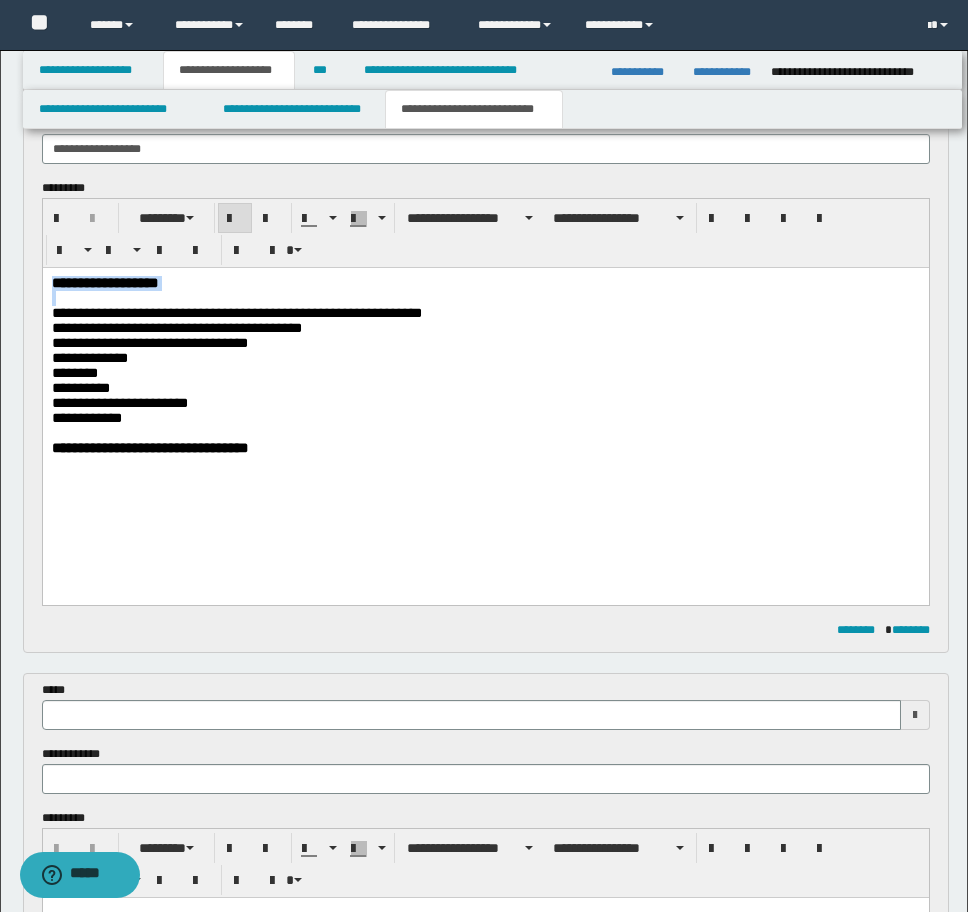 drag, startPoint x: 106, startPoint y: 303, endPoint x: 73, endPoint y: 549, distance: 248.20355 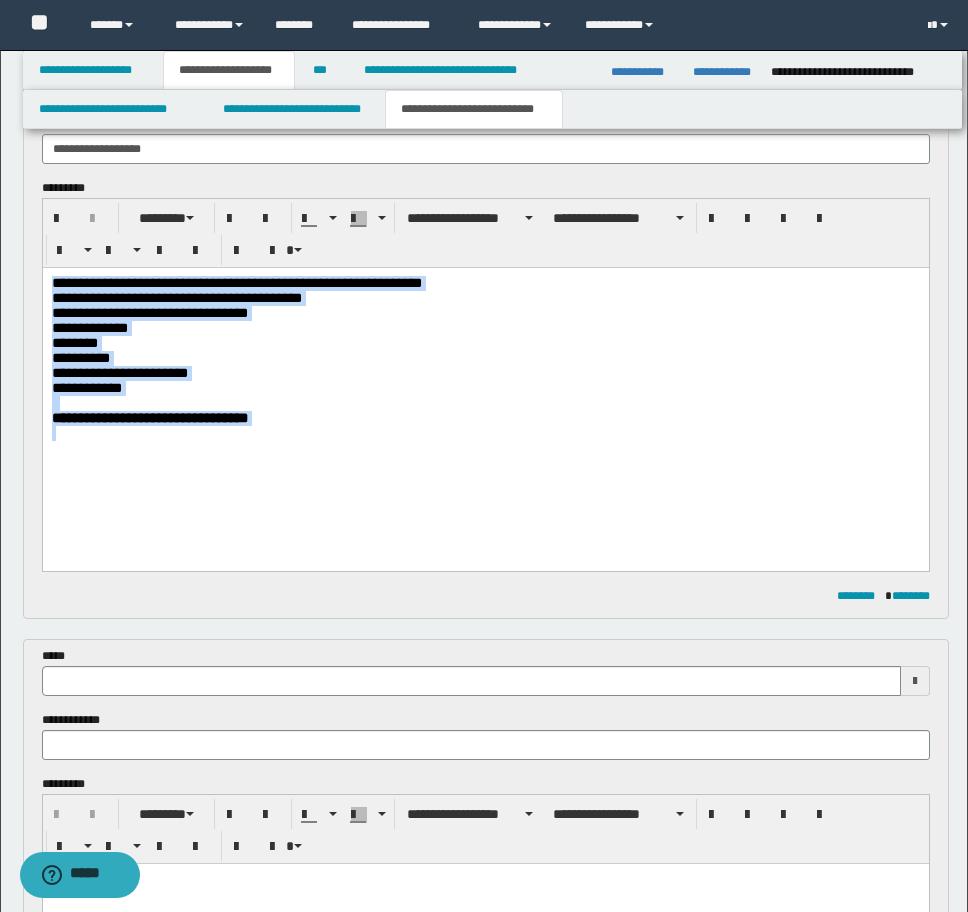 drag, startPoint x: 324, startPoint y: 452, endPoint x: 106, endPoint y: 521, distance: 228.65913 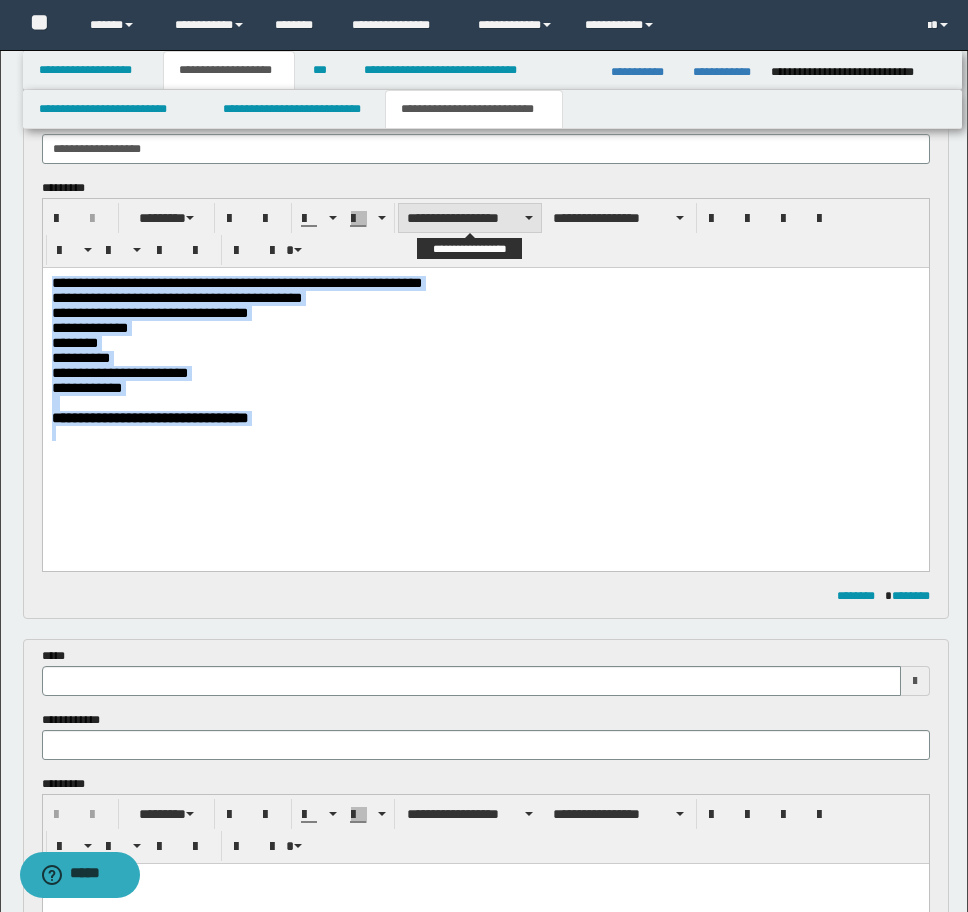 click on "**********" at bounding box center (470, 218) 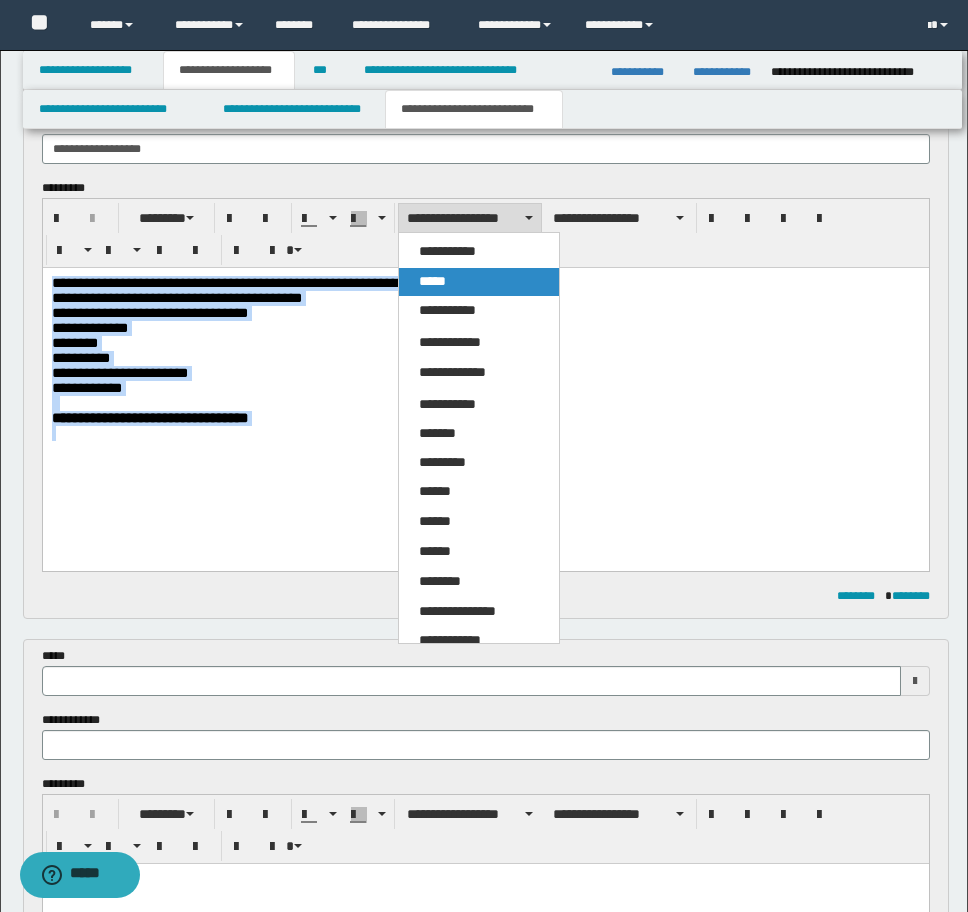 click on "*****" at bounding box center (432, 281) 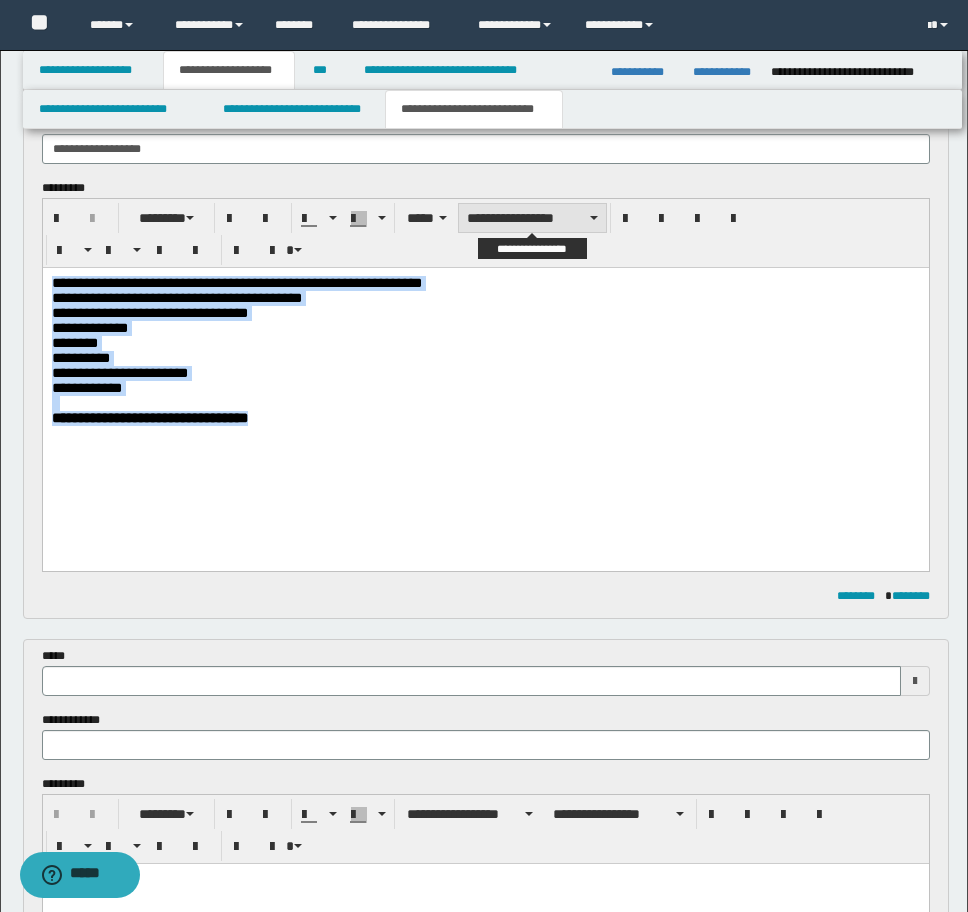 click on "**********" at bounding box center (532, 218) 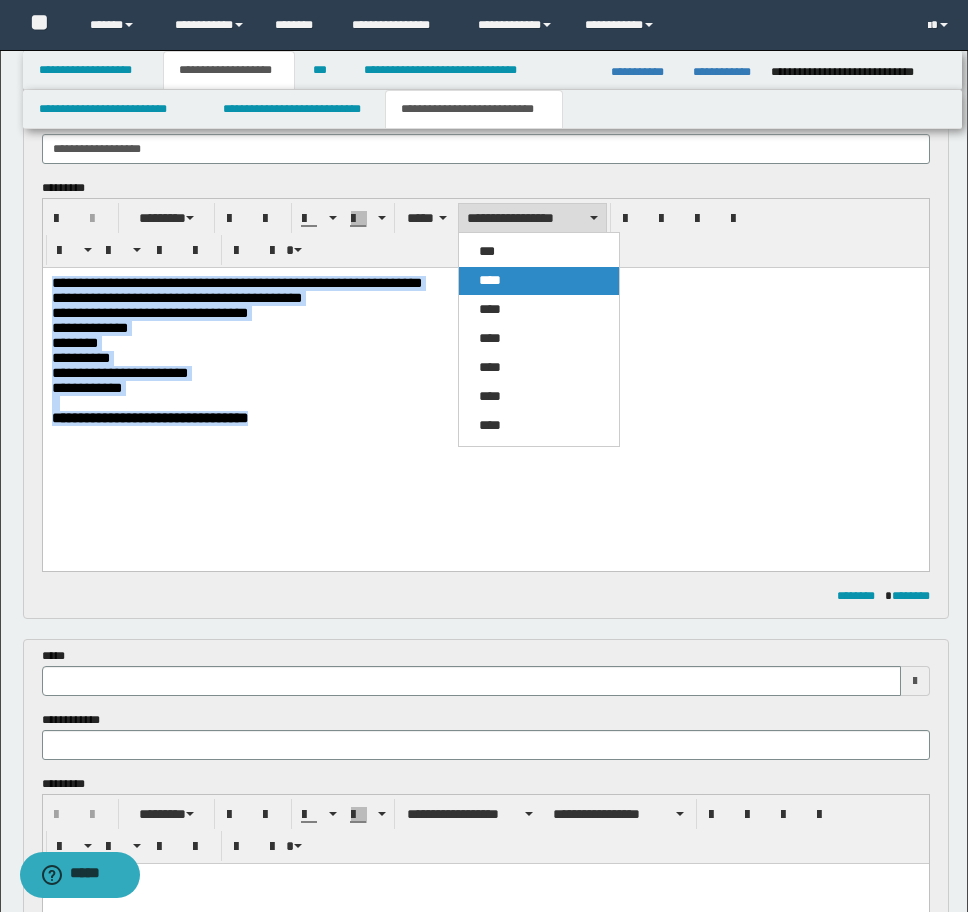 click on "****" at bounding box center [539, 281] 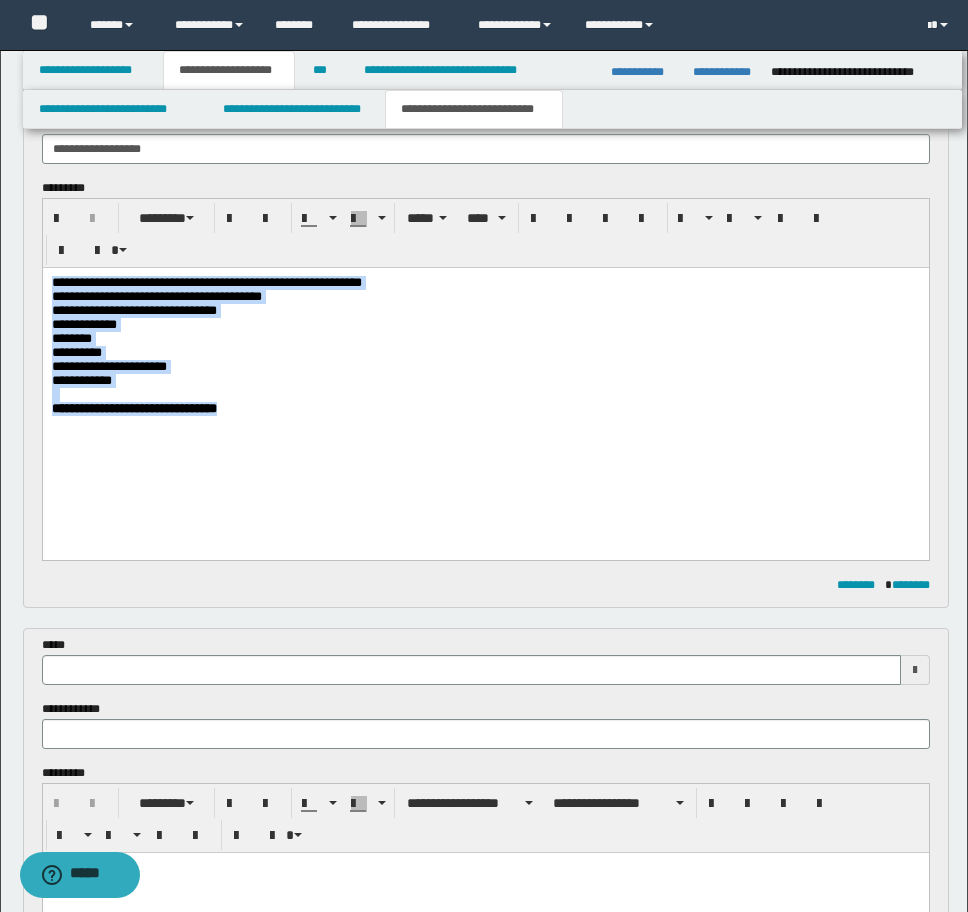 click at bounding box center (485, 423) 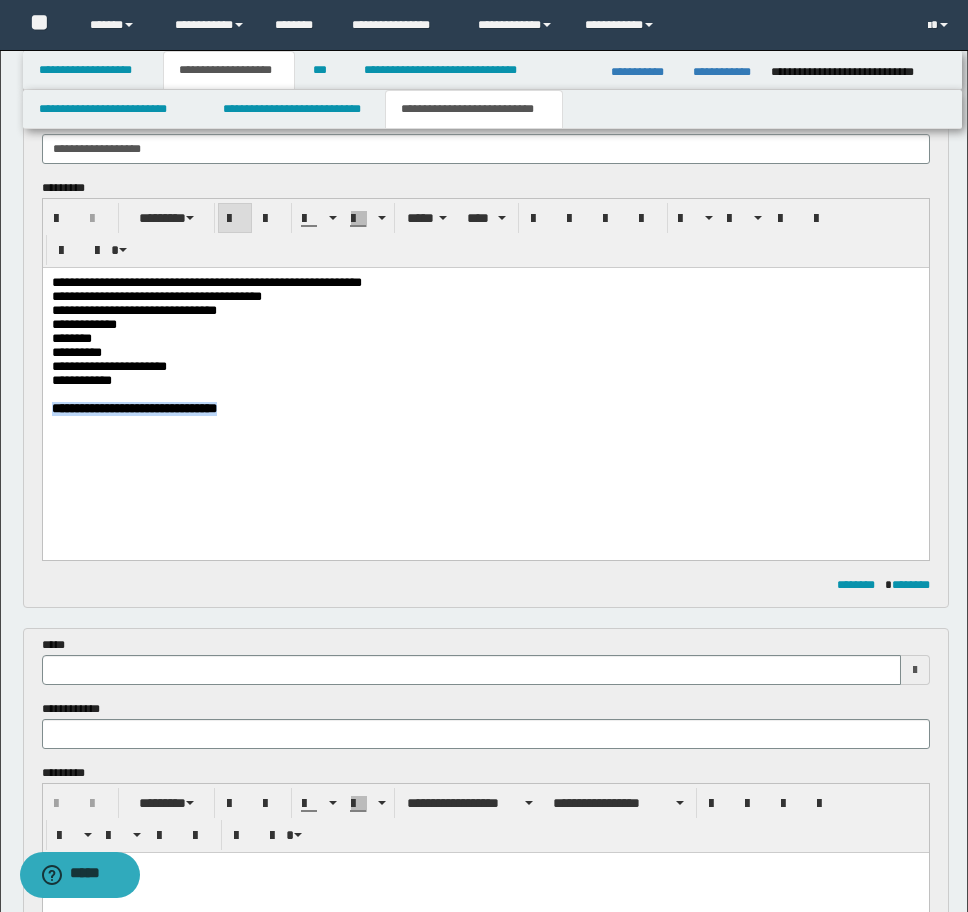 drag, startPoint x: 344, startPoint y: 435, endPoint x: 35, endPoint y: 421, distance: 309.317 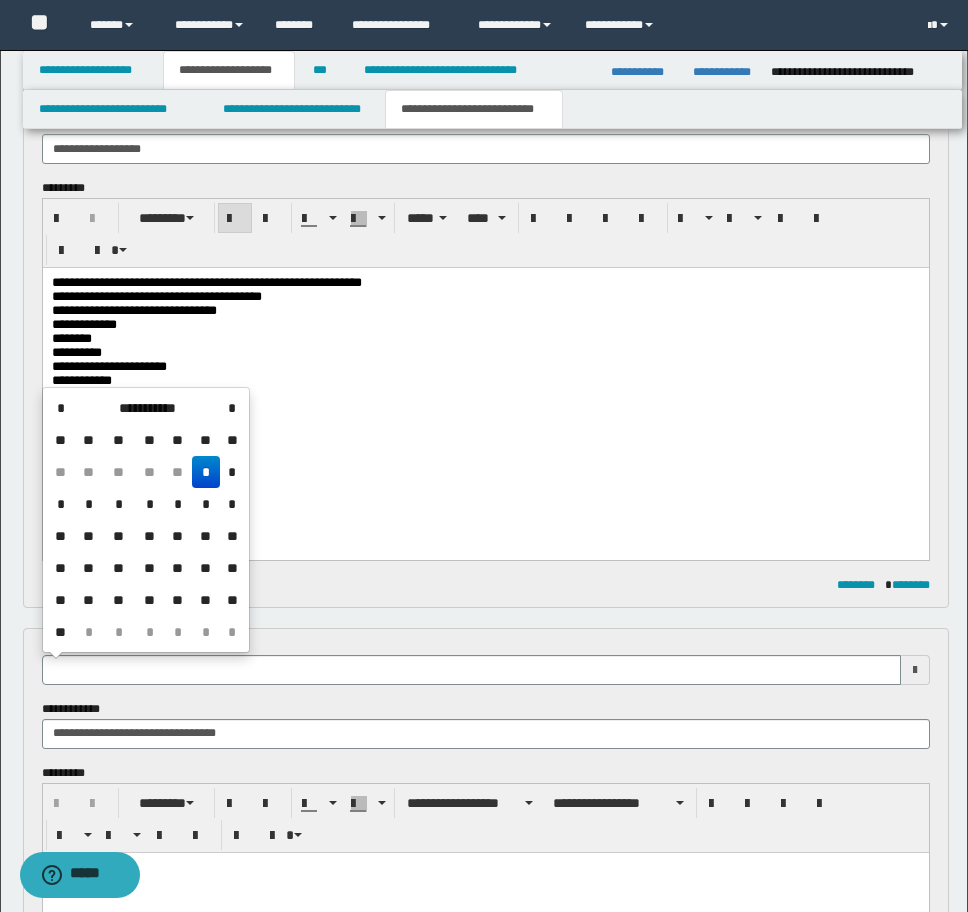 click at bounding box center (471, 670) 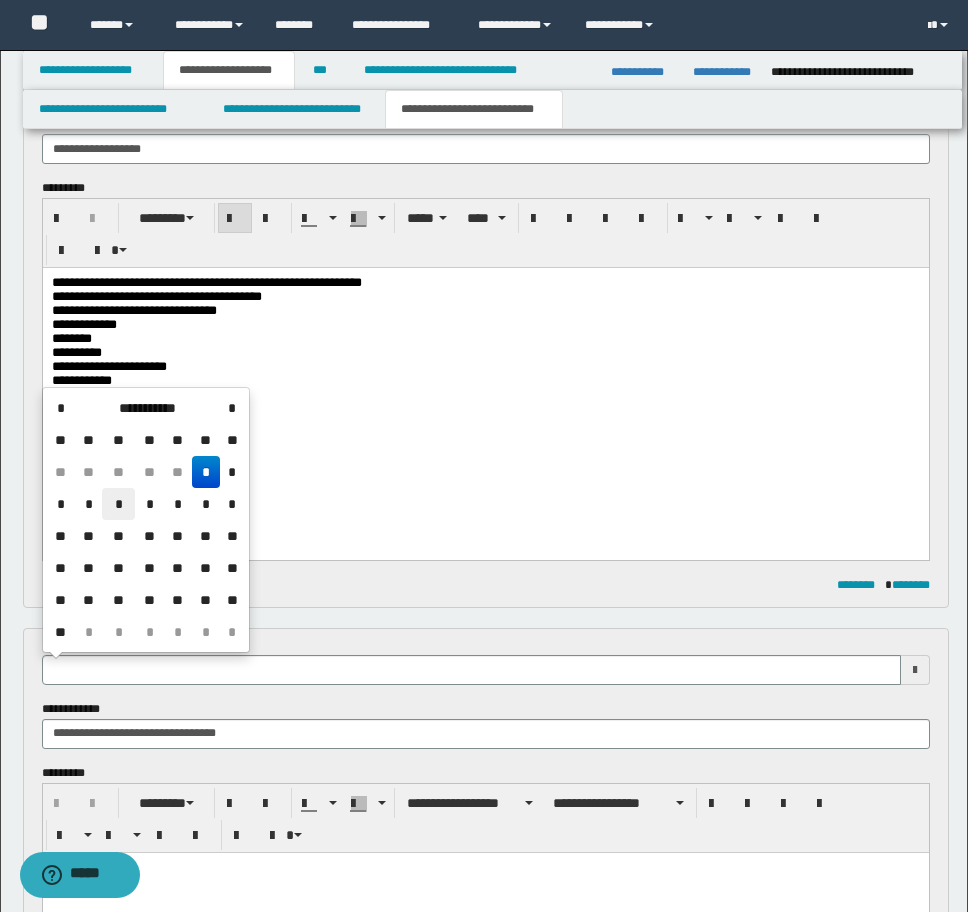 drag, startPoint x: 118, startPoint y: 504, endPoint x: 213, endPoint y: 170, distance: 347.24774 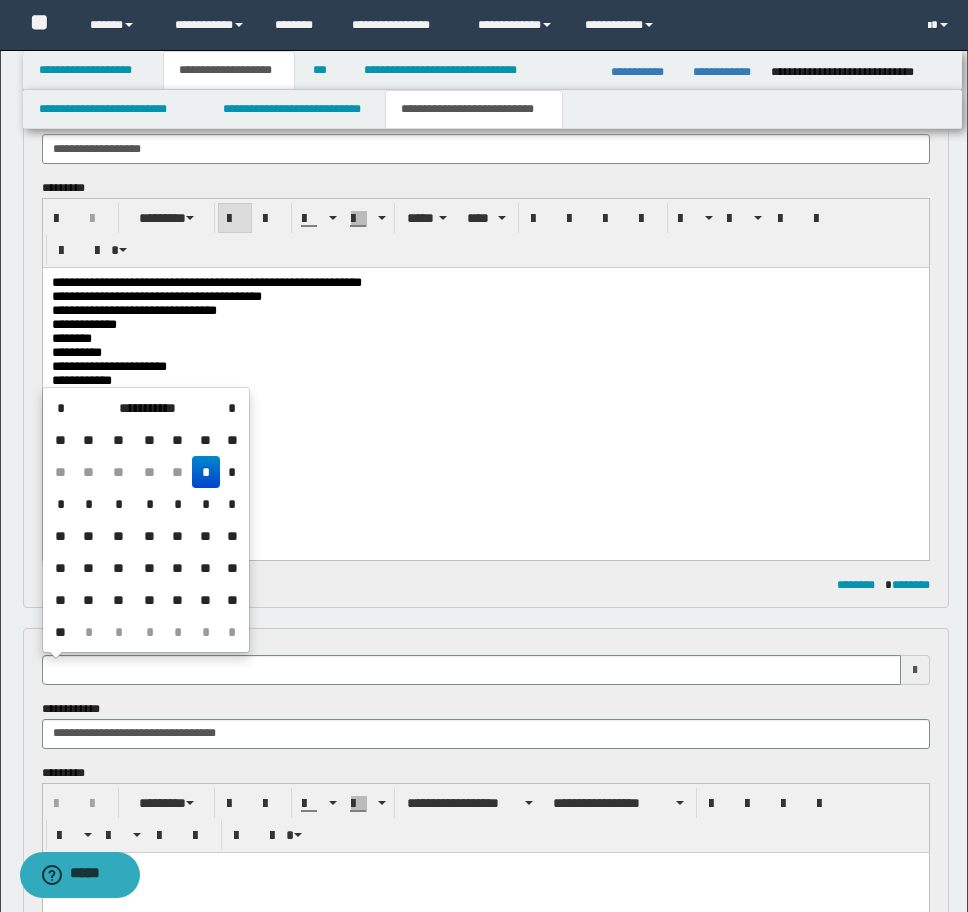 type on "**********" 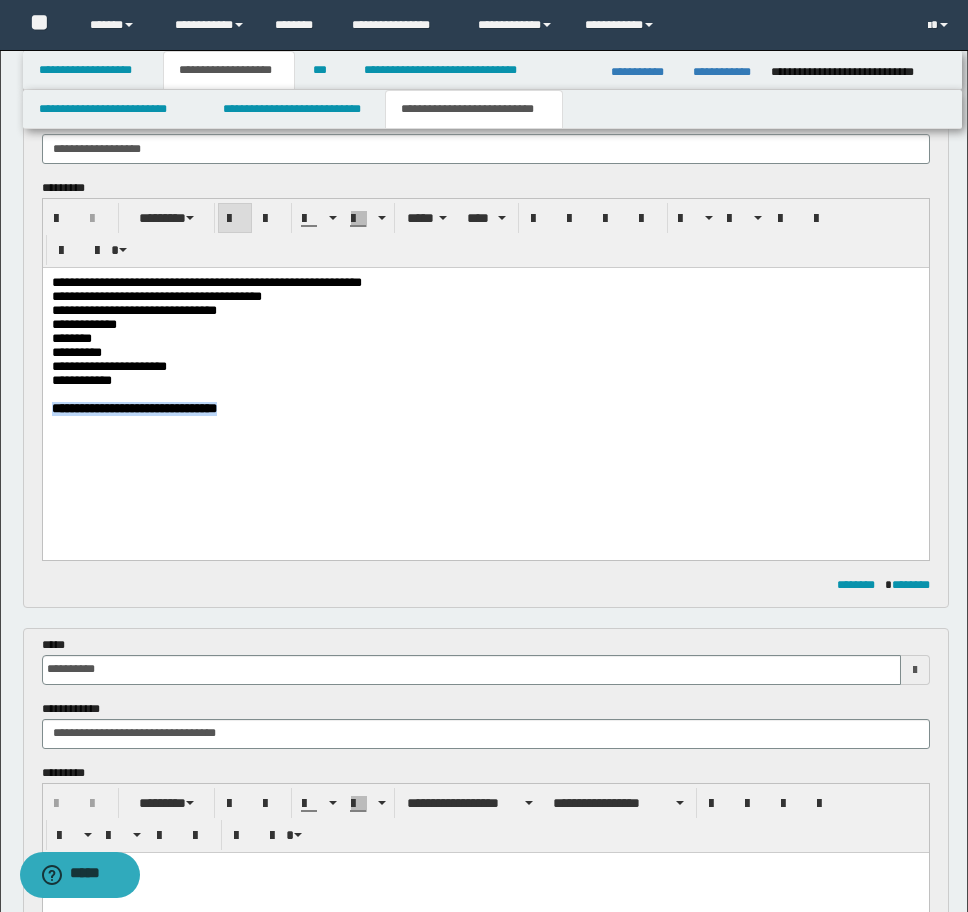 click at bounding box center (485, 423) 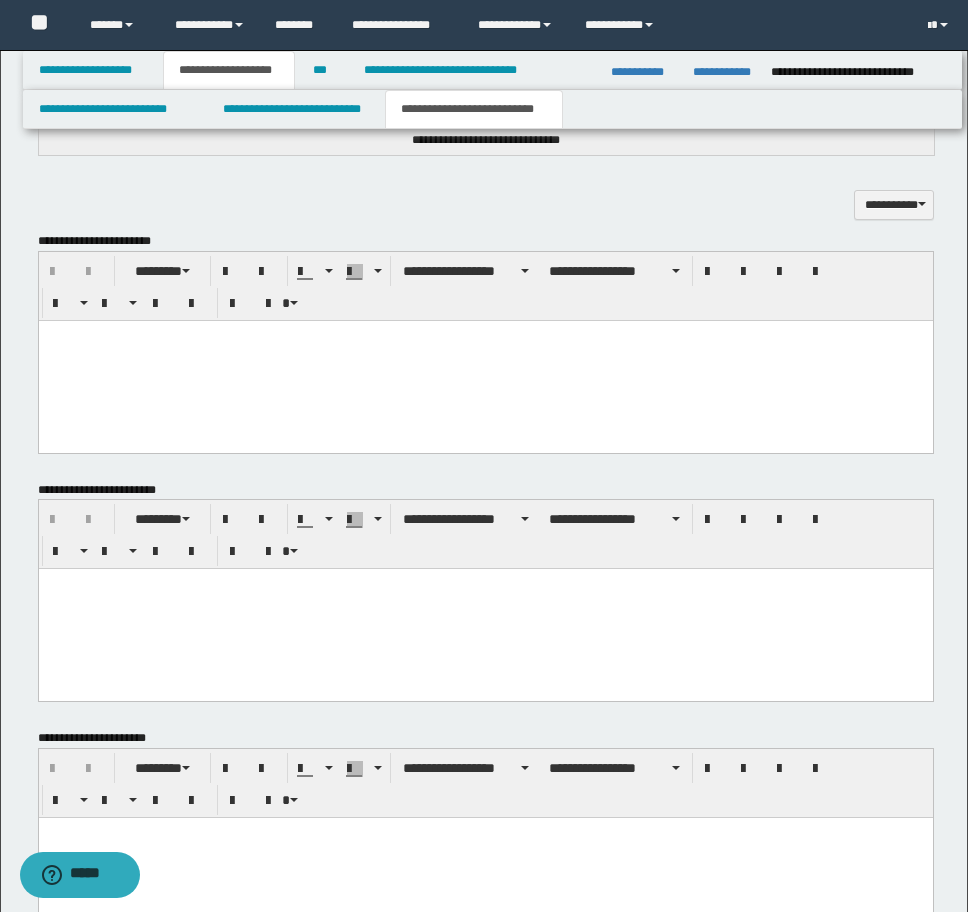 scroll, scrollTop: 1356, scrollLeft: 0, axis: vertical 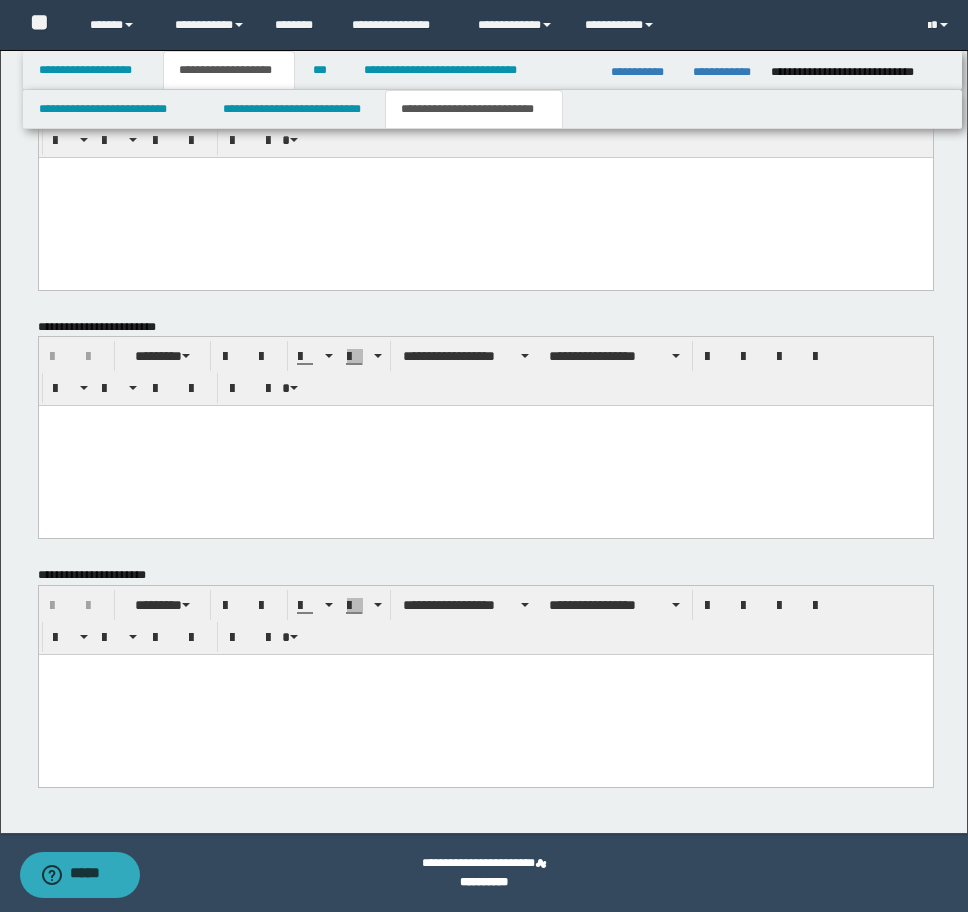 click at bounding box center (485, 695) 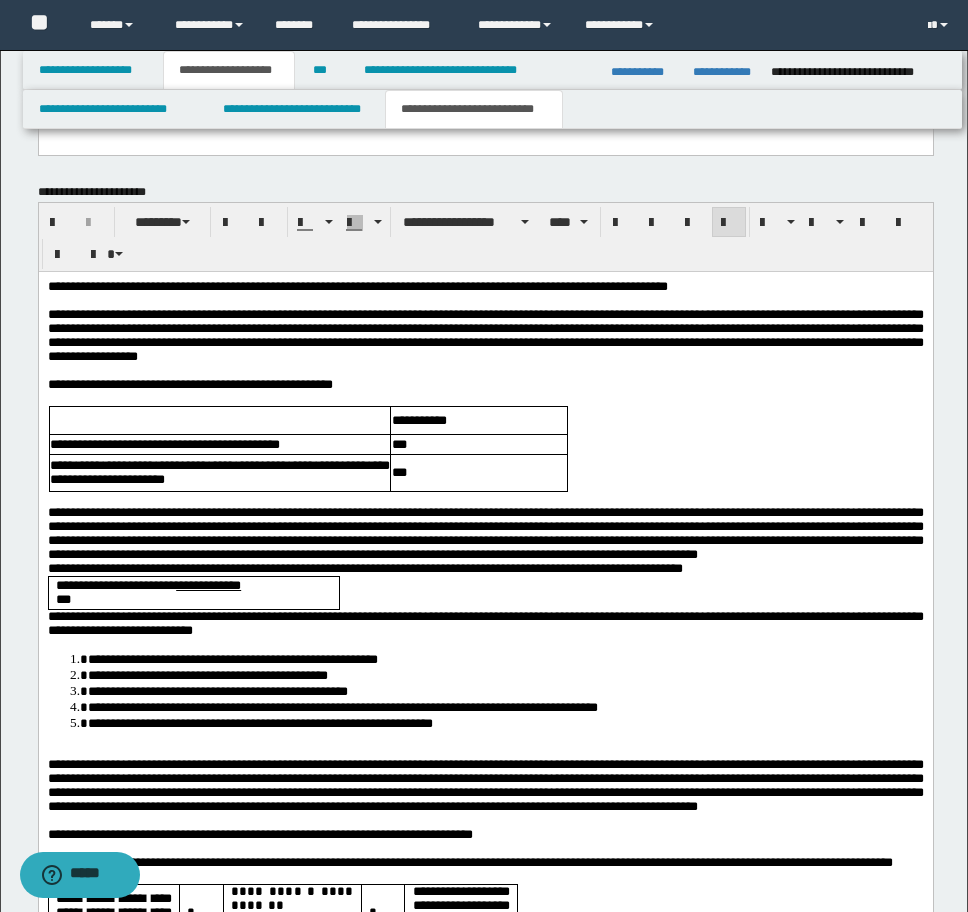 scroll, scrollTop: 1756, scrollLeft: 0, axis: vertical 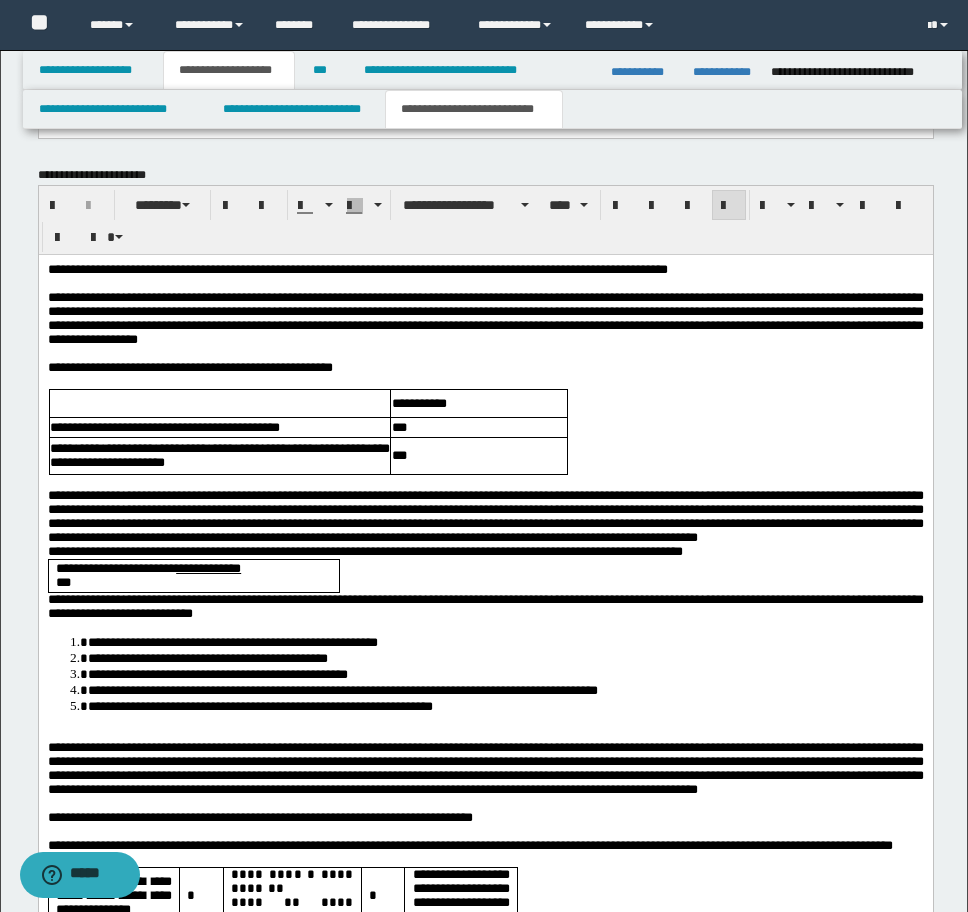 click on "**********" at bounding box center (485, 517) 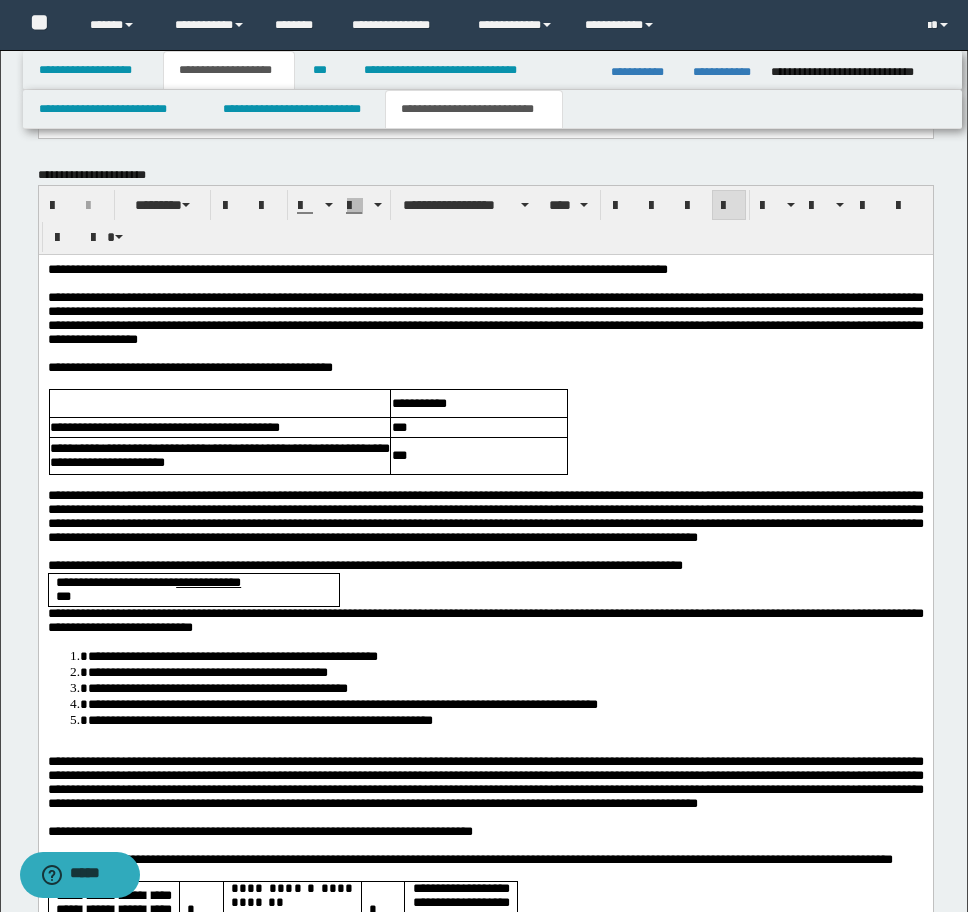 click on "**********" at bounding box center (485, 566) 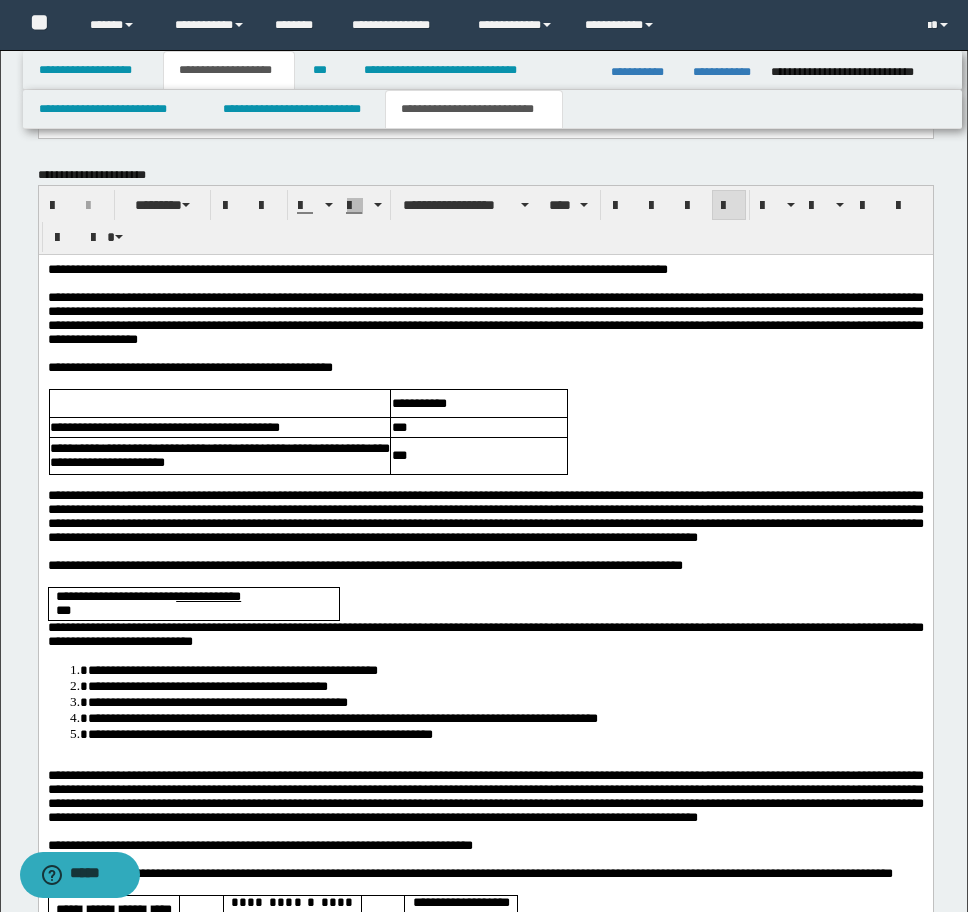 click on "**********" at bounding box center (485, 634) 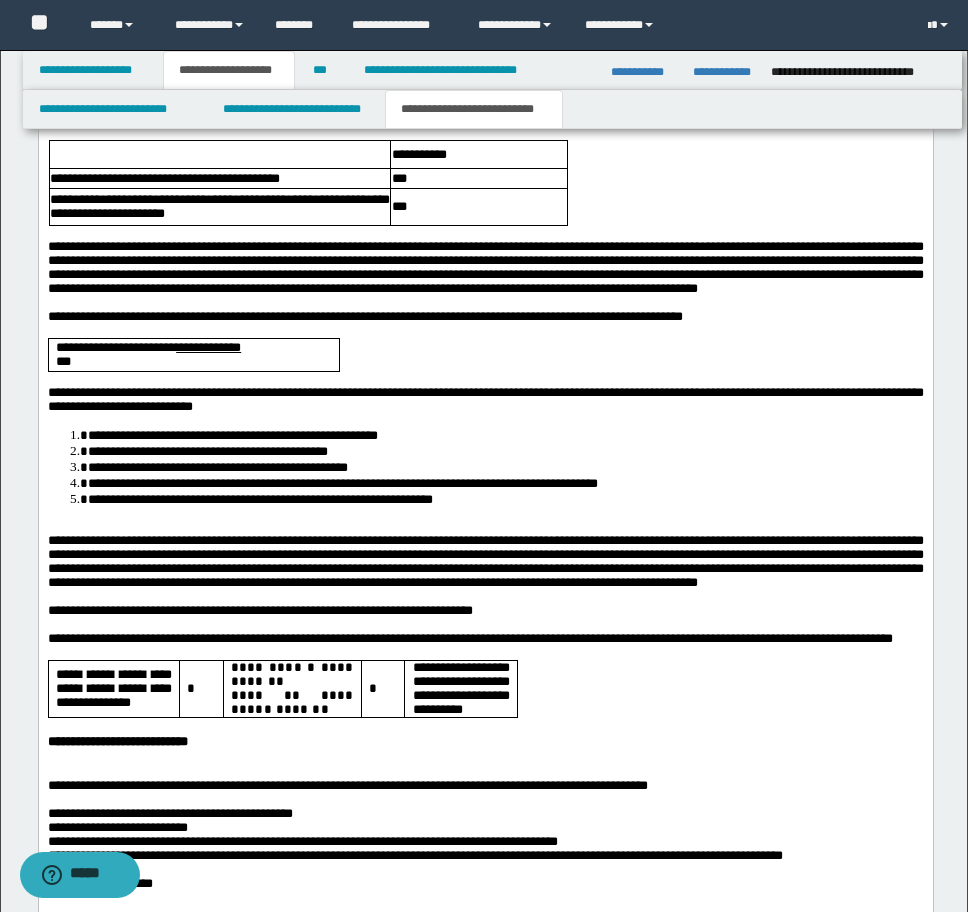 scroll, scrollTop: 2056, scrollLeft: 0, axis: vertical 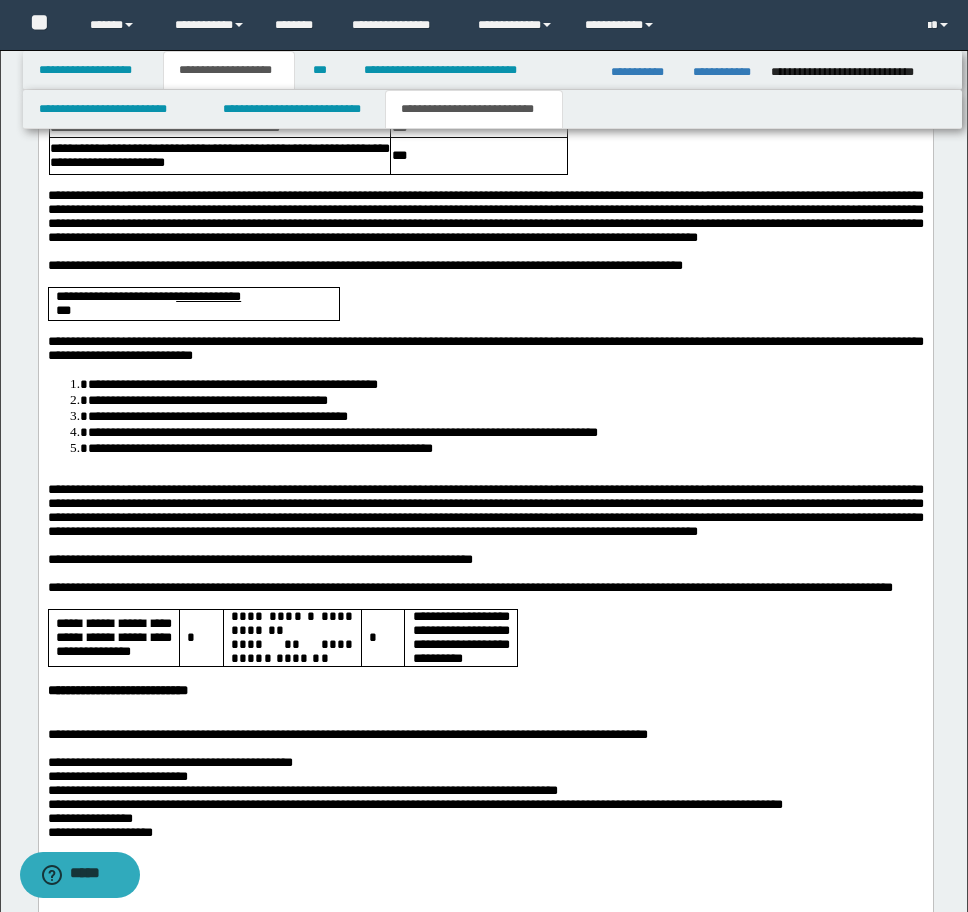 click on "**********" at bounding box center (505, 449) 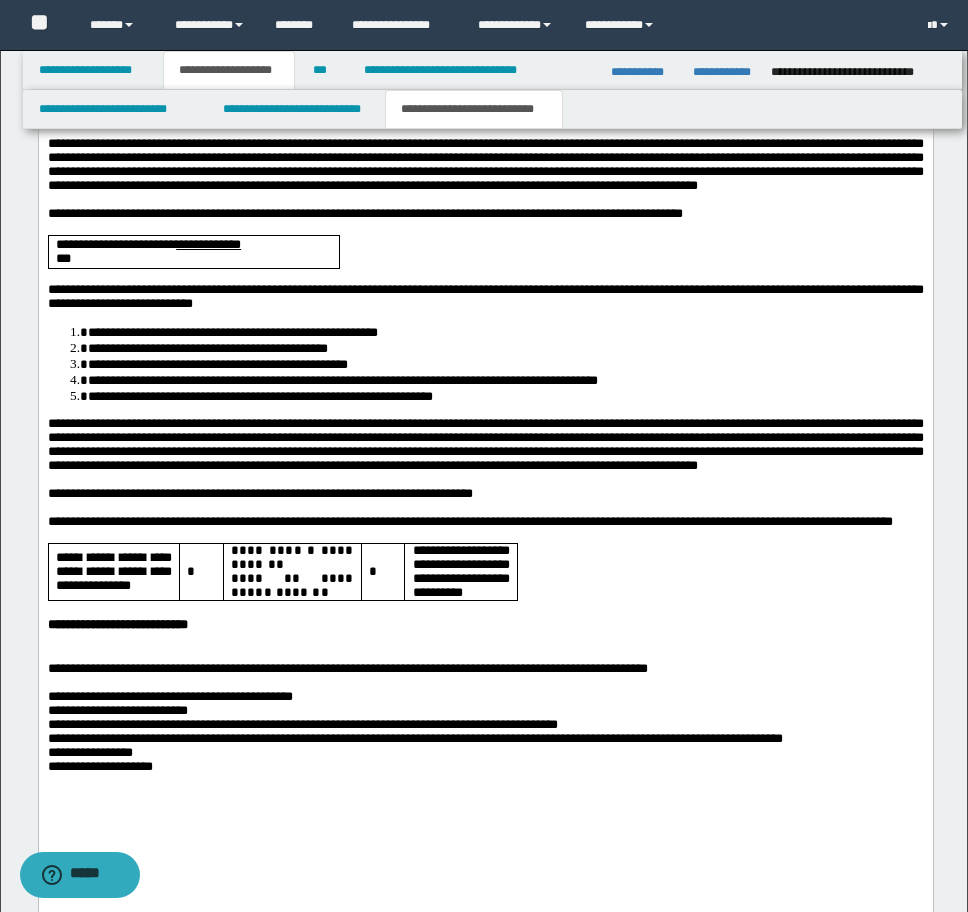 scroll, scrollTop: 2156, scrollLeft: 0, axis: vertical 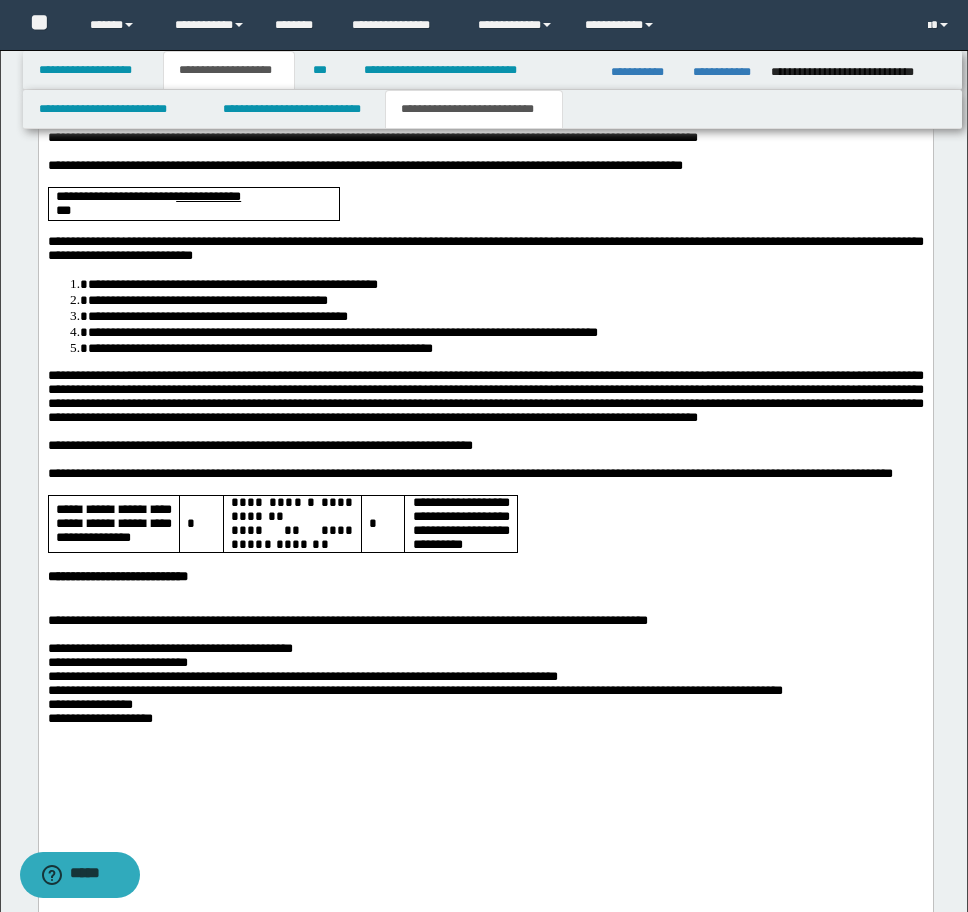 click on "**********" at bounding box center [485, 320] 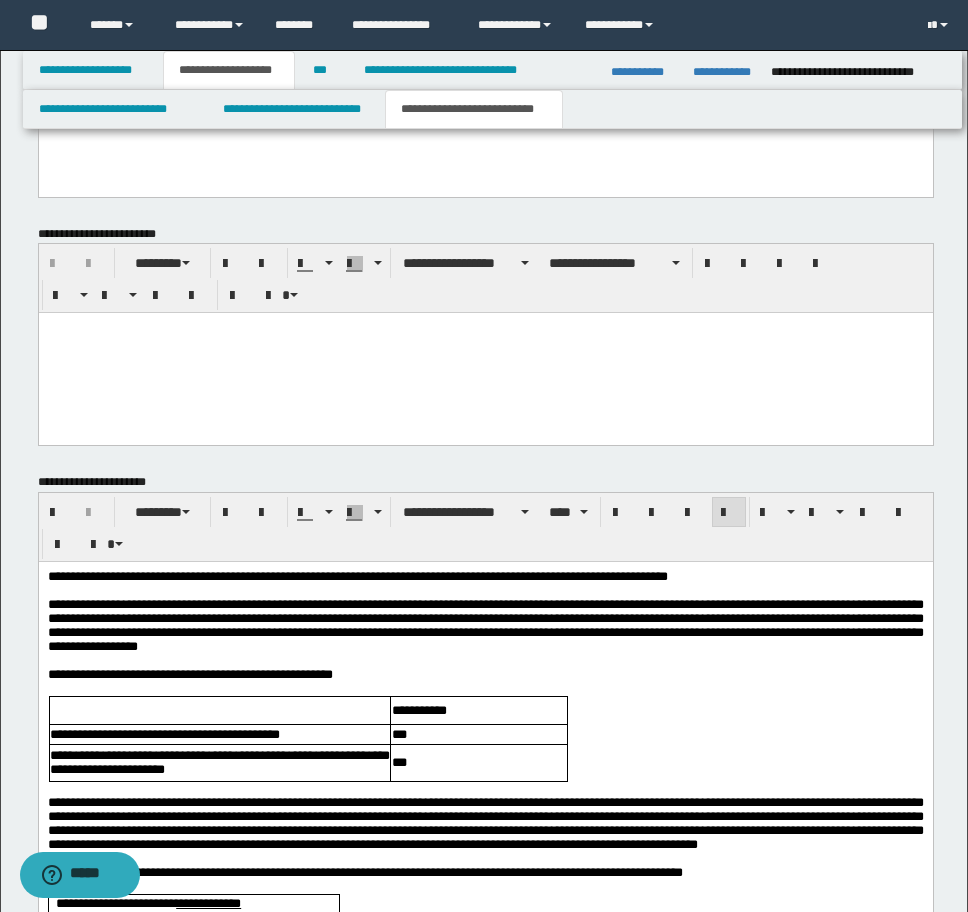 scroll, scrollTop: 1150, scrollLeft: 0, axis: vertical 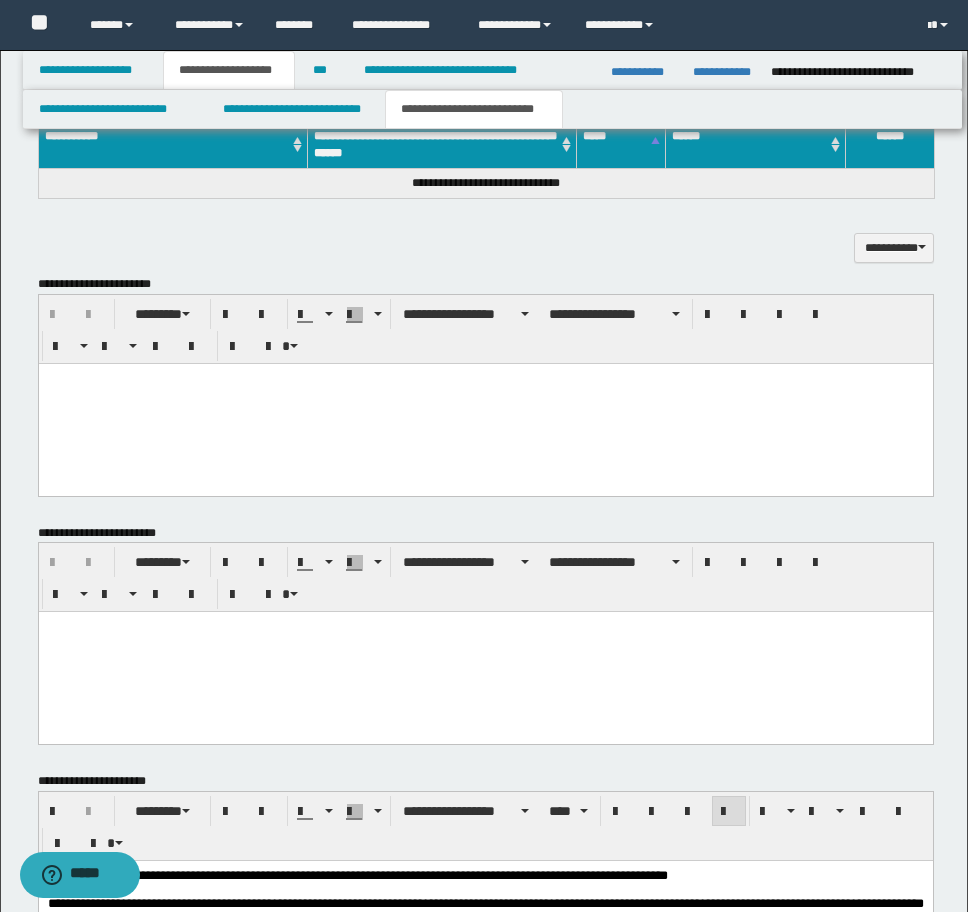 click at bounding box center (485, 403) 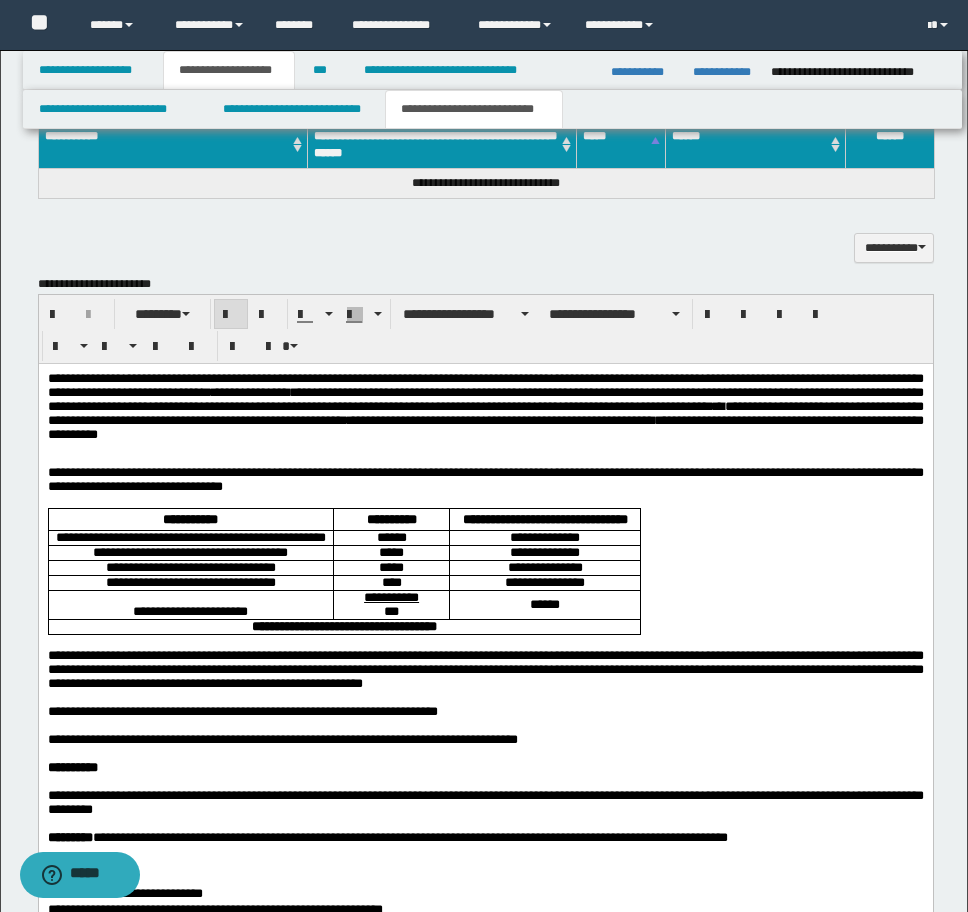 click on "**********" at bounding box center [485, 384] 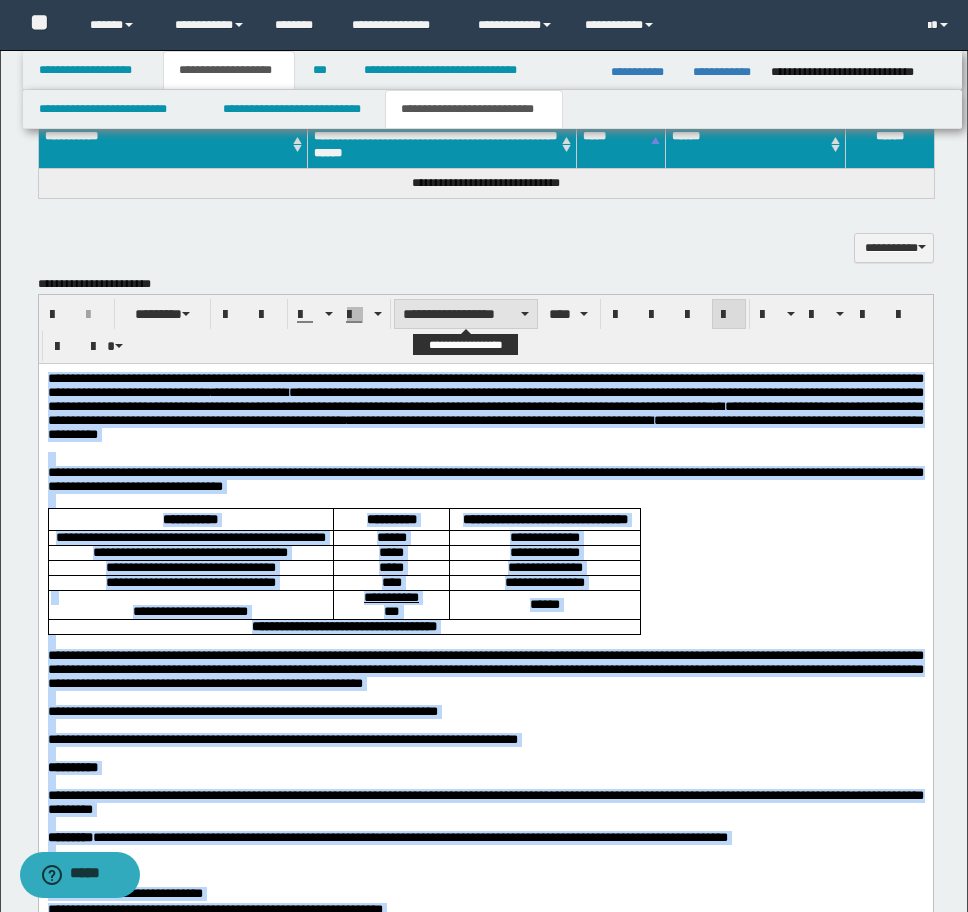 click on "**********" at bounding box center (466, 314) 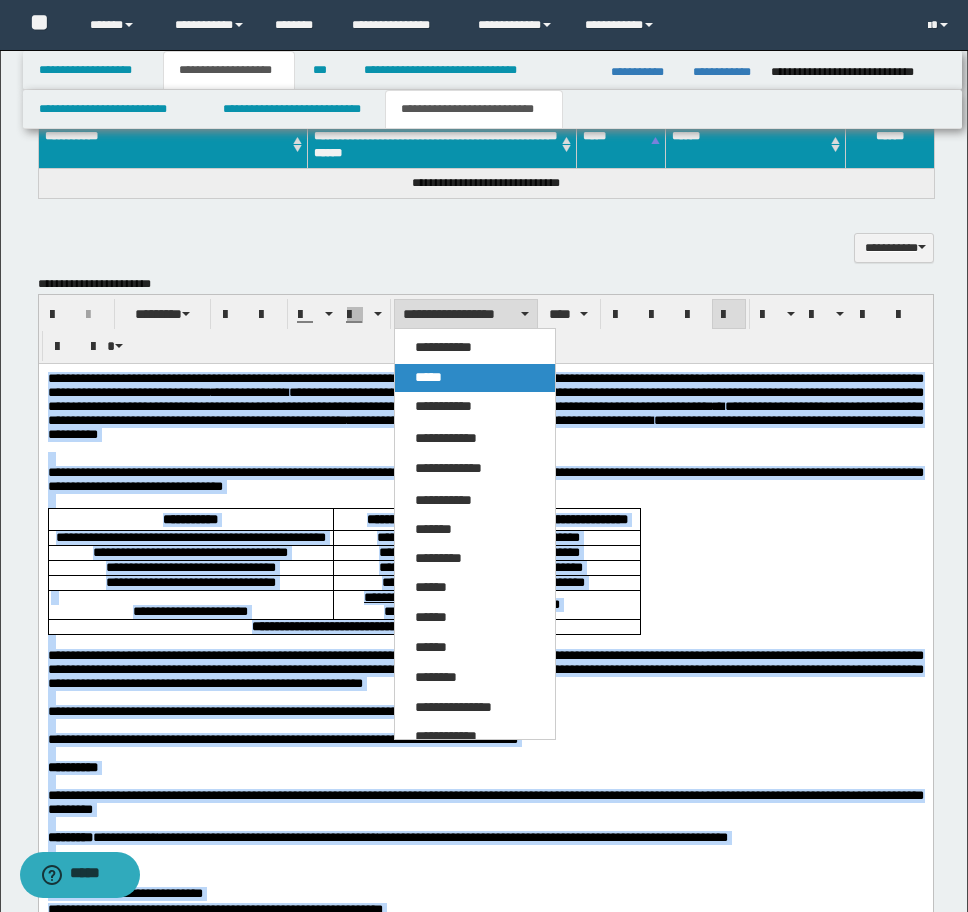 drag, startPoint x: 438, startPoint y: 384, endPoint x: 427, endPoint y: 221, distance: 163.37074 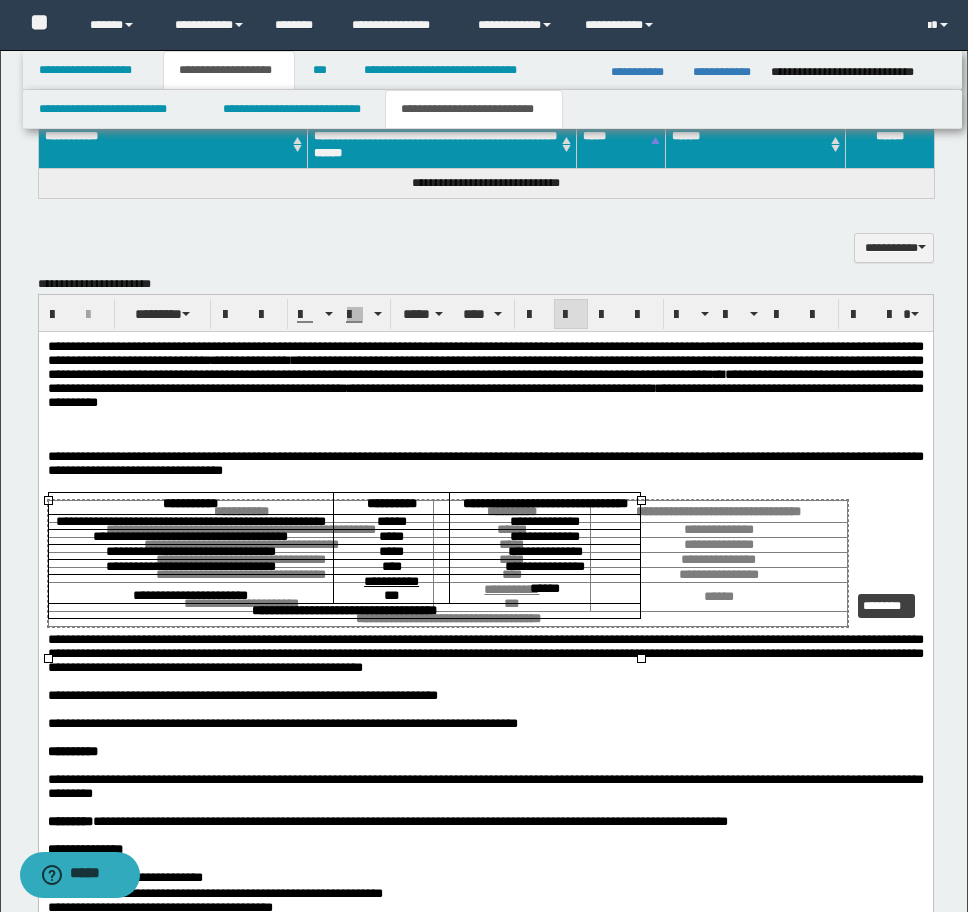 drag, startPoint x: 644, startPoint y: 657, endPoint x: 851, endPoint y: 588, distance: 218.19716 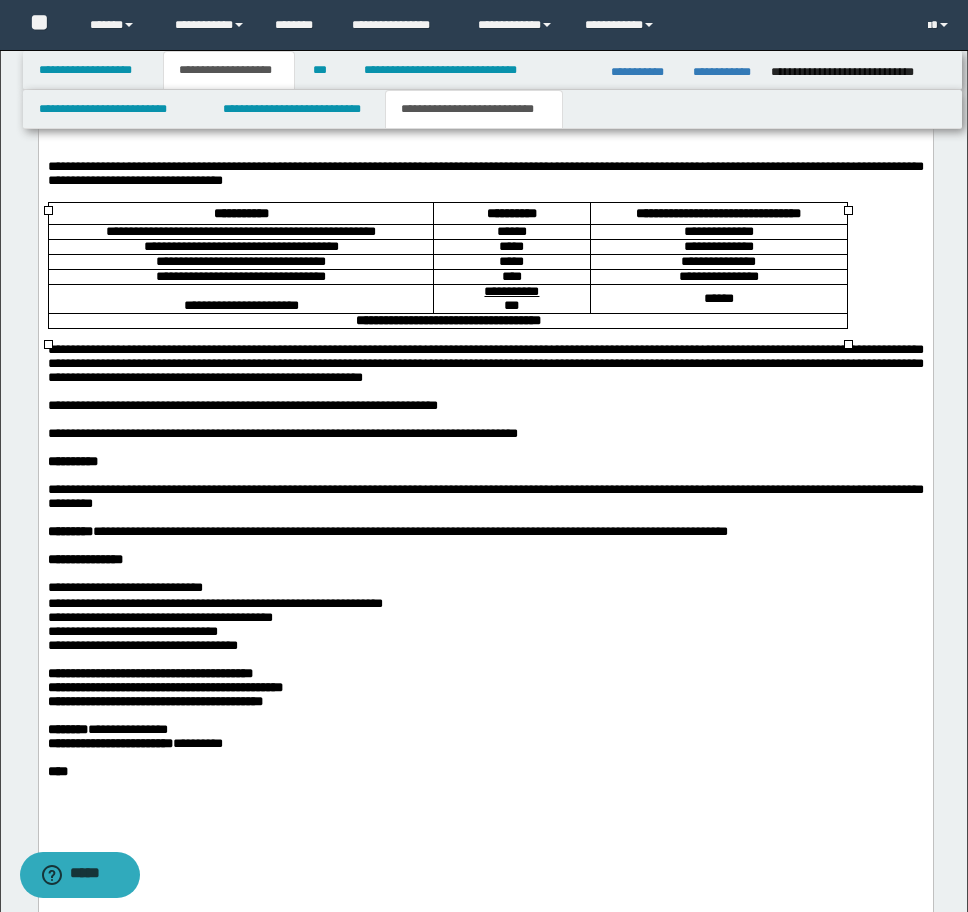 scroll, scrollTop: 1450, scrollLeft: 0, axis: vertical 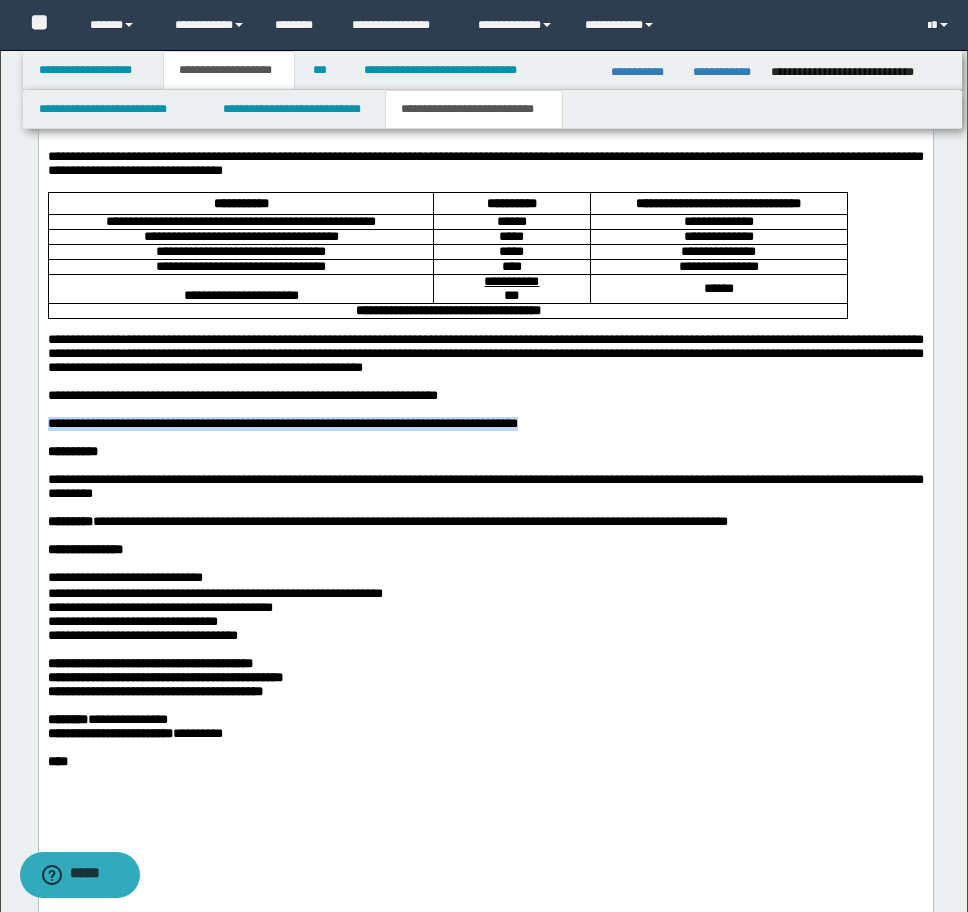 drag, startPoint x: 613, startPoint y: 451, endPoint x: 73, endPoint y: 485, distance: 541.06934 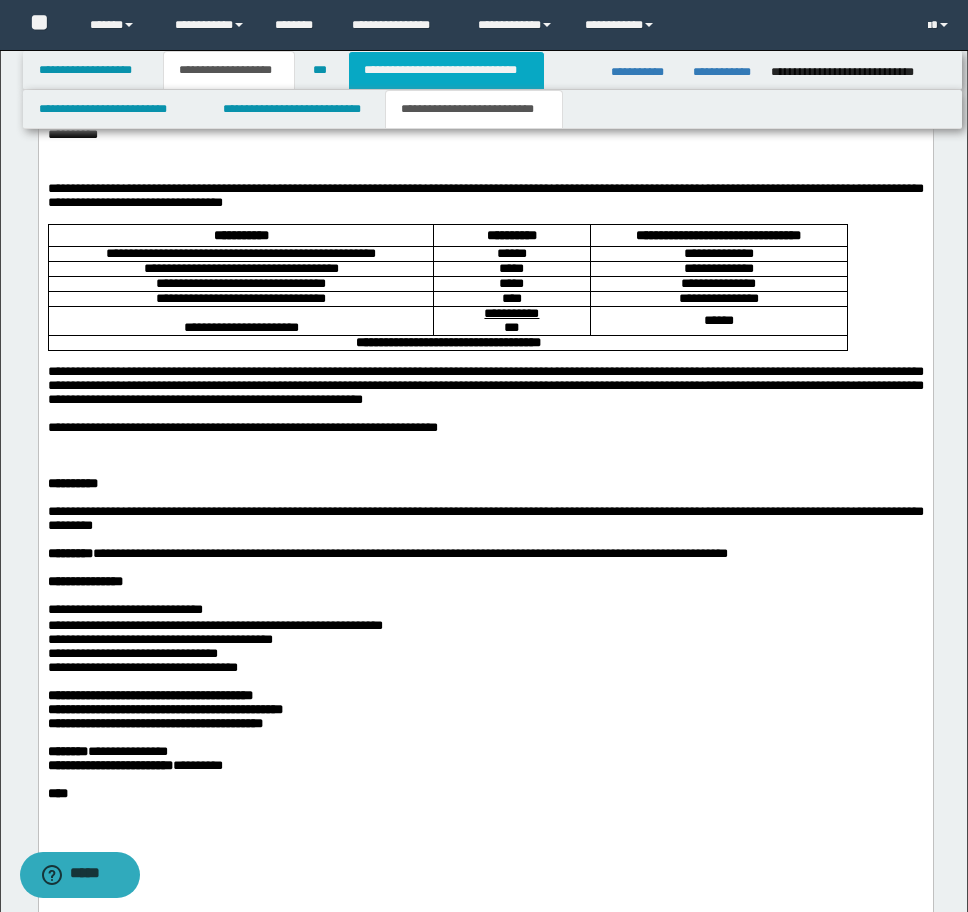 click on "**********" at bounding box center (446, 70) 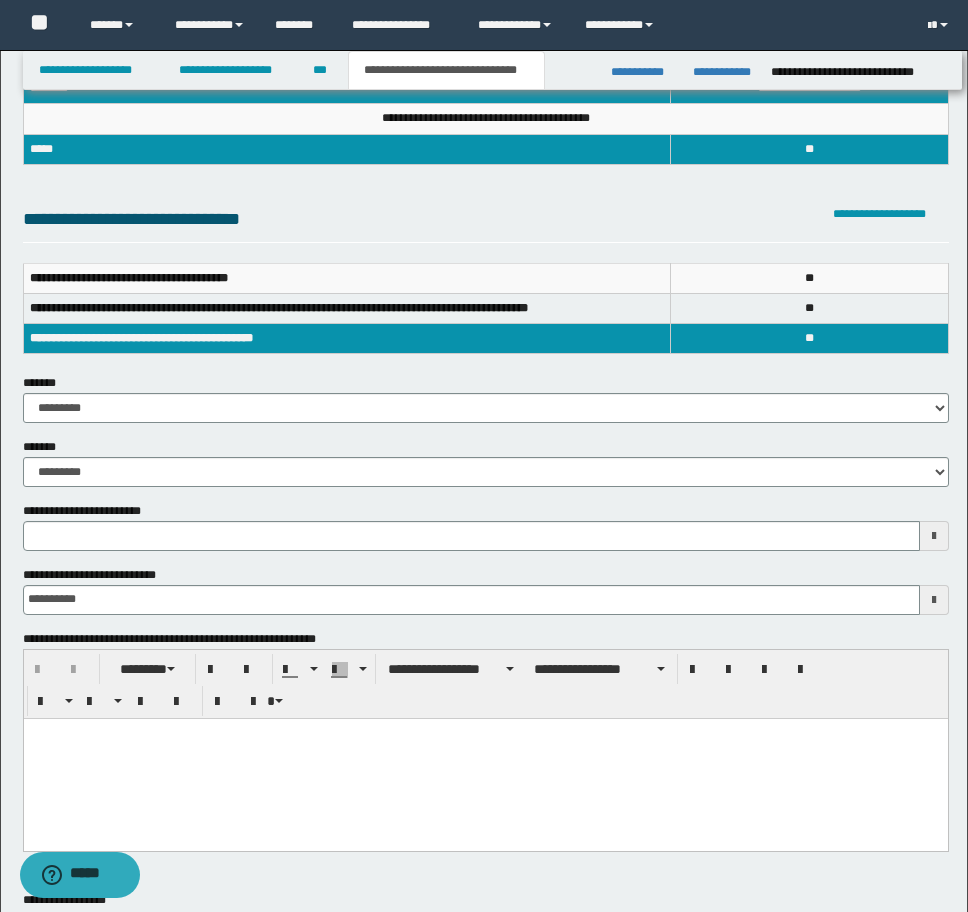 scroll, scrollTop: 400, scrollLeft: 0, axis: vertical 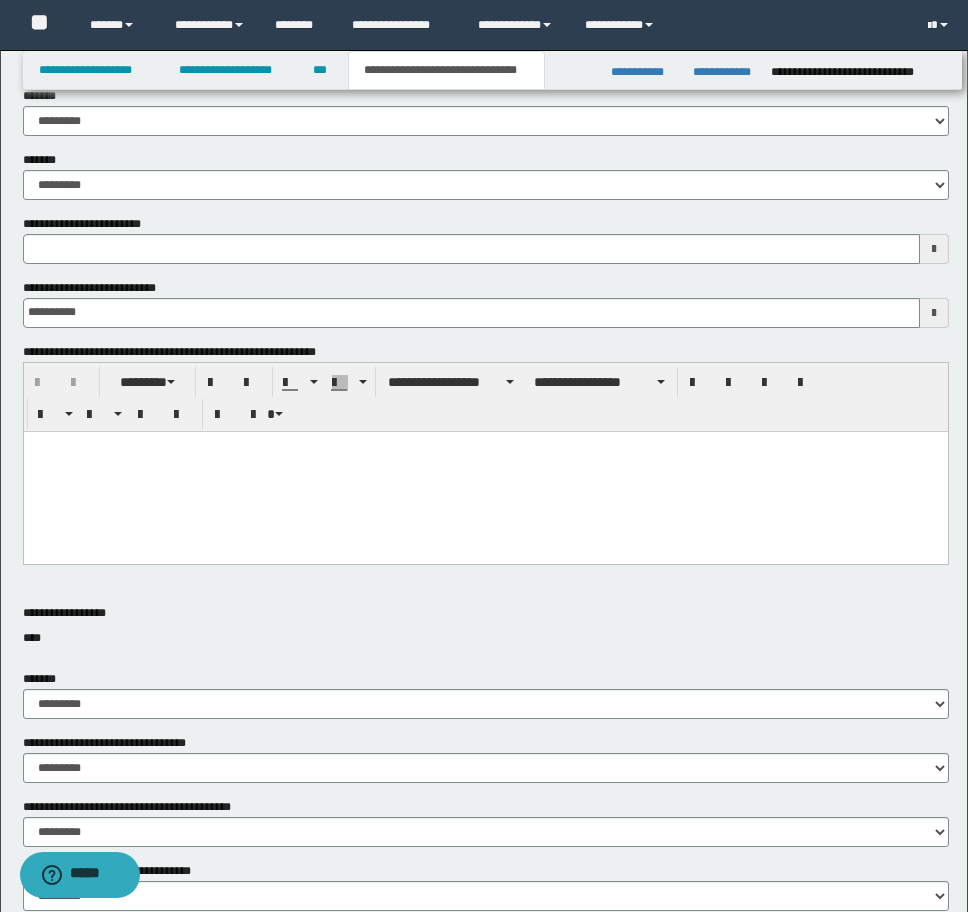 click at bounding box center (485, 471) 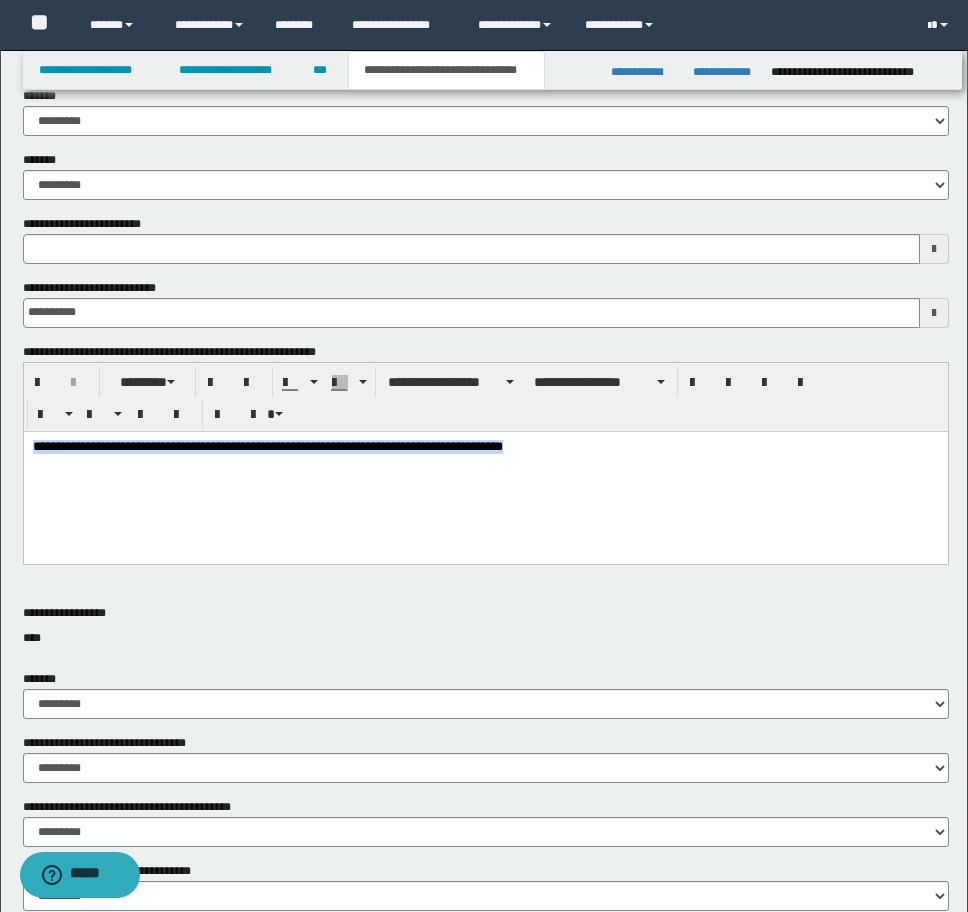 drag, startPoint x: 596, startPoint y: 458, endPoint x: -7, endPoint y: 465, distance: 603.04065 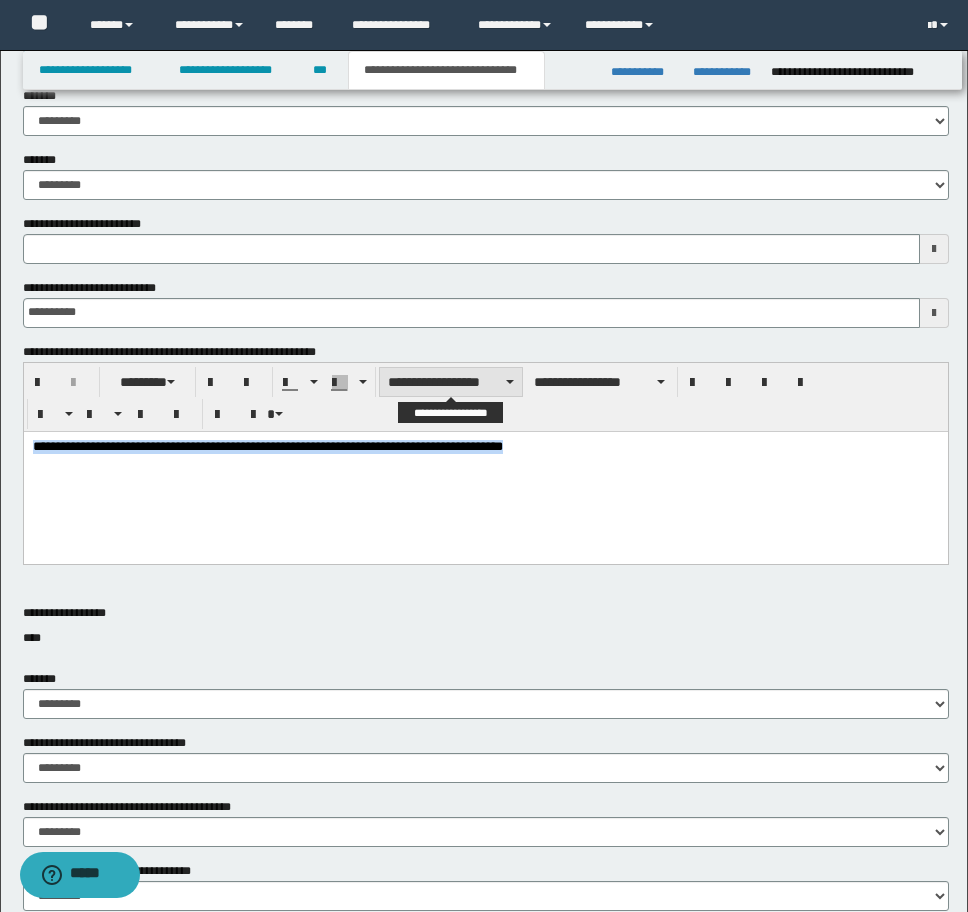 click on "**********" at bounding box center [451, 382] 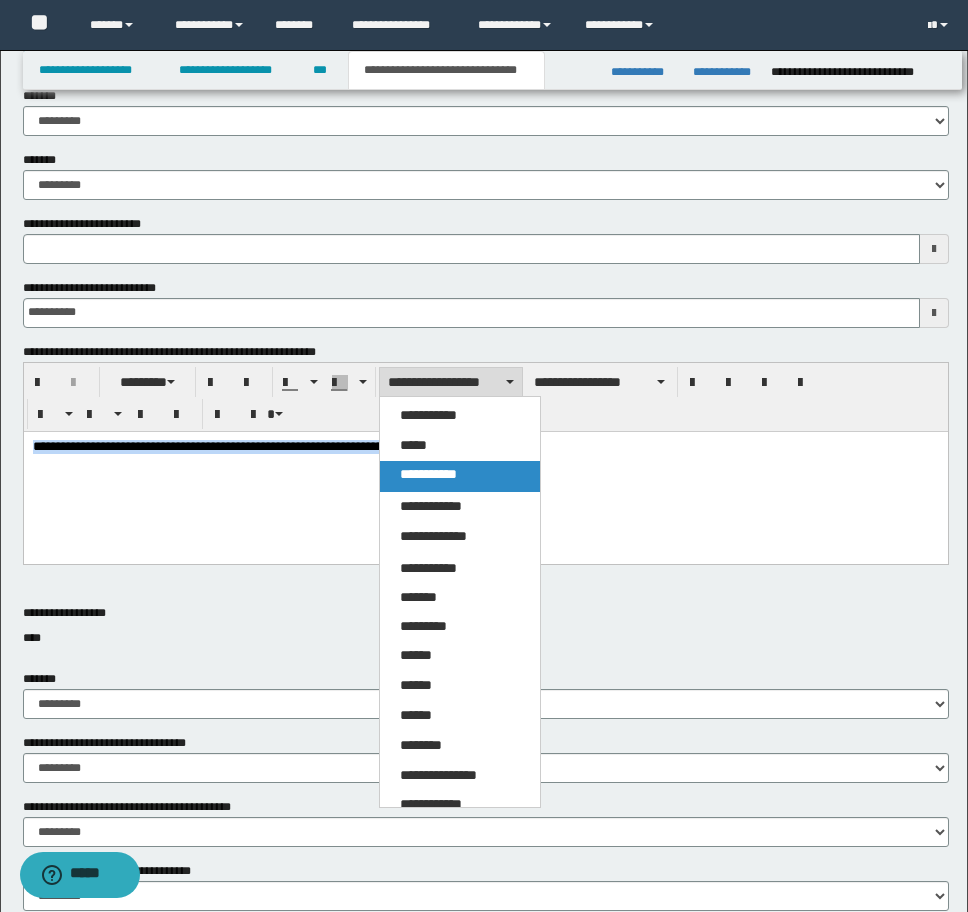 click on "**********" at bounding box center (460, 476) 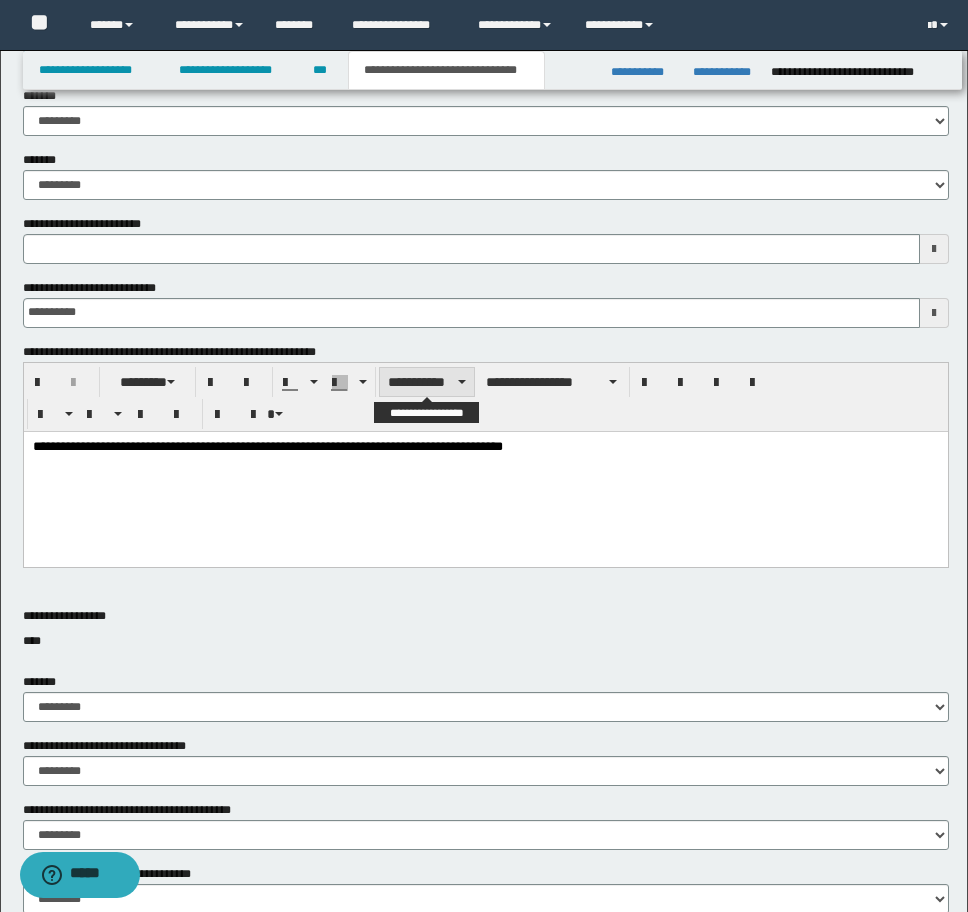 click on "**********" at bounding box center (427, 382) 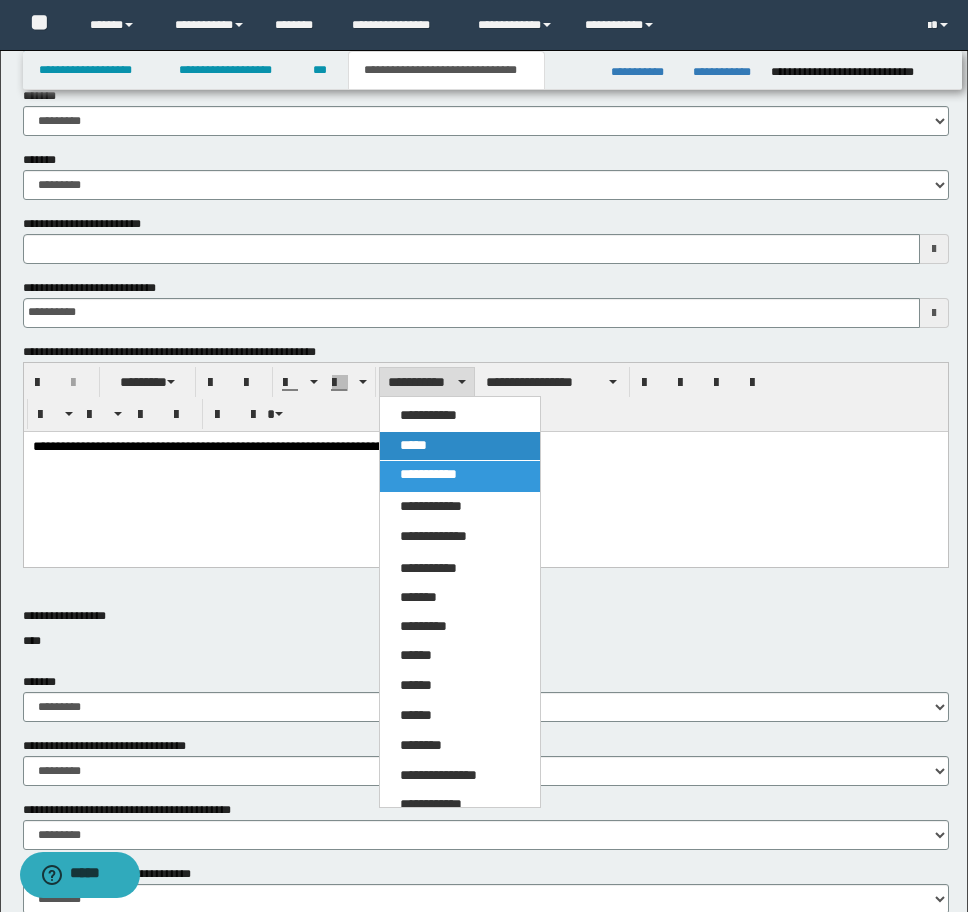 click on "*****" at bounding box center (413, 445) 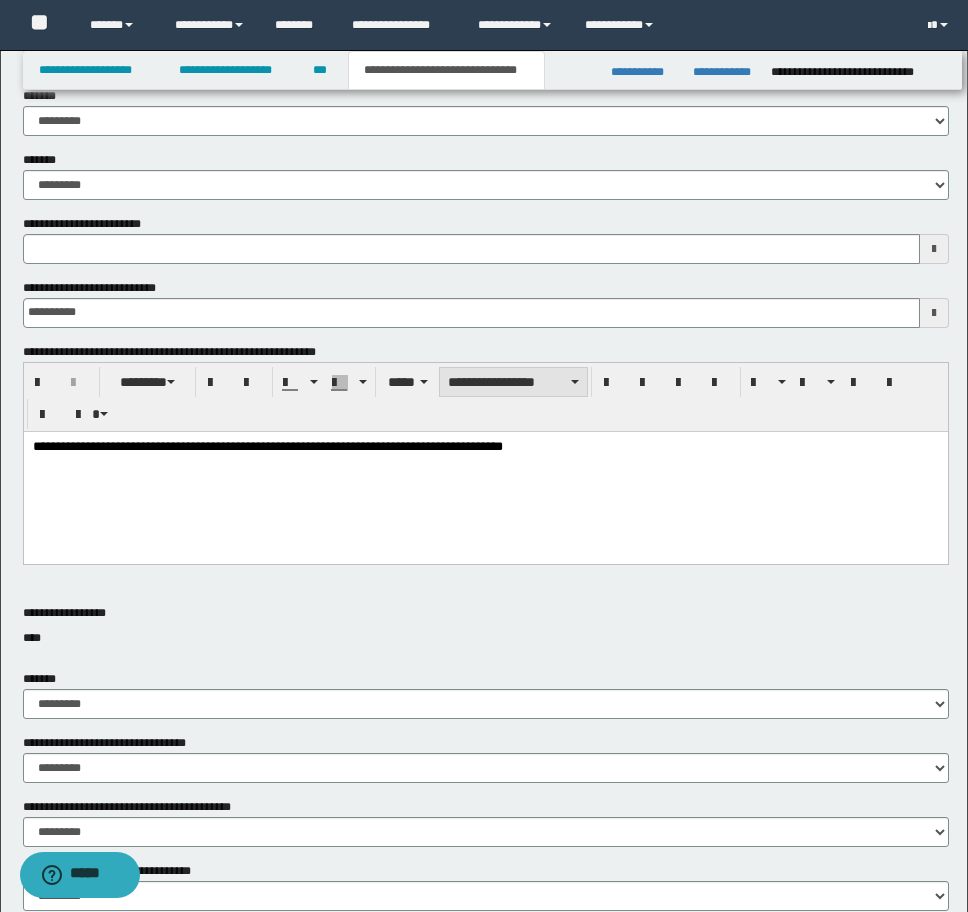 click on "**********" at bounding box center [513, 382] 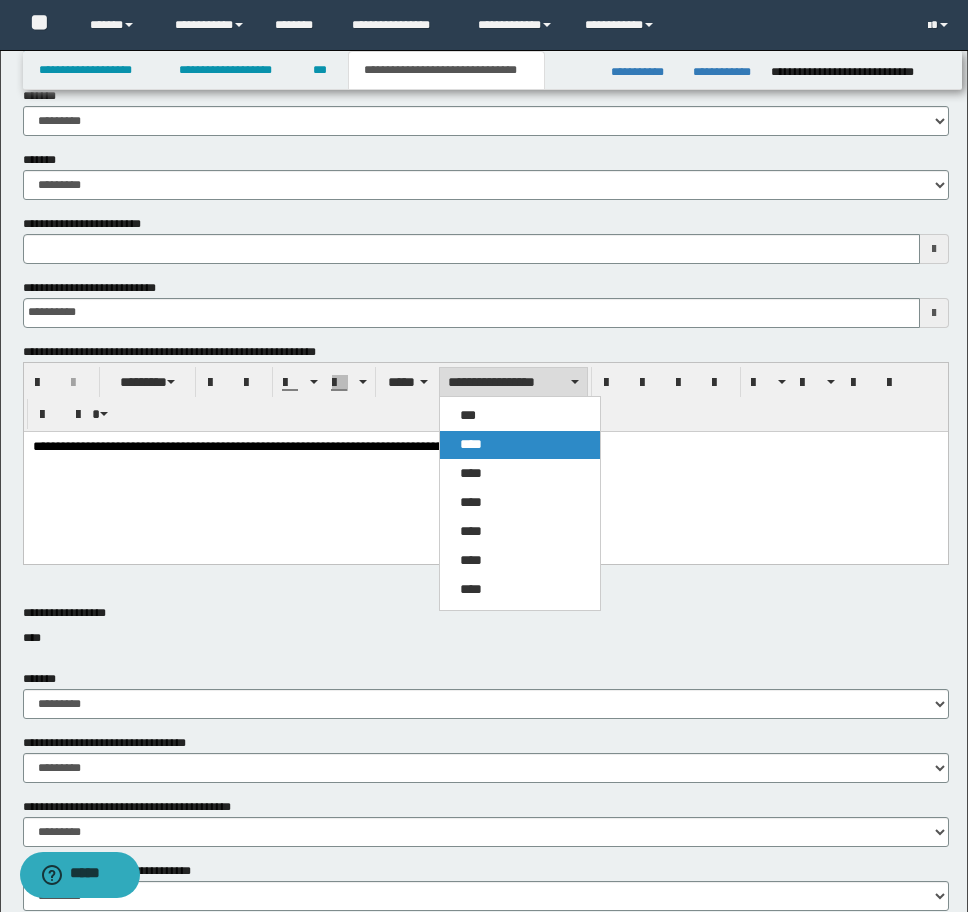 click on "****" at bounding box center [520, 445] 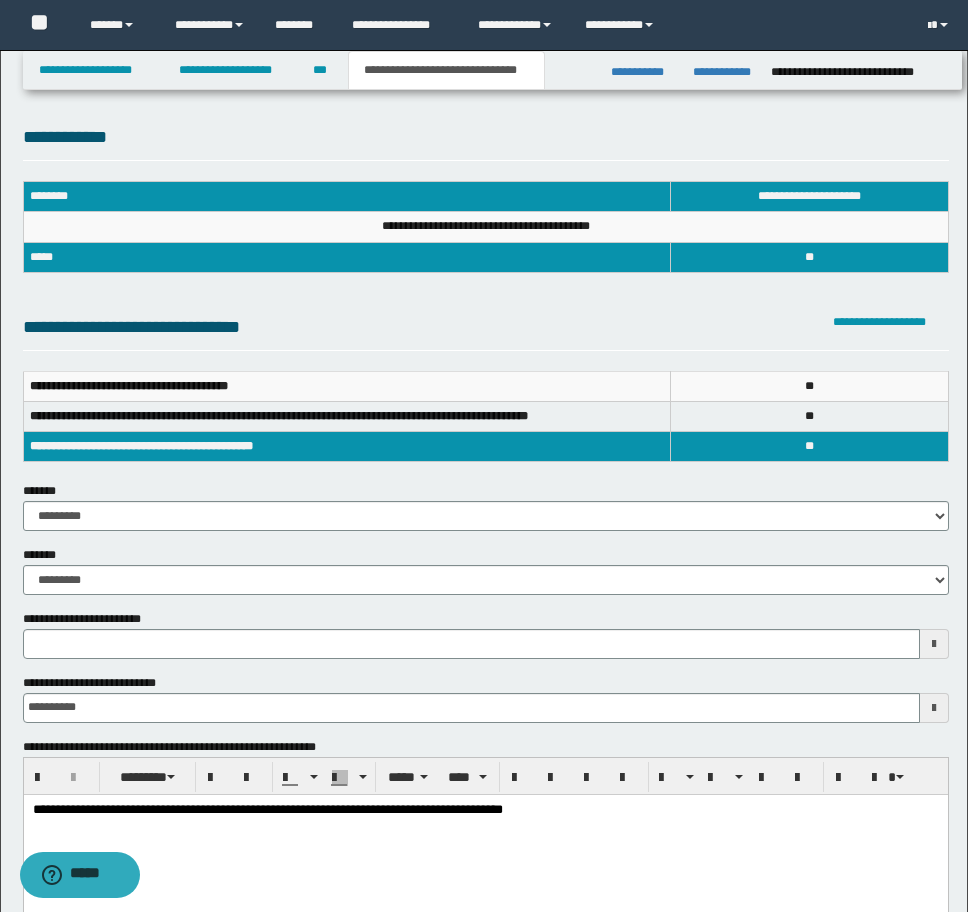 scroll, scrollTop: 0, scrollLeft: 0, axis: both 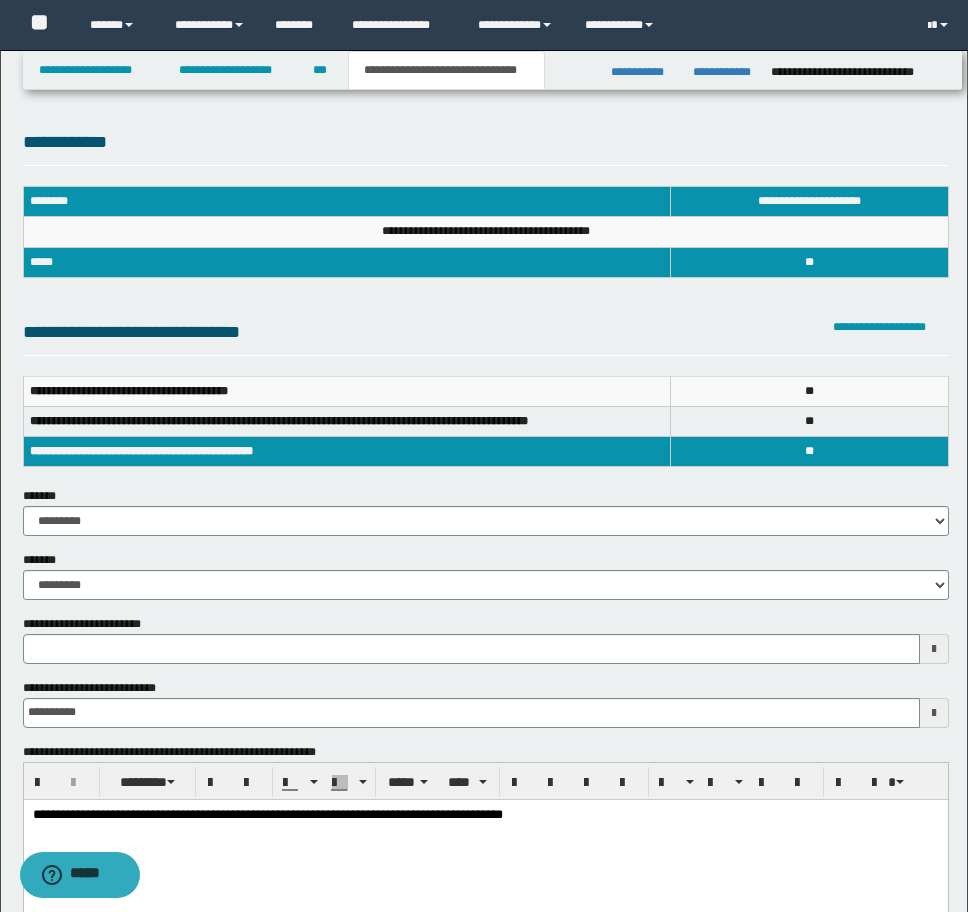 type 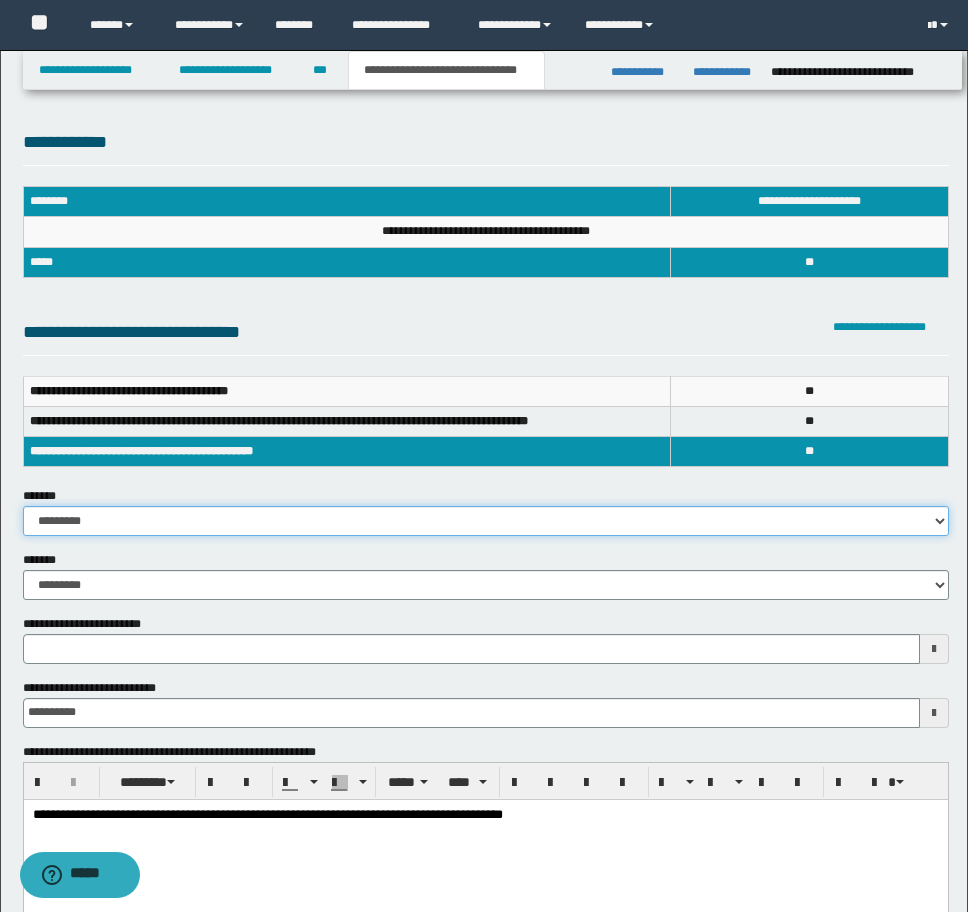 click on "**********" at bounding box center (486, 521) 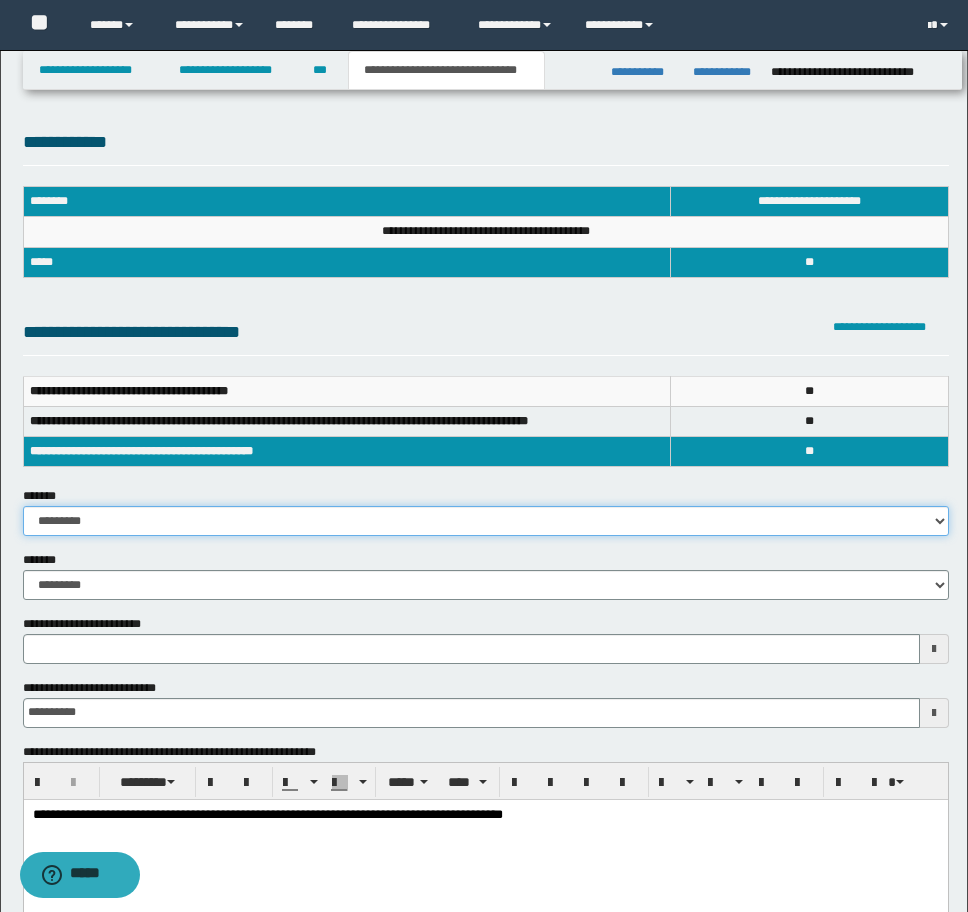 select on "*" 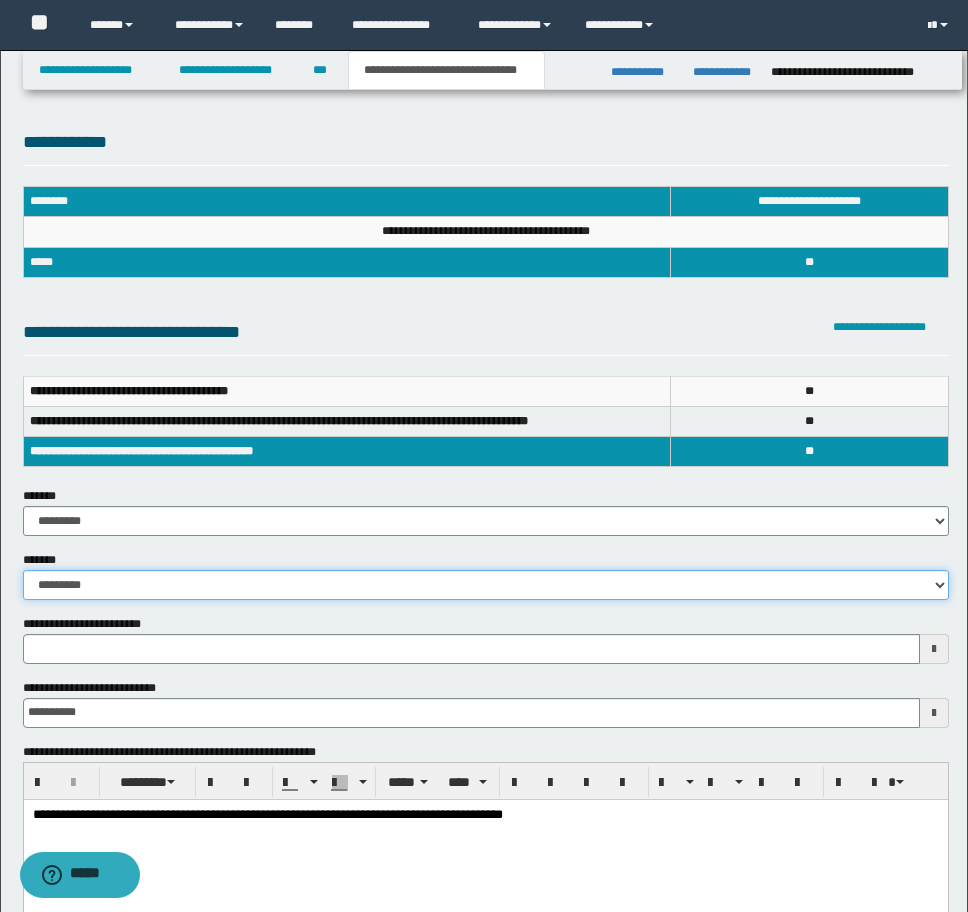 click on "**********" at bounding box center (486, 585) 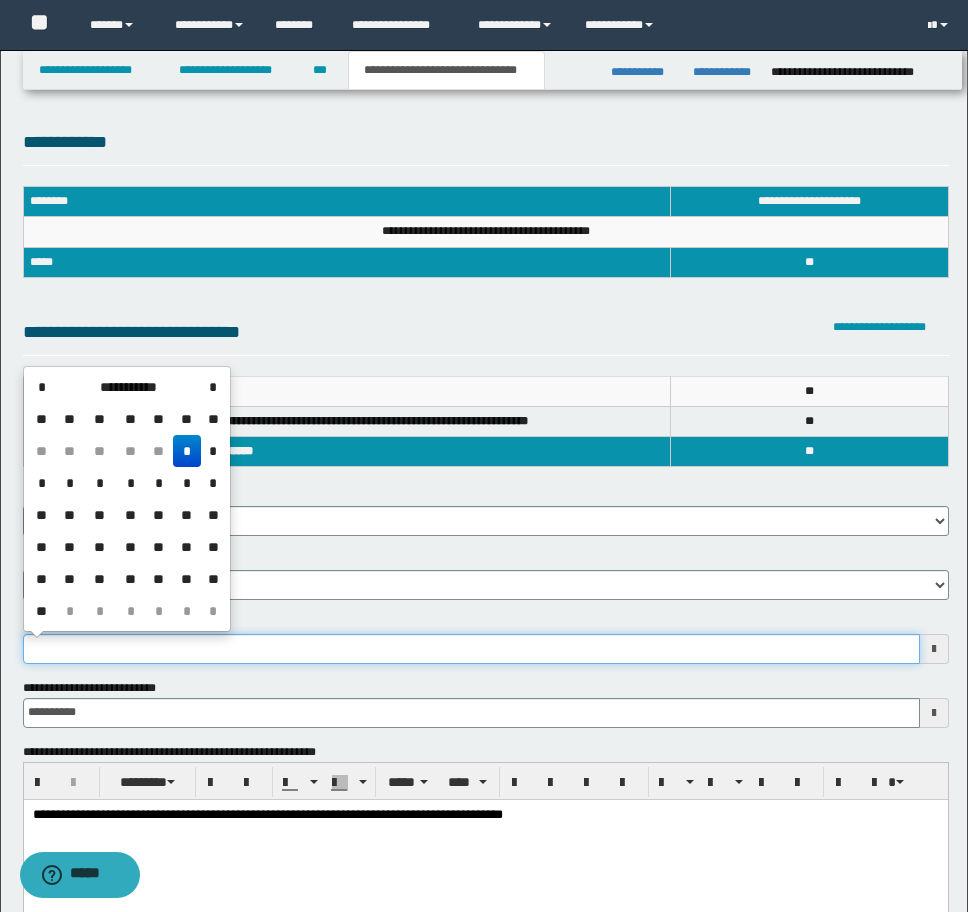 drag, startPoint x: 120, startPoint y: 638, endPoint x: -6, endPoint y: 640, distance: 126.01587 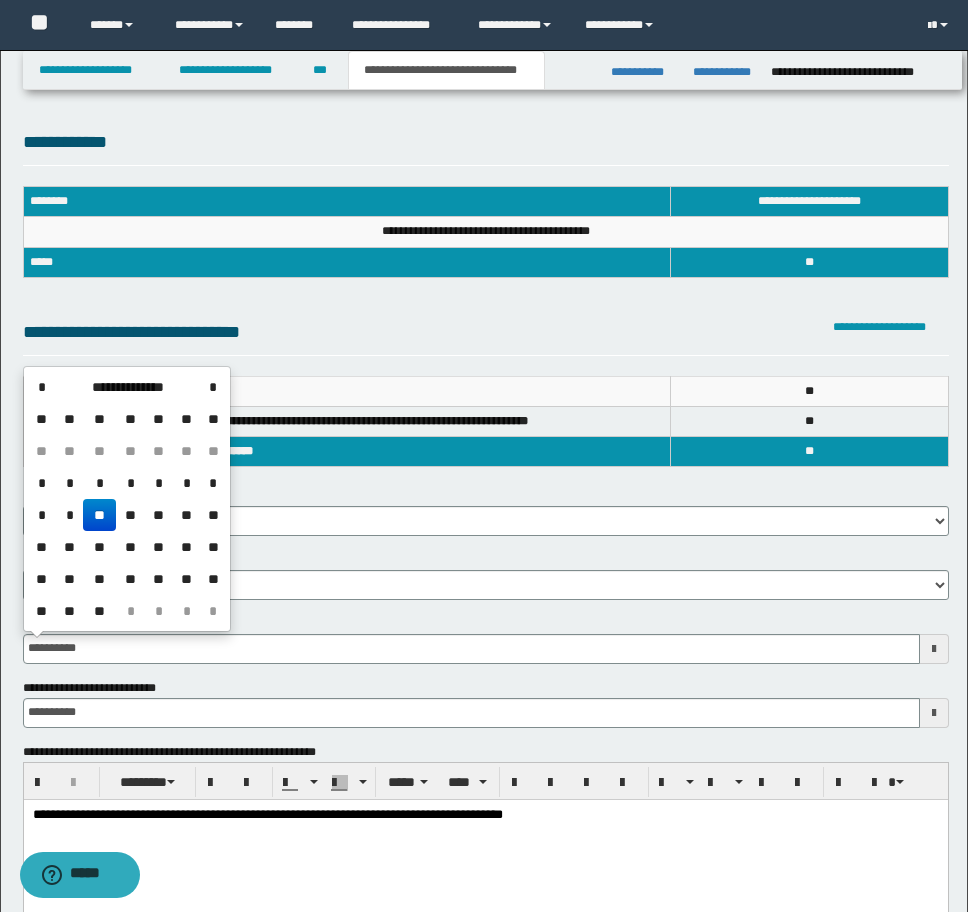 click on "**" at bounding box center [99, 515] 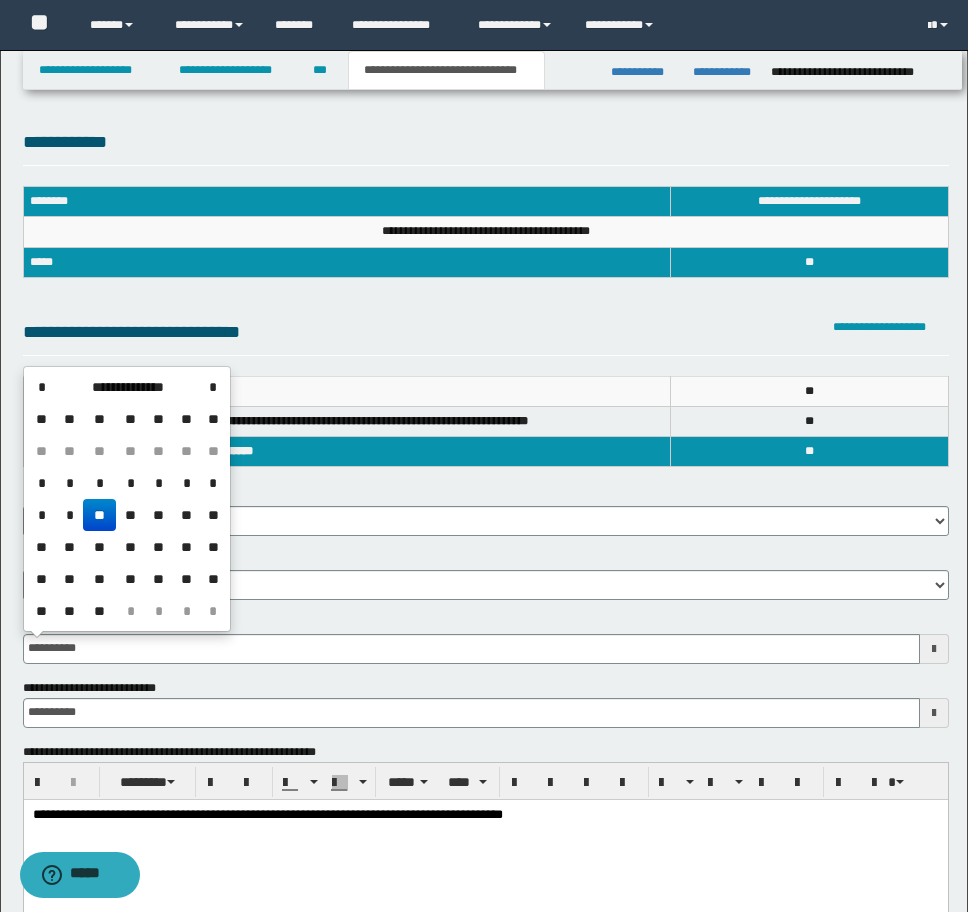 type on "**********" 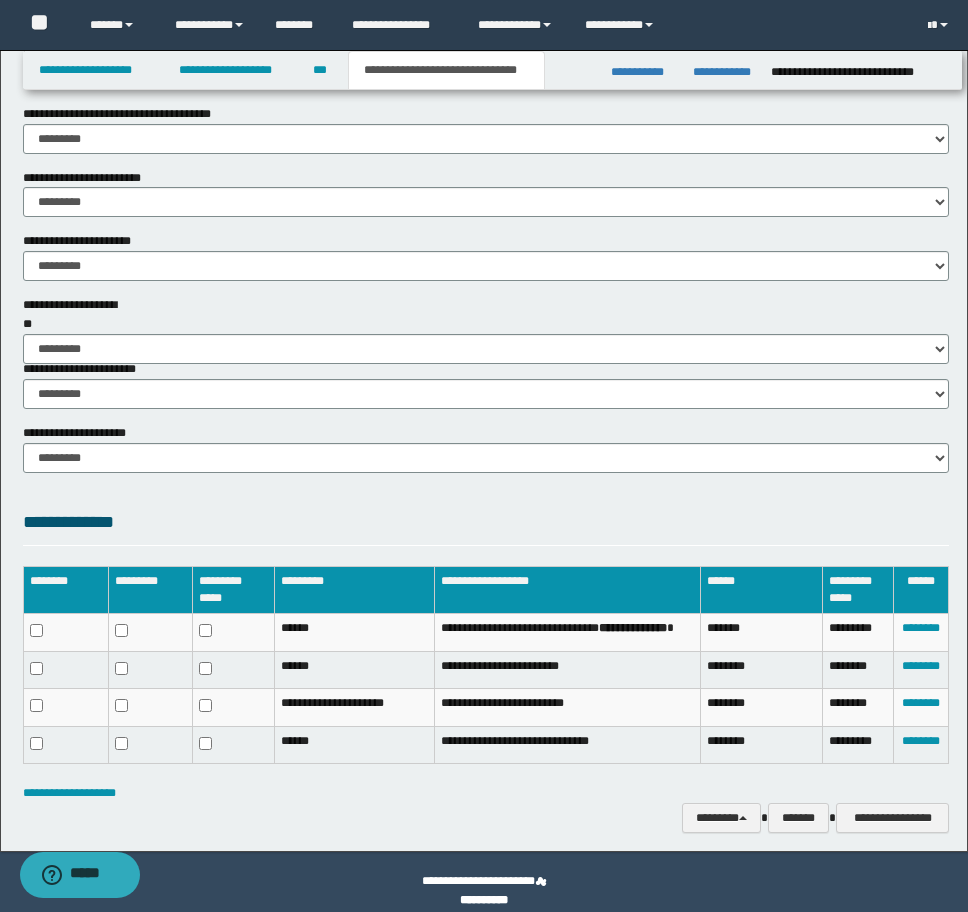 scroll, scrollTop: 1200, scrollLeft: 0, axis: vertical 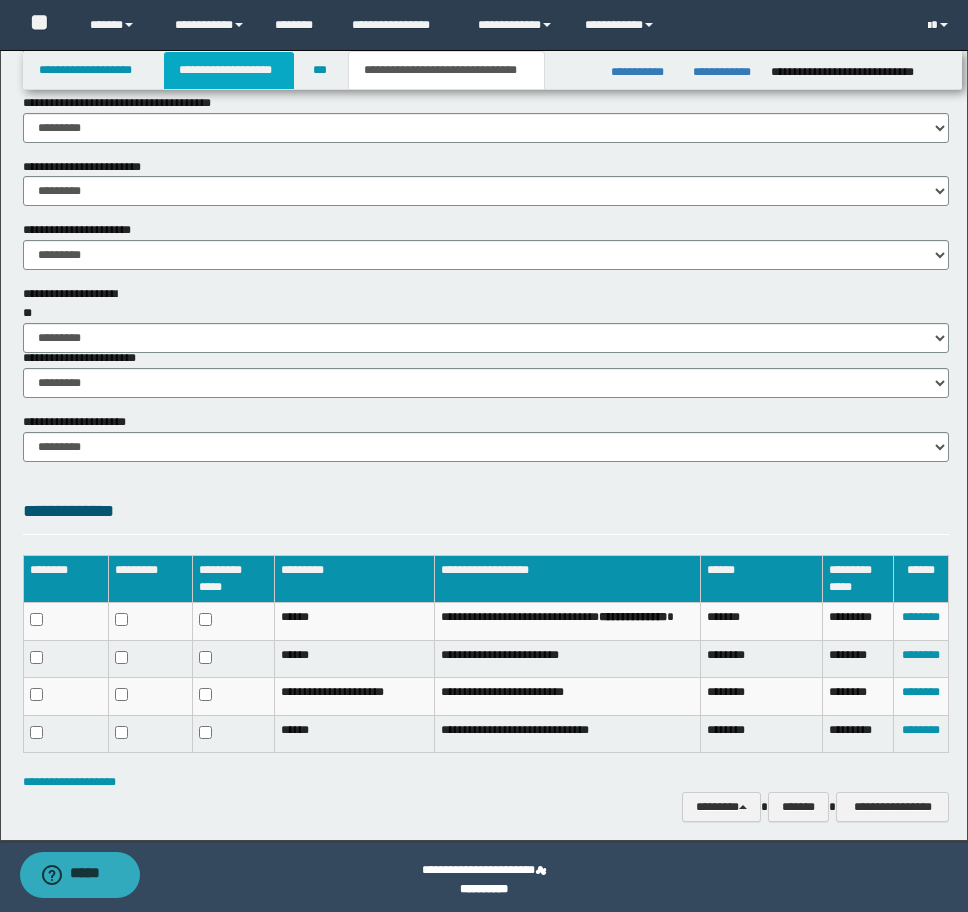 click on "**********" at bounding box center [229, 70] 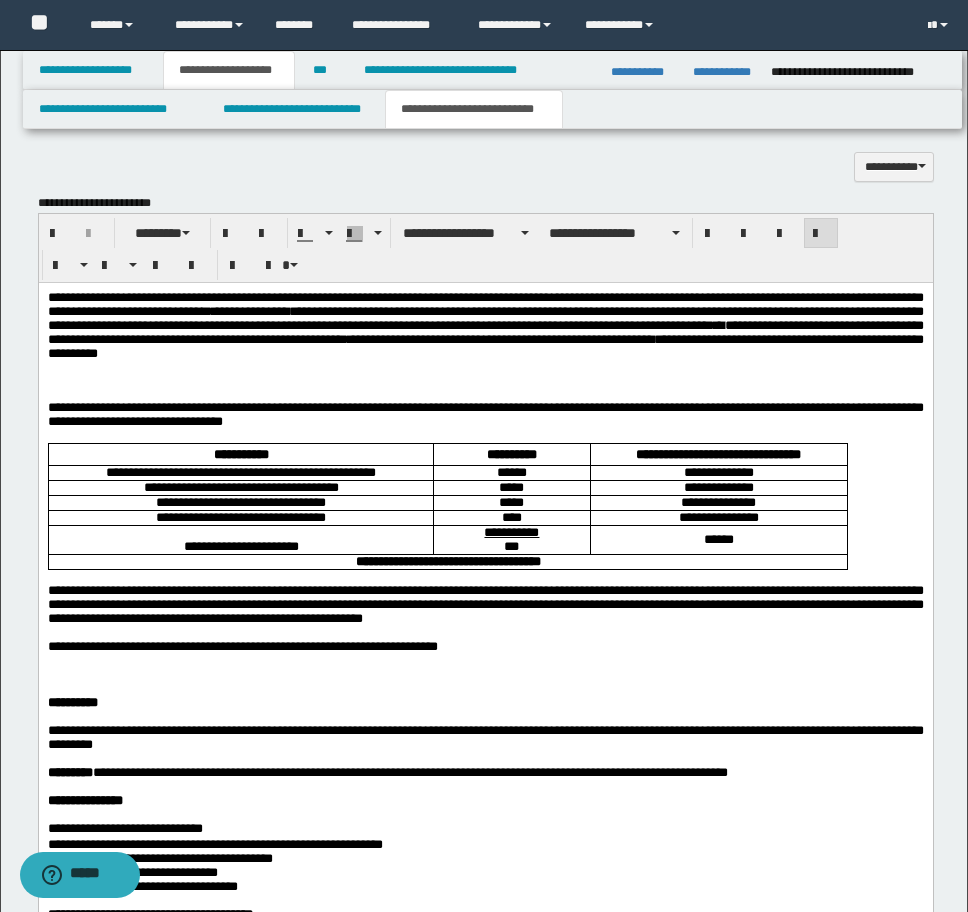 click at bounding box center (485, 674) 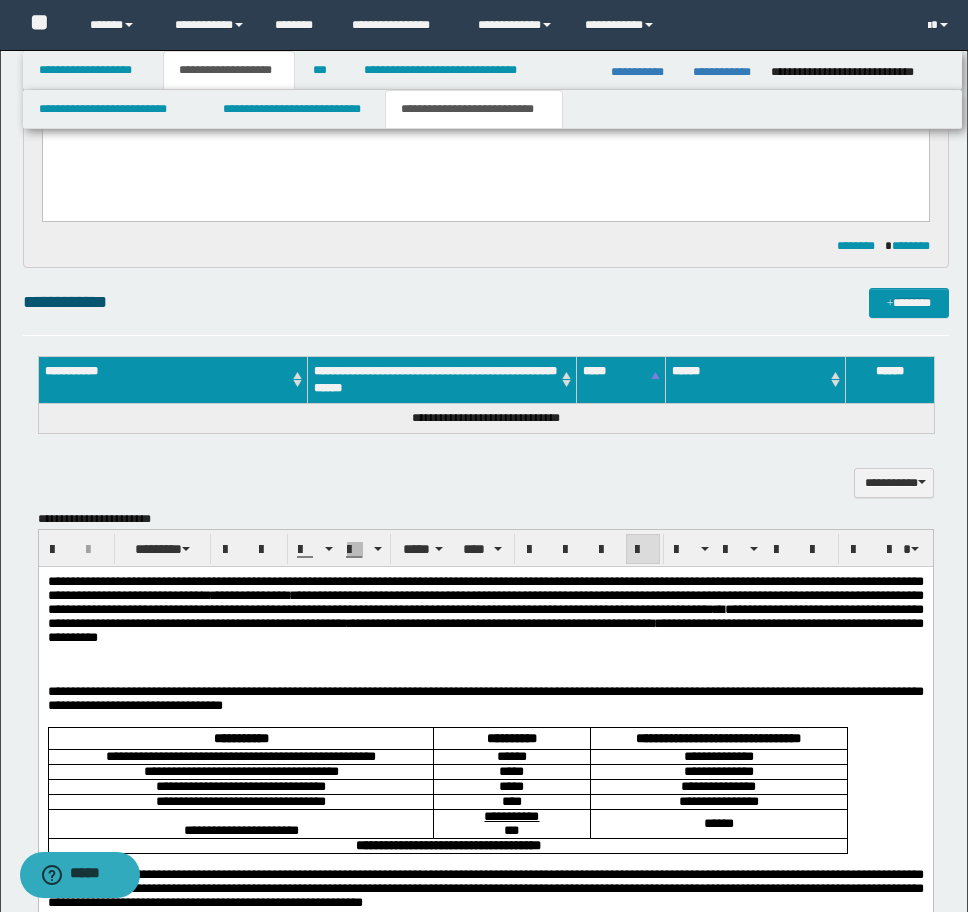 scroll, scrollTop: 631, scrollLeft: 0, axis: vertical 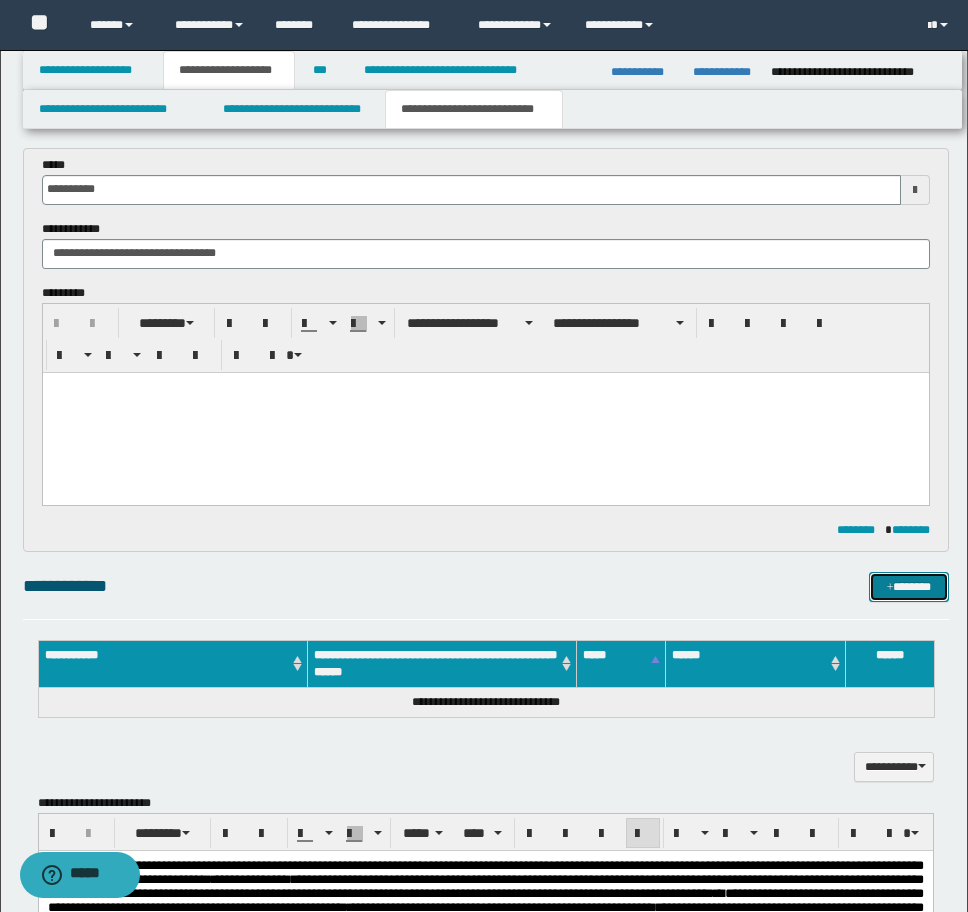 click on "*******" at bounding box center [909, 587] 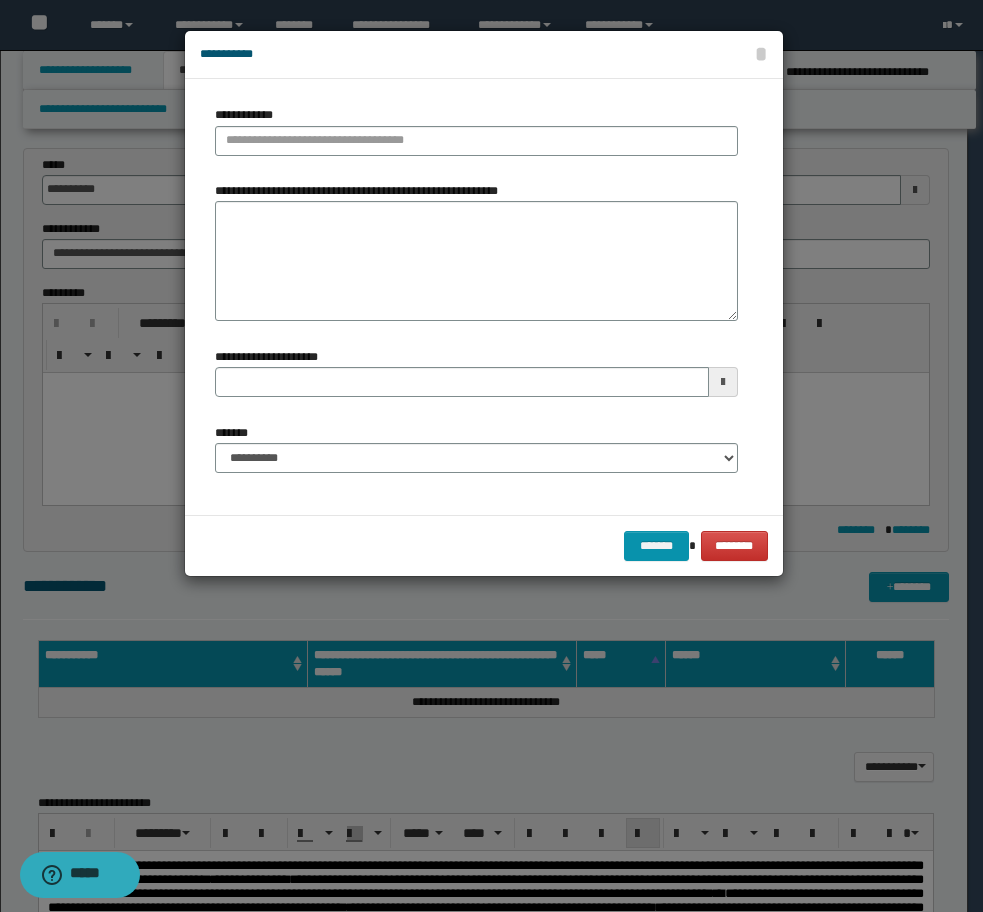 type 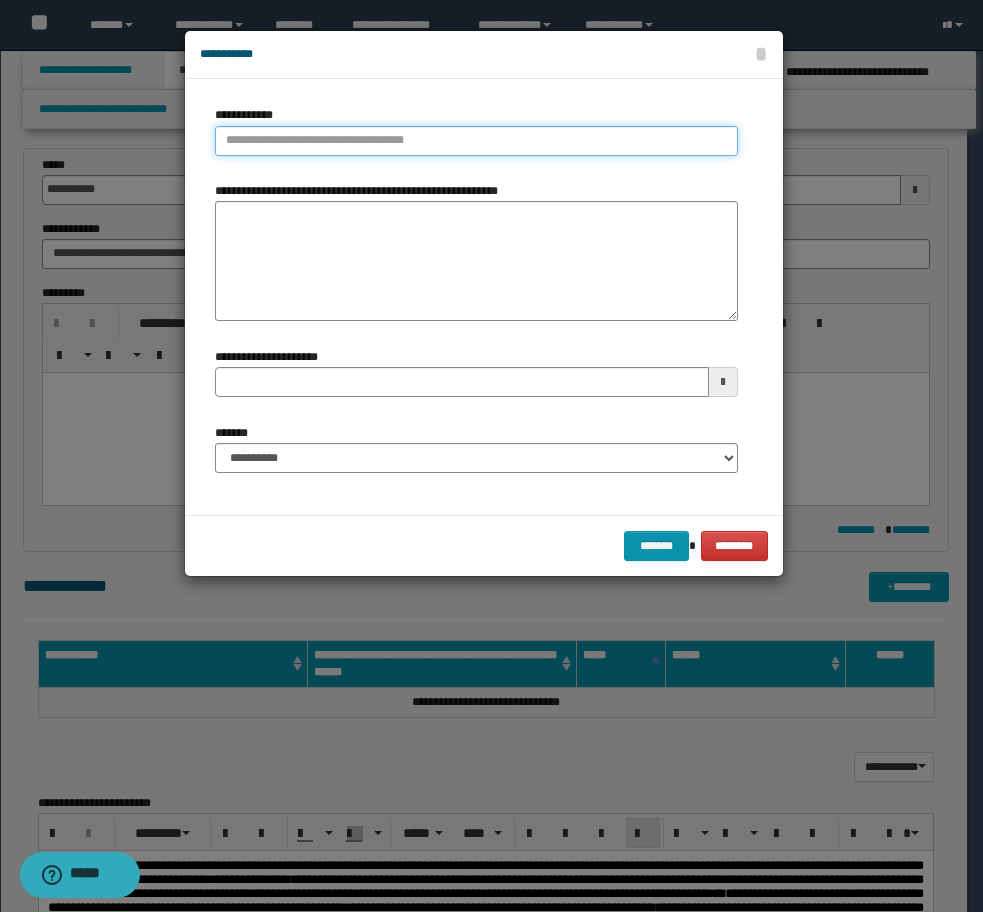 click on "**********" at bounding box center [476, 141] 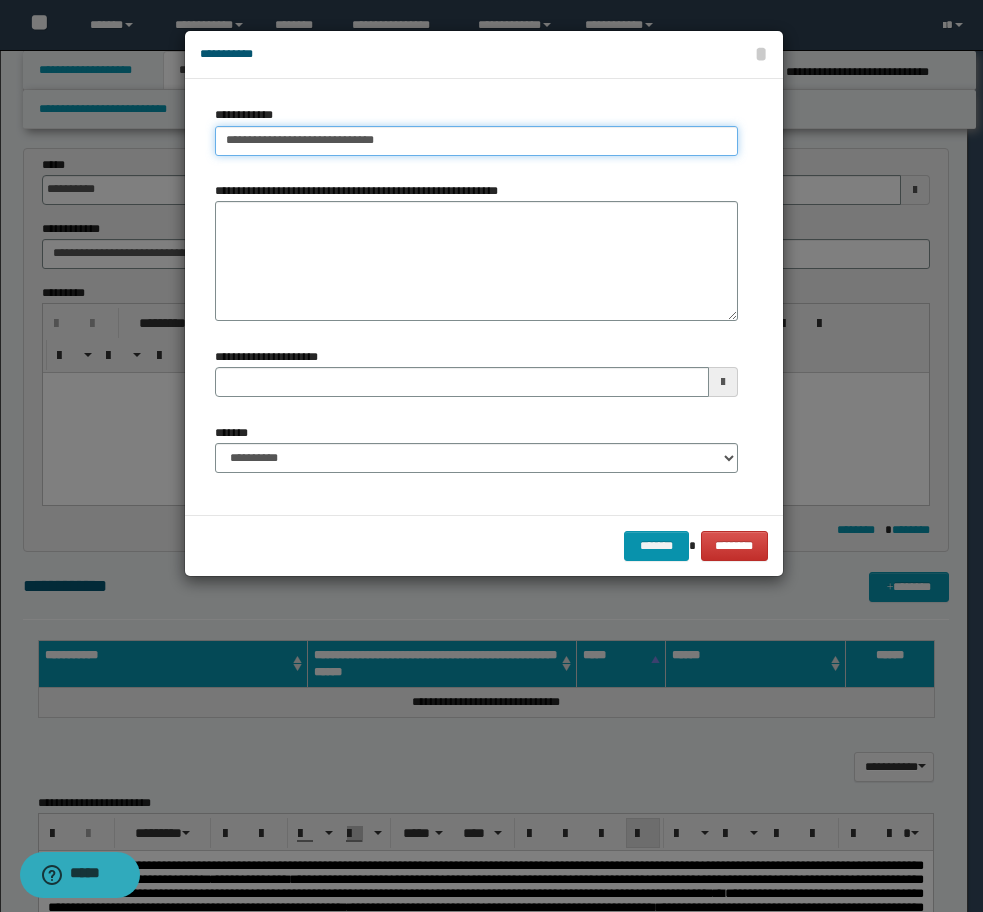 type on "**********" 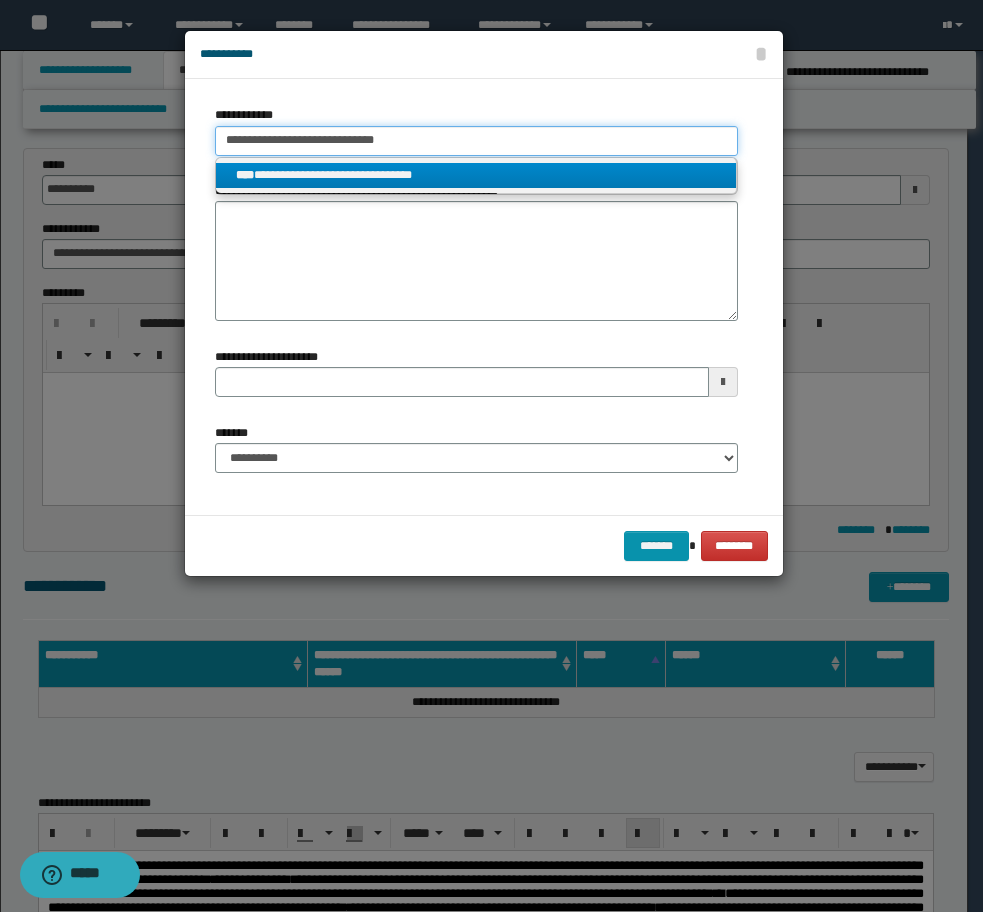type on "**********" 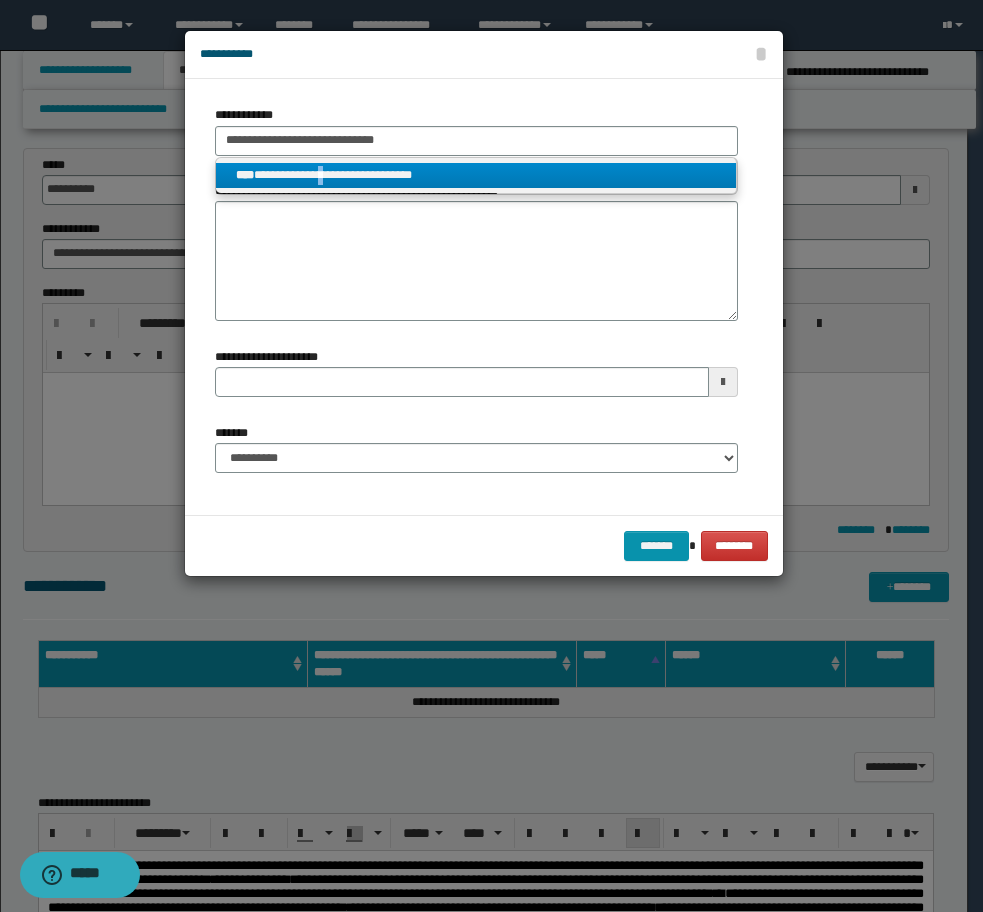 click on "**********" at bounding box center [476, 175] 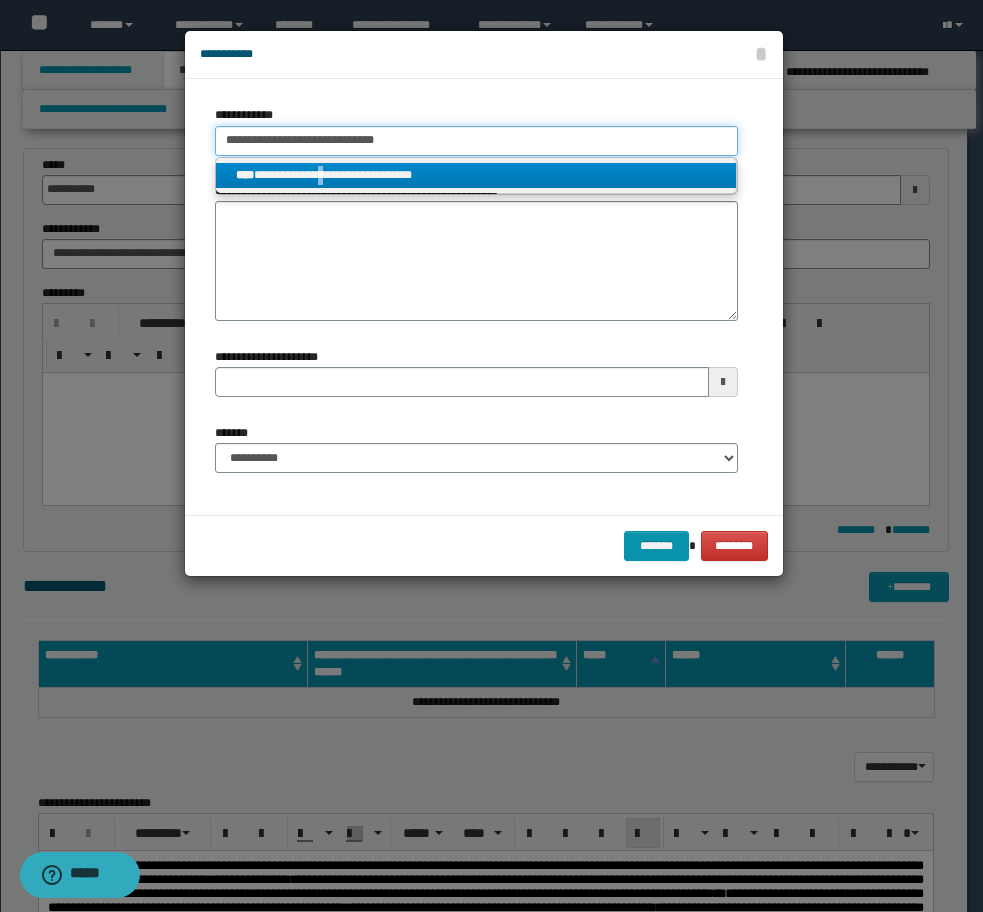 type 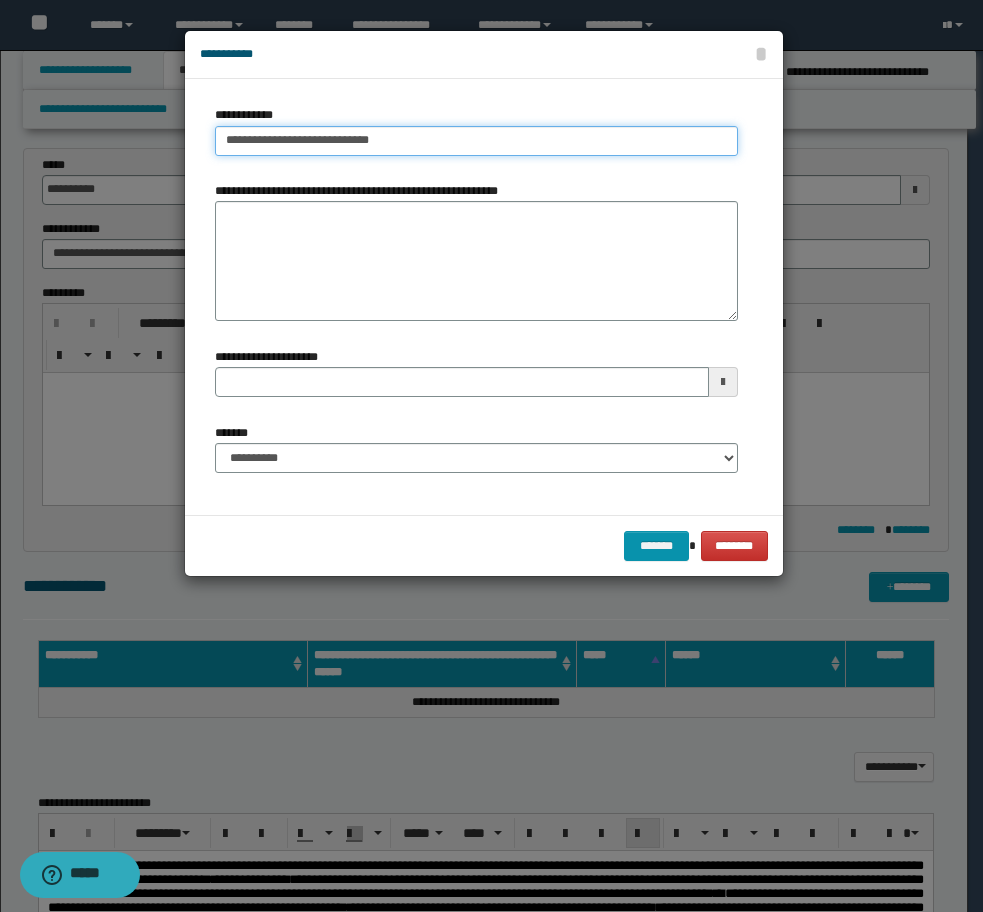 type 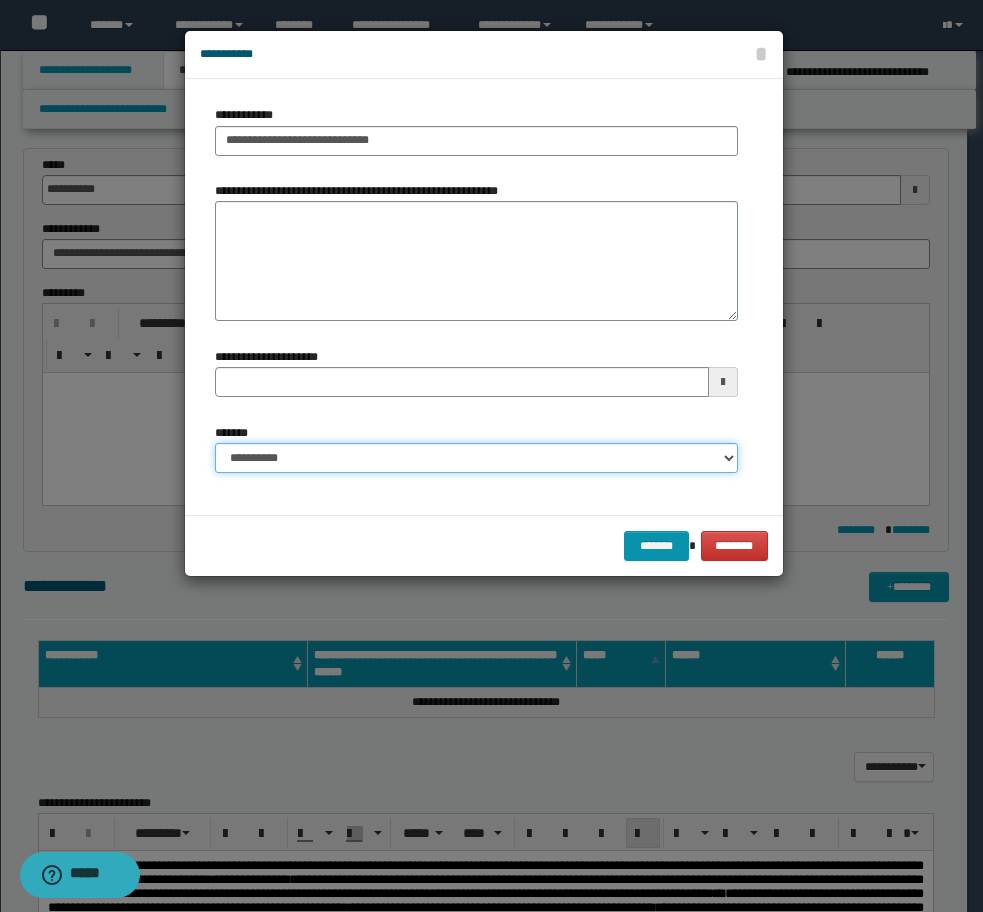 drag, startPoint x: 380, startPoint y: 463, endPoint x: 376, endPoint y: 474, distance: 11.7046995 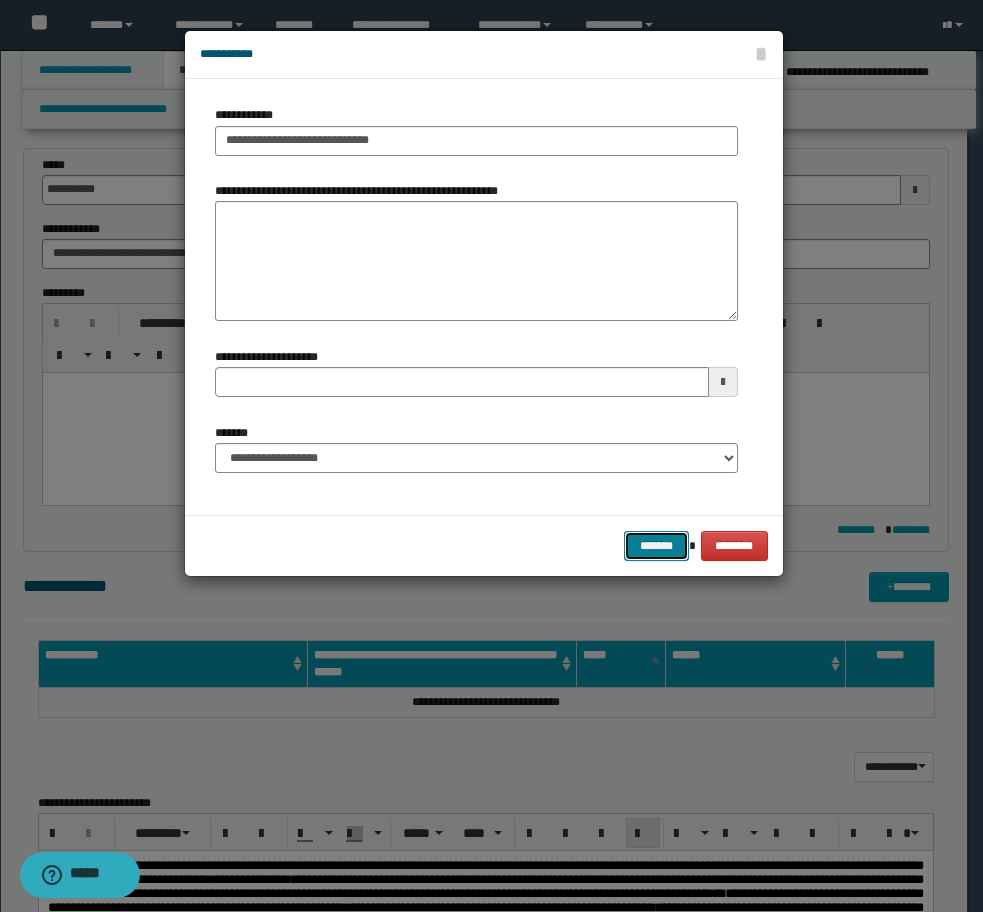 click on "*******" at bounding box center (656, 546) 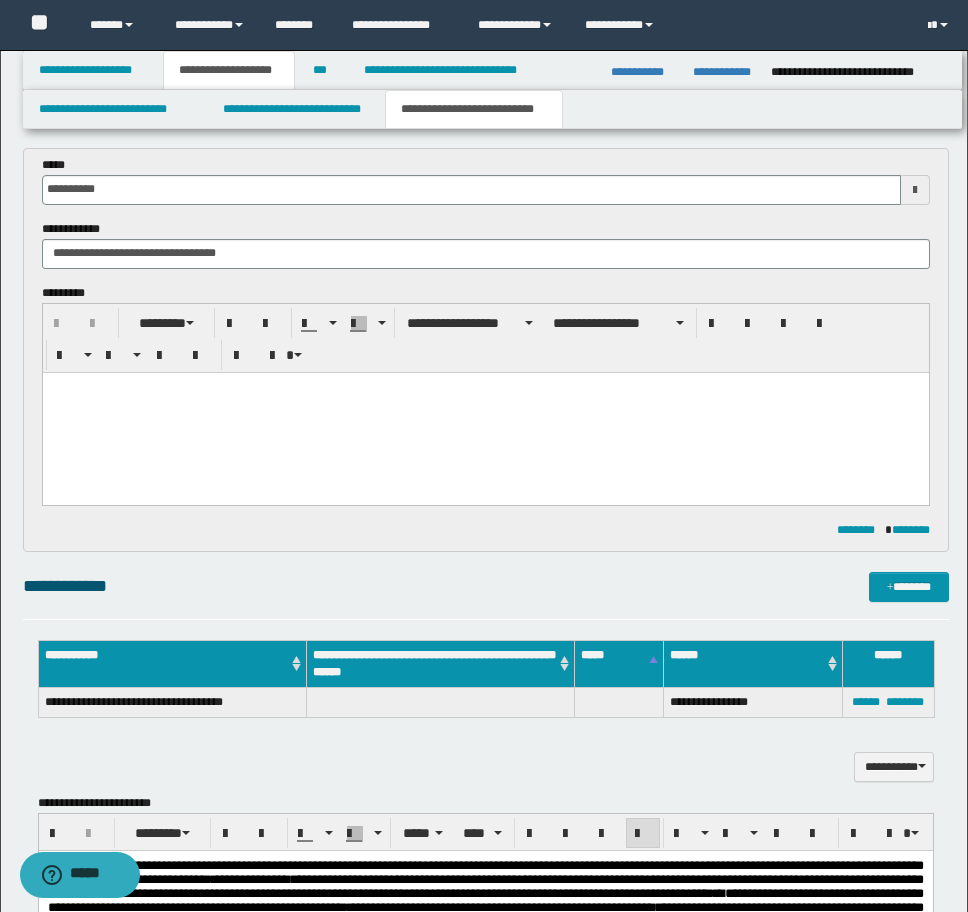 click on "**********" at bounding box center [486, 586] 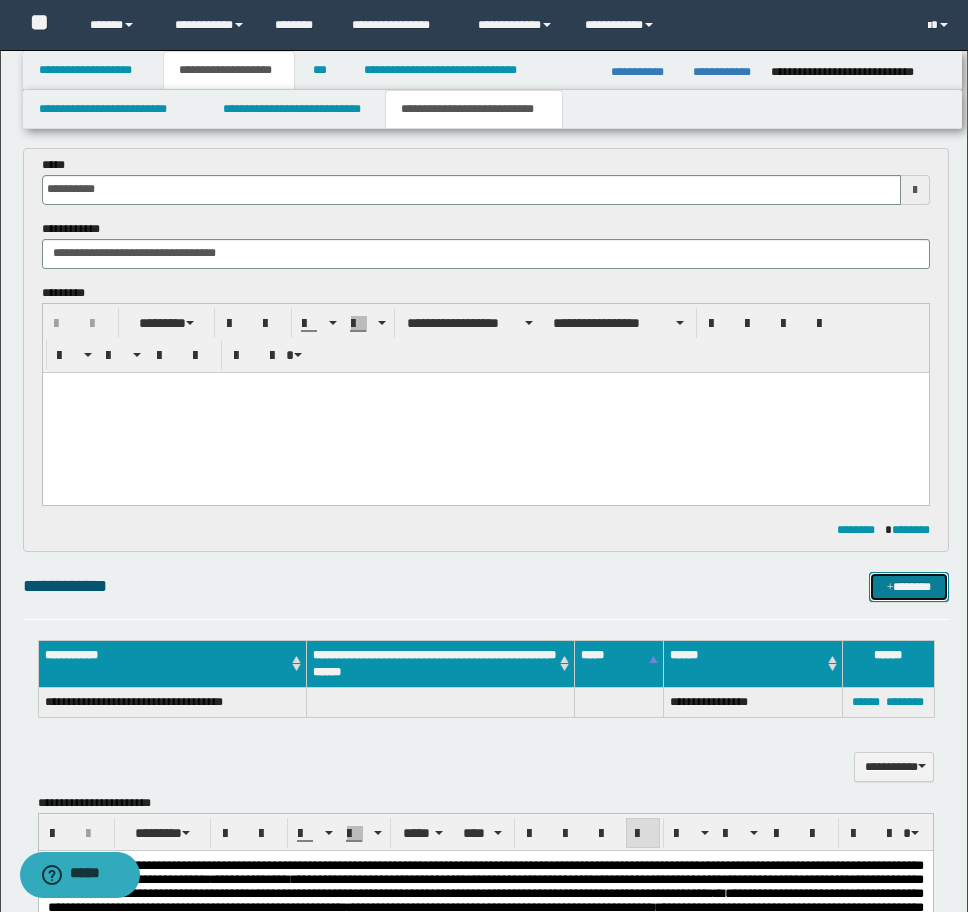 click at bounding box center (890, 588) 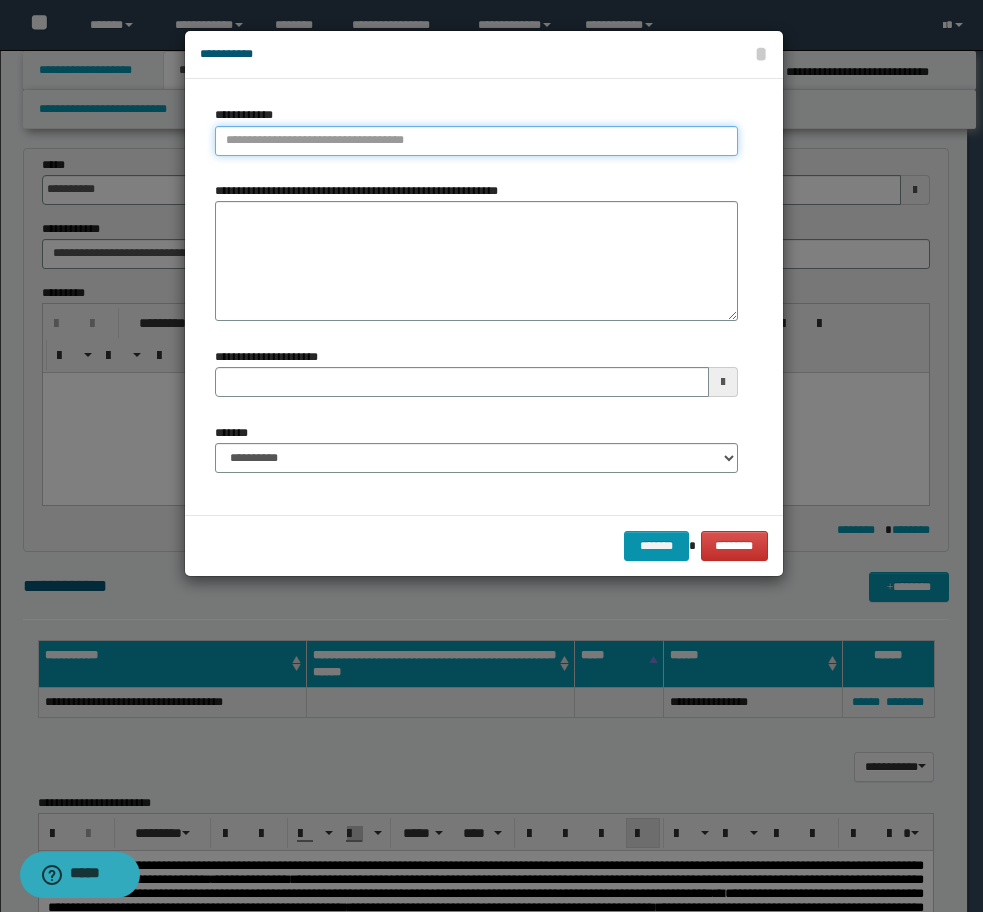type on "**********" 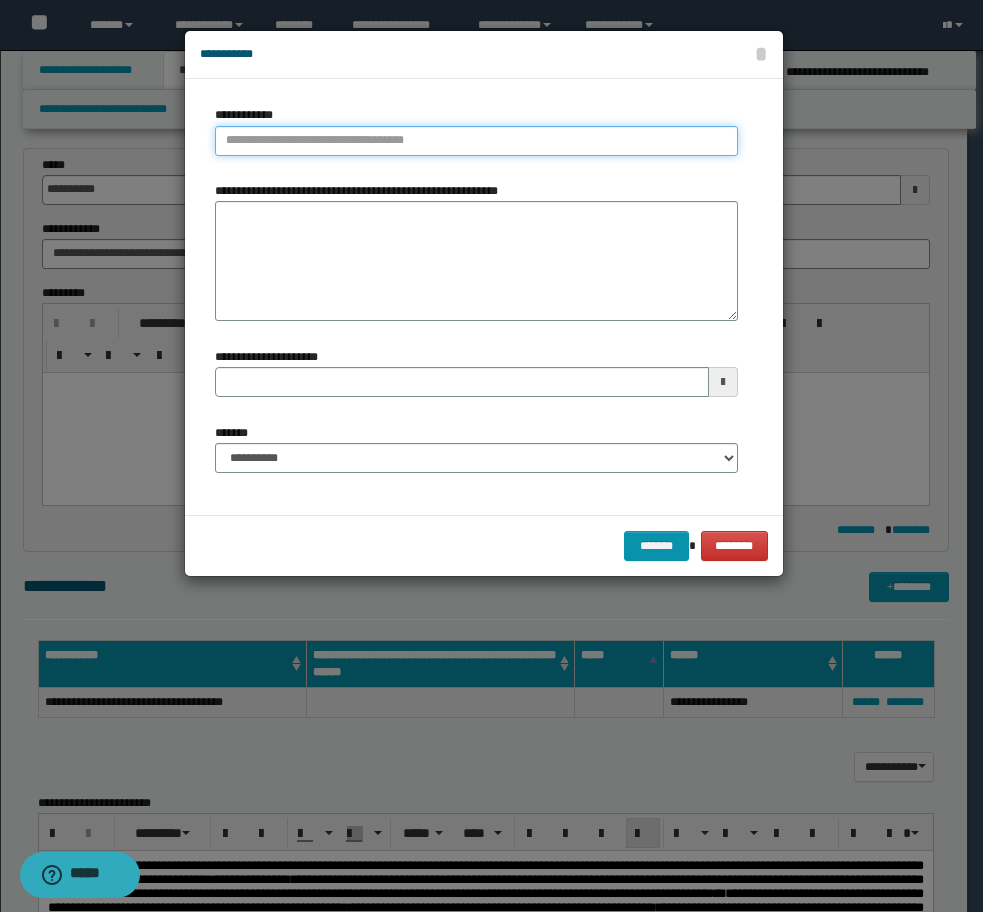 click on "**********" at bounding box center [476, 141] 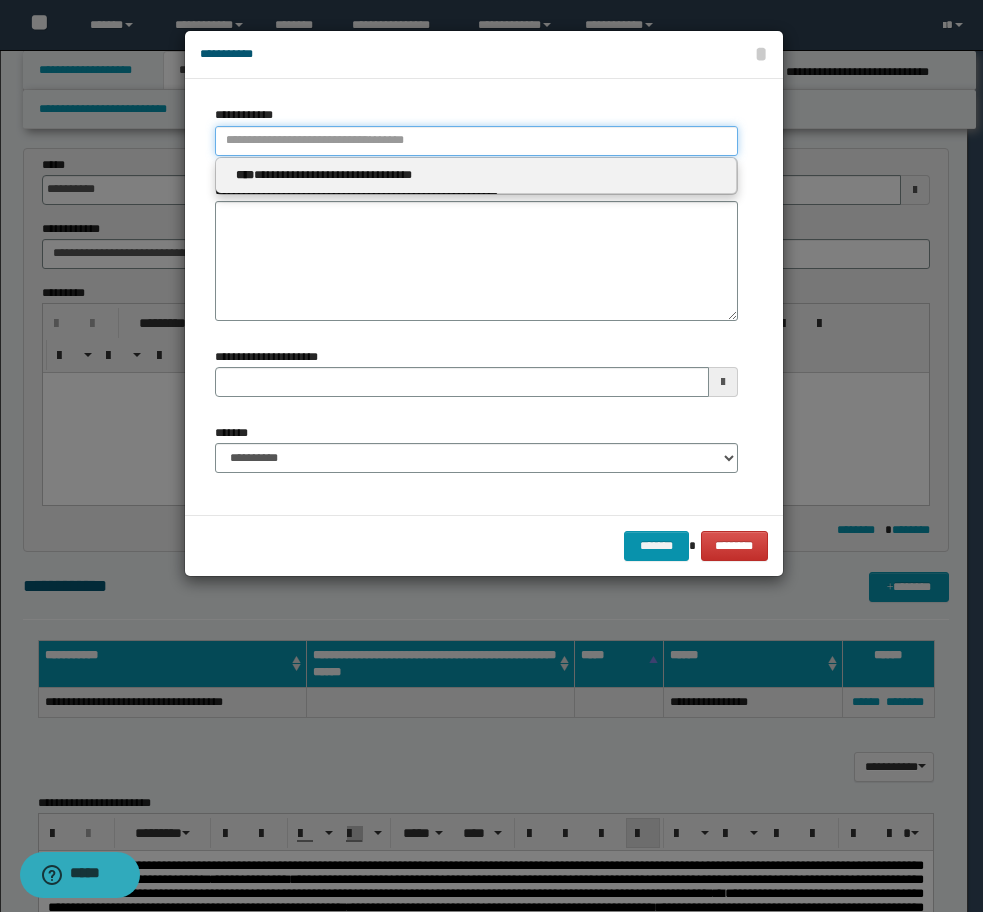 paste on "**********" 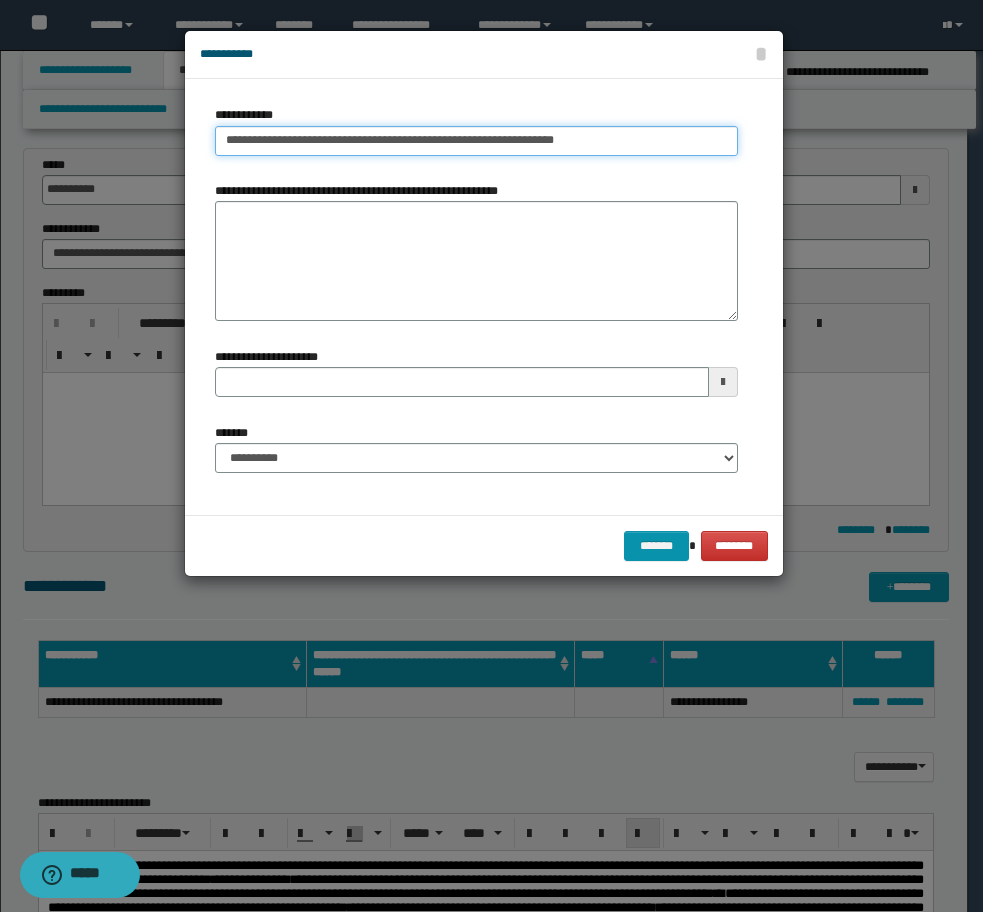 type on "**********" 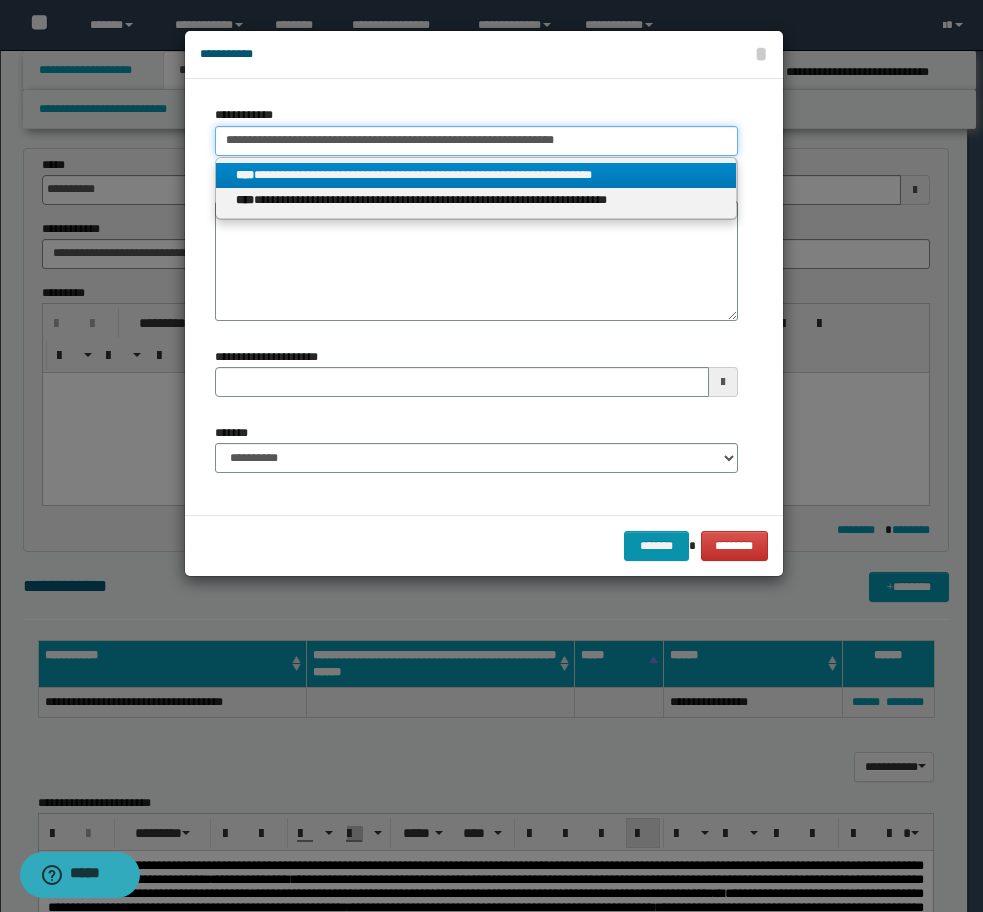 type on "**********" 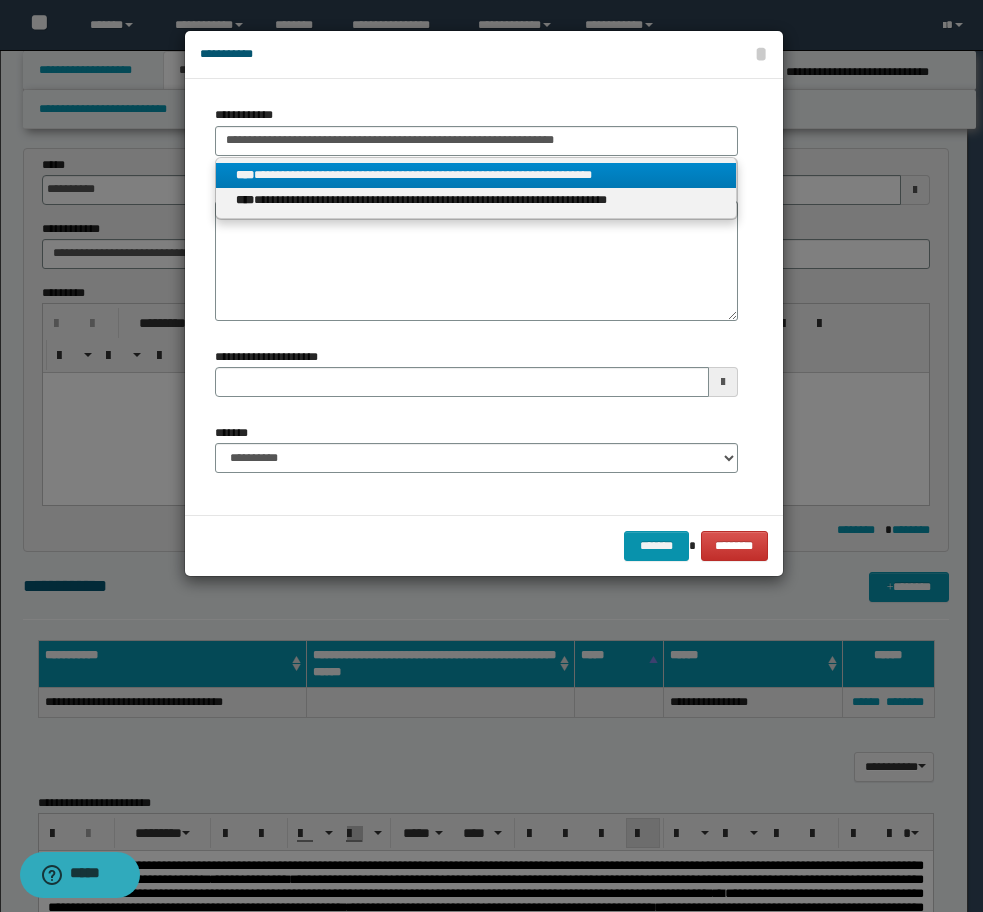 click on "**********" at bounding box center (476, 175) 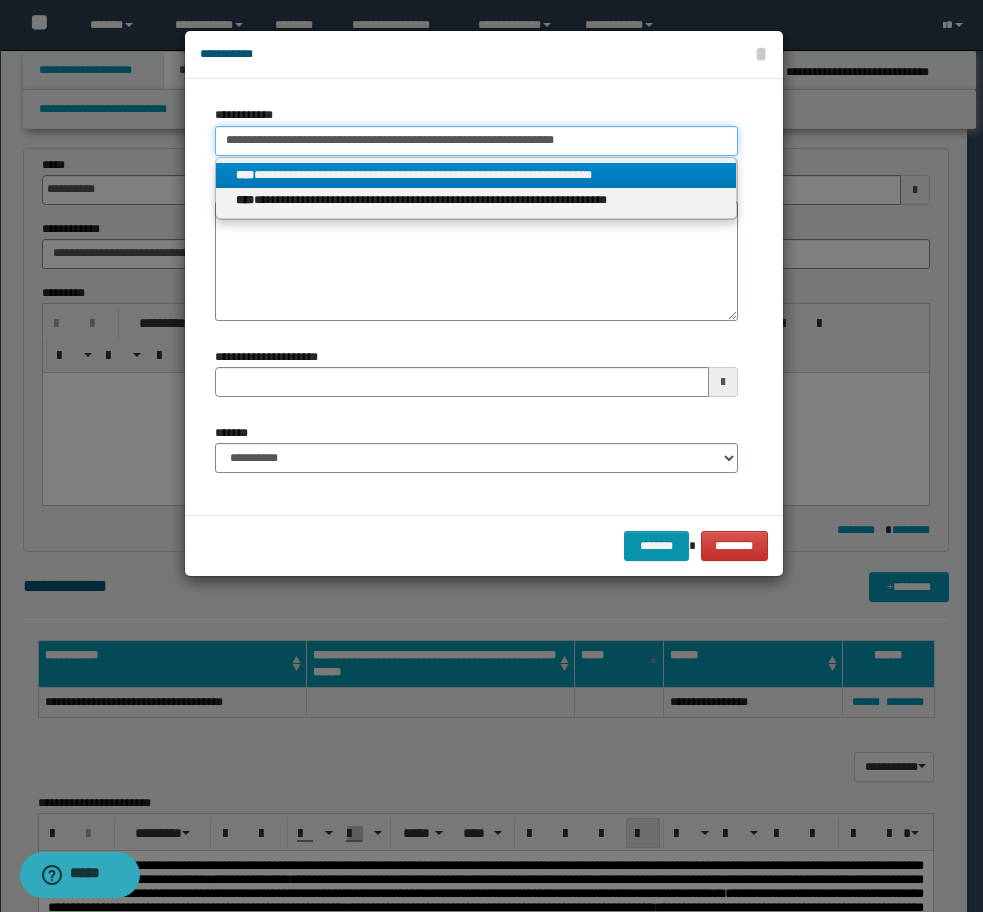 type 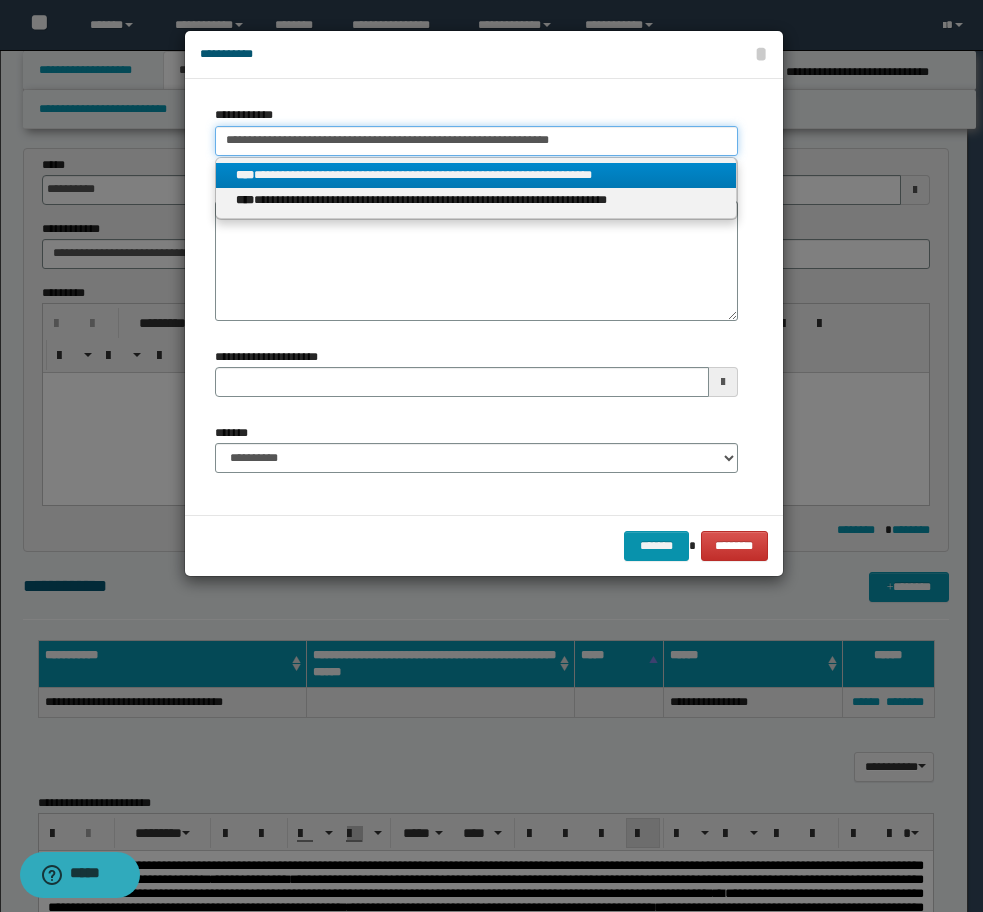 type 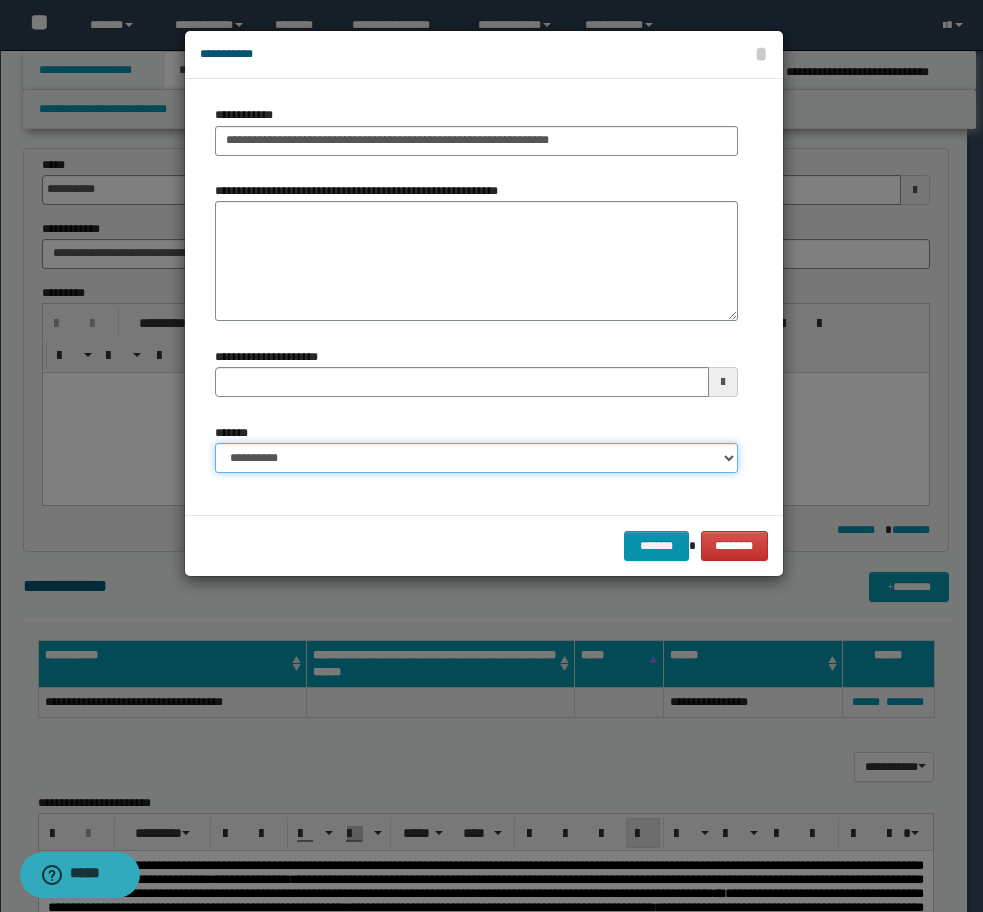 drag, startPoint x: 462, startPoint y: 453, endPoint x: 451, endPoint y: 475, distance: 24.596748 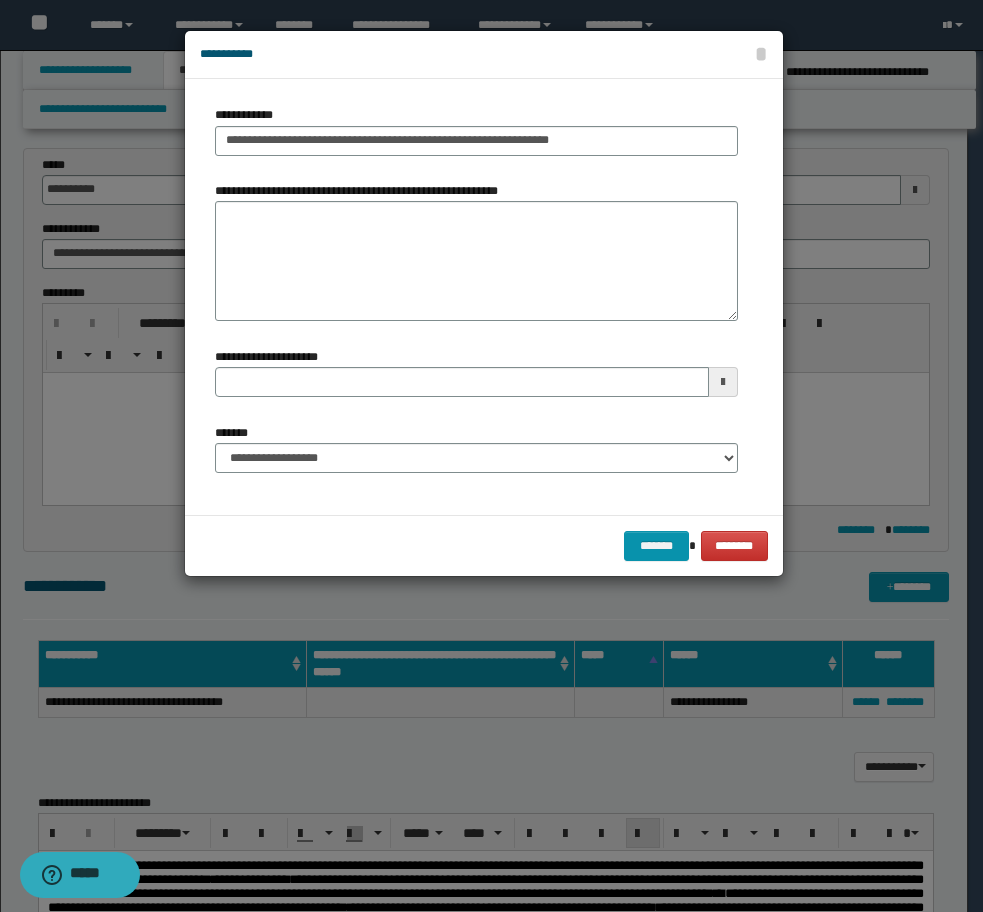 click on "*******
********" at bounding box center [484, 545] 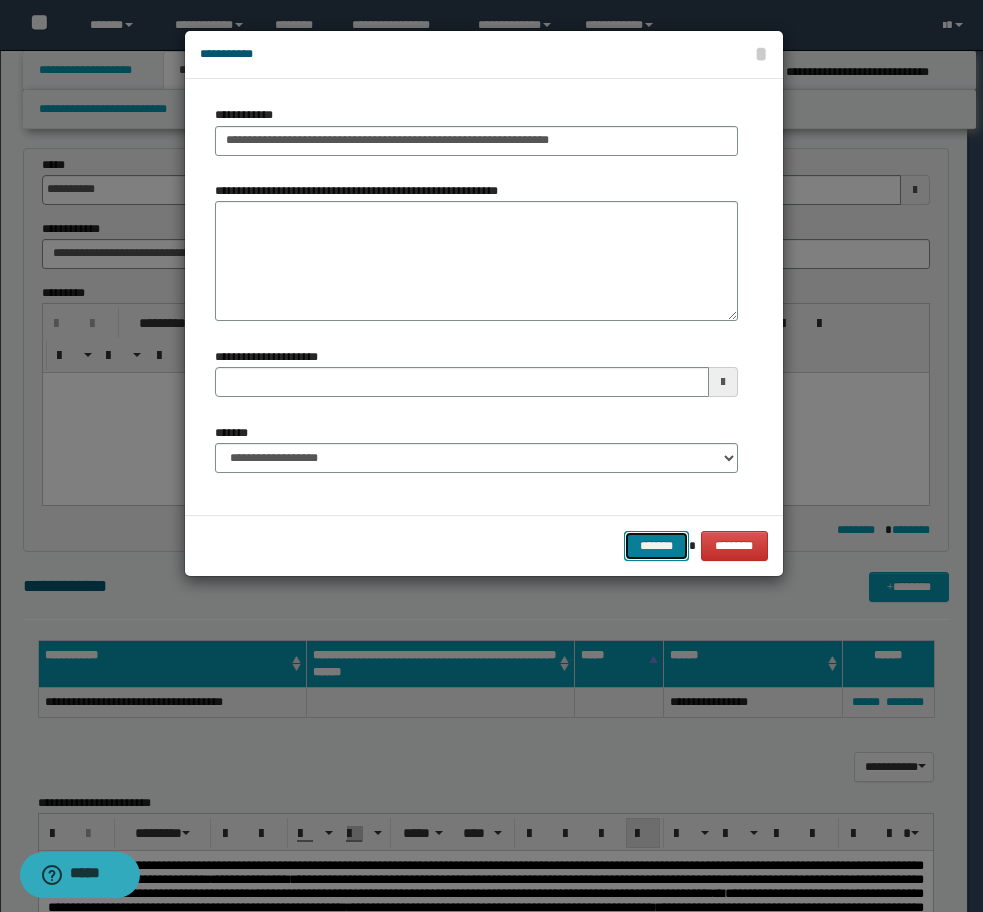 click on "*******" at bounding box center (656, 546) 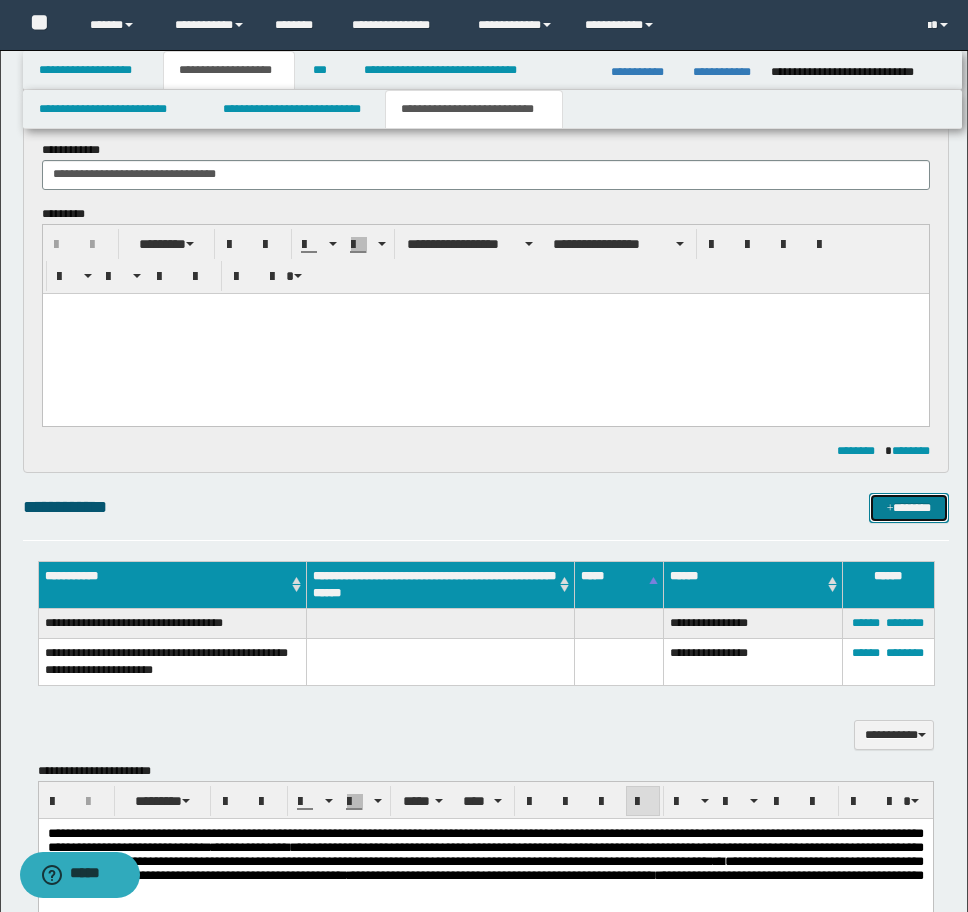 scroll, scrollTop: 931, scrollLeft: 0, axis: vertical 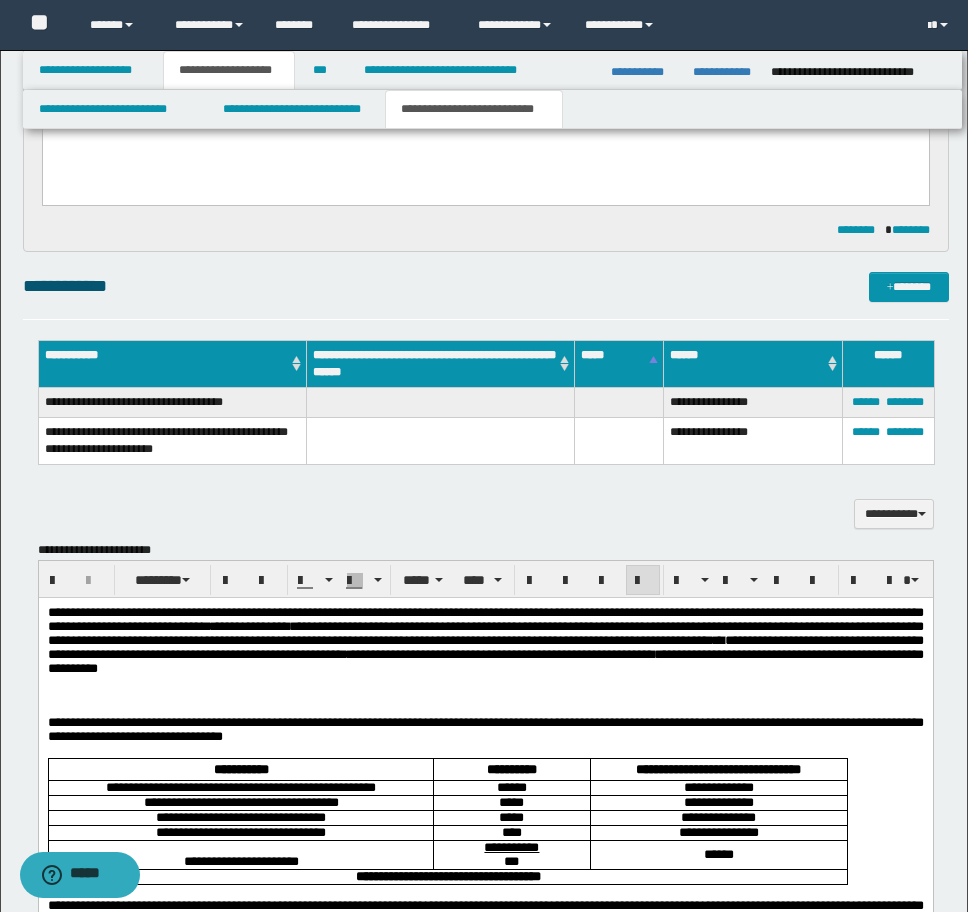 click on "**********" at bounding box center [486, 286] 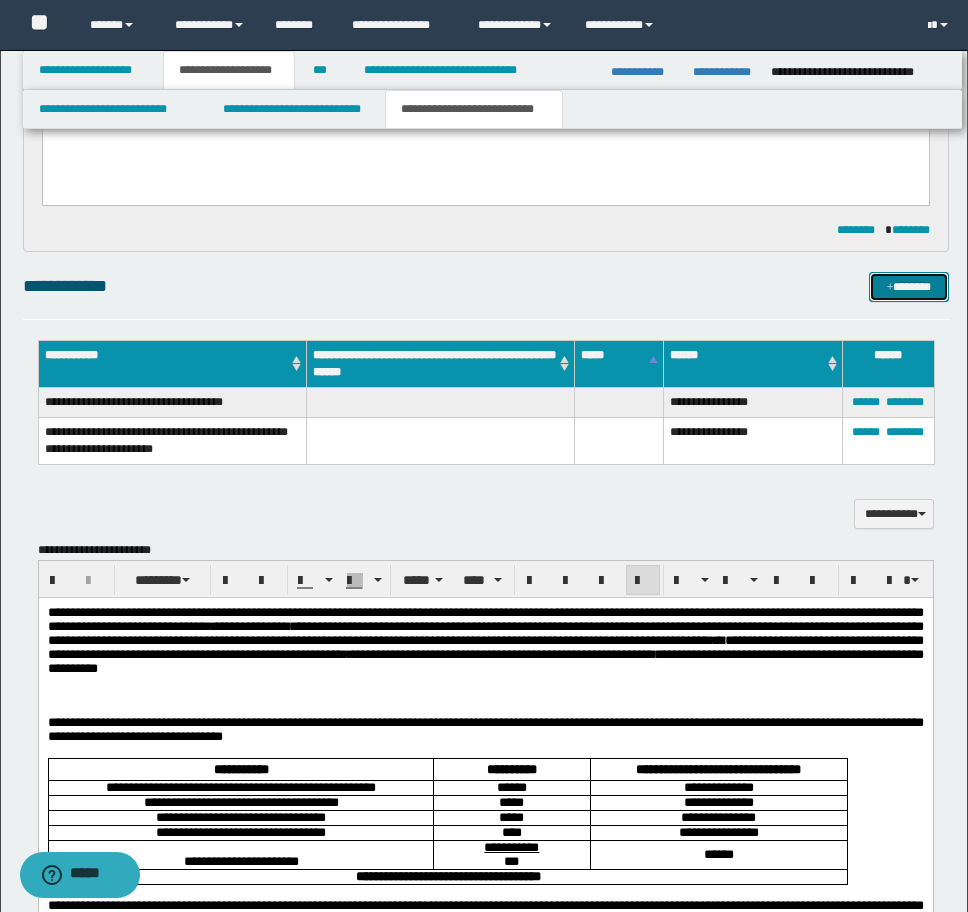 click on "*******" at bounding box center [909, 287] 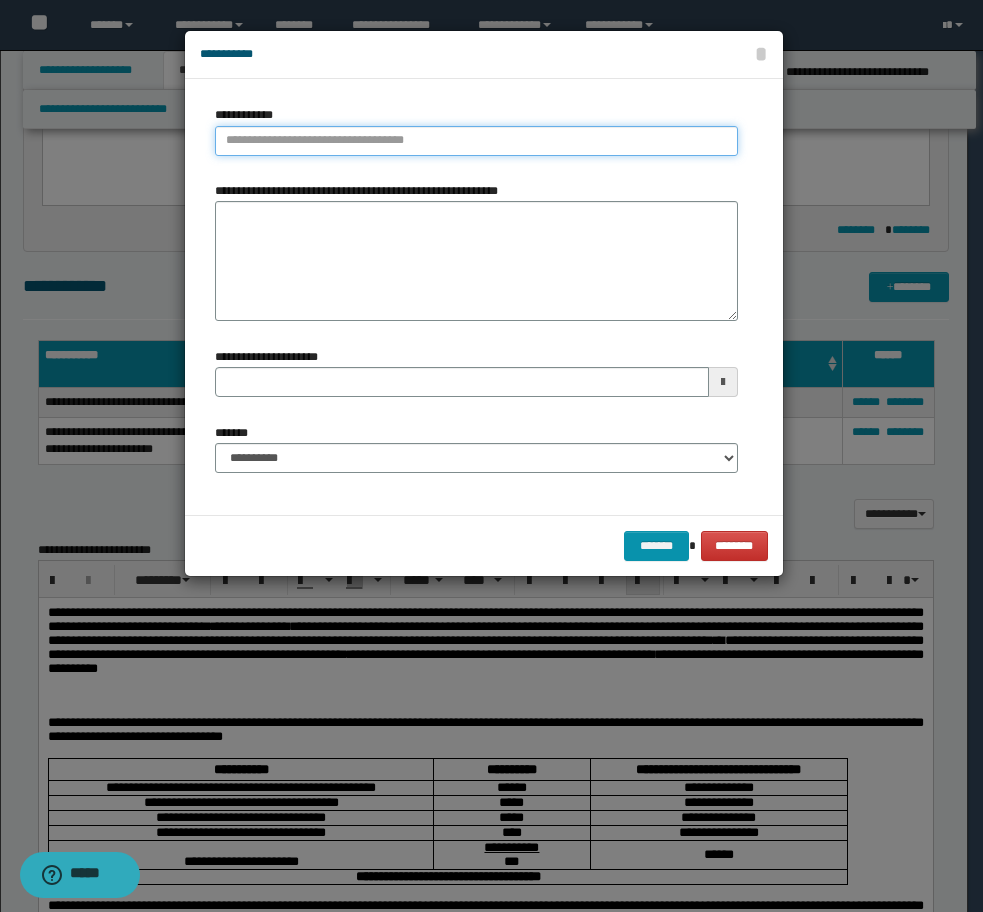 type on "**********" 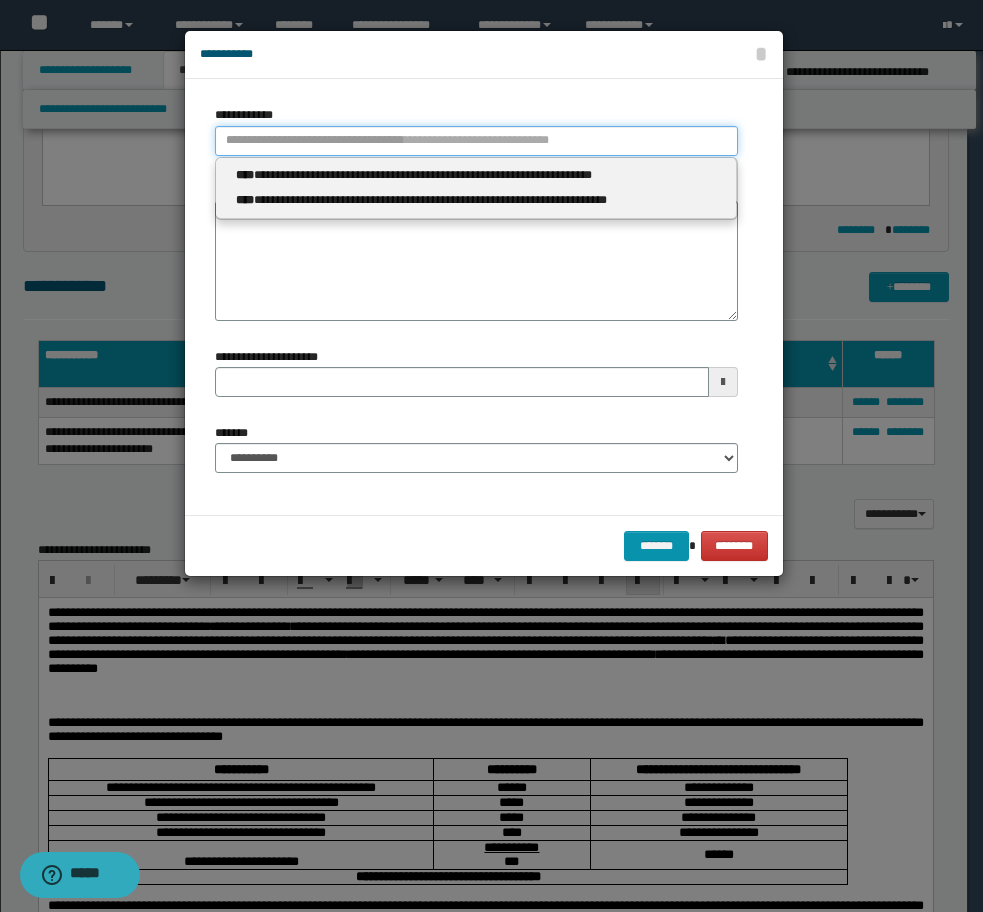 click on "**********" at bounding box center (476, 141) 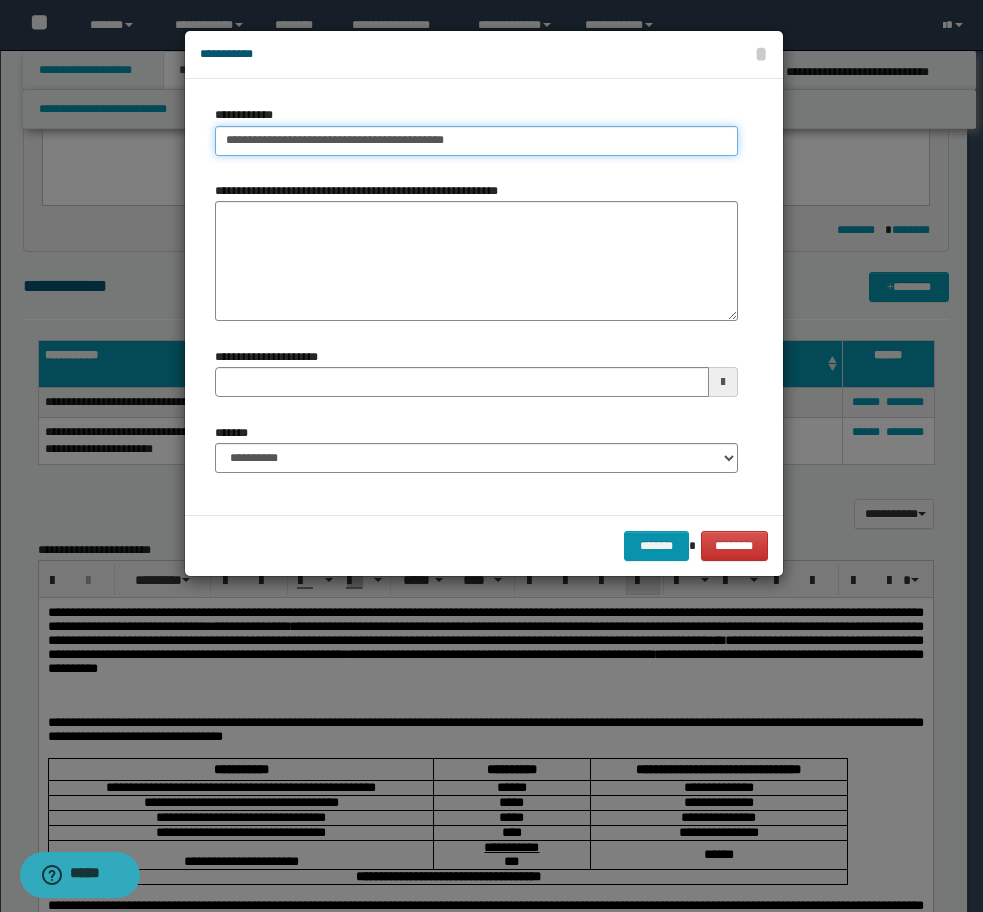 type on "**********" 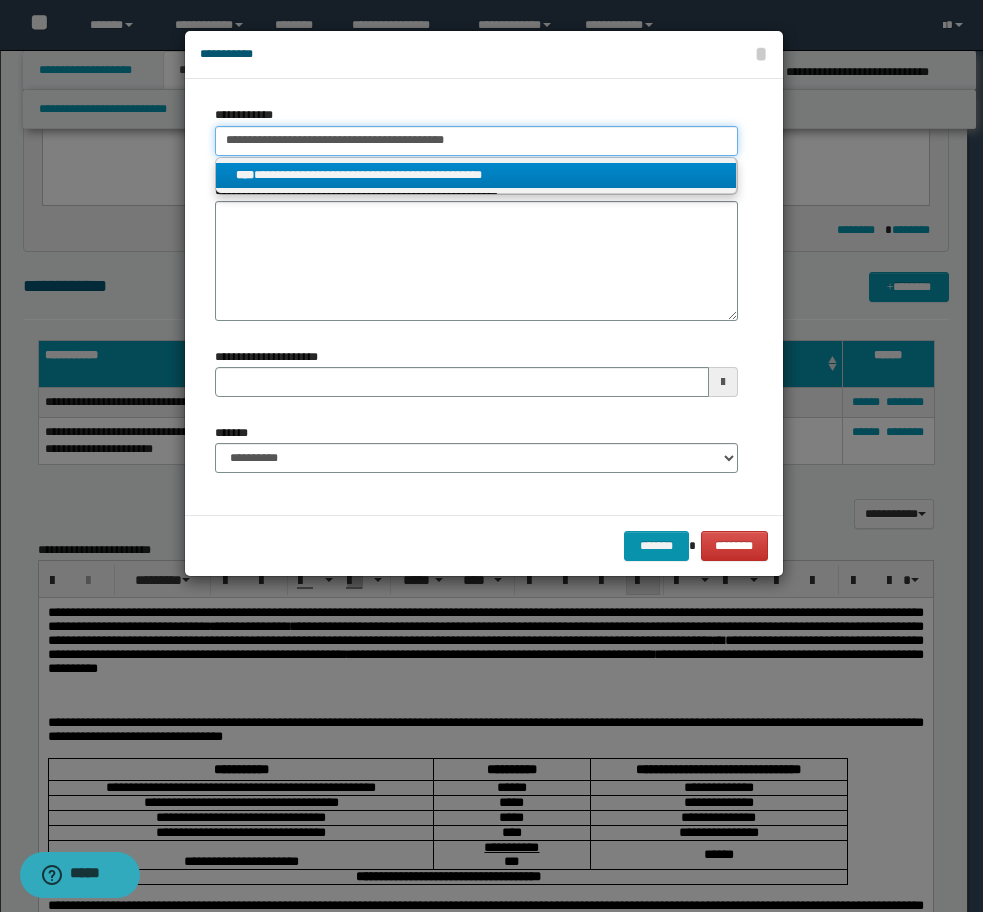 type on "**********" 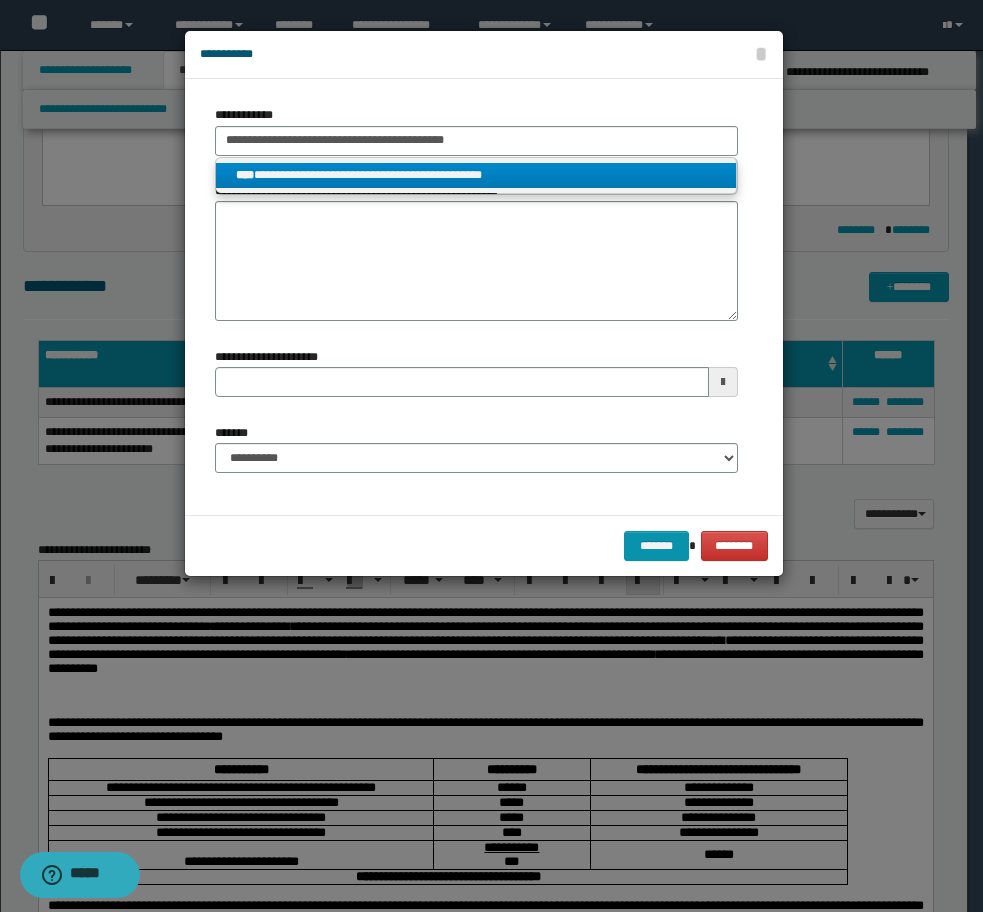 click on "**********" at bounding box center (476, 175) 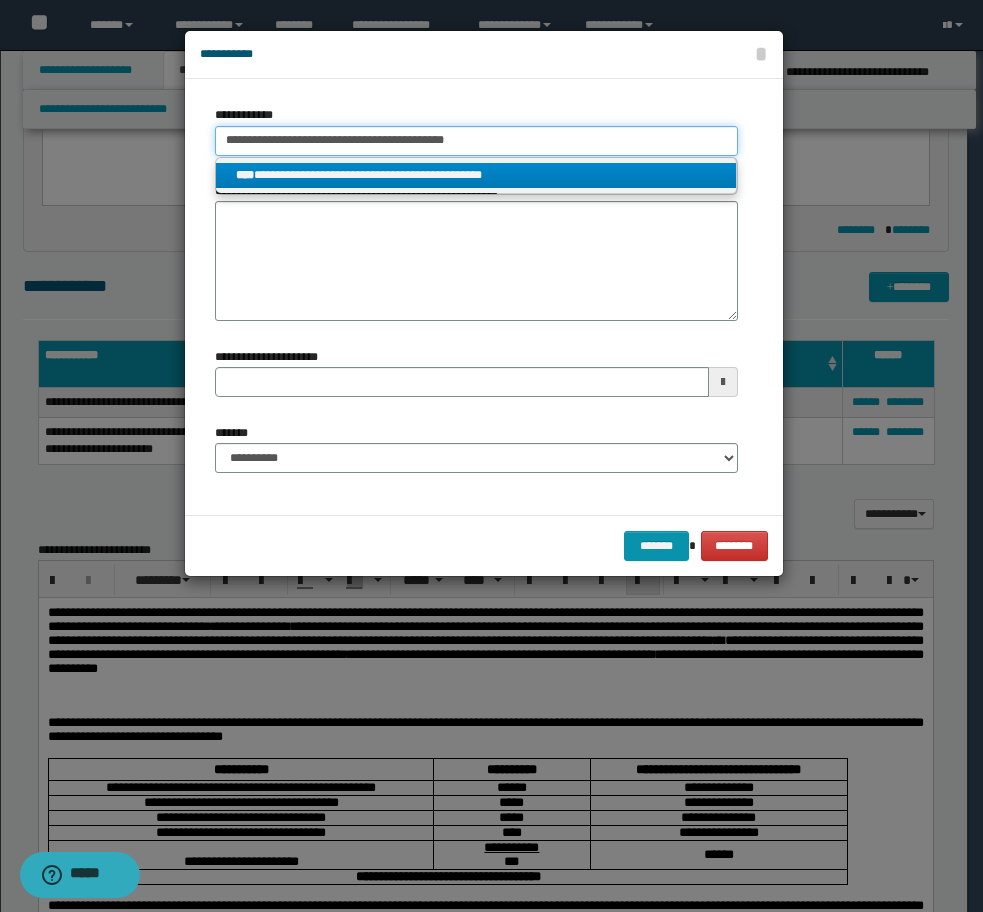 type 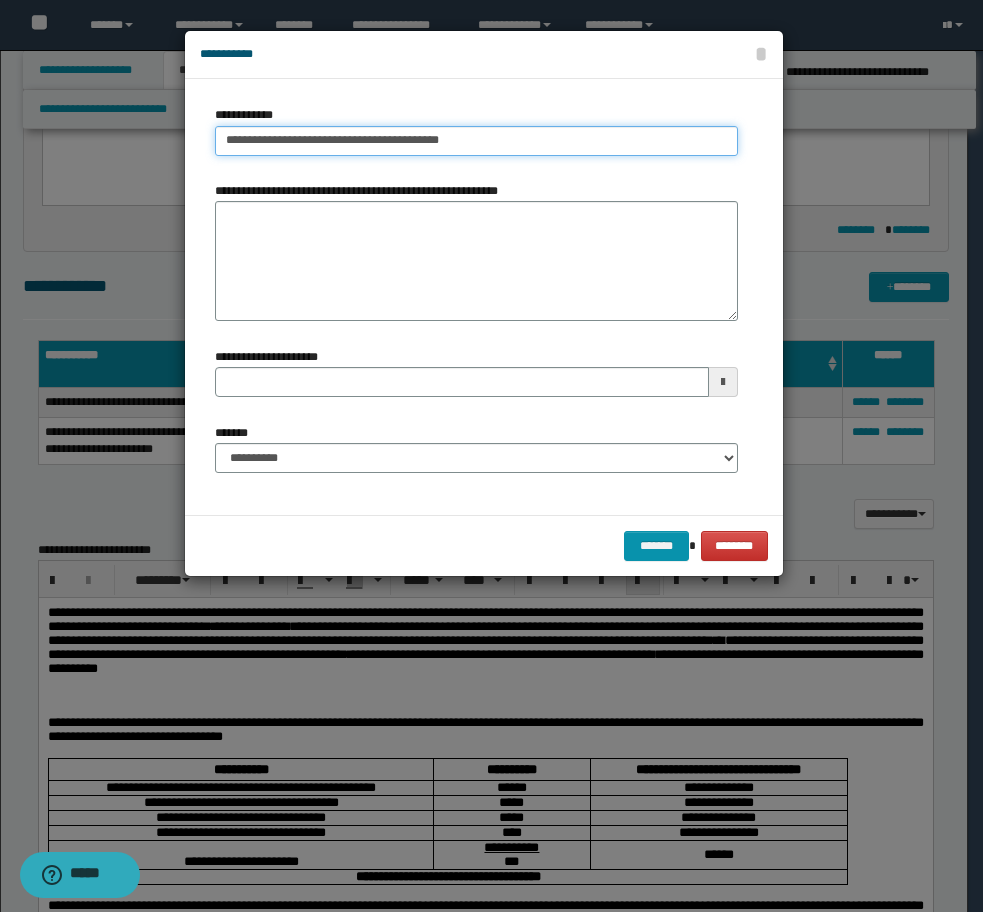 type 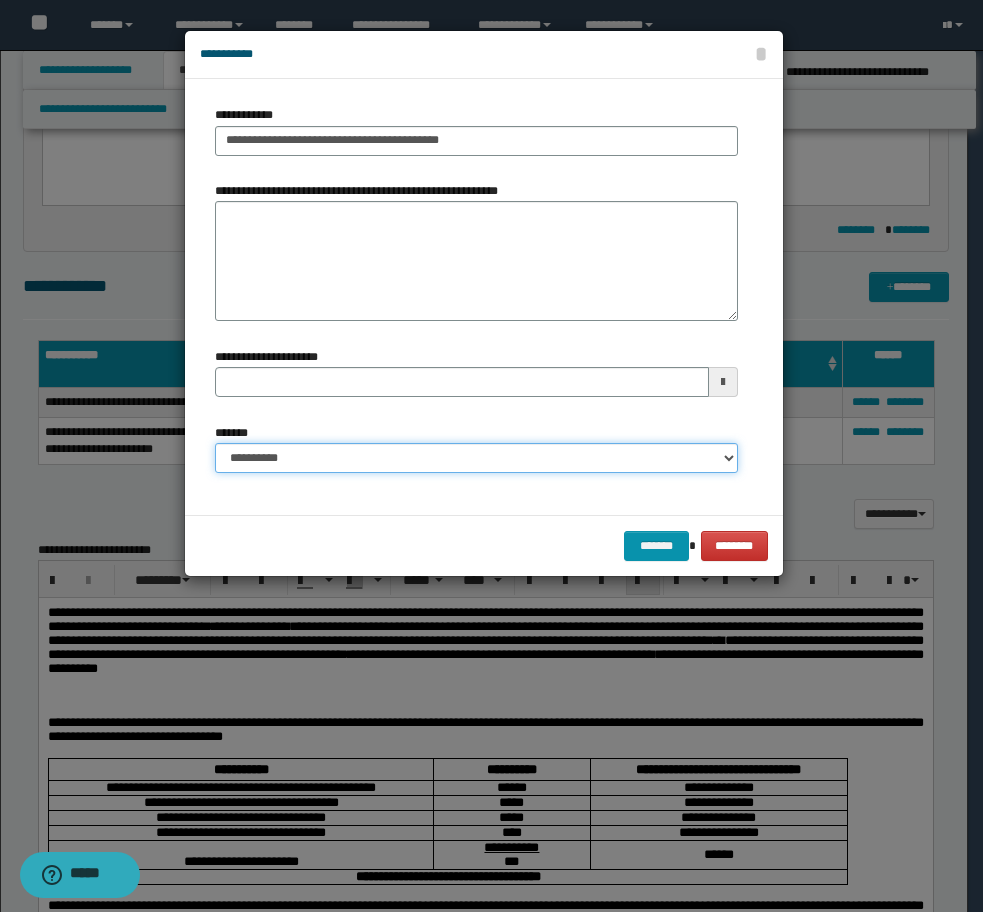 click on "**********" at bounding box center (476, 458) 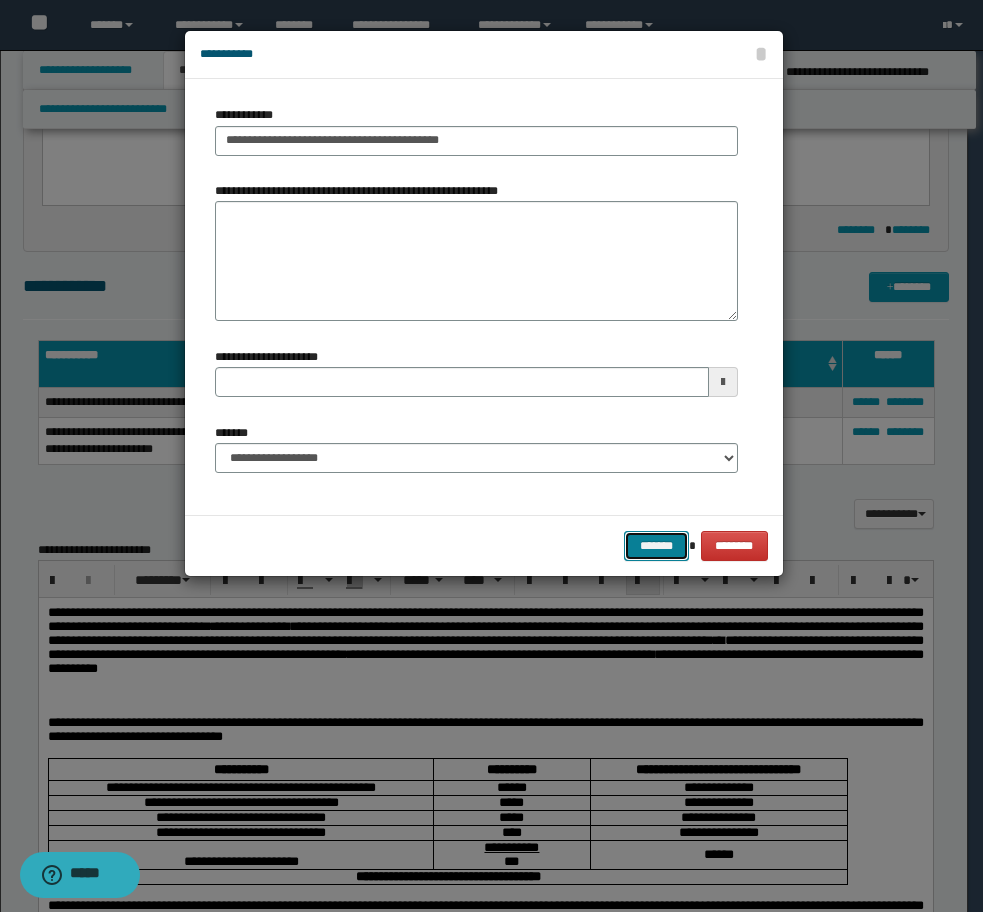 click on "*******" at bounding box center [656, 546] 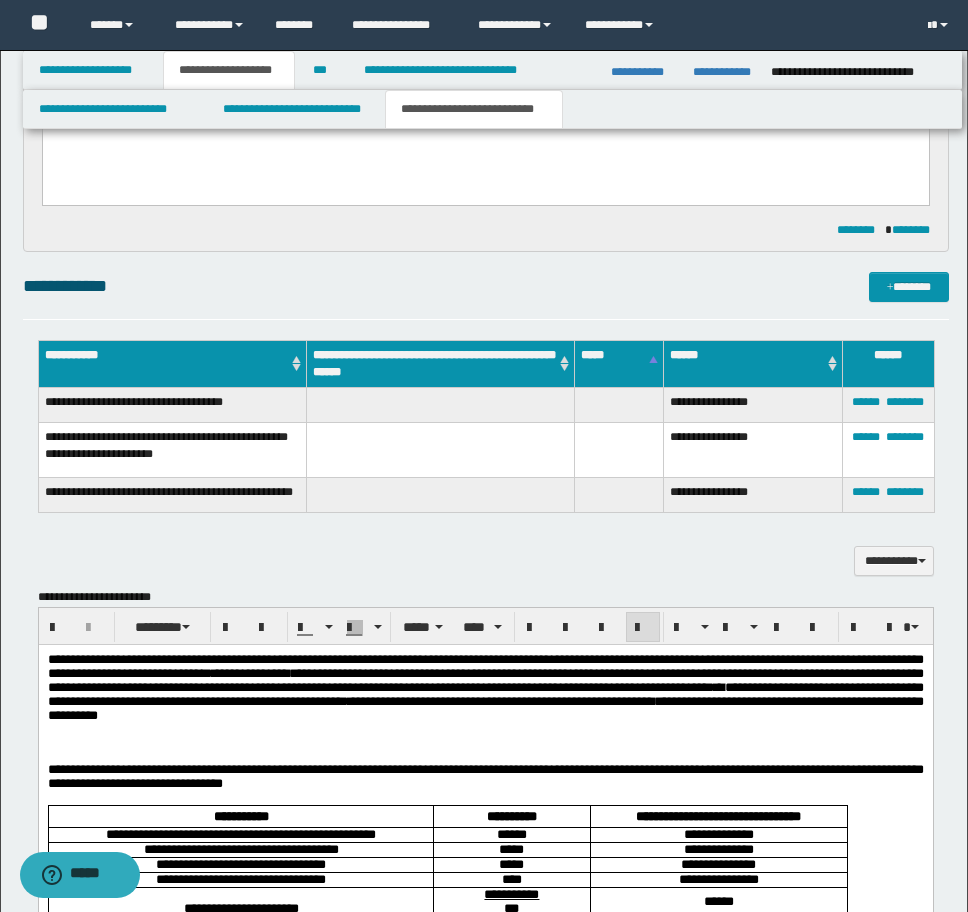 click on "**********" at bounding box center (486, 286) 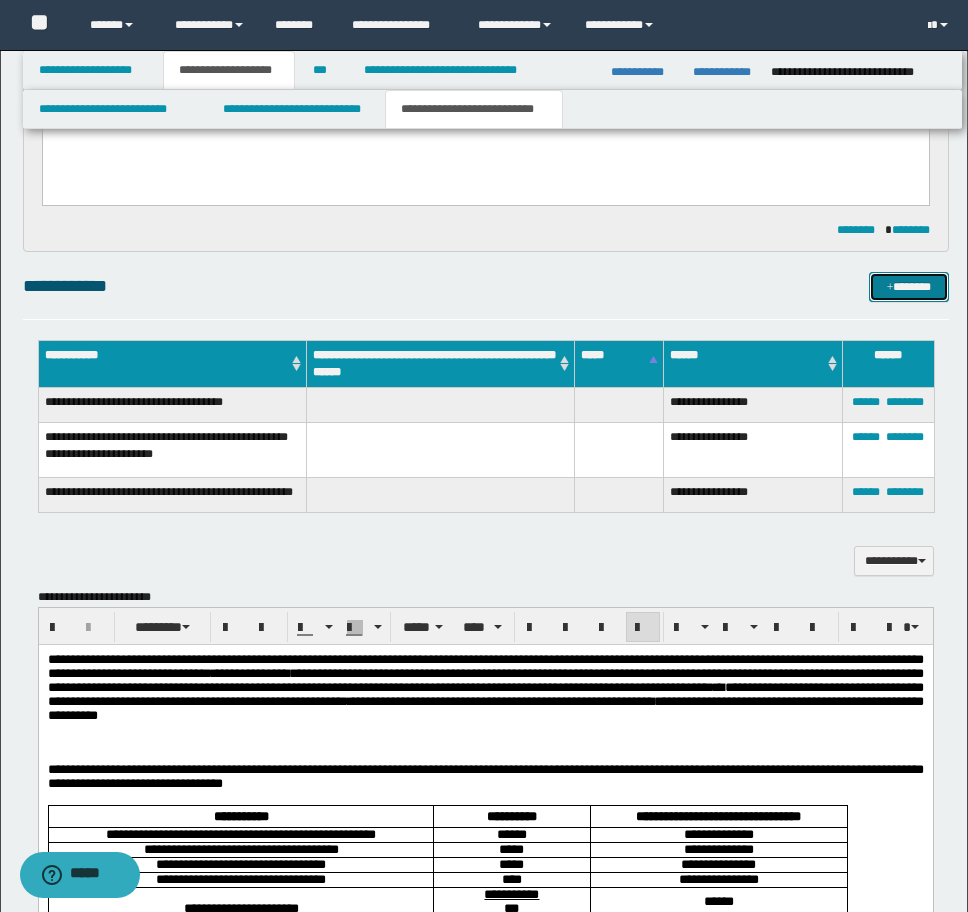 click on "*******" at bounding box center [909, 287] 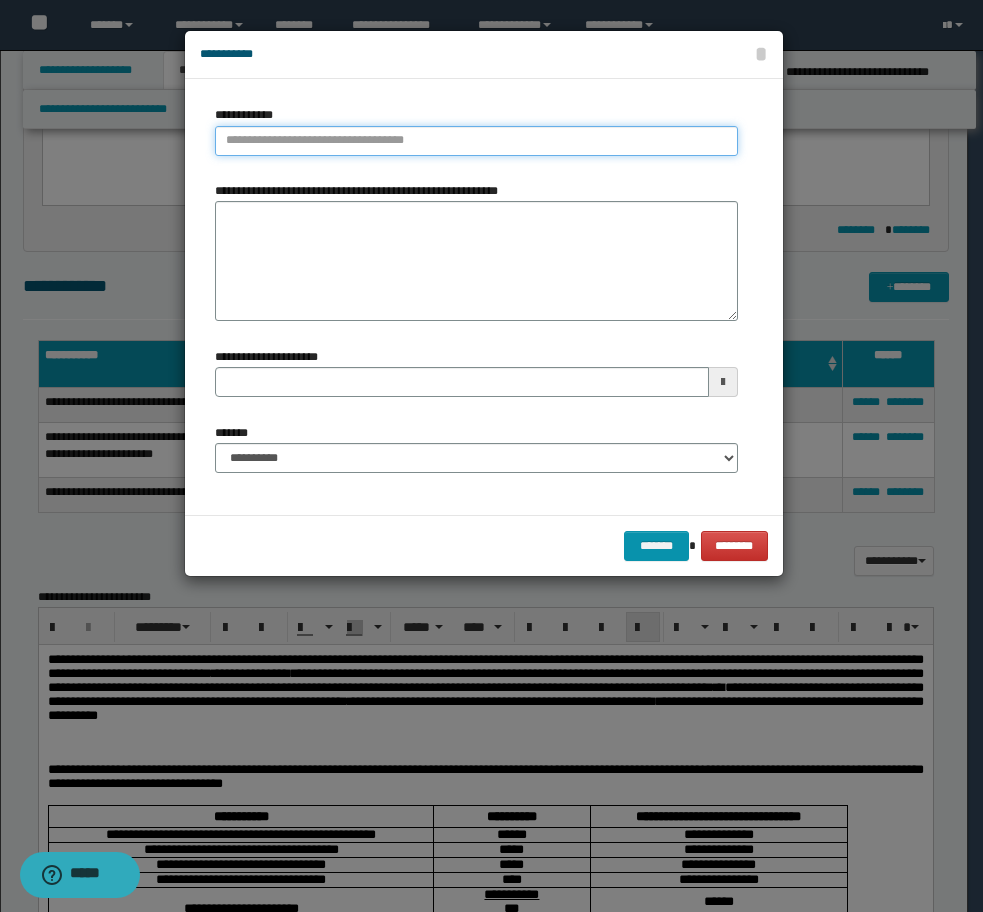 type on "**********" 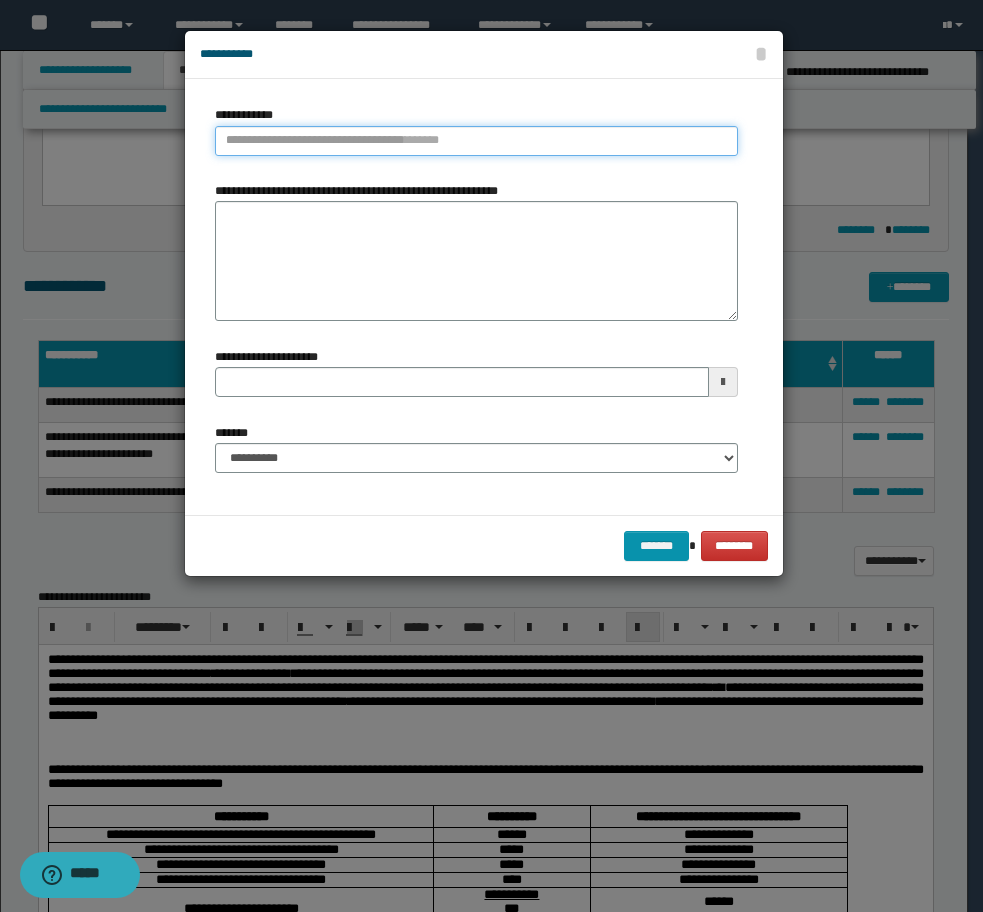 click on "**********" at bounding box center (476, 141) 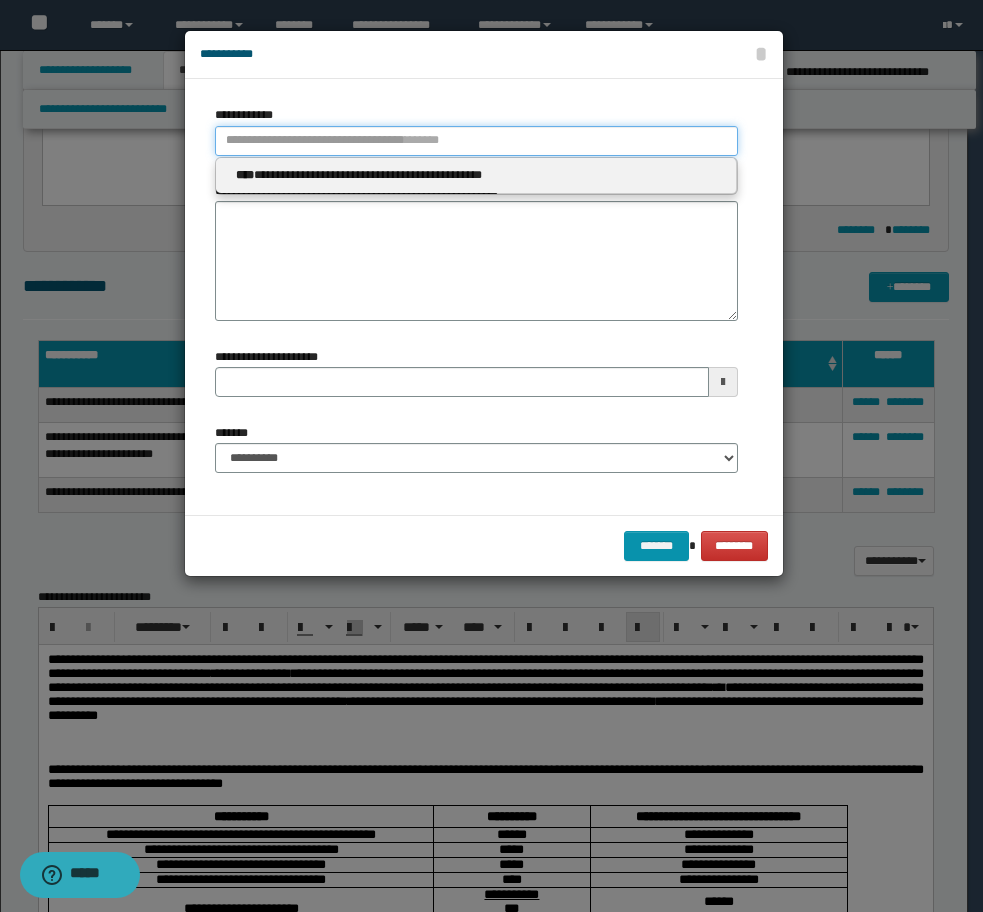 paste on "**********" 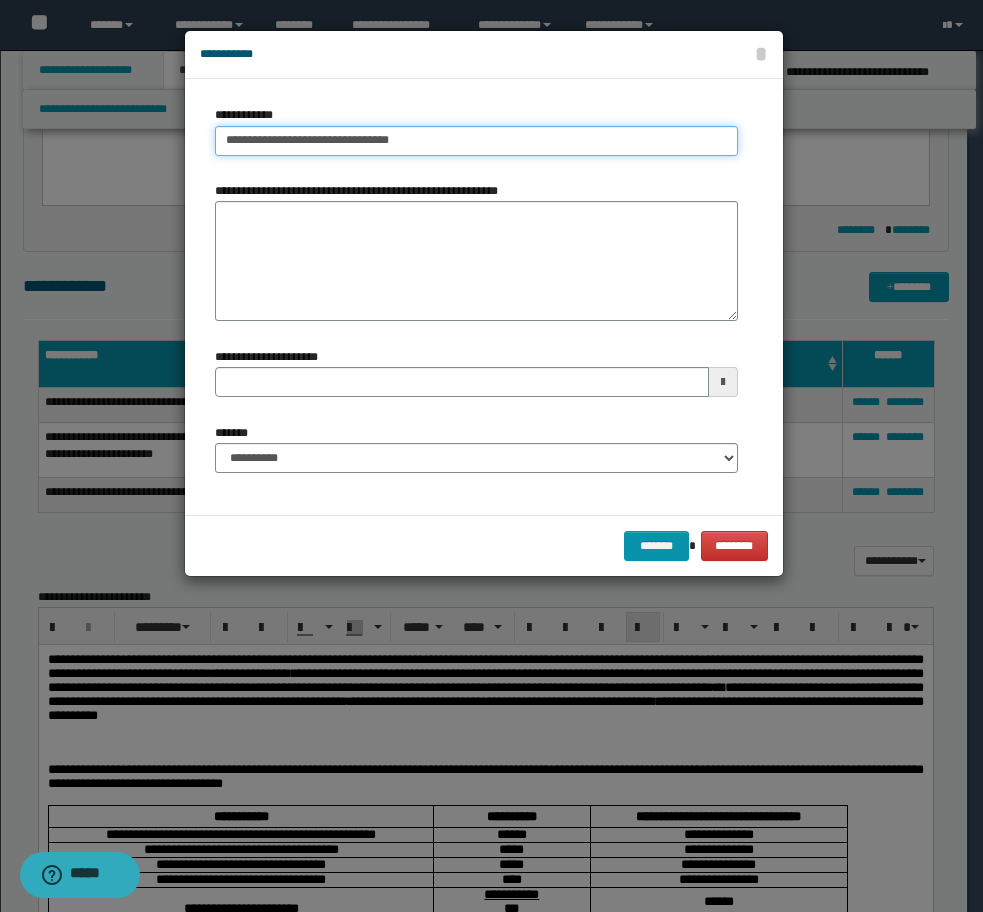 type on "**********" 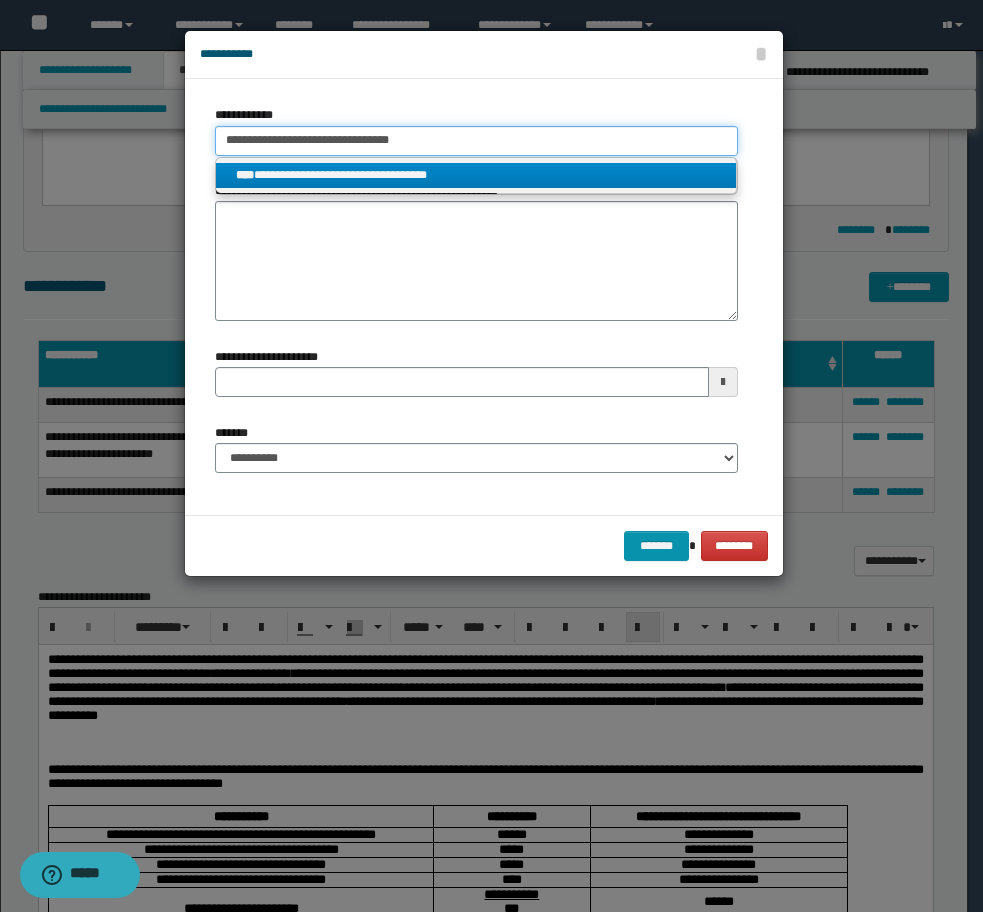 type on "**********" 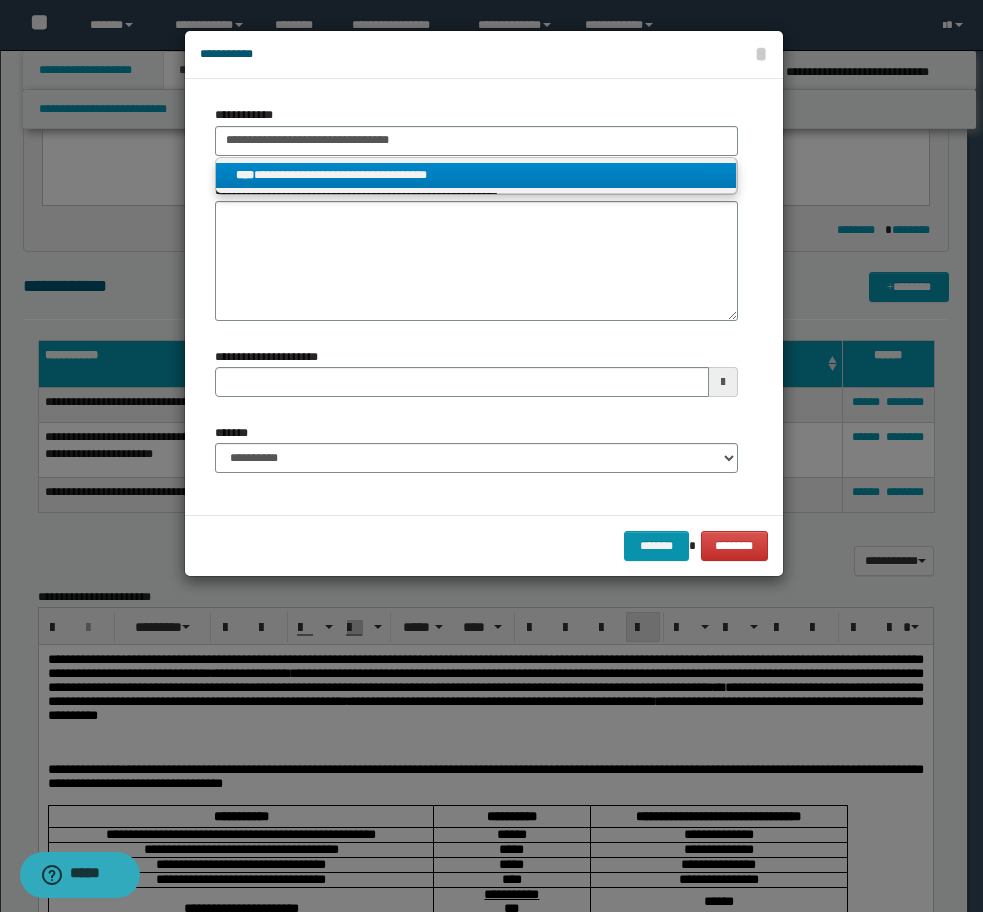 click on "**********" at bounding box center [476, 175] 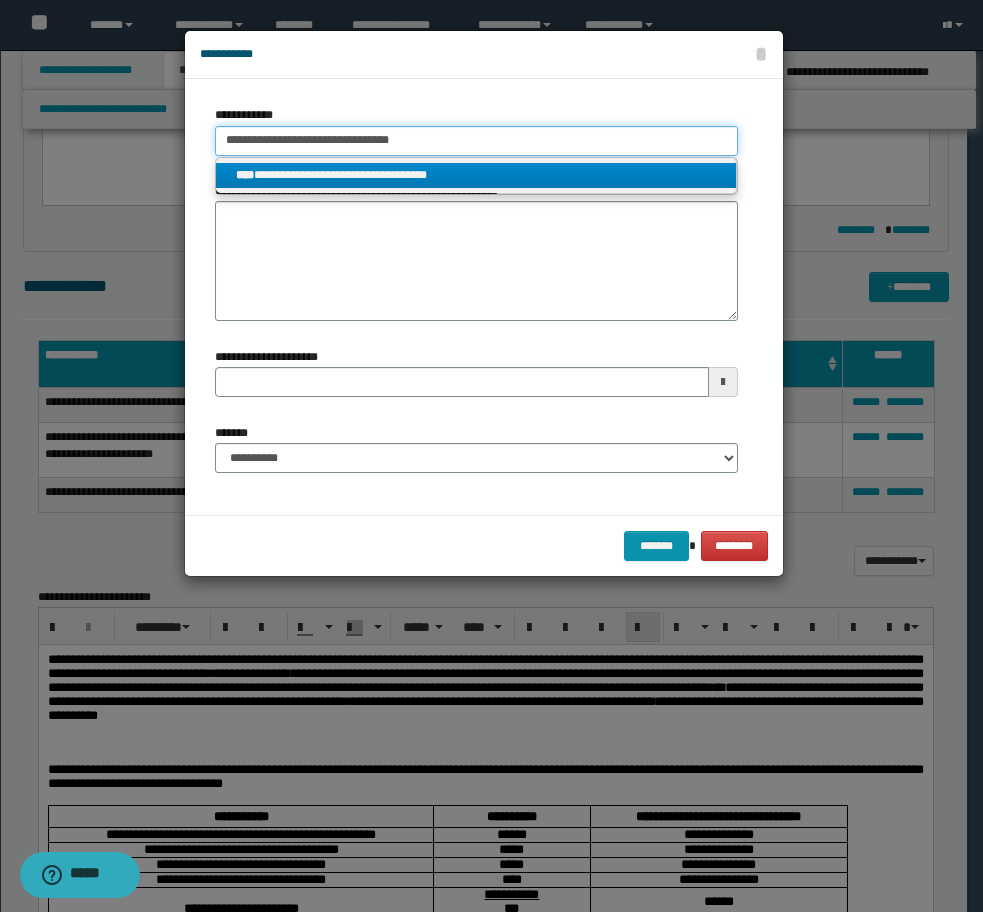 type 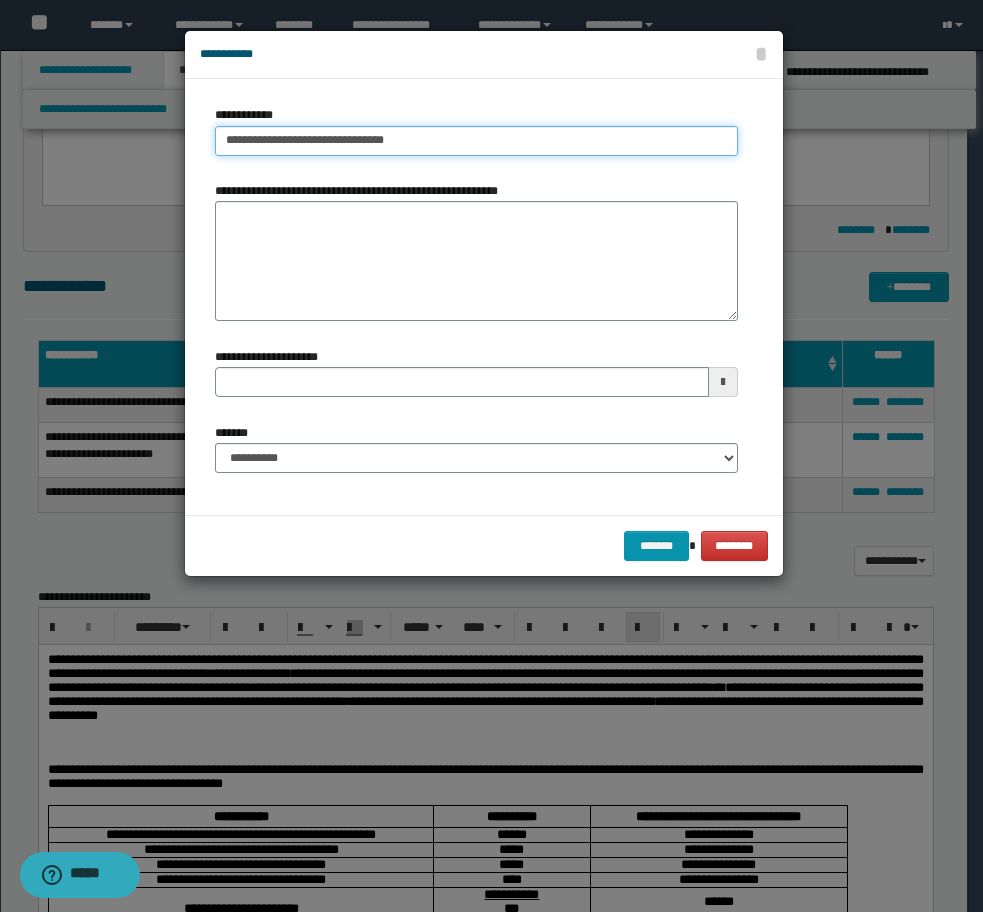 type 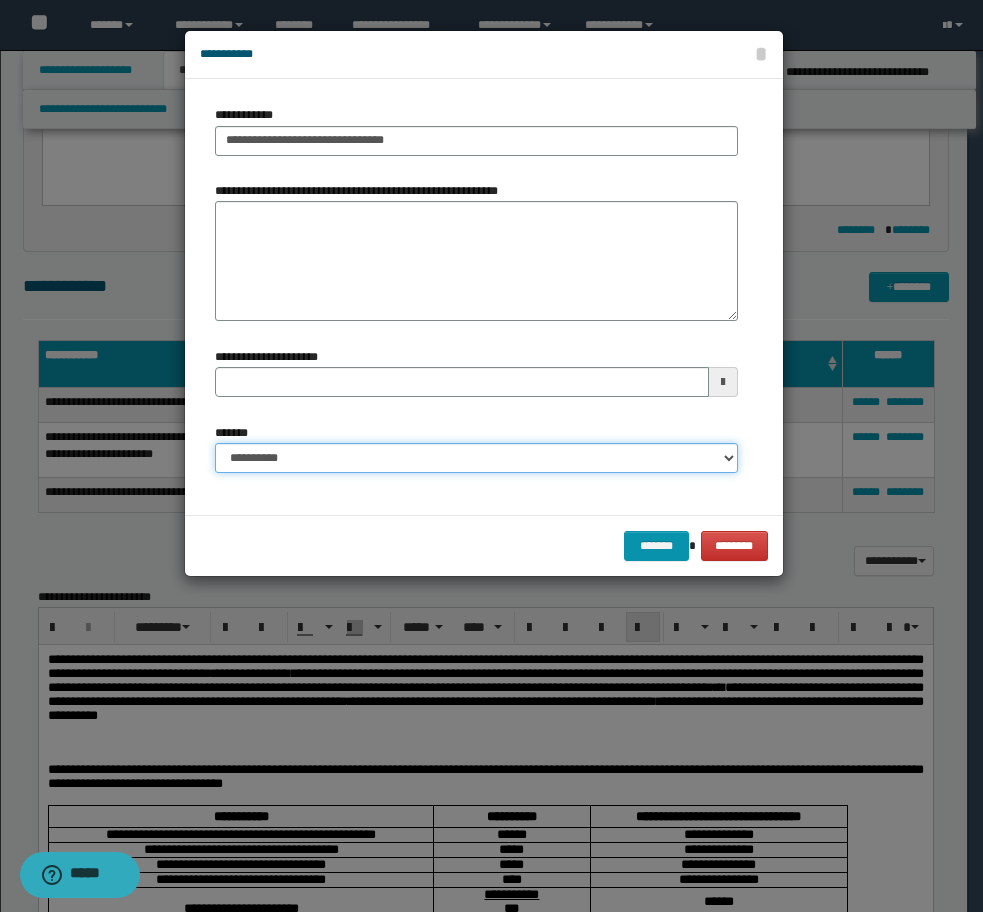 drag, startPoint x: 514, startPoint y: 462, endPoint x: 507, endPoint y: 470, distance: 10.630146 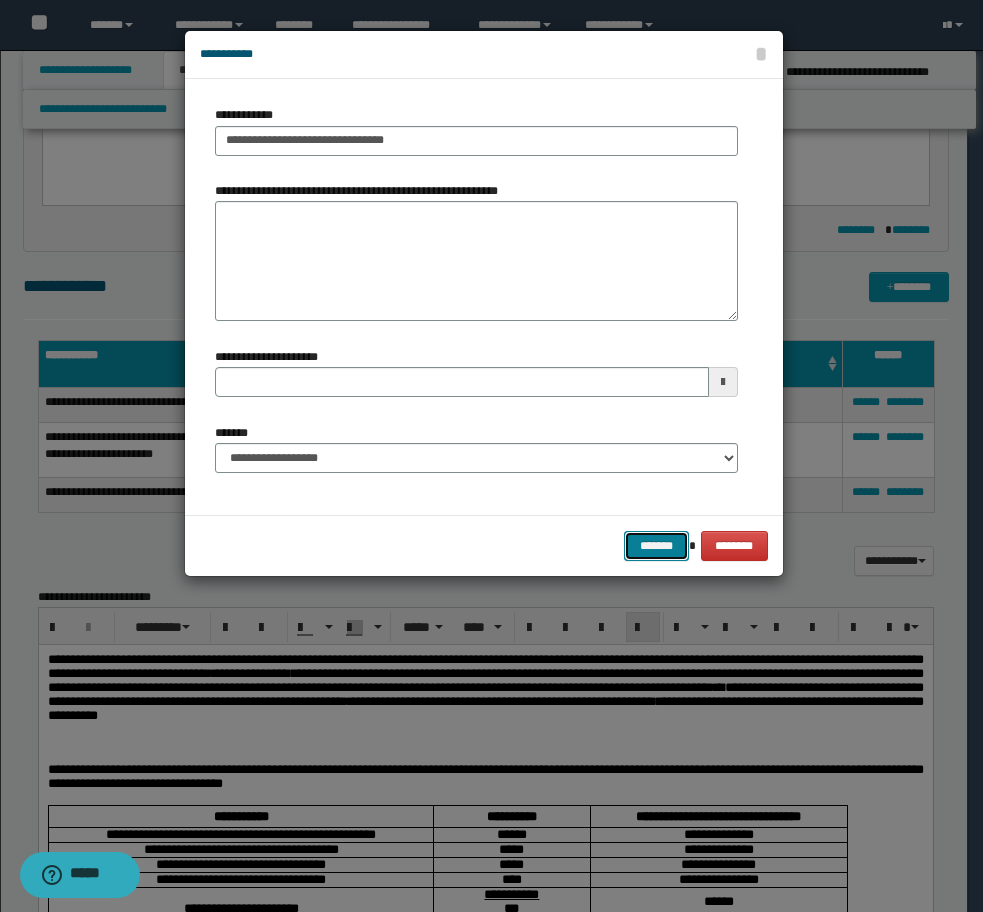 click on "*******" at bounding box center [656, 546] 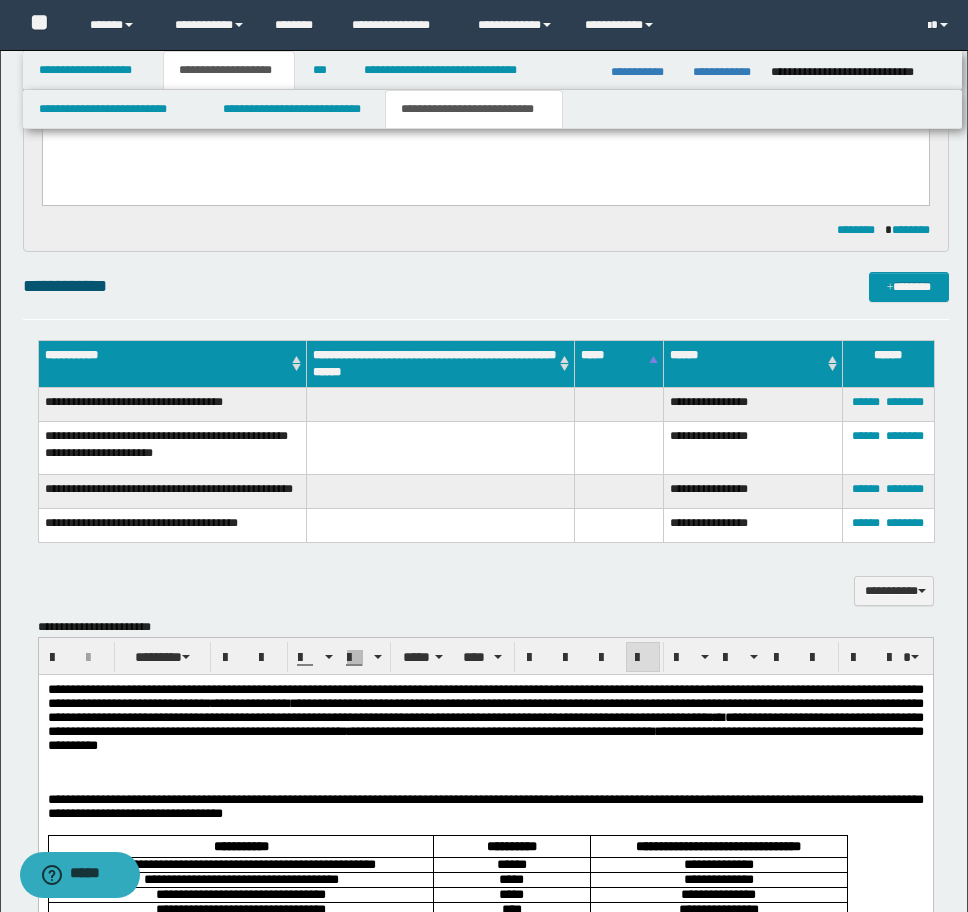 click on "**********" at bounding box center [486, 286] 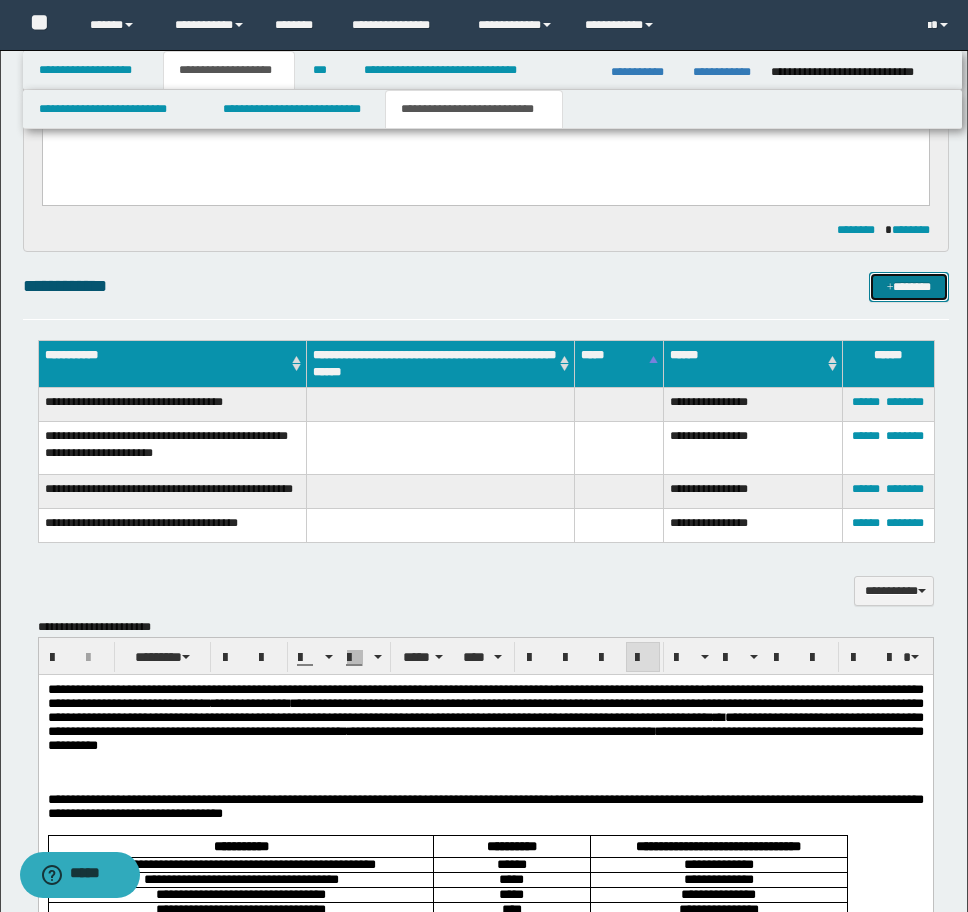 click on "*******" at bounding box center (909, 287) 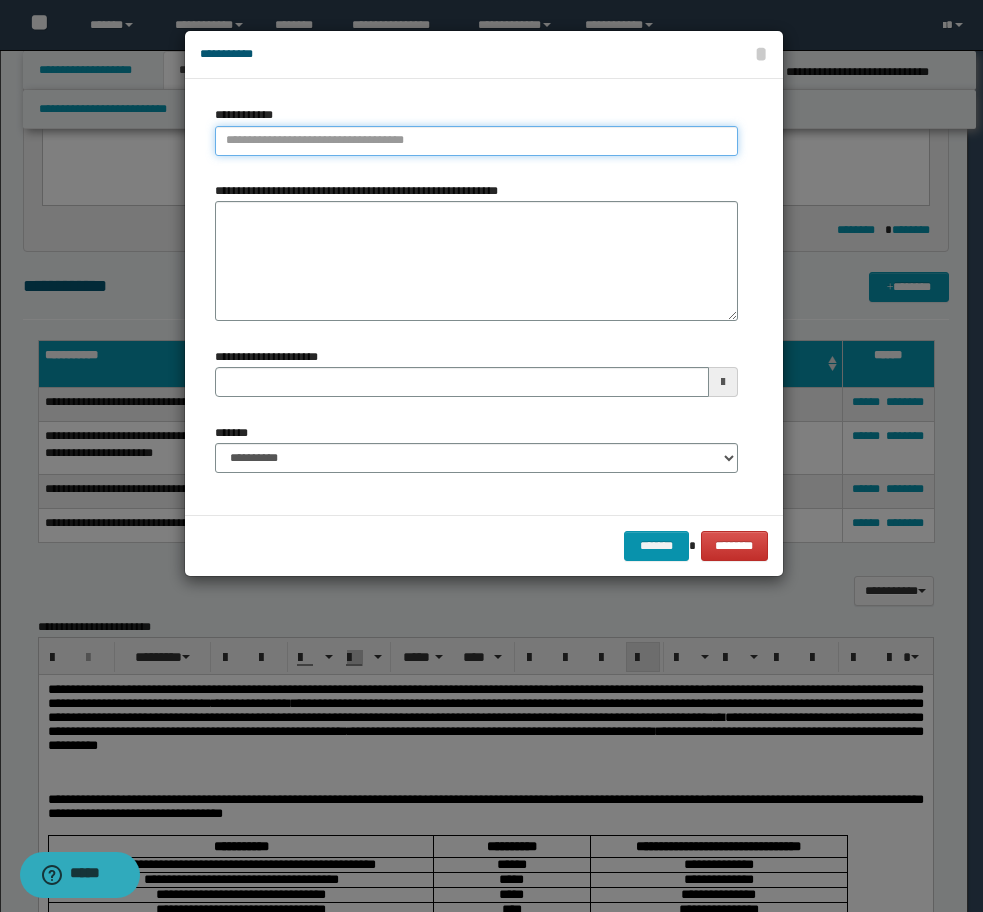 type on "**********" 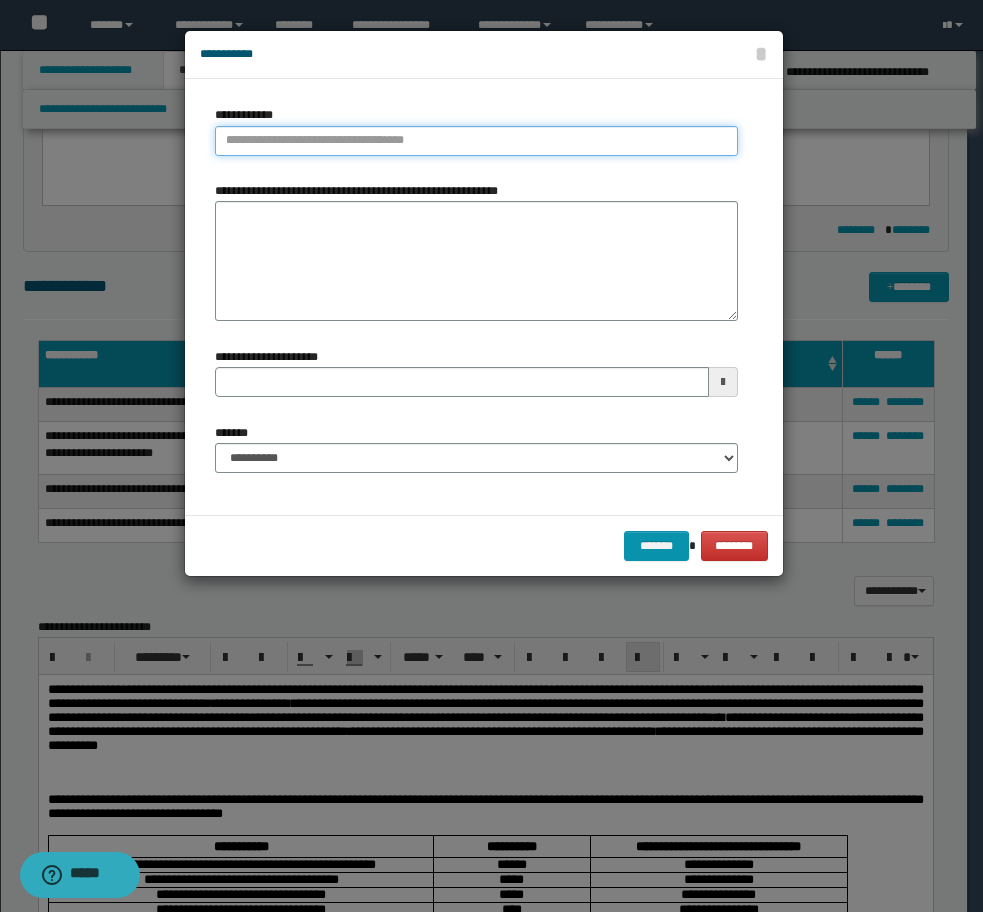 click on "**********" at bounding box center (476, 141) 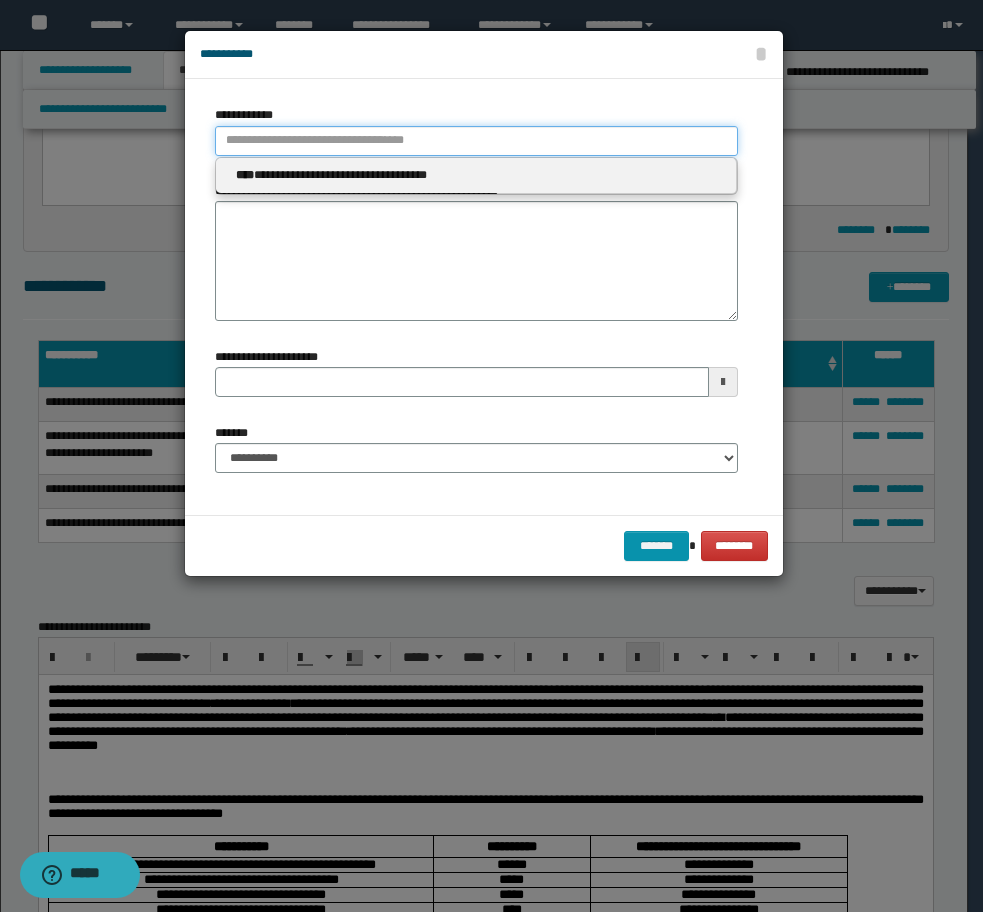 paste on "**********" 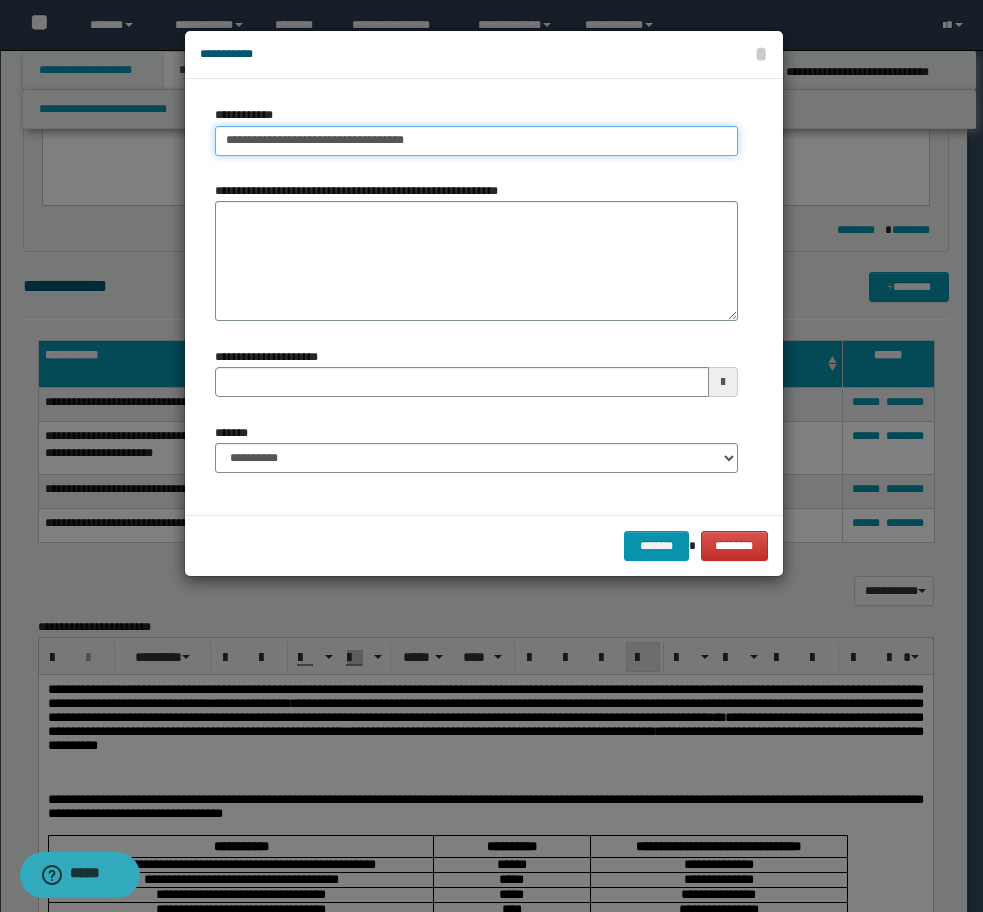 type on "**********" 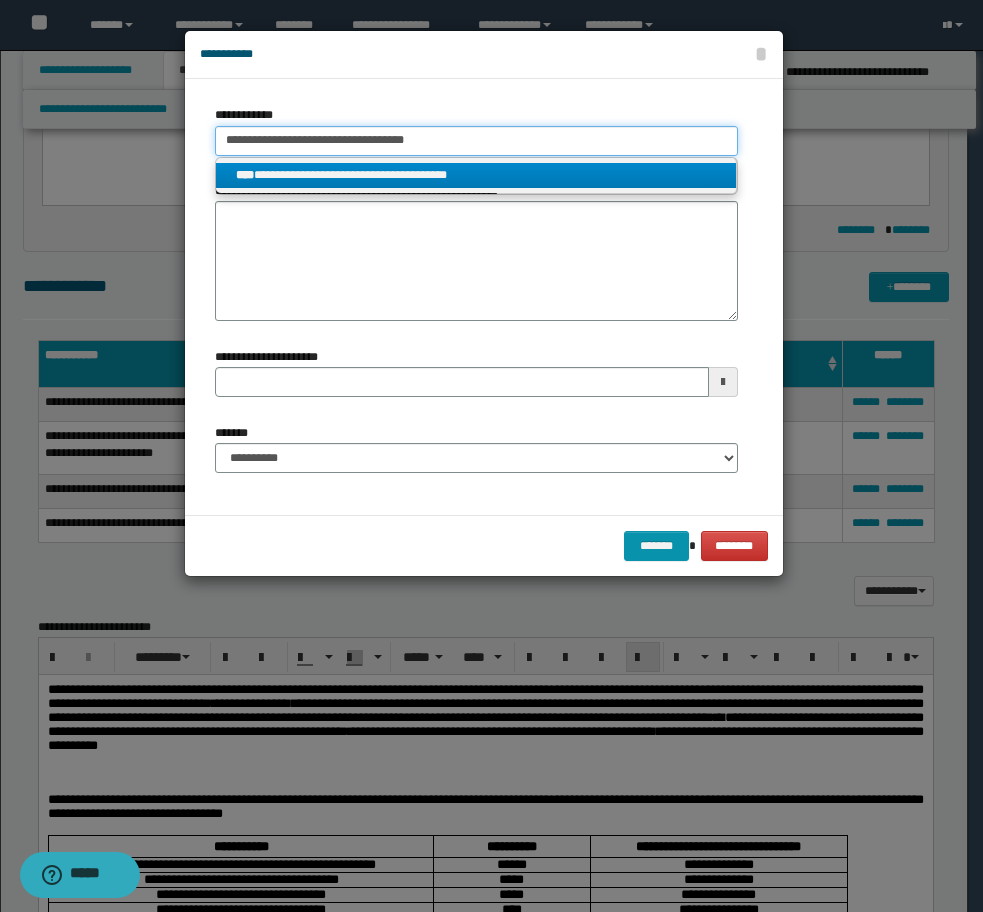 type on "**********" 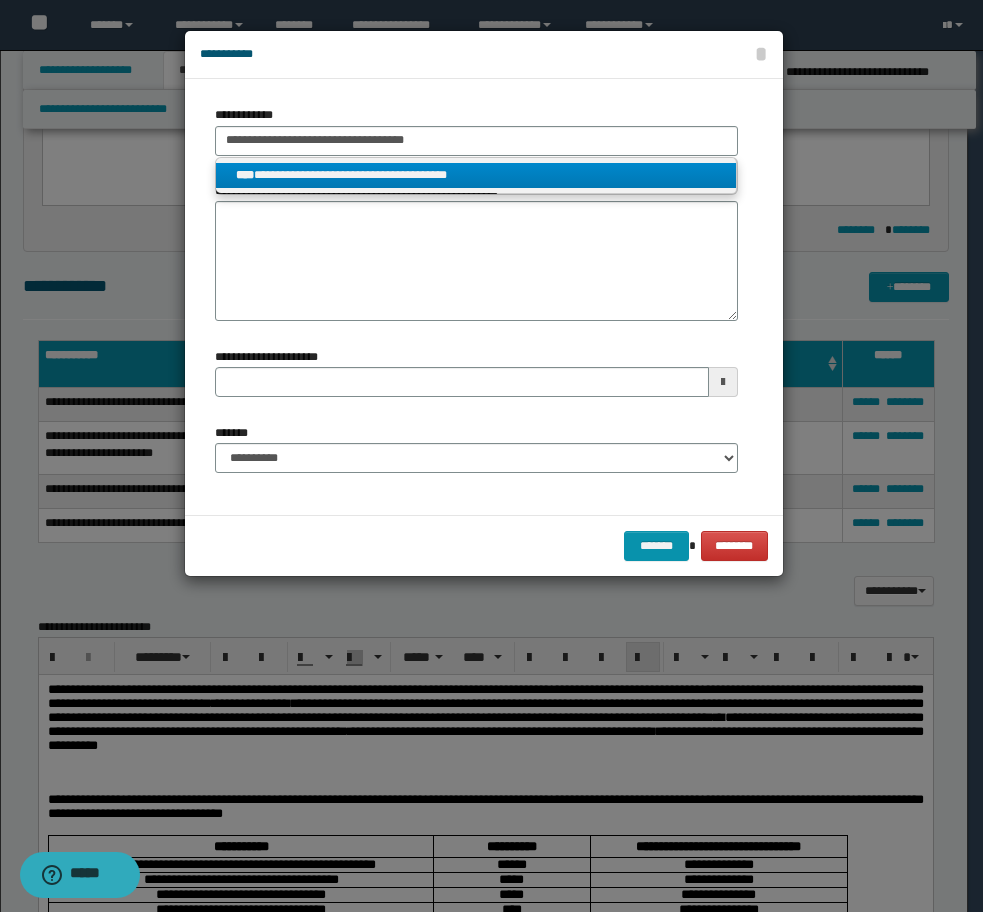 click on "**********" at bounding box center (476, 175) 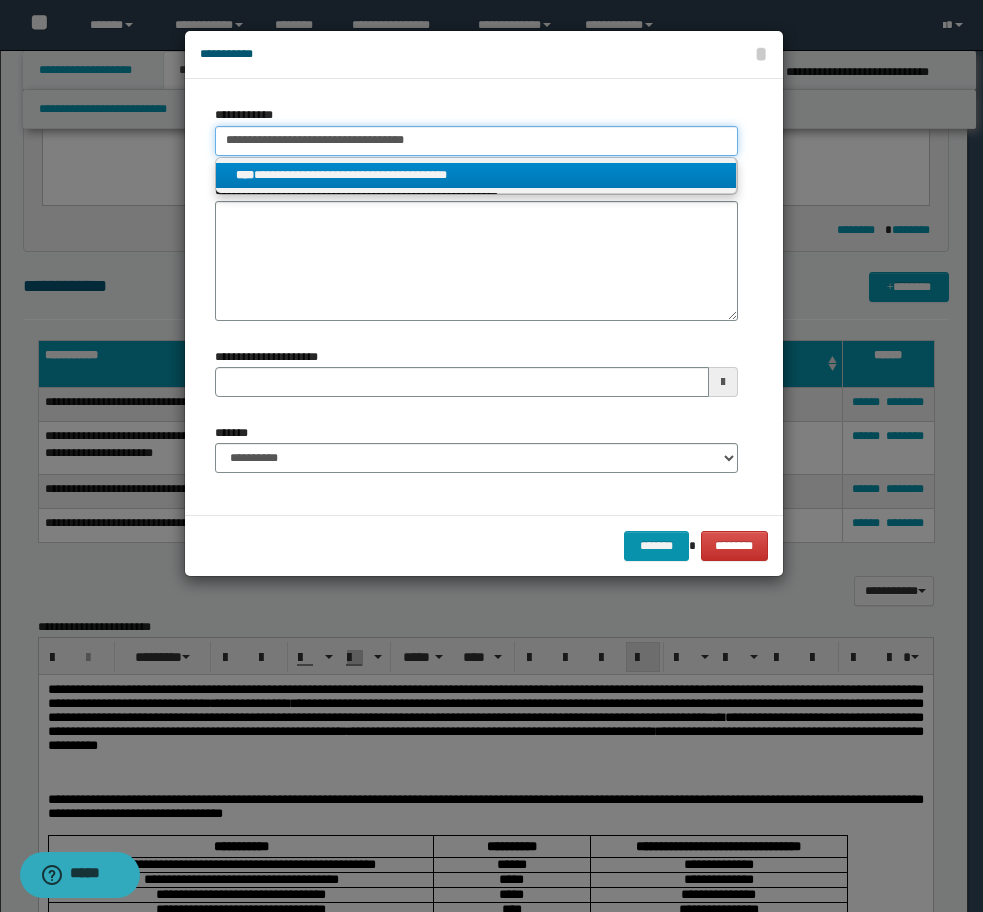 type 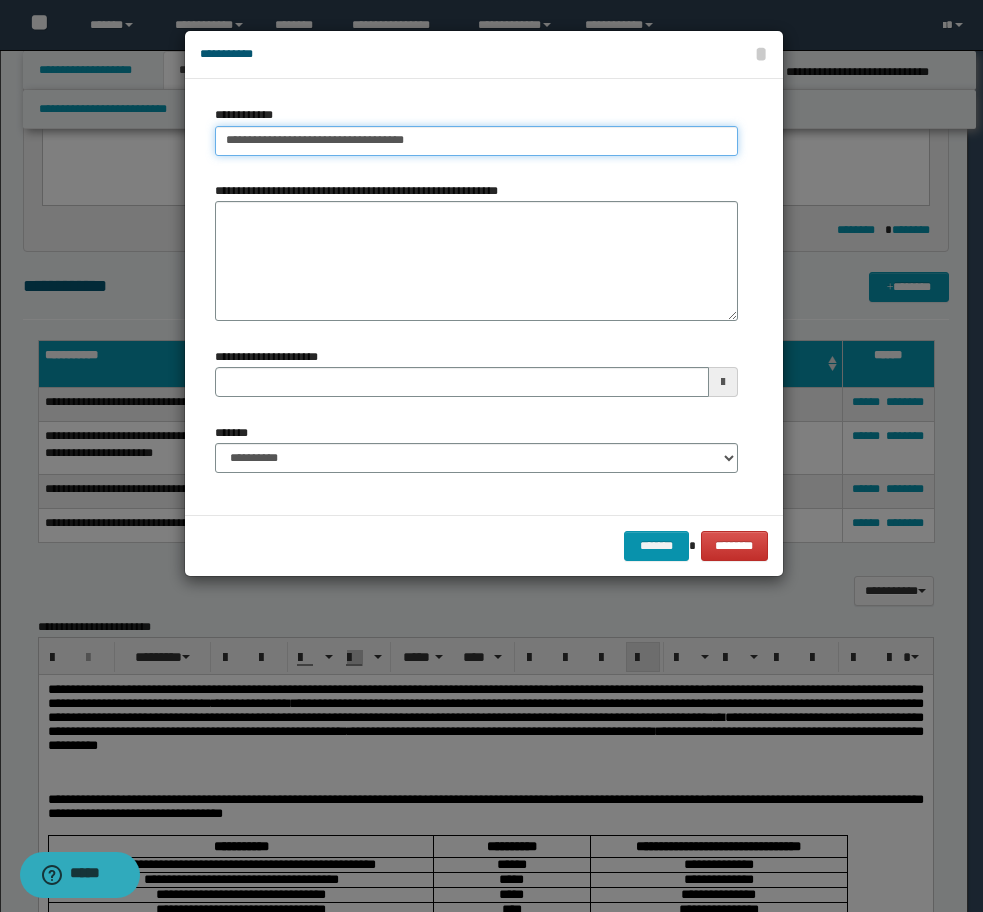 type 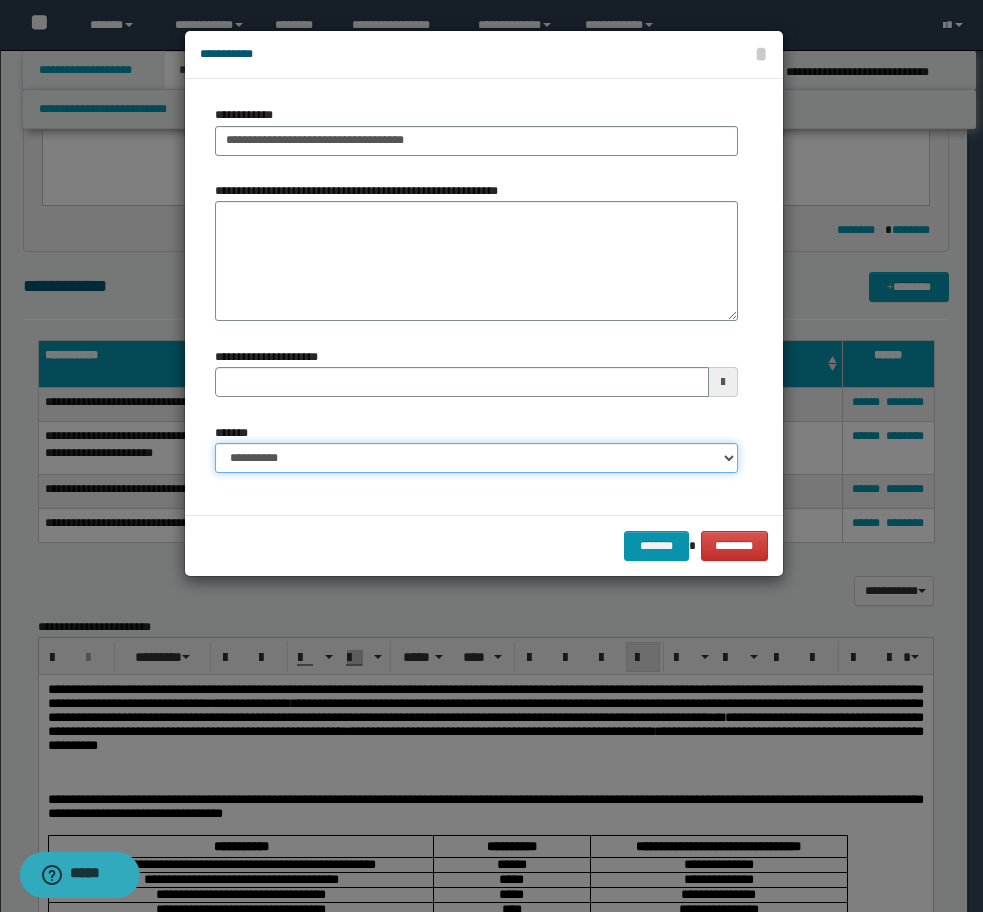 click on "**********" at bounding box center [476, 458] 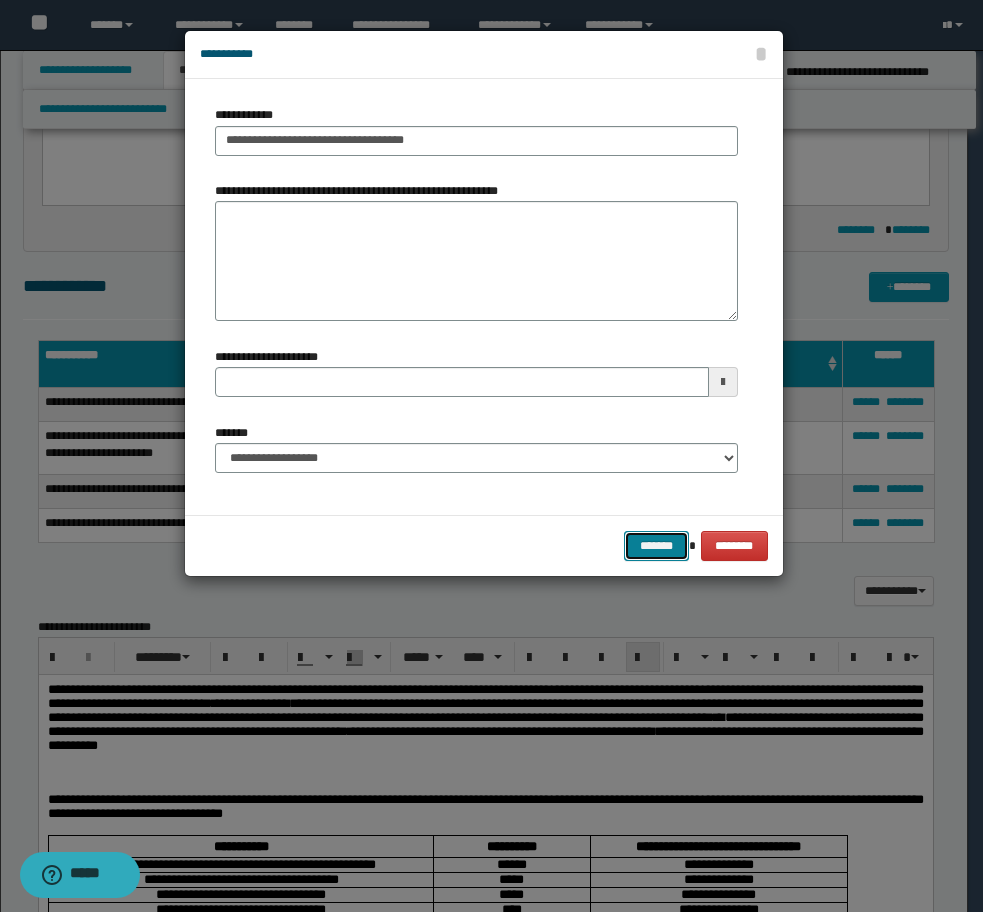 click on "*******" at bounding box center (656, 546) 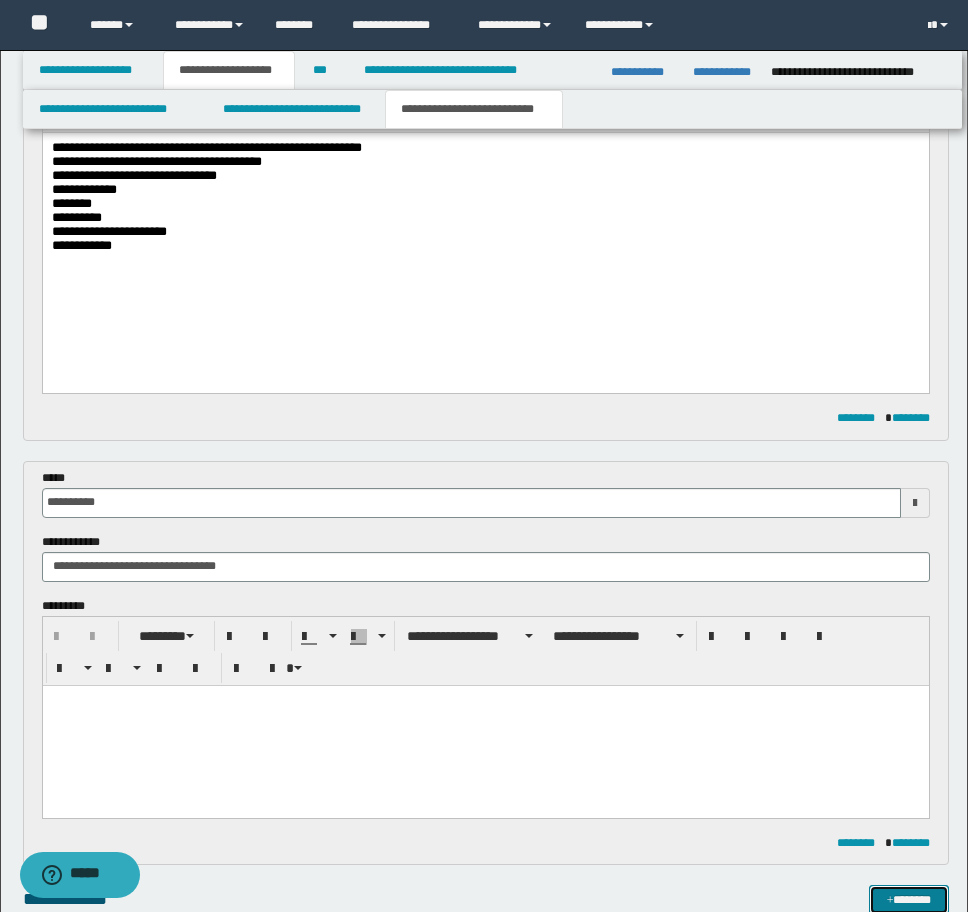 scroll, scrollTop: 231, scrollLeft: 0, axis: vertical 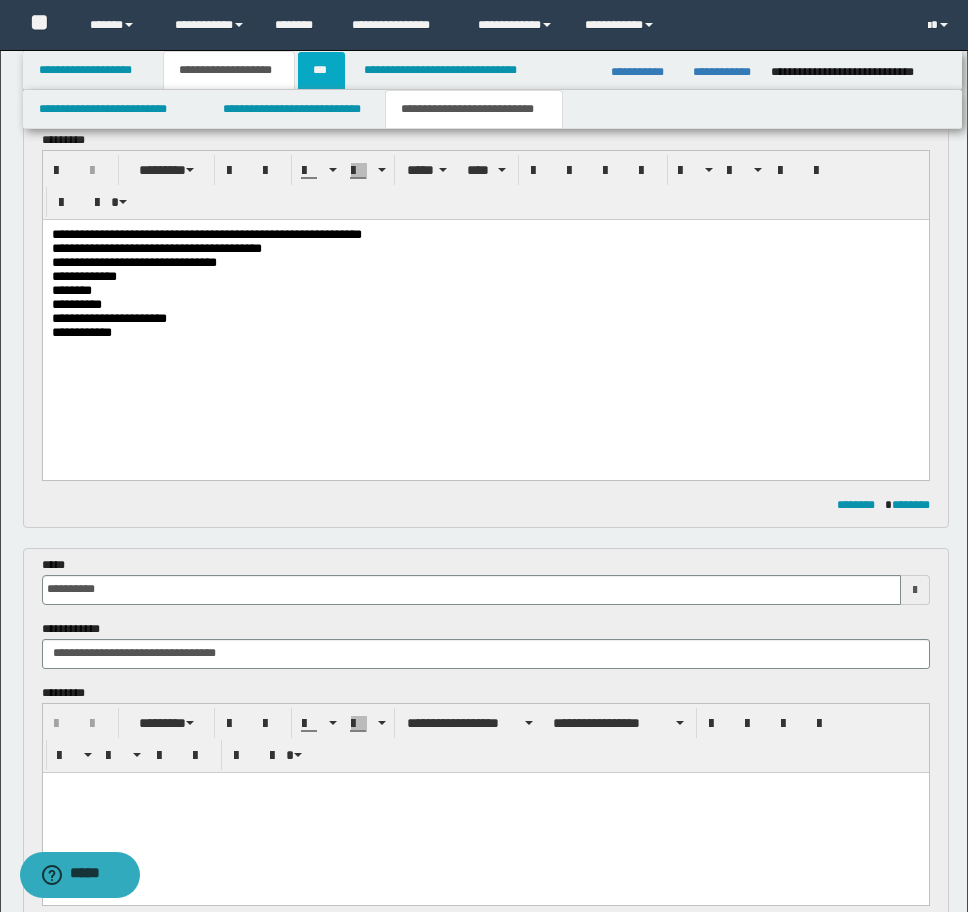 click on "***" at bounding box center (321, 70) 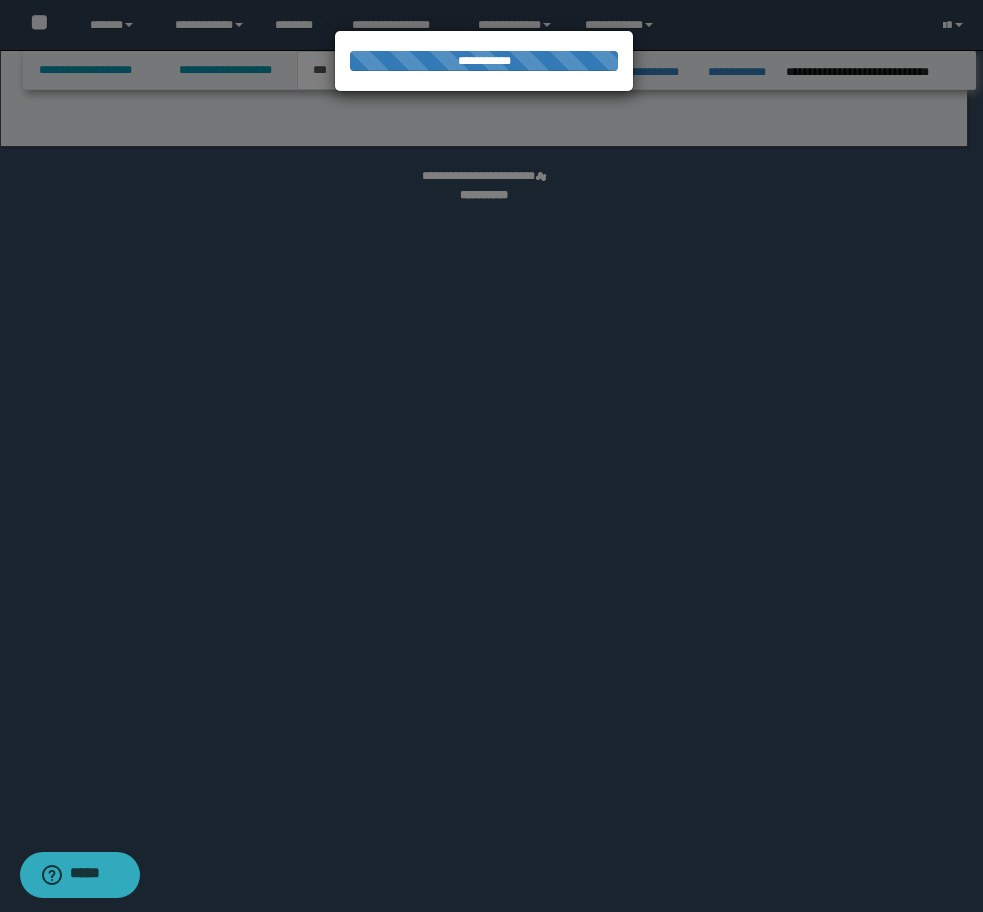 select on "*" 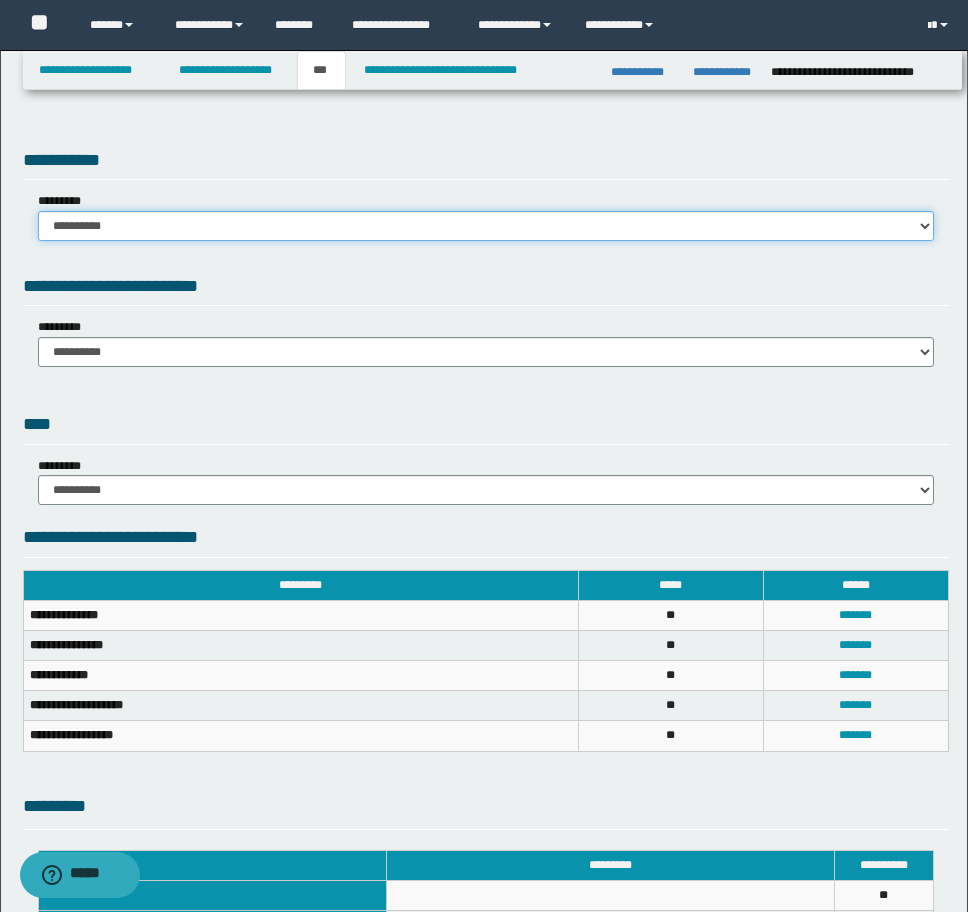 click on "**********" at bounding box center (486, 226) 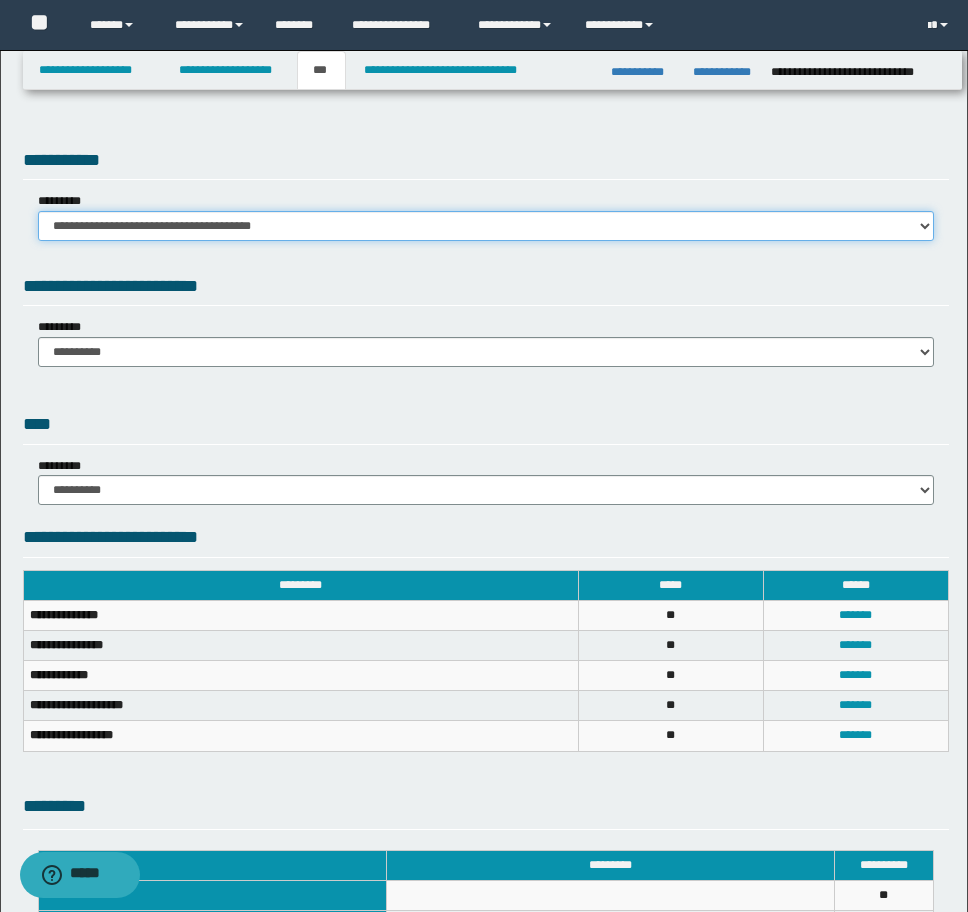 click on "**********" at bounding box center (486, 226) 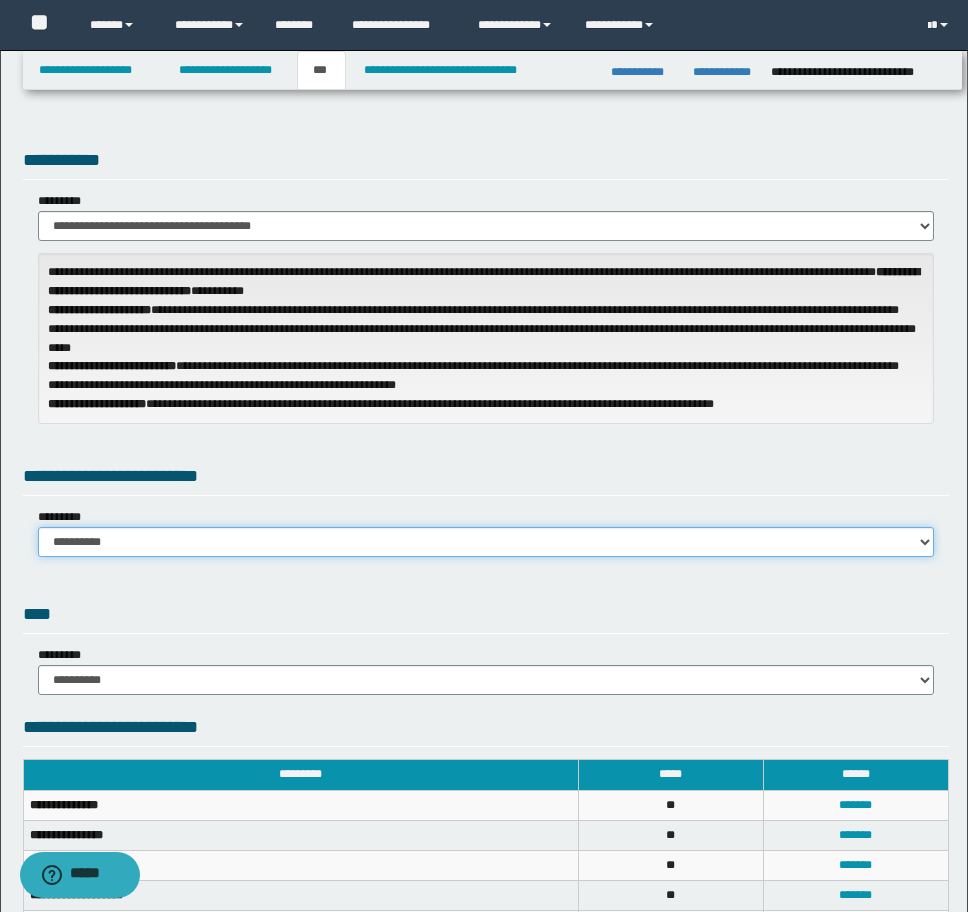 click on "**********" at bounding box center (486, 542) 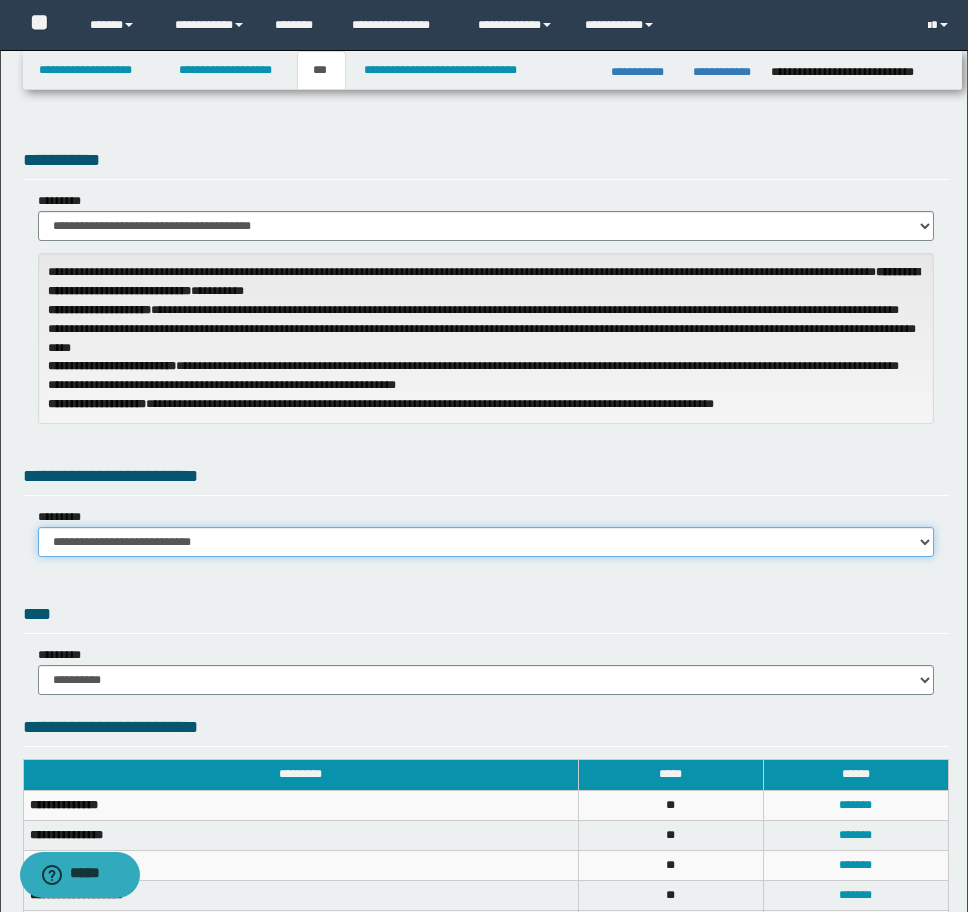 click on "**********" at bounding box center (486, 542) 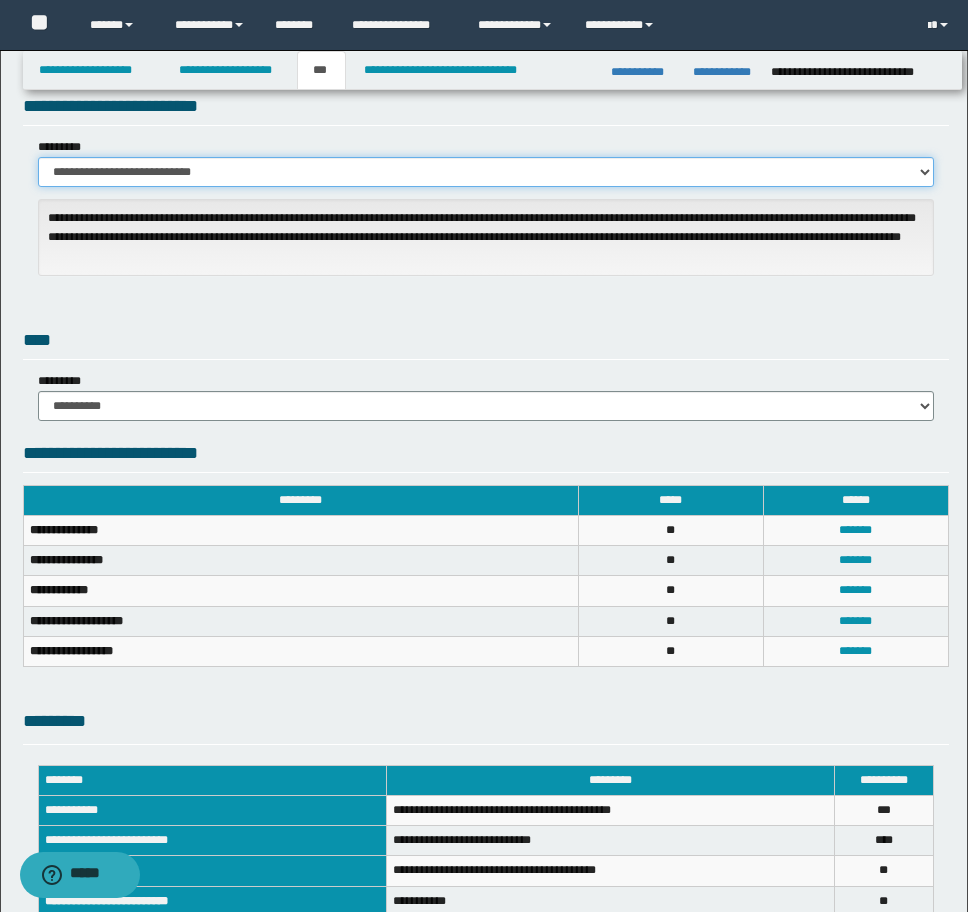 scroll, scrollTop: 200, scrollLeft: 0, axis: vertical 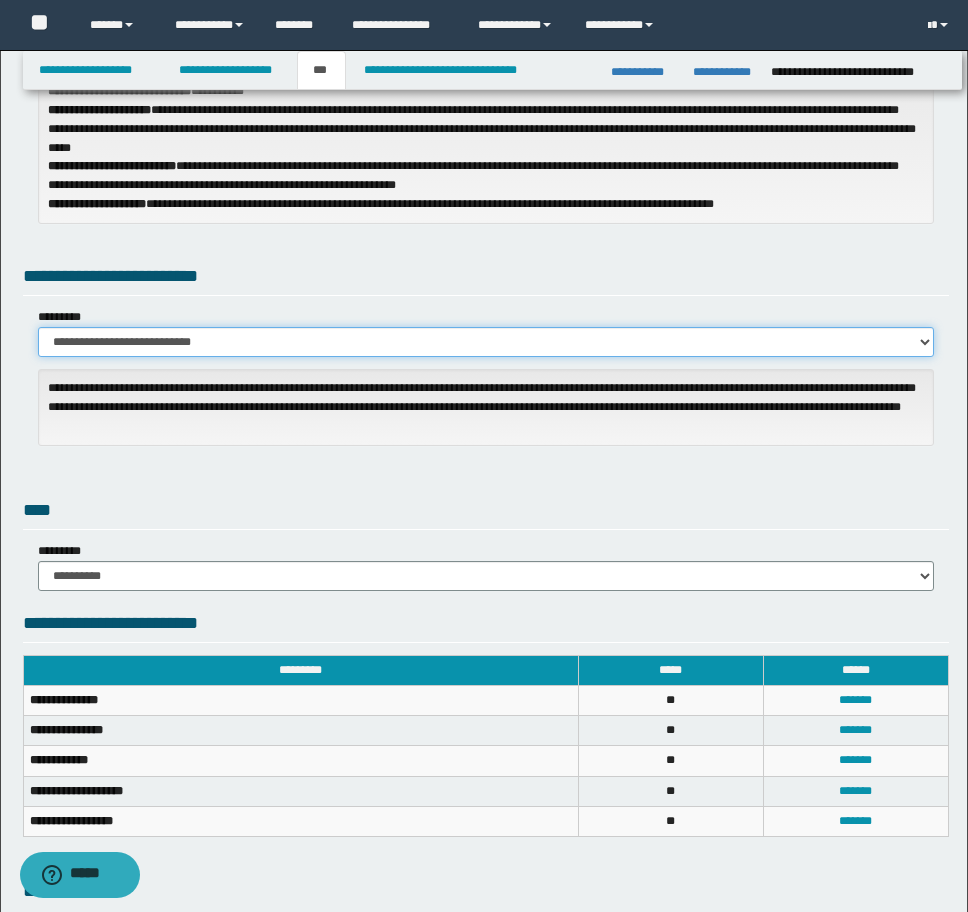 click on "**********" at bounding box center (486, 342) 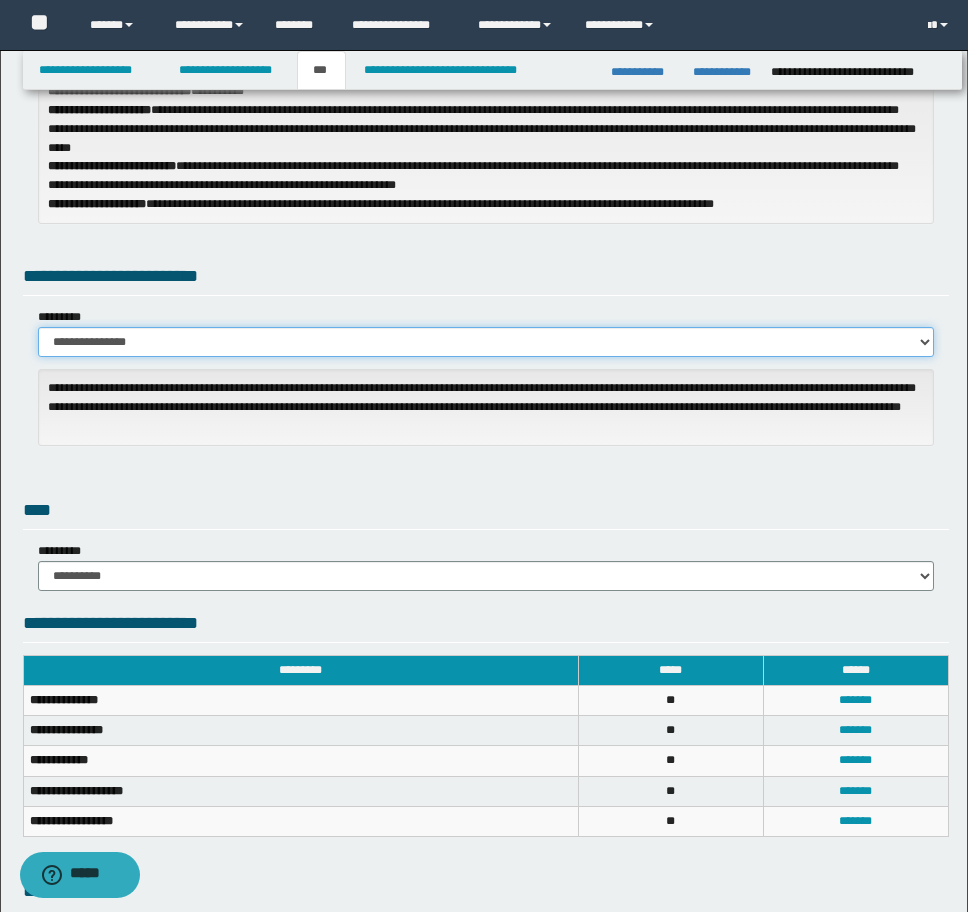 click on "**********" at bounding box center [486, 342] 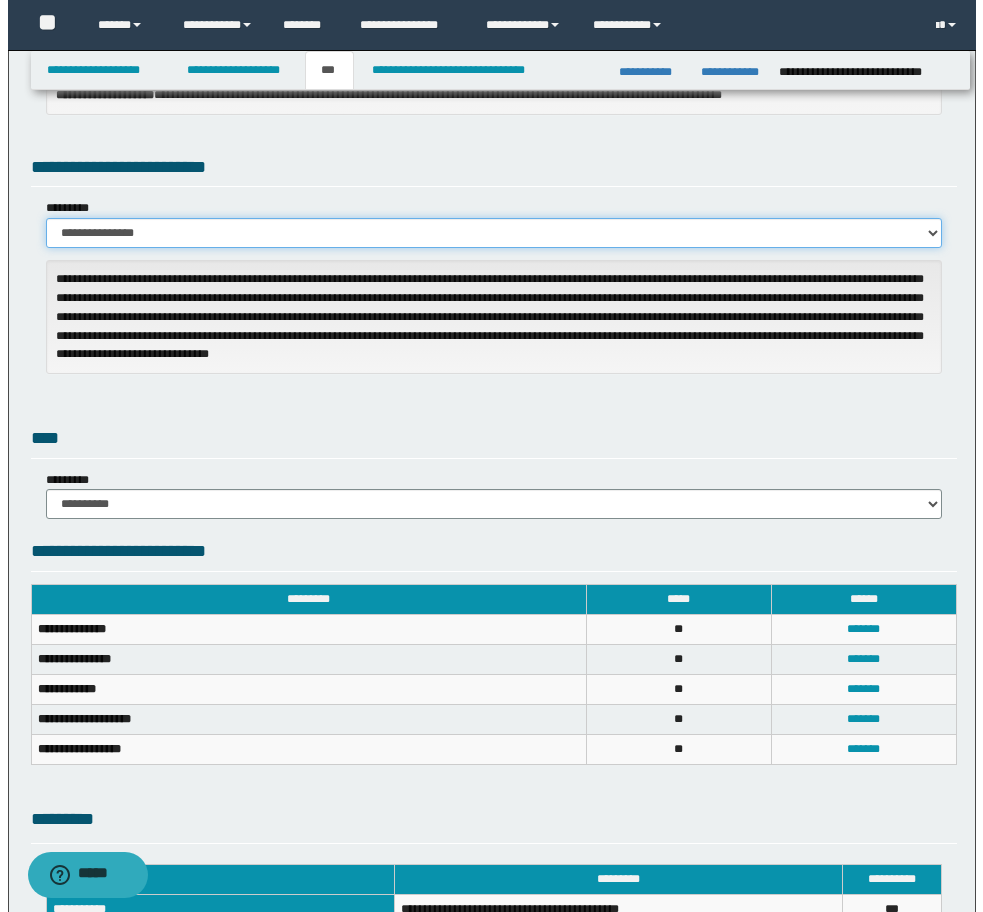 scroll, scrollTop: 692, scrollLeft: 0, axis: vertical 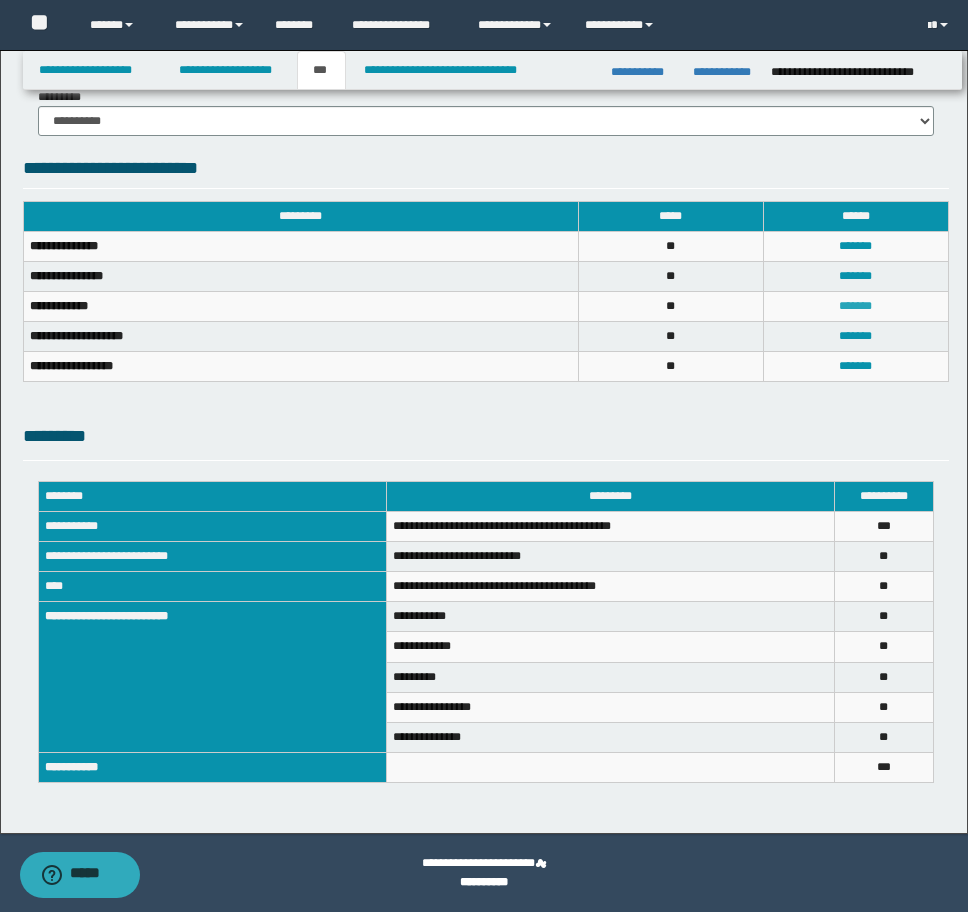 click on "*******" at bounding box center [855, 306] 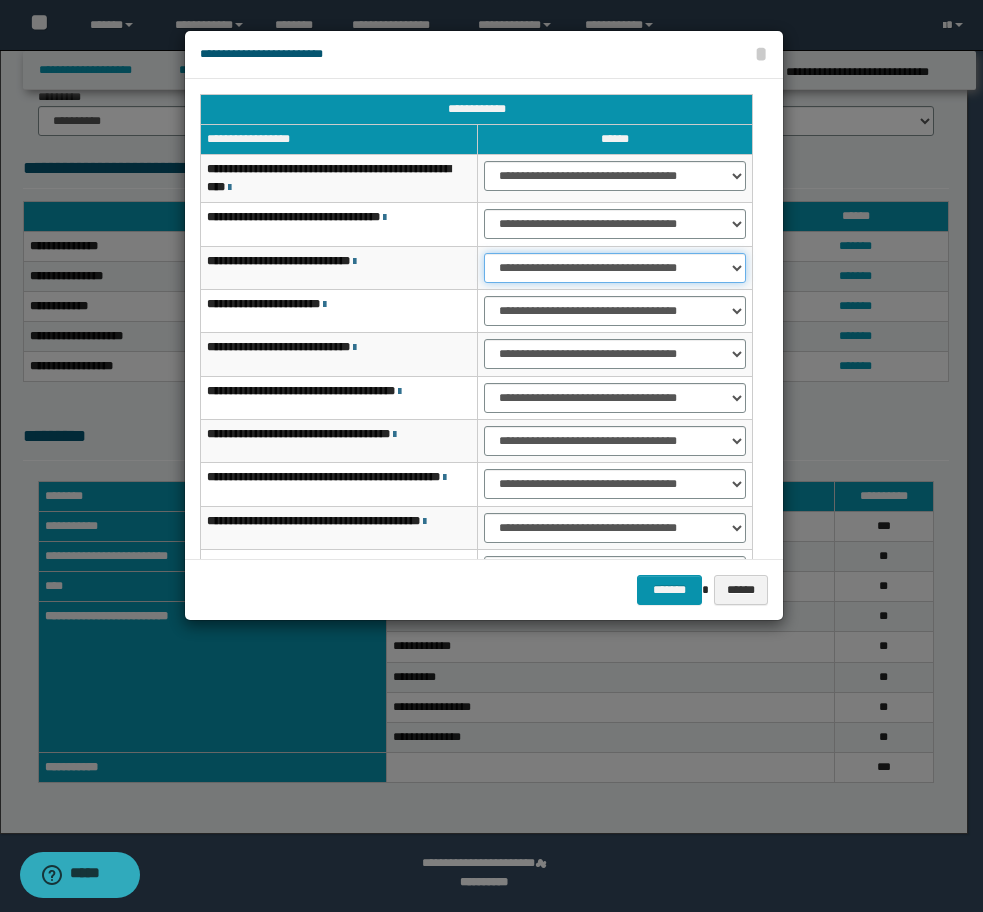 click on "**********" at bounding box center (615, 268) 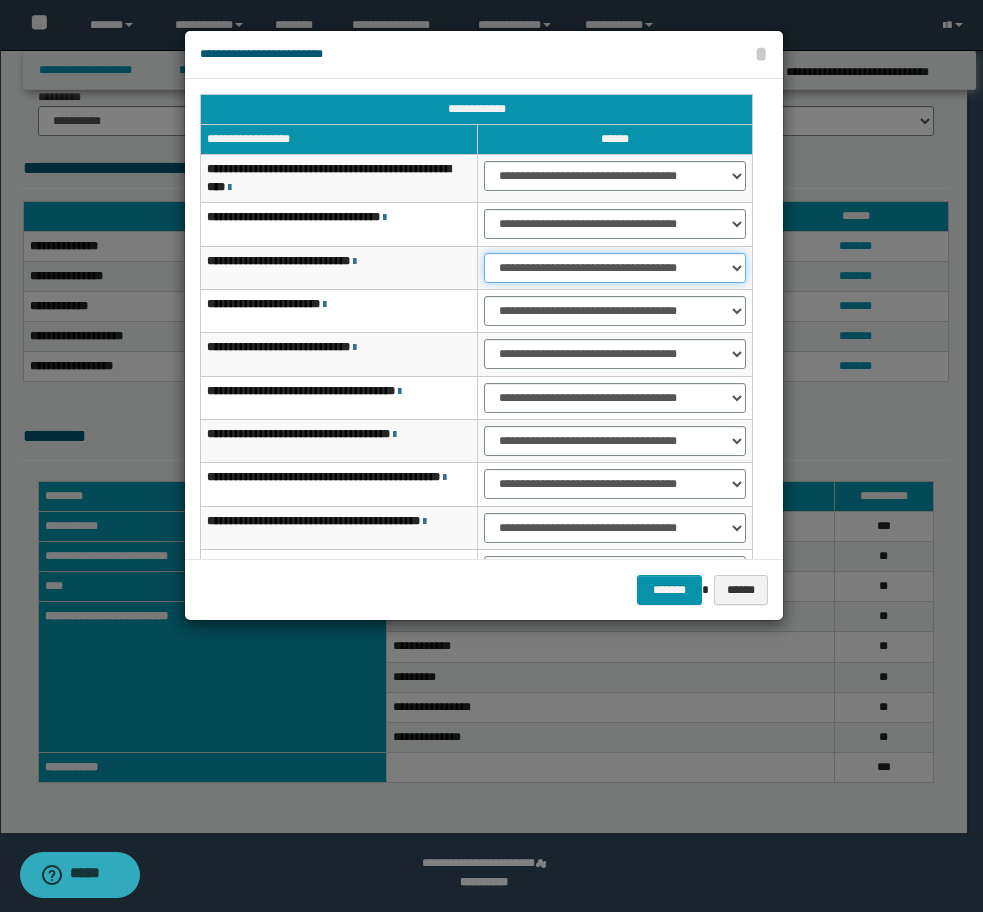 select on "***" 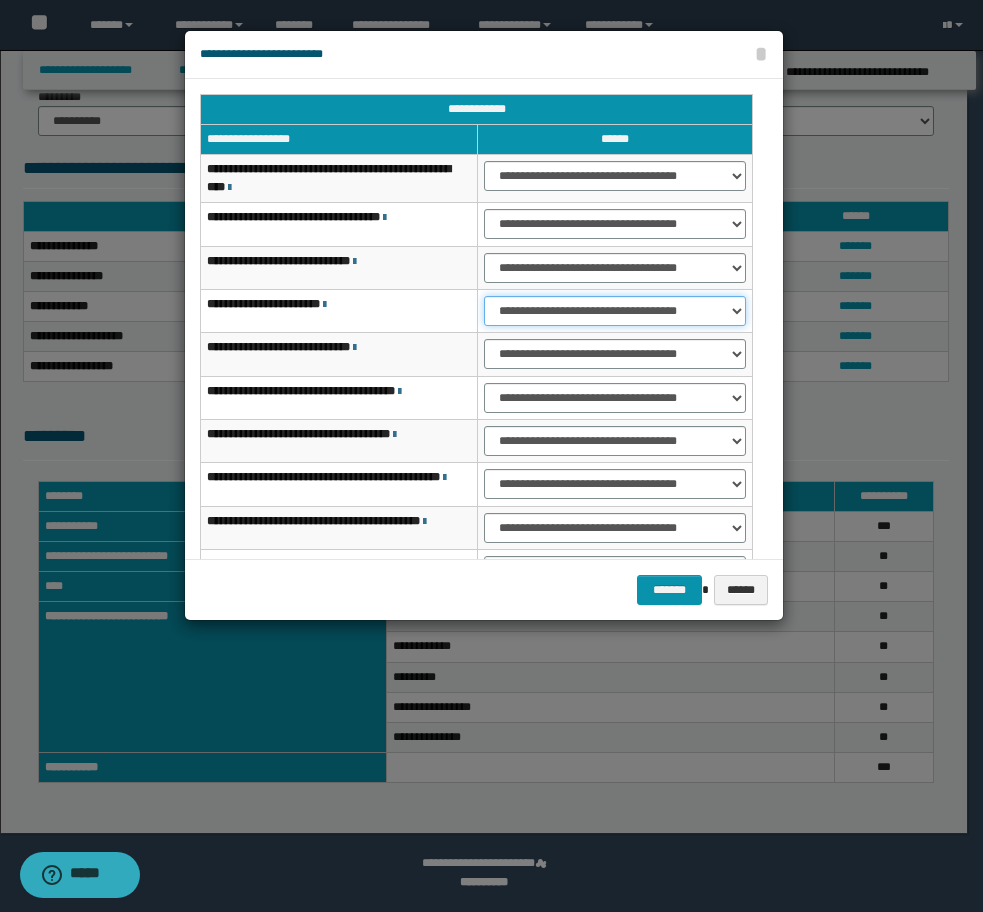 click on "**********" at bounding box center [615, 311] 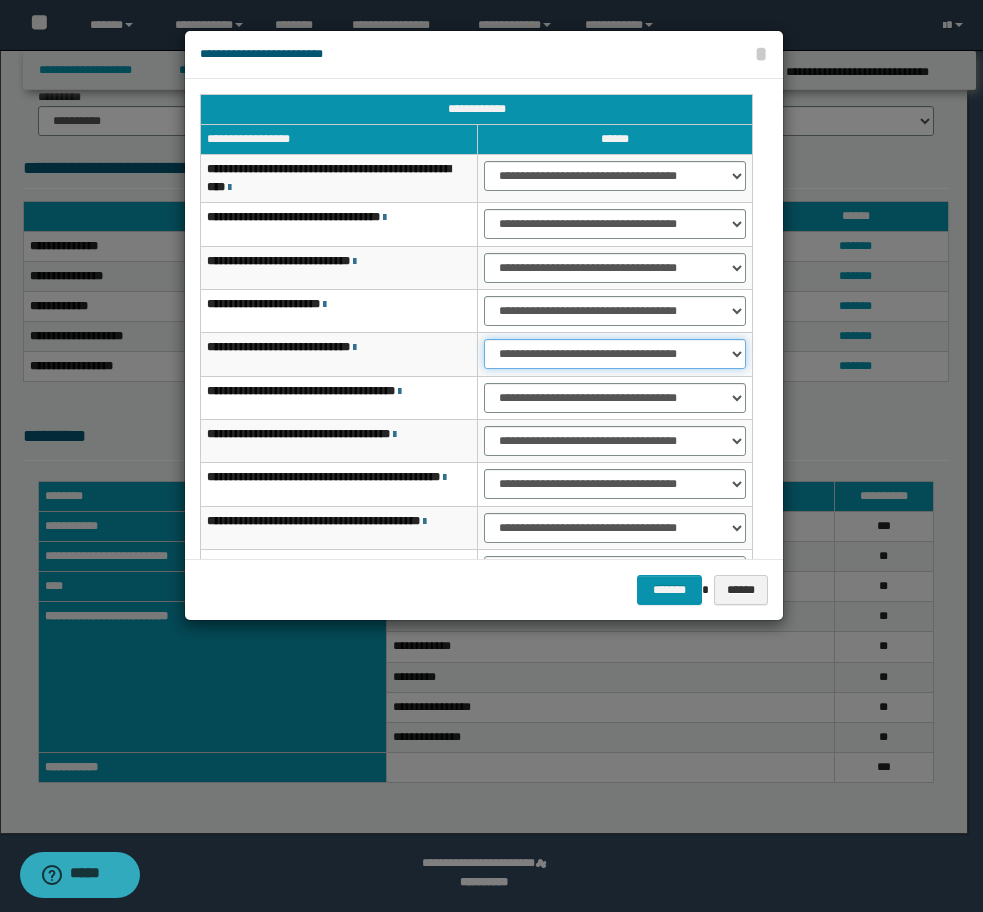click on "**********" at bounding box center (615, 354) 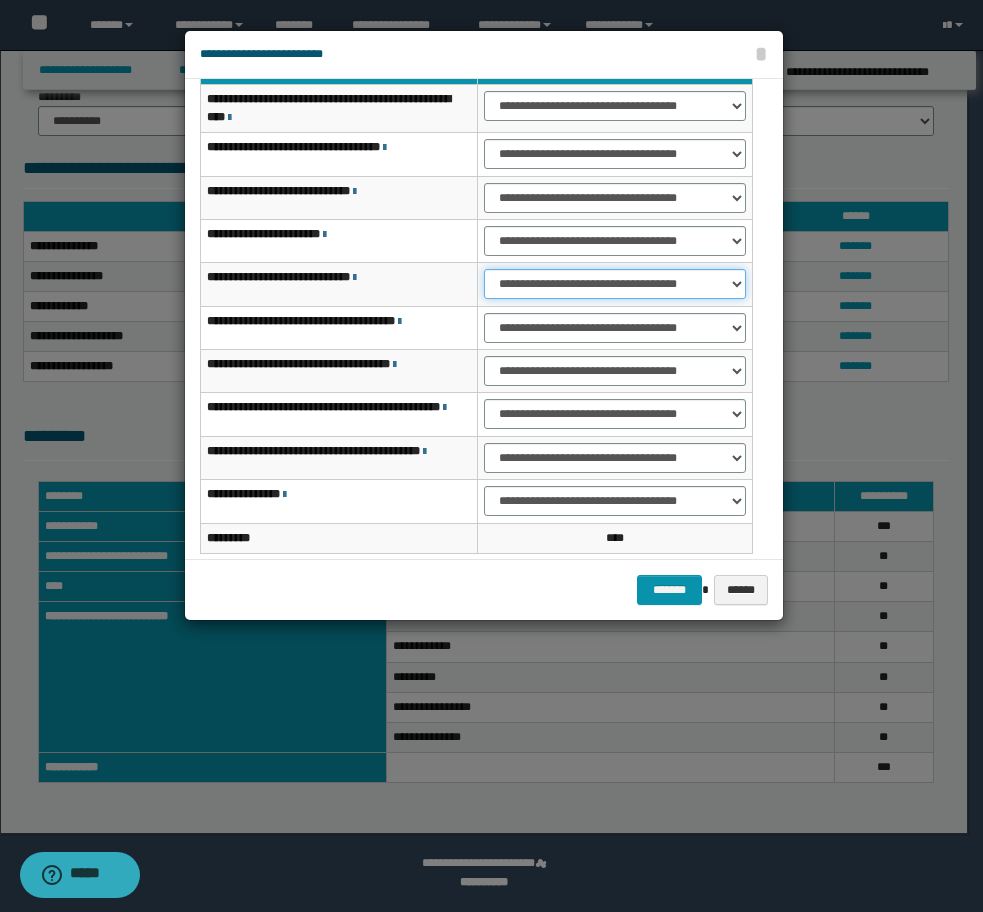 scroll, scrollTop: 160, scrollLeft: 0, axis: vertical 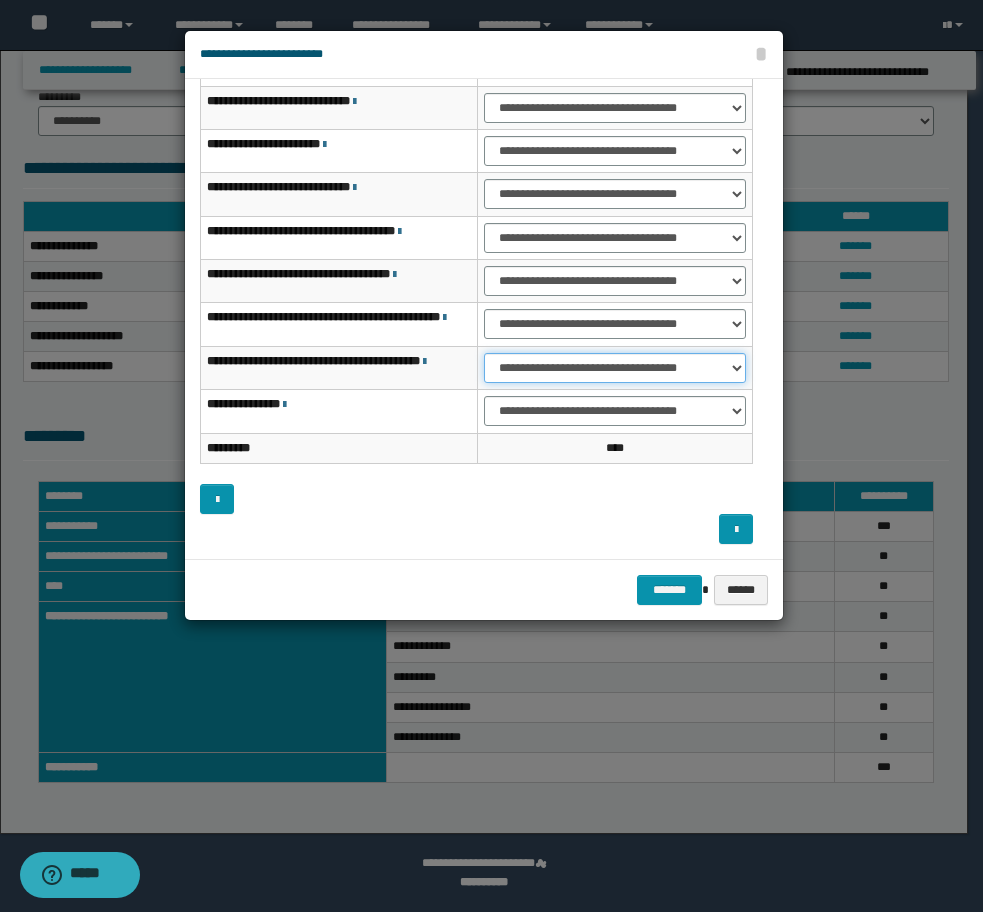 click on "**********" at bounding box center [615, 368] 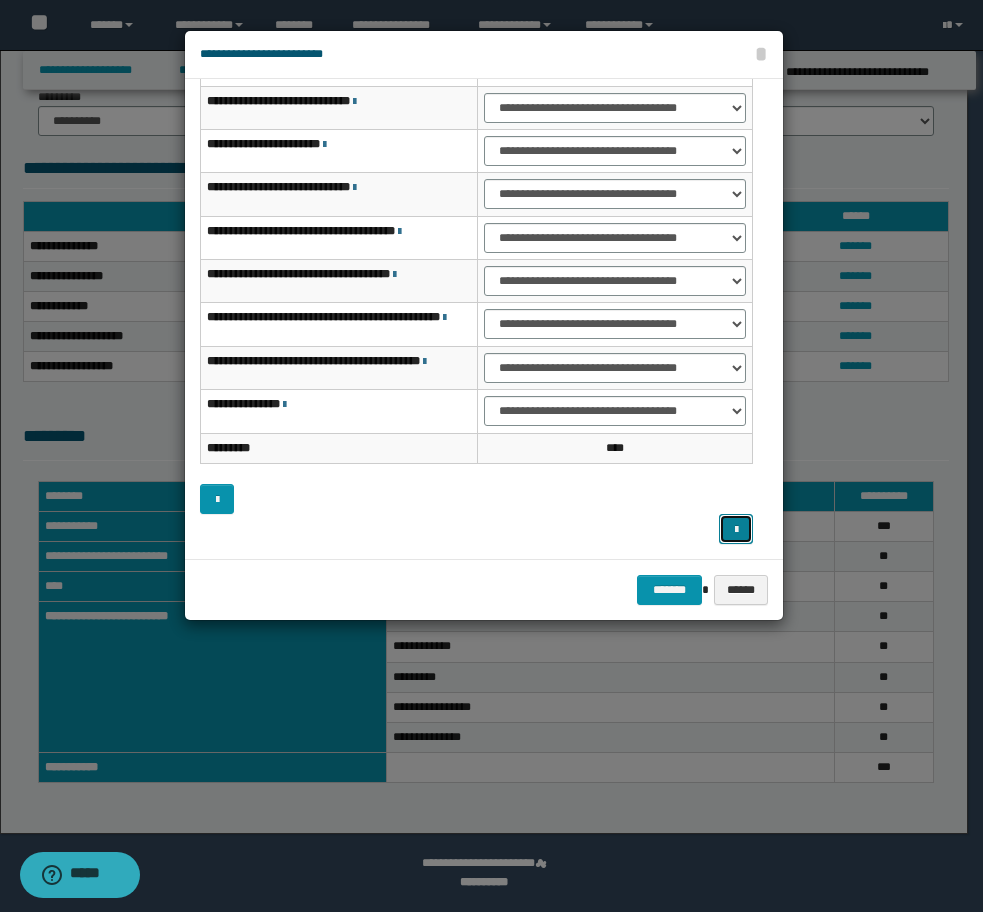 click at bounding box center [736, 530] 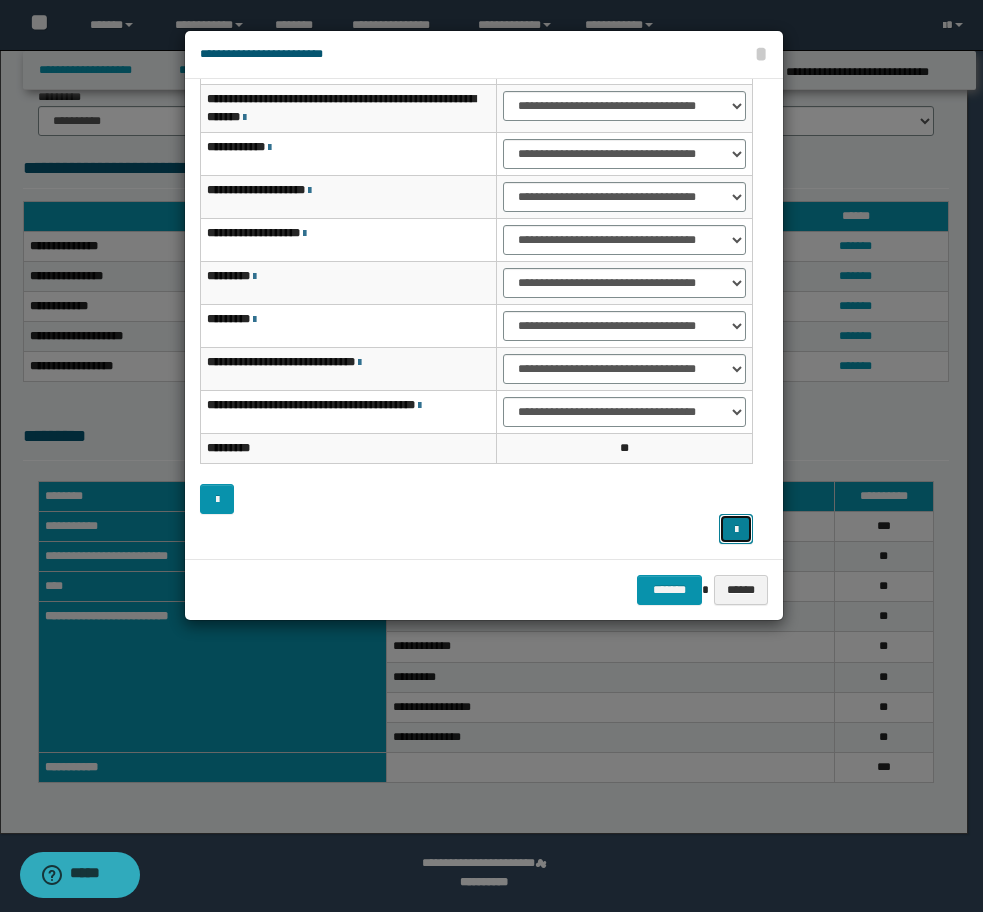 scroll, scrollTop: 0, scrollLeft: 0, axis: both 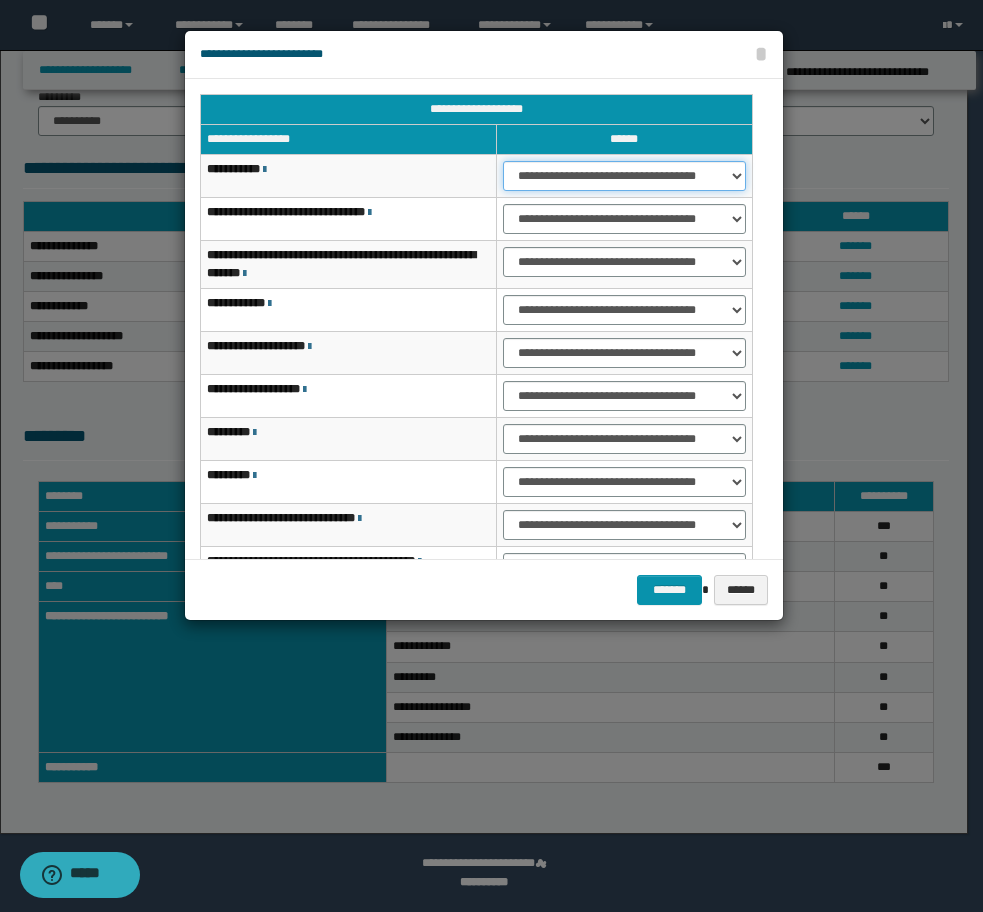 click on "**********" at bounding box center (624, 176) 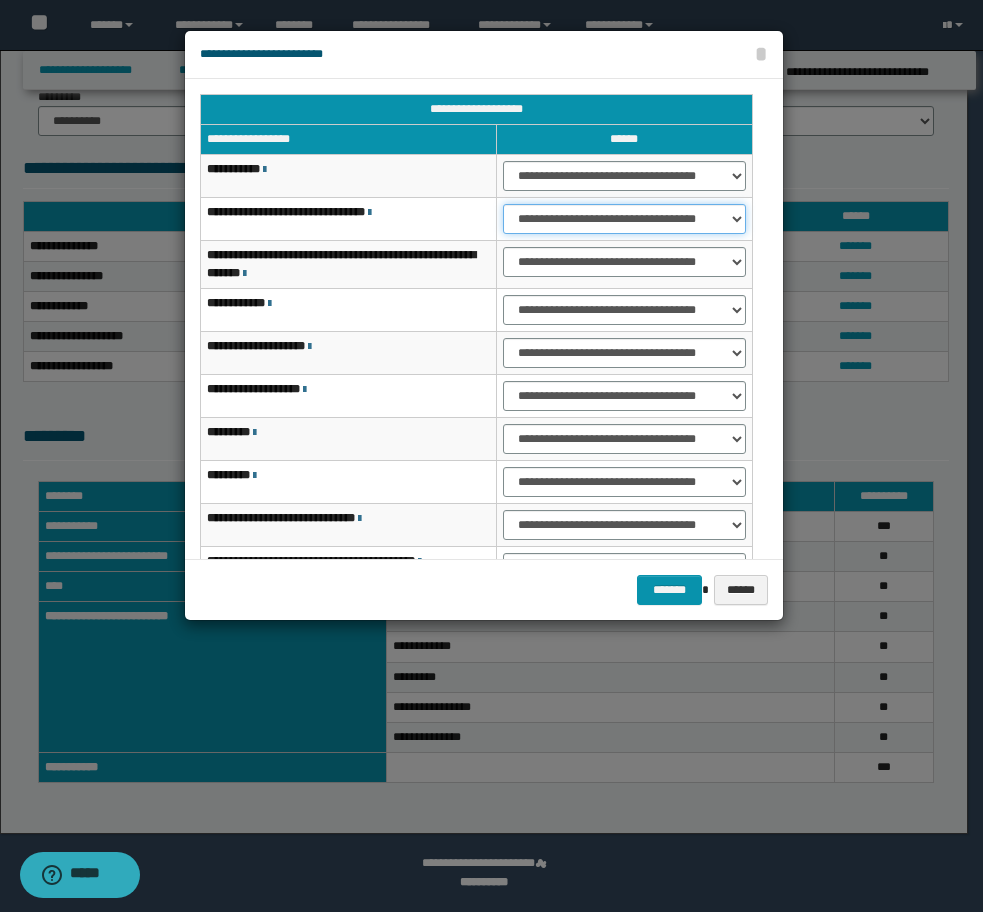 click on "**********" at bounding box center (624, 219) 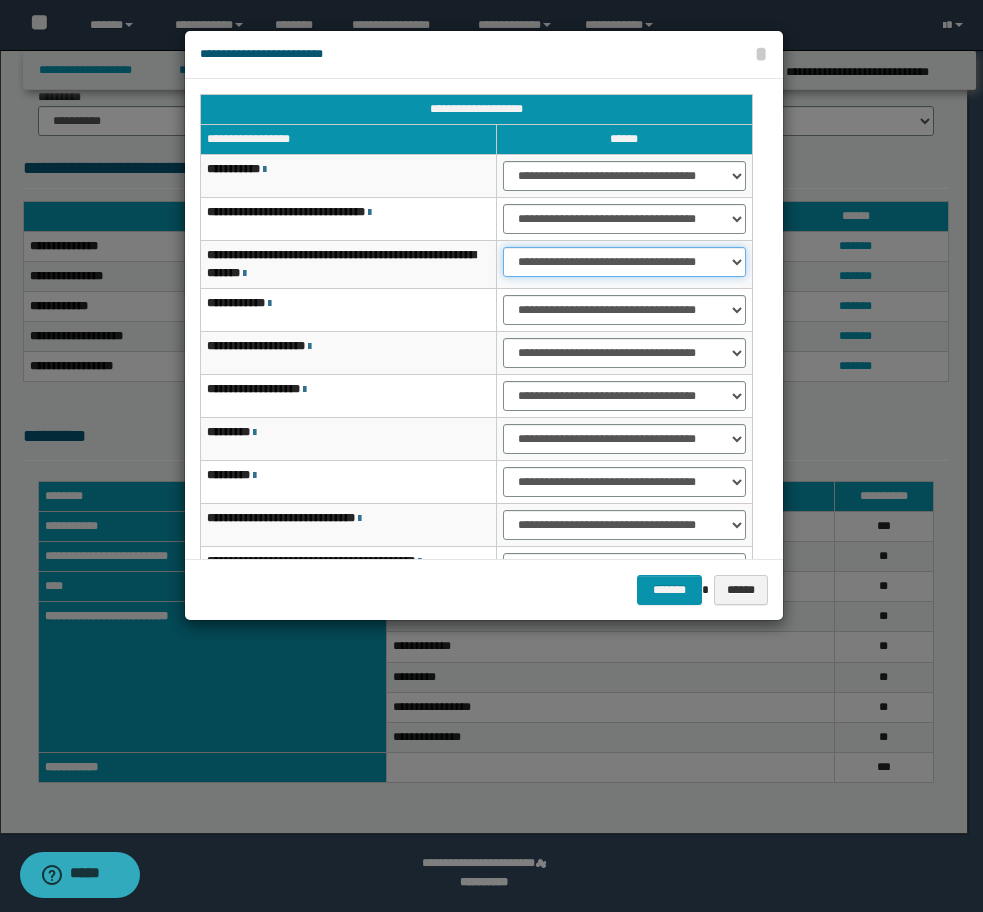 click on "**********" at bounding box center [624, 262] 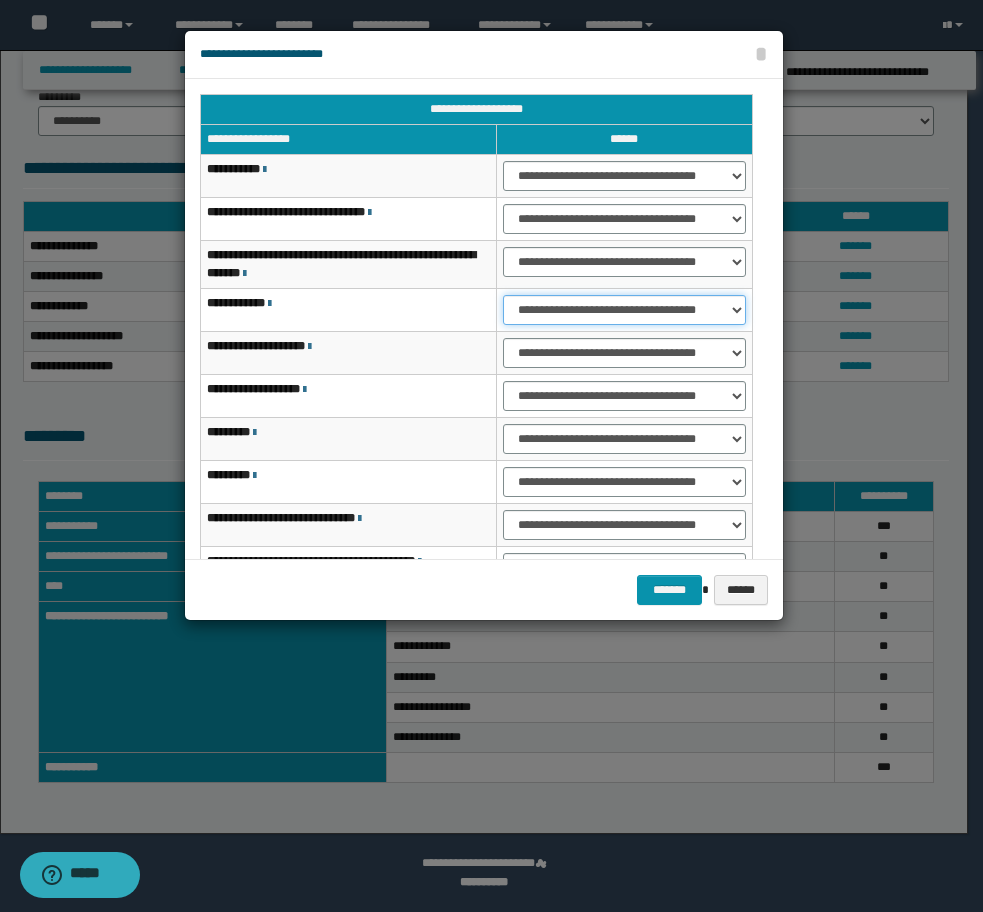 click on "**********" at bounding box center (624, 310) 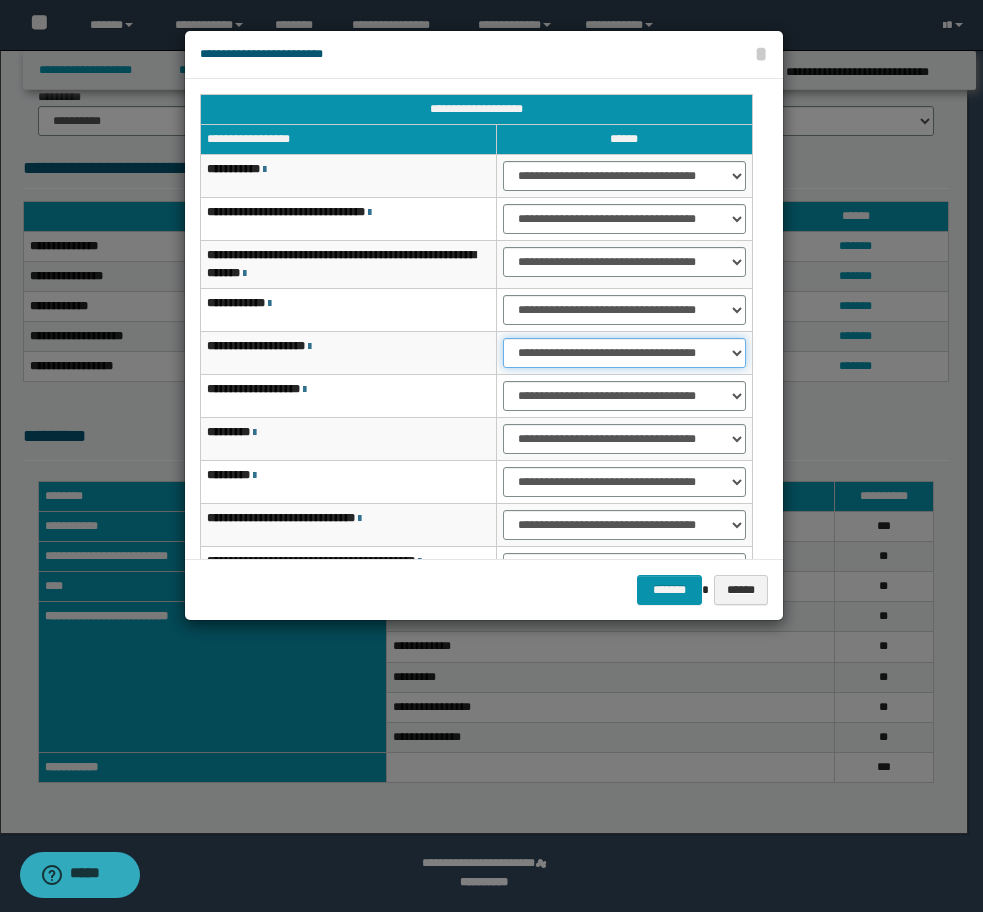 click on "**********" at bounding box center [624, 353] 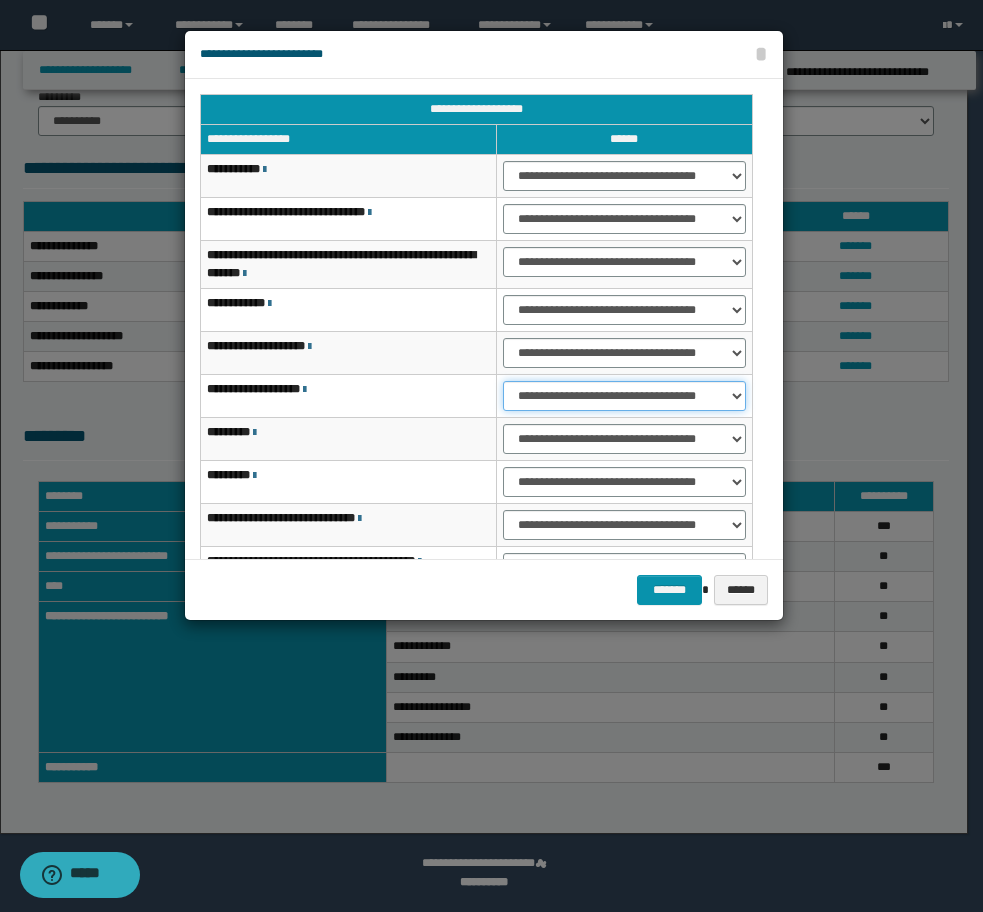 click on "**********" at bounding box center [624, 396] 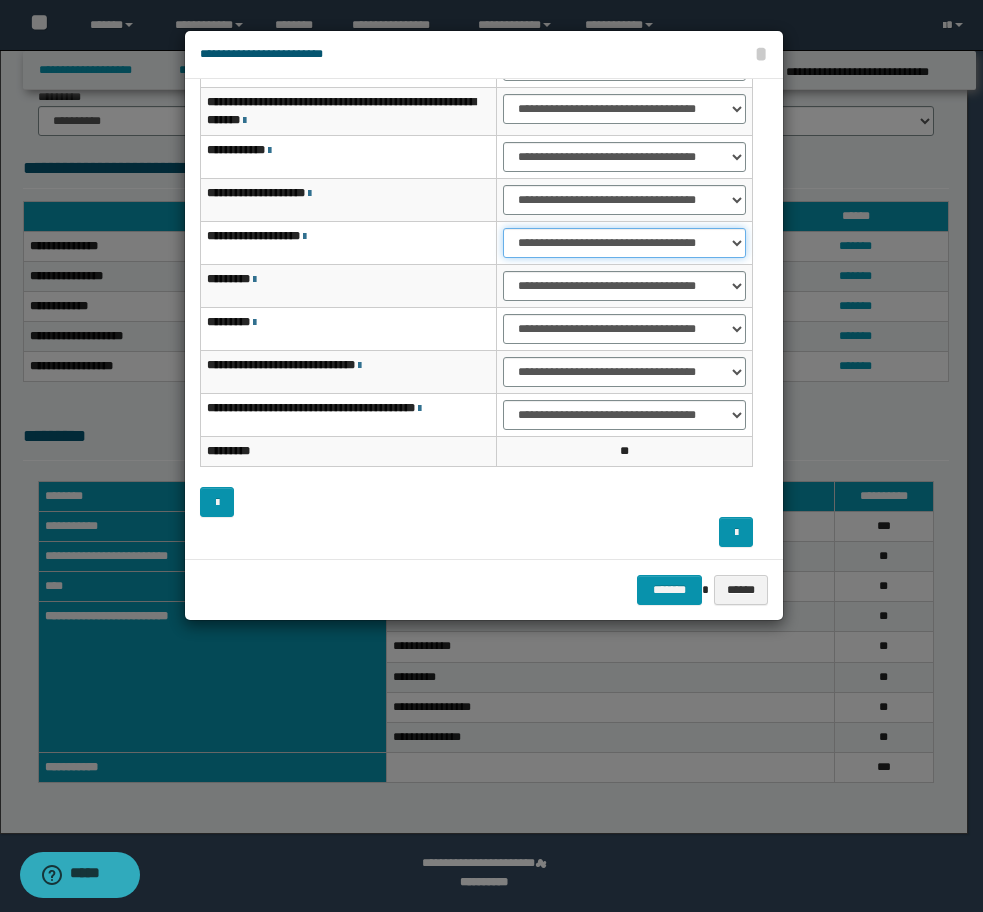 scroll, scrollTop: 156, scrollLeft: 0, axis: vertical 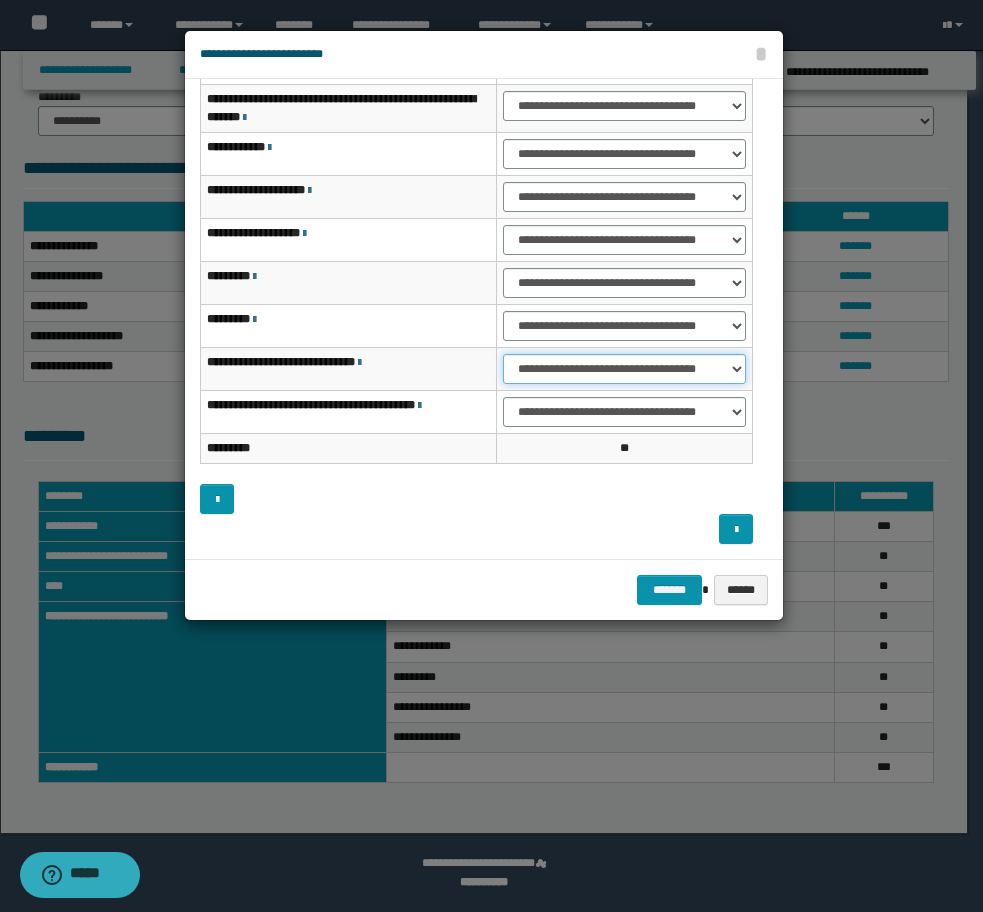 drag, startPoint x: 598, startPoint y: 369, endPoint x: 593, endPoint y: 380, distance: 12.083046 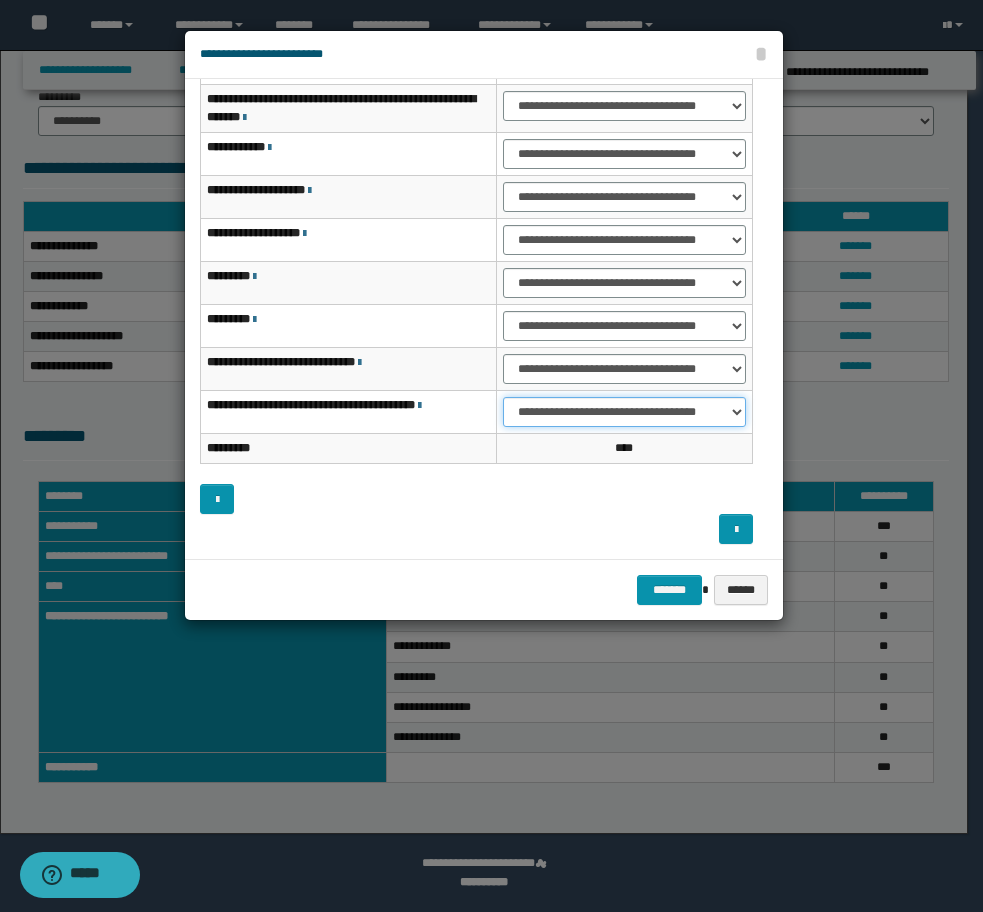click on "**********" at bounding box center [624, 412] 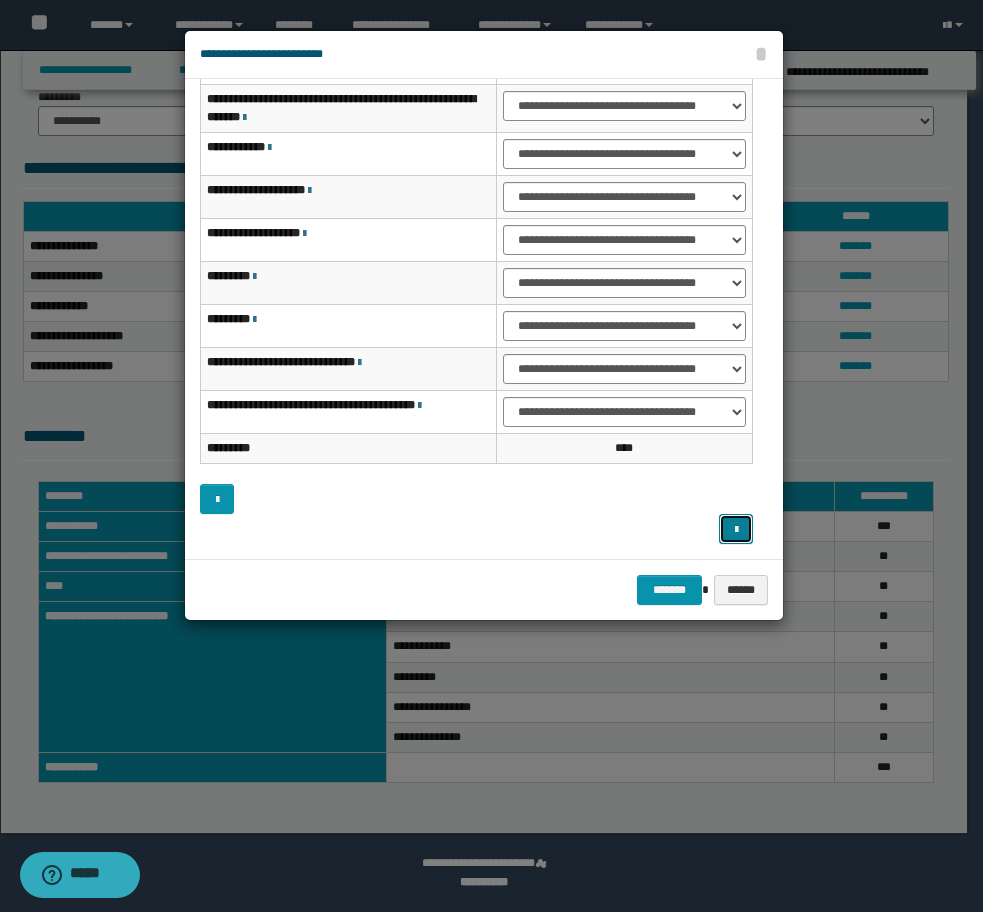 click at bounding box center (736, 530) 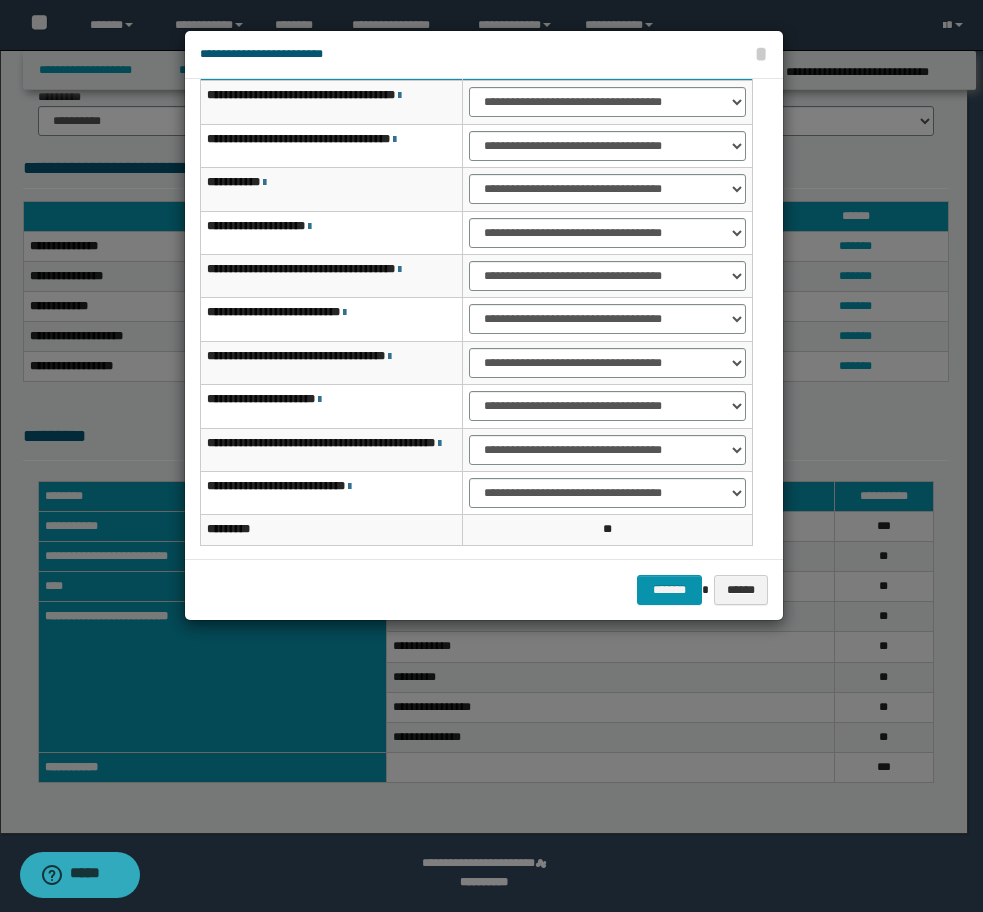 scroll, scrollTop: 27, scrollLeft: 0, axis: vertical 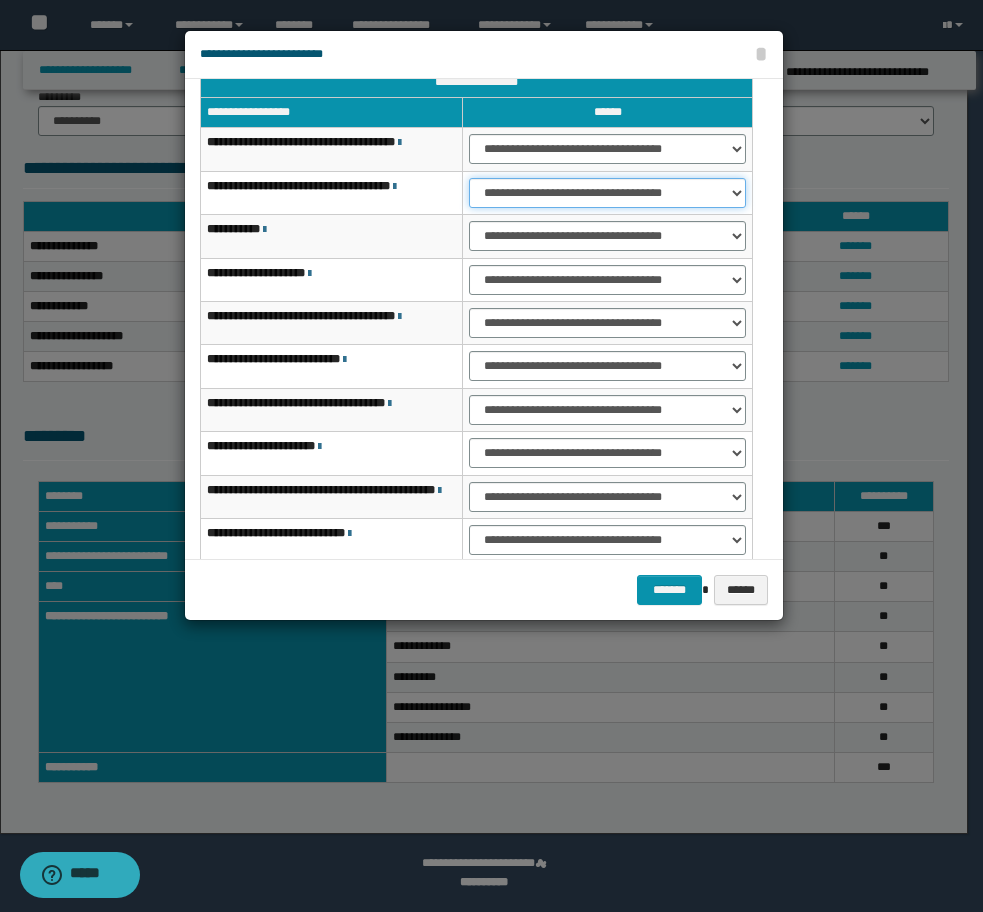 click on "**********" at bounding box center [607, 193] 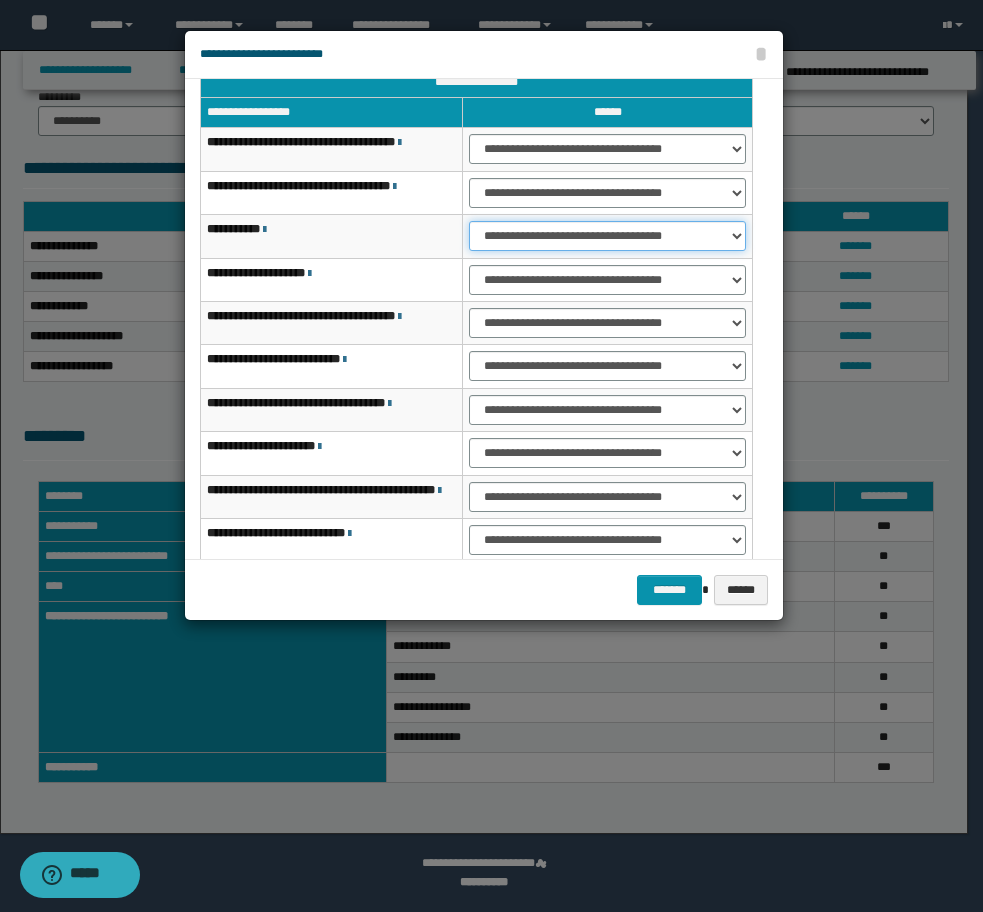 click on "**********" at bounding box center (607, 236) 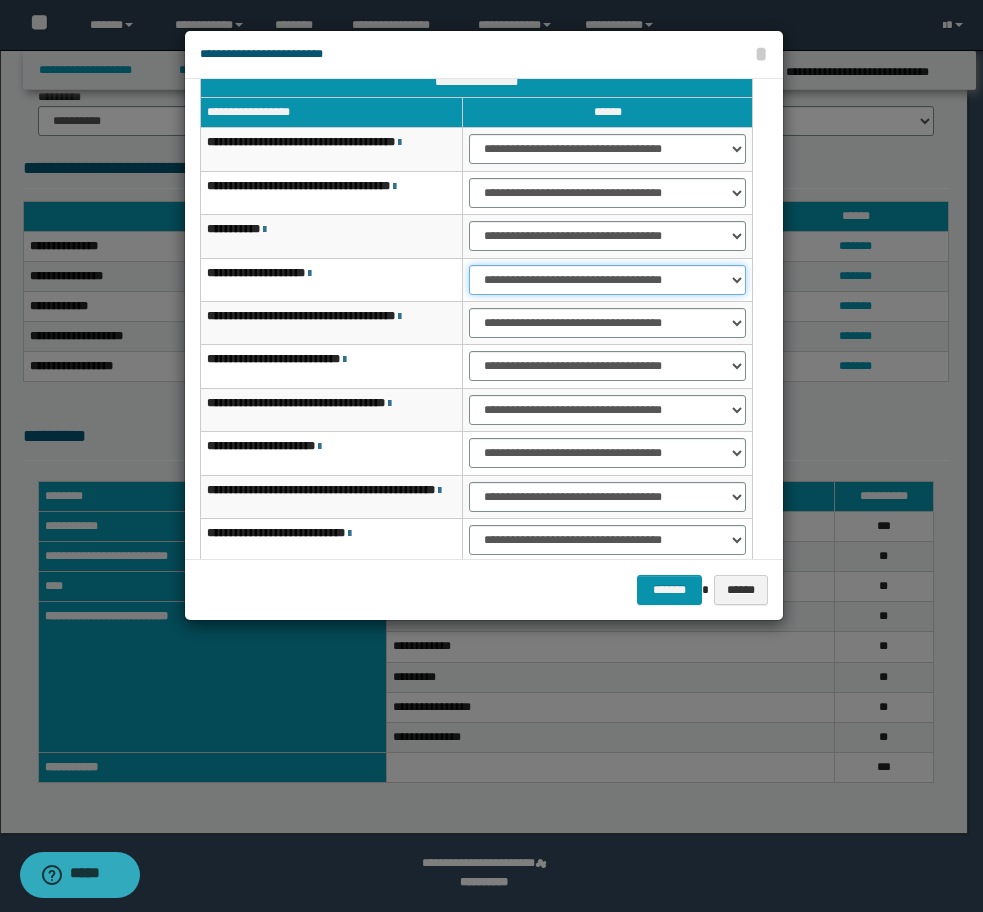 click on "**********" at bounding box center [607, 280] 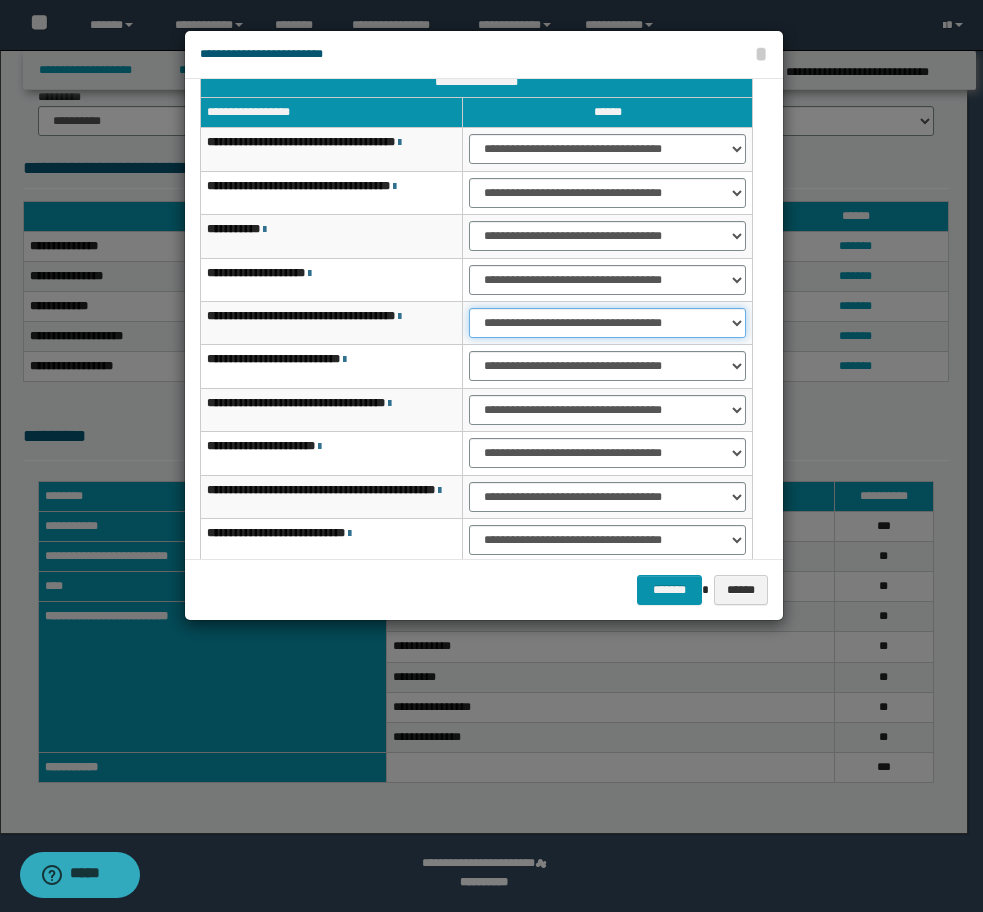 drag, startPoint x: 543, startPoint y: 320, endPoint x: 543, endPoint y: 334, distance: 14 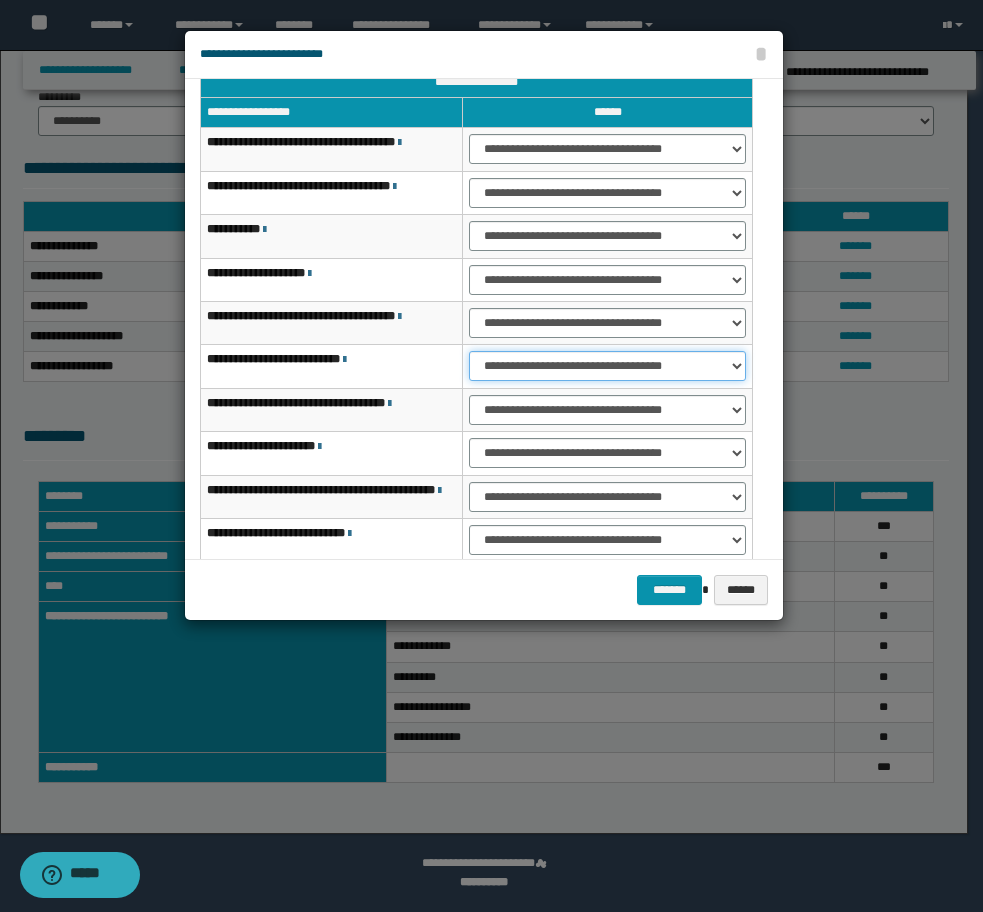 click on "**********" at bounding box center [607, 366] 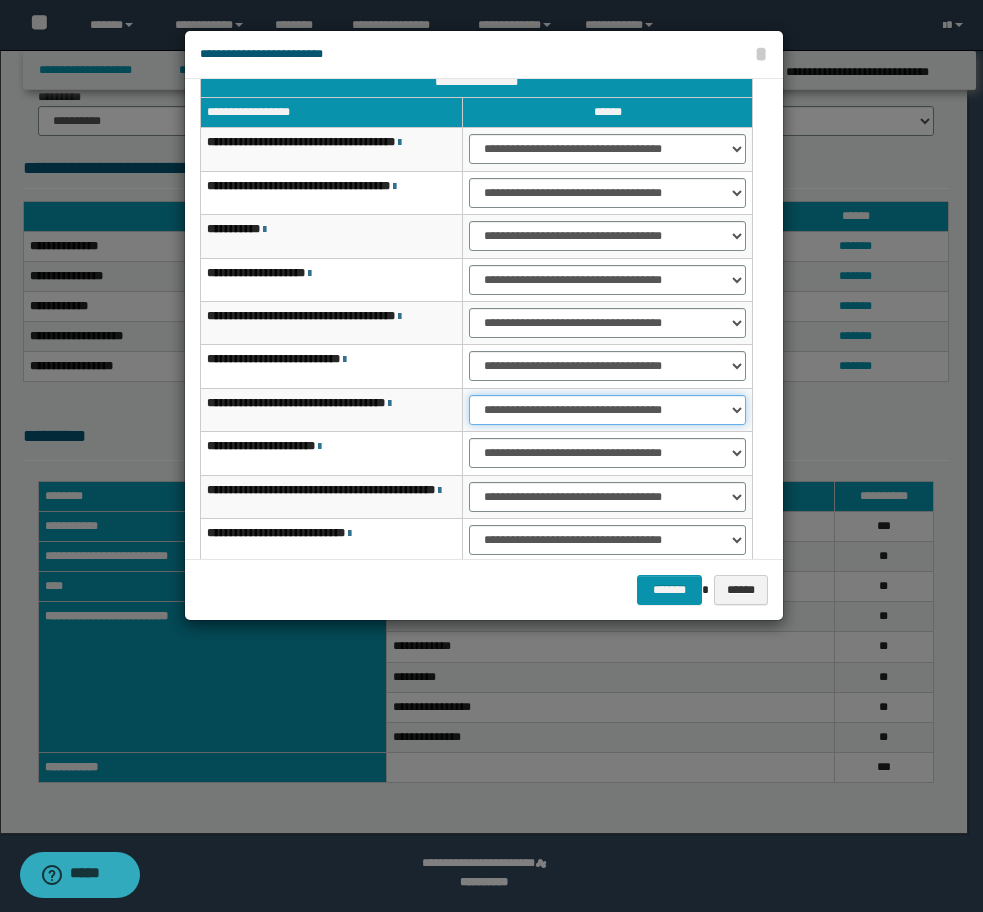 click on "**********" at bounding box center (607, 410) 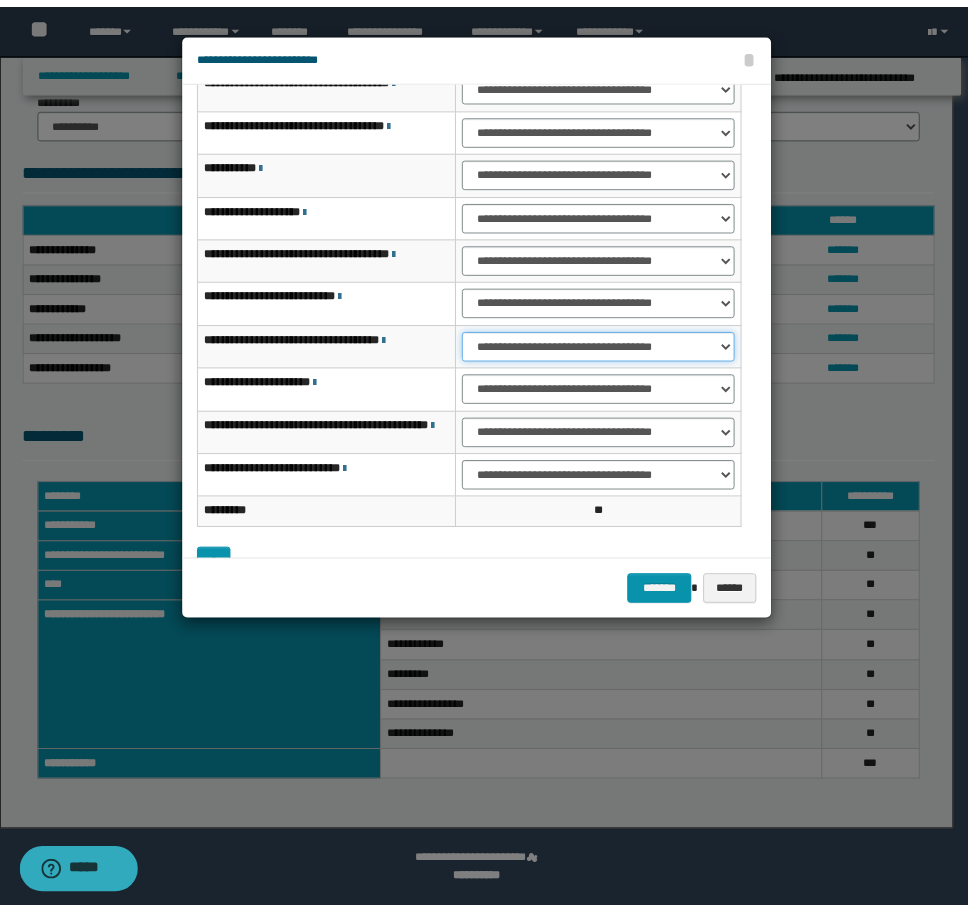 scroll, scrollTop: 127, scrollLeft: 0, axis: vertical 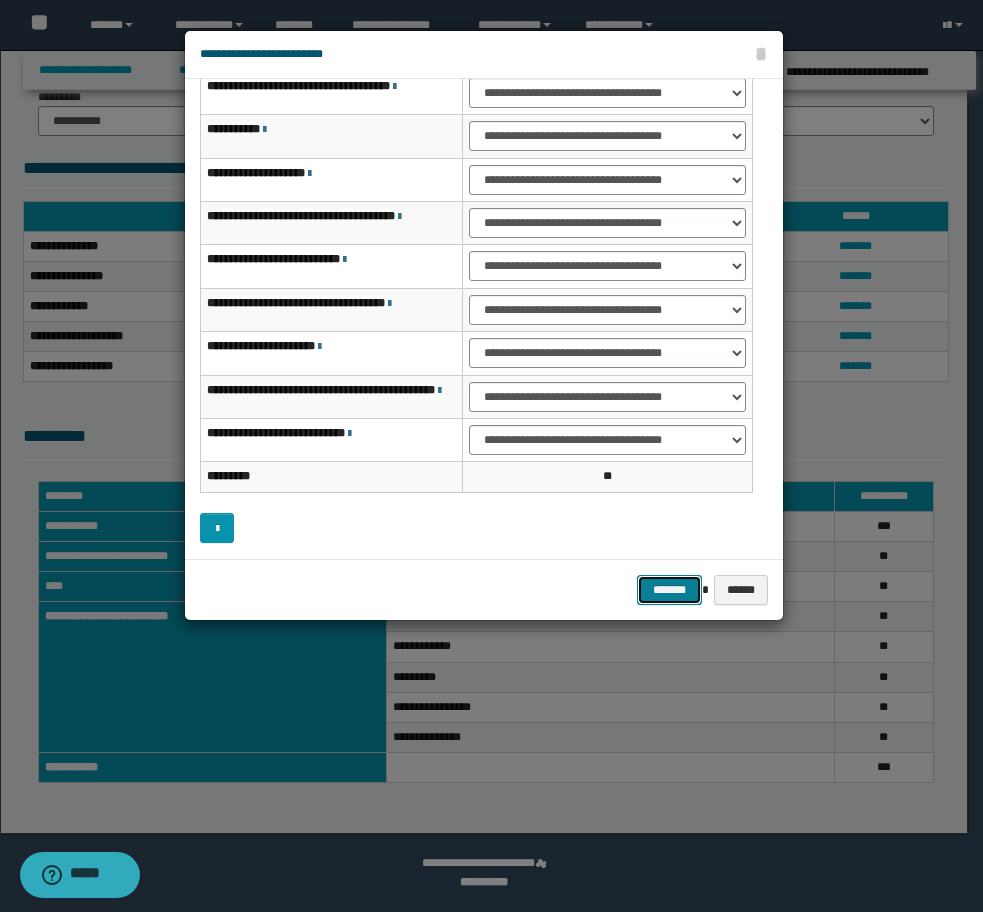 click on "*******" at bounding box center [669, 590] 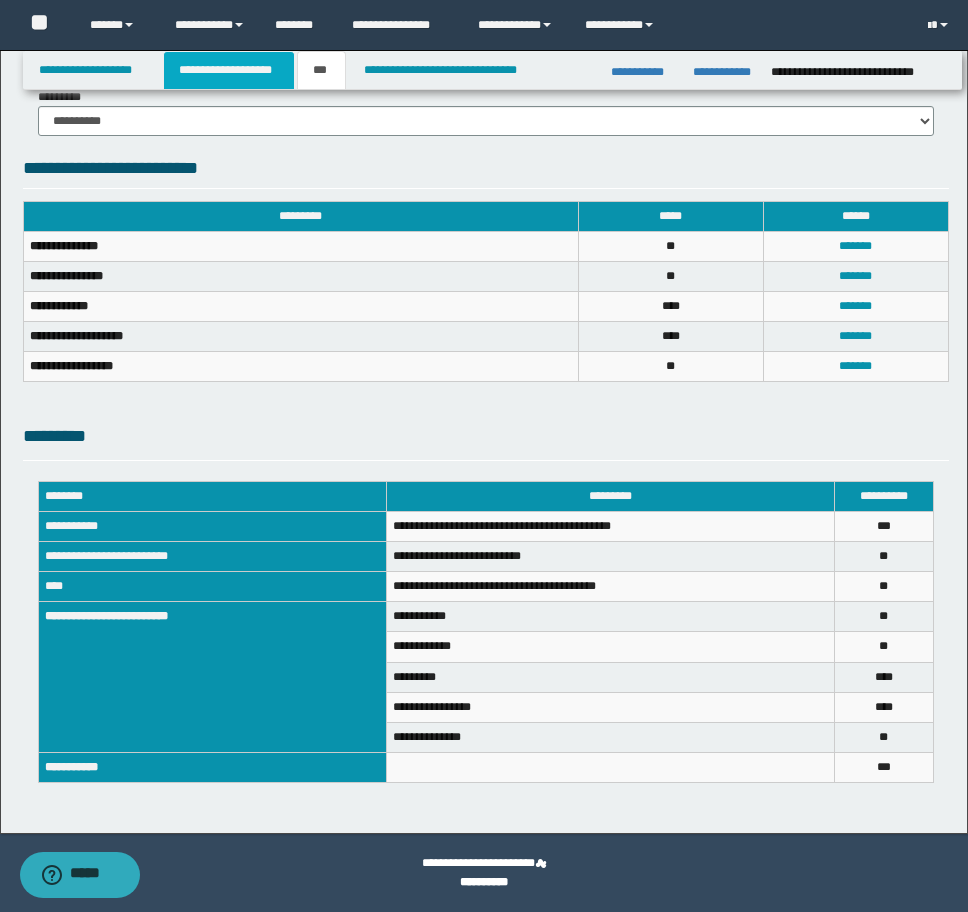 click on "**********" at bounding box center (229, 70) 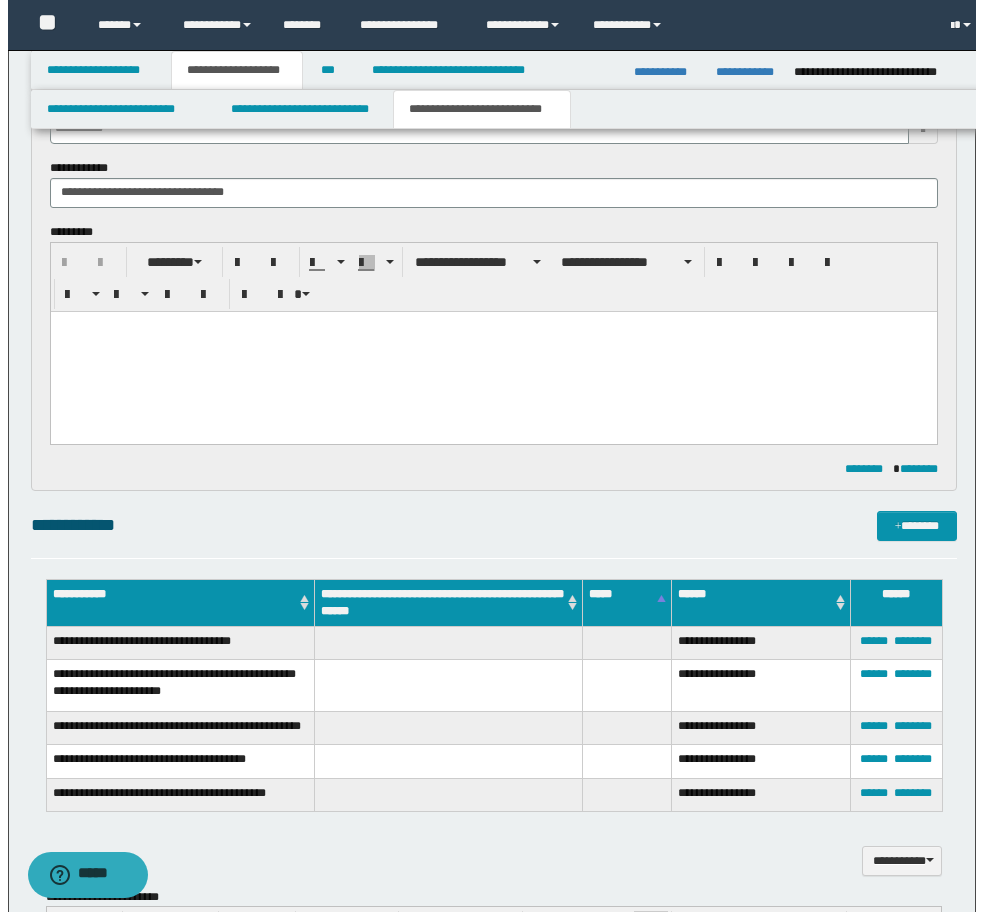 scroll, scrollTop: 723, scrollLeft: 0, axis: vertical 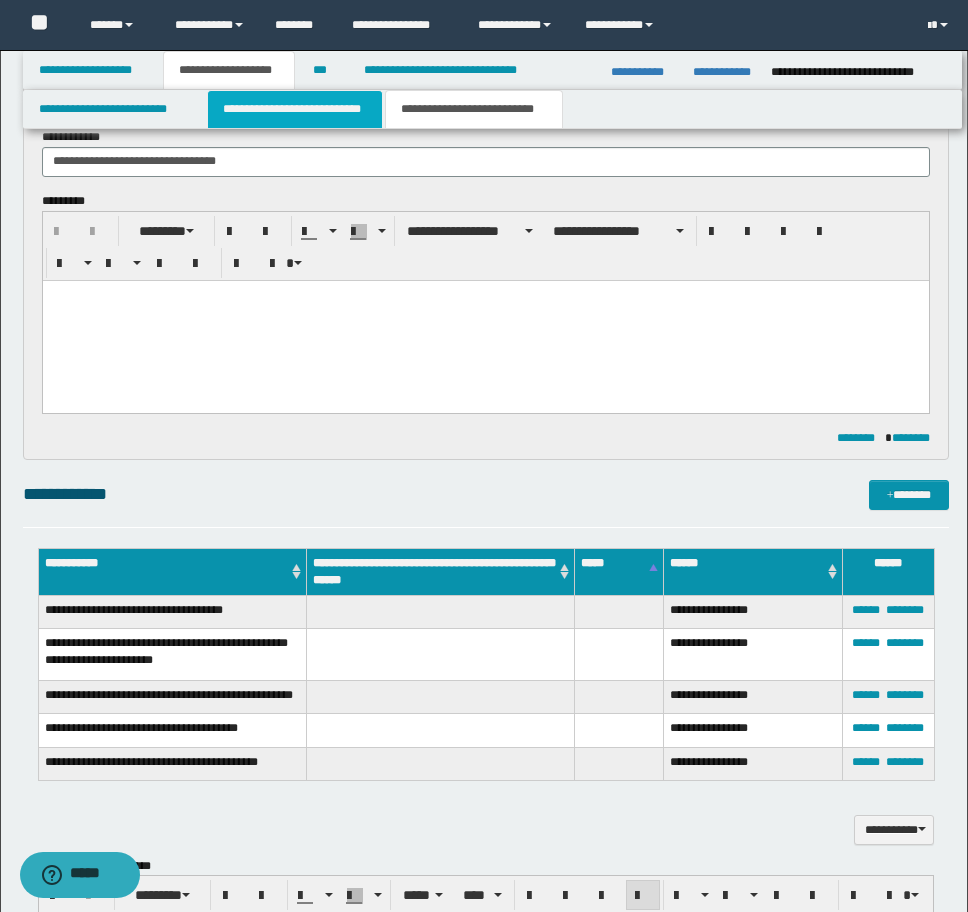 click on "**********" at bounding box center [295, 109] 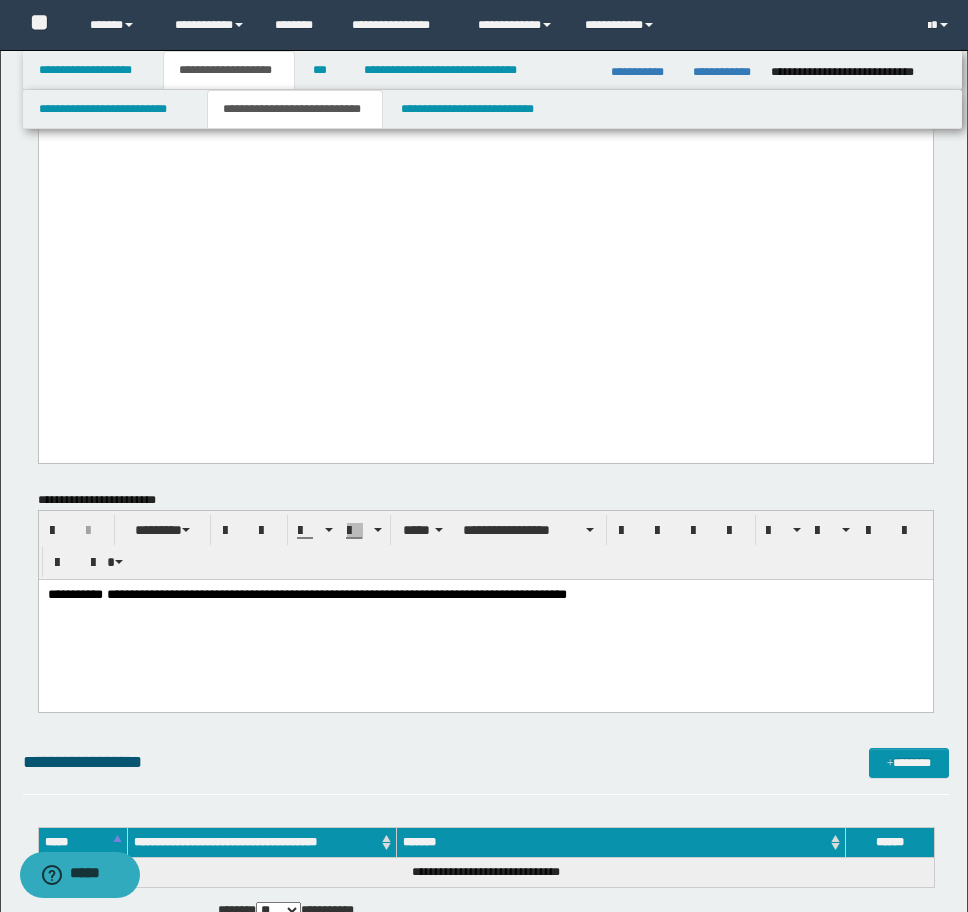 scroll, scrollTop: 2223, scrollLeft: 0, axis: vertical 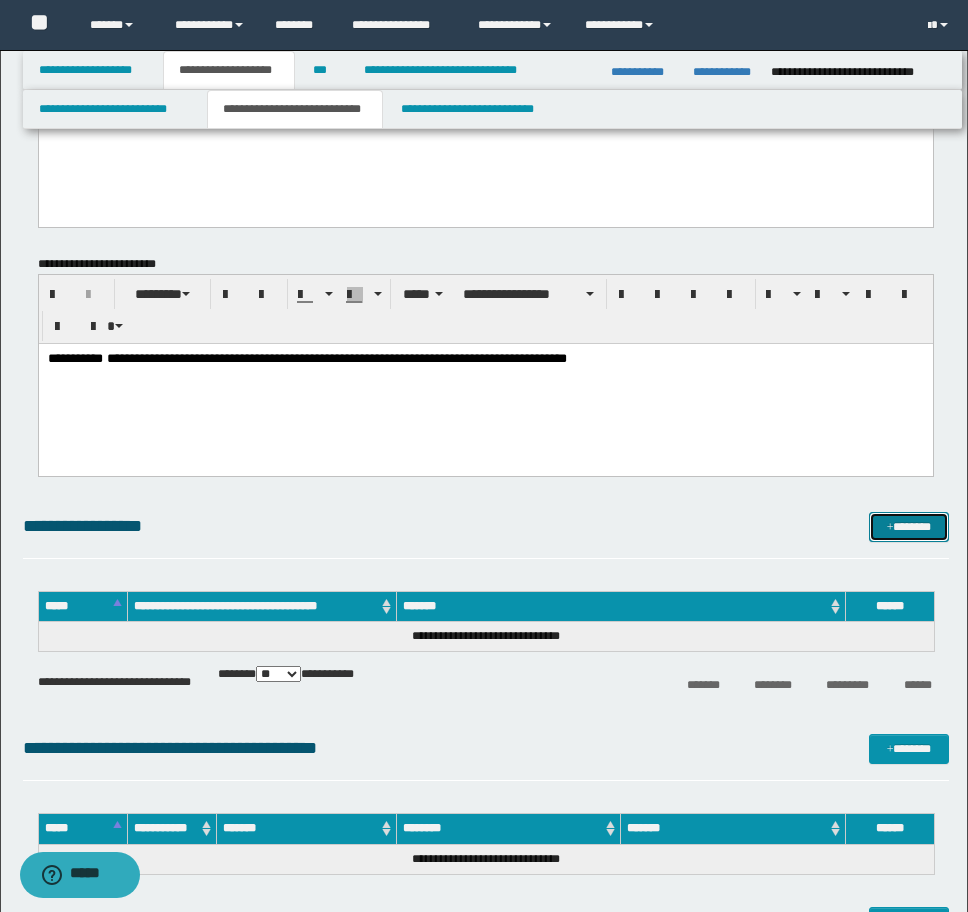 click on "*******" at bounding box center [909, 527] 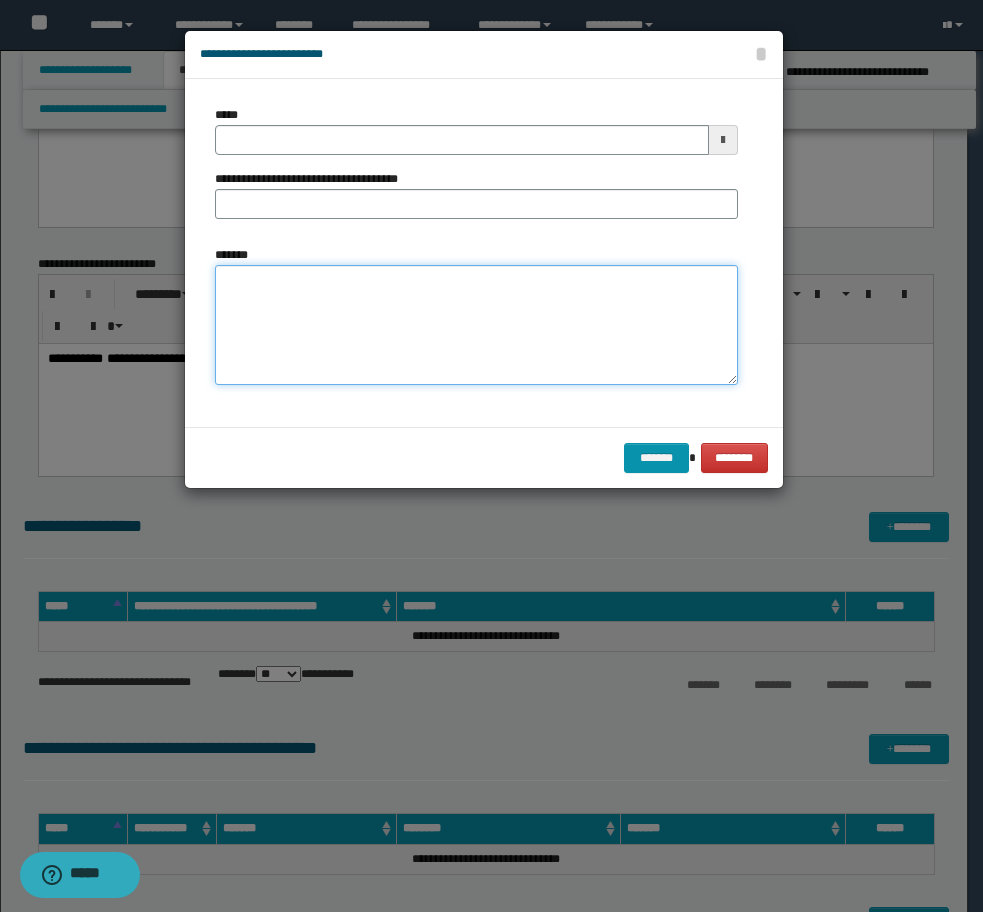 click on "*******" at bounding box center [476, 325] 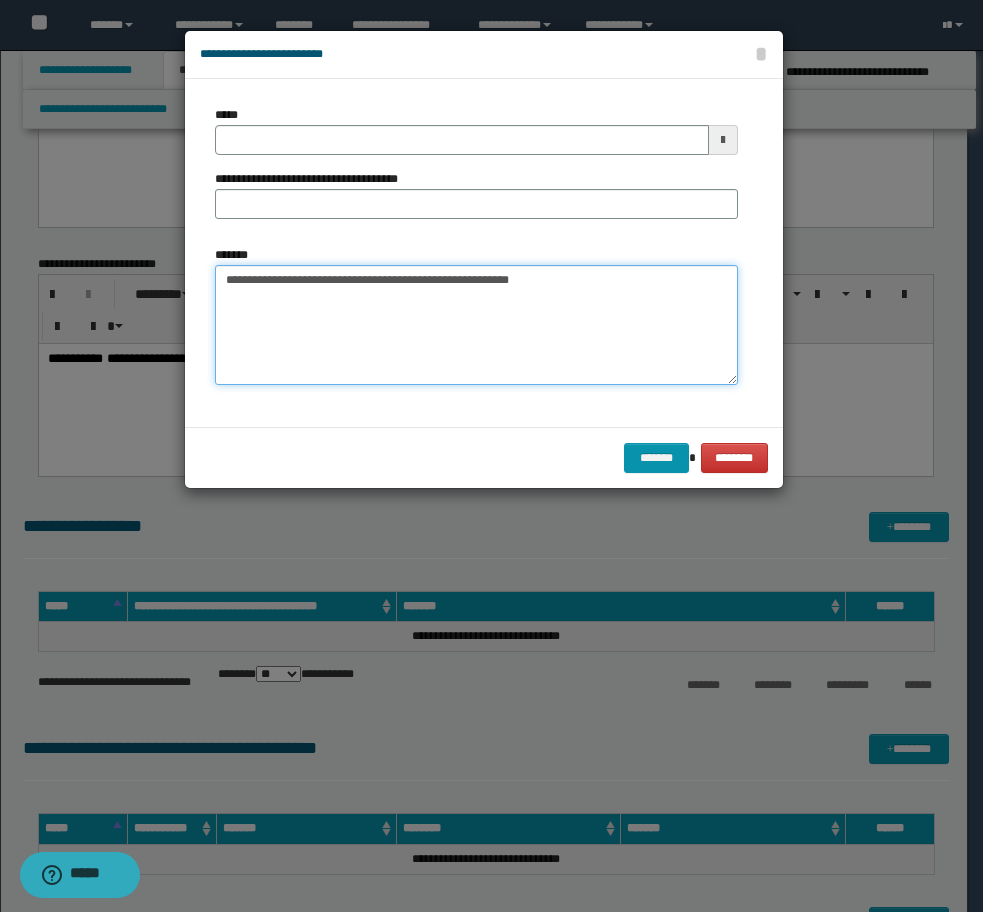 type on "**********" 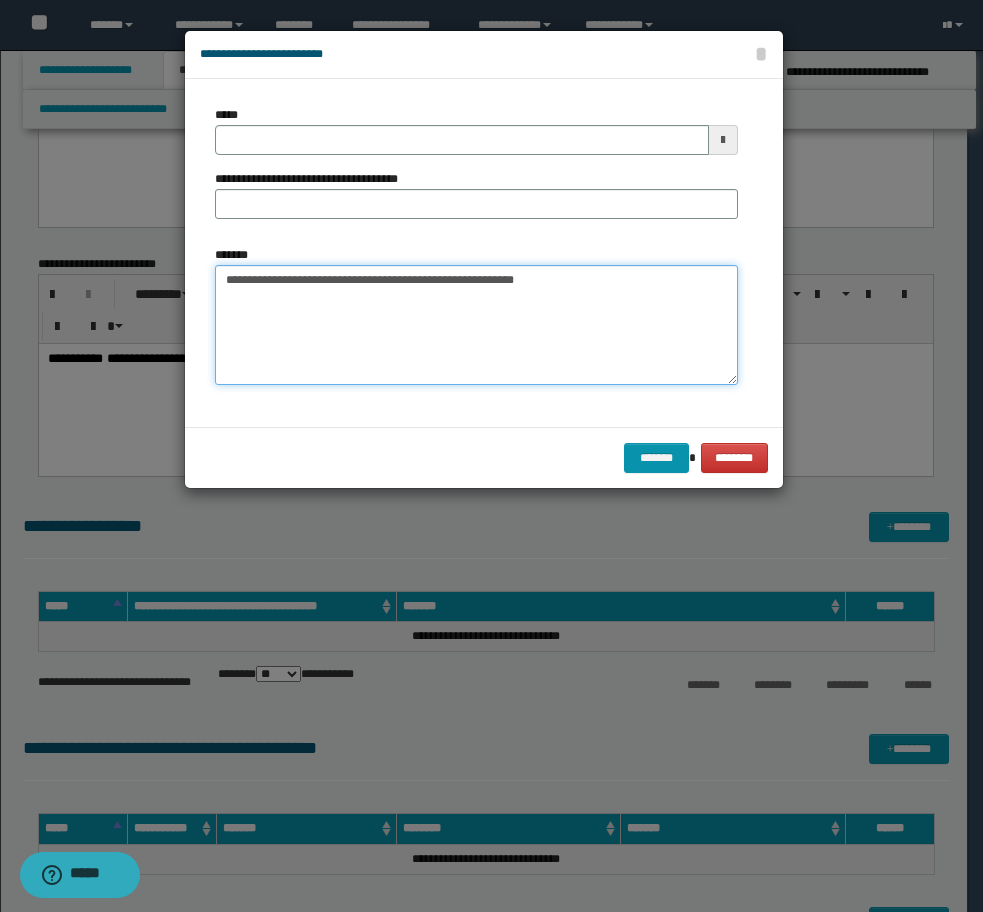 drag, startPoint x: 558, startPoint y: 284, endPoint x: -6, endPoint y: 245, distance: 565.3468 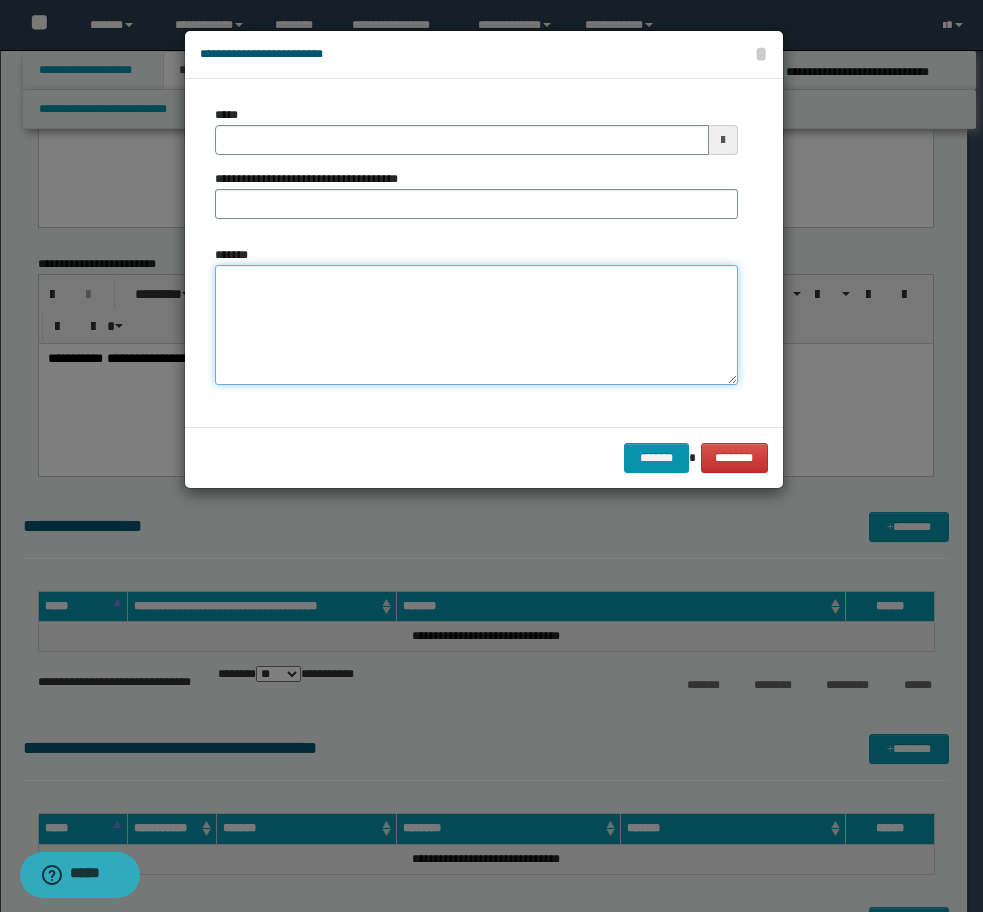 click on "*******" at bounding box center (476, 325) 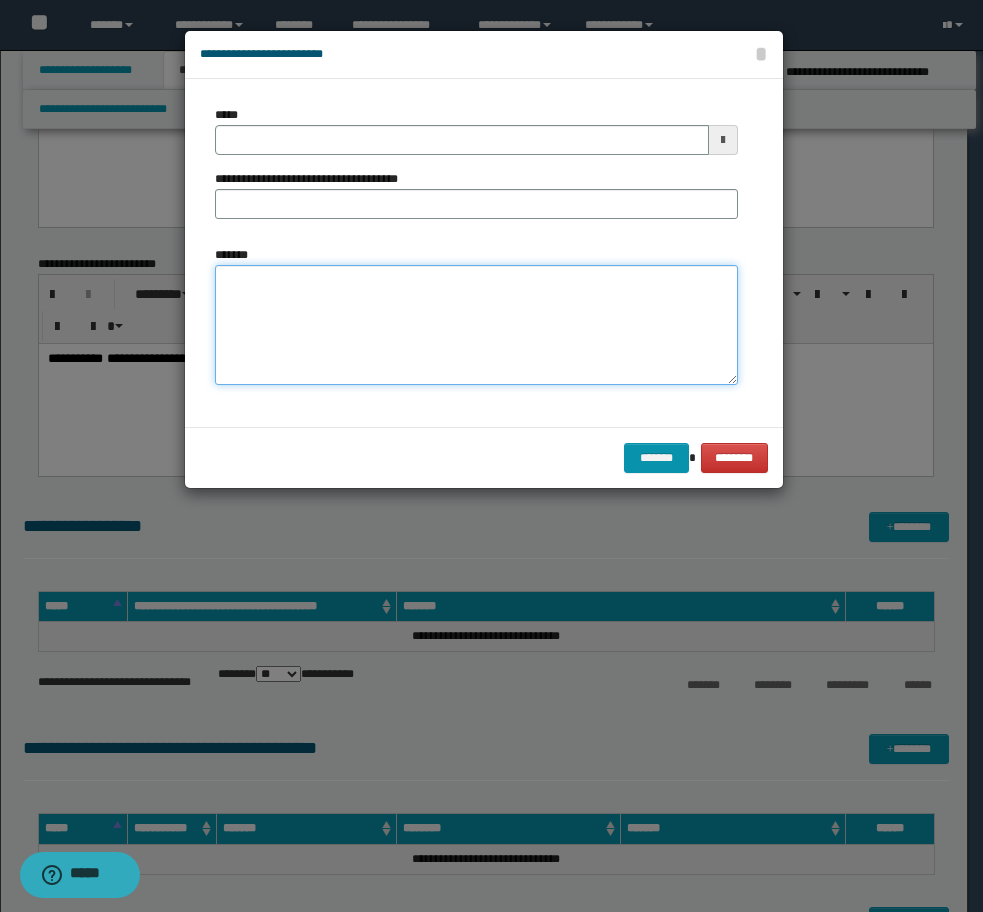 paste on "**********" 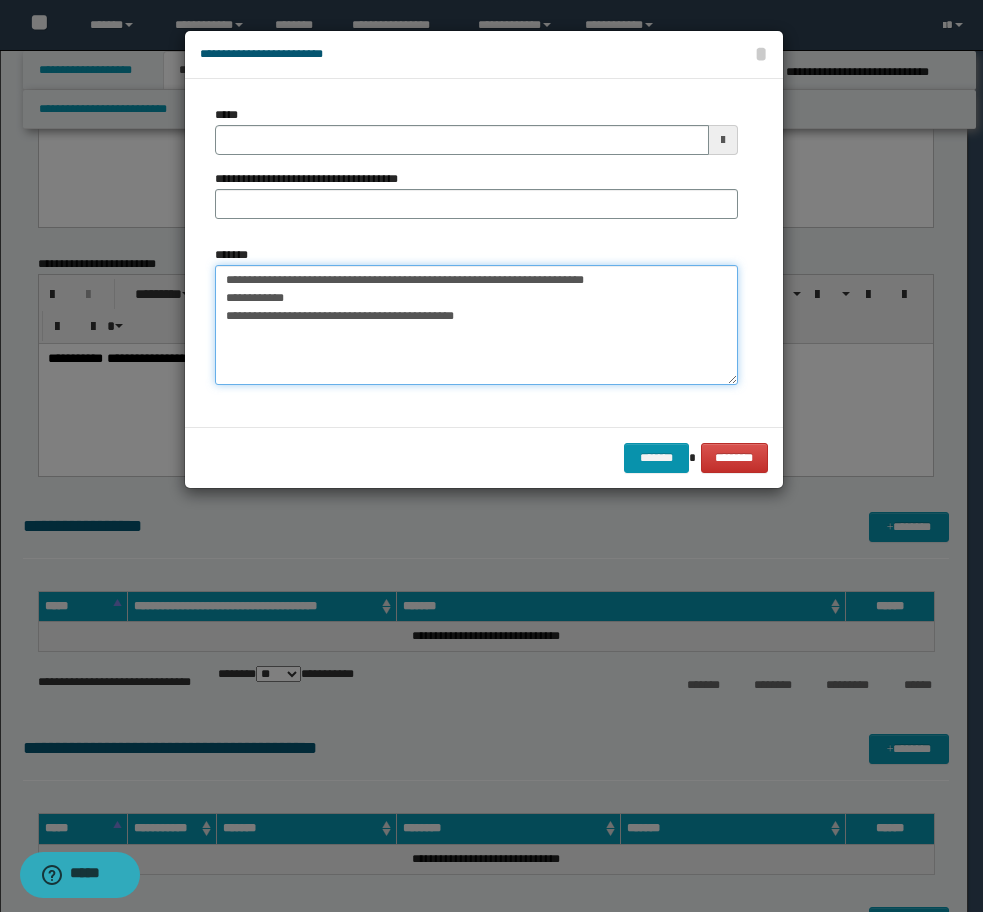 drag, startPoint x: 285, startPoint y: 293, endPoint x: 153, endPoint y: 254, distance: 137.64084 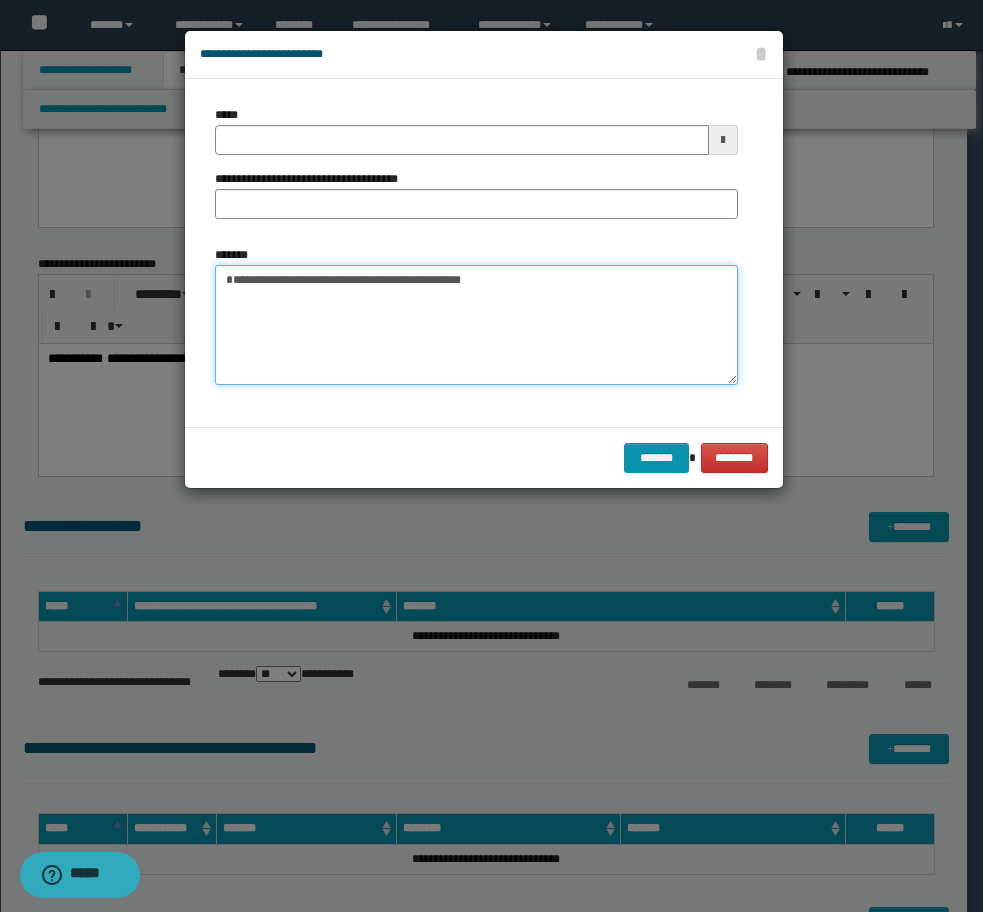 click on "**********" at bounding box center [476, 325] 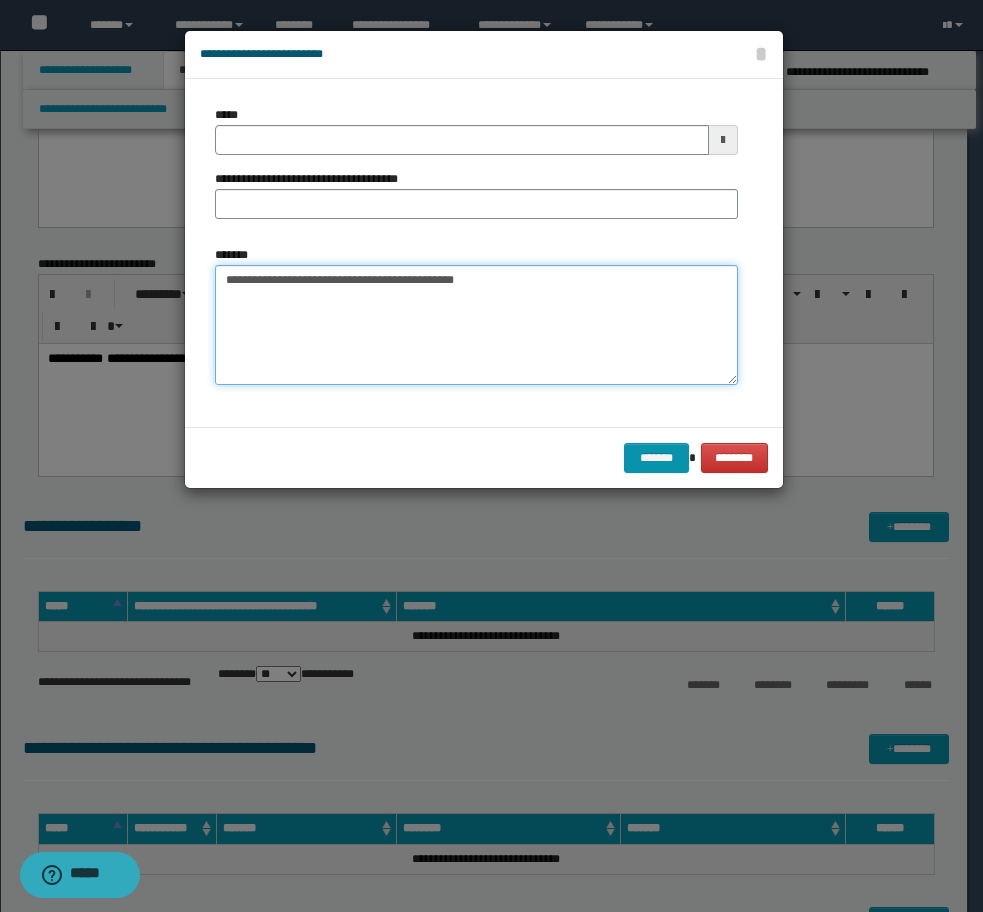 type 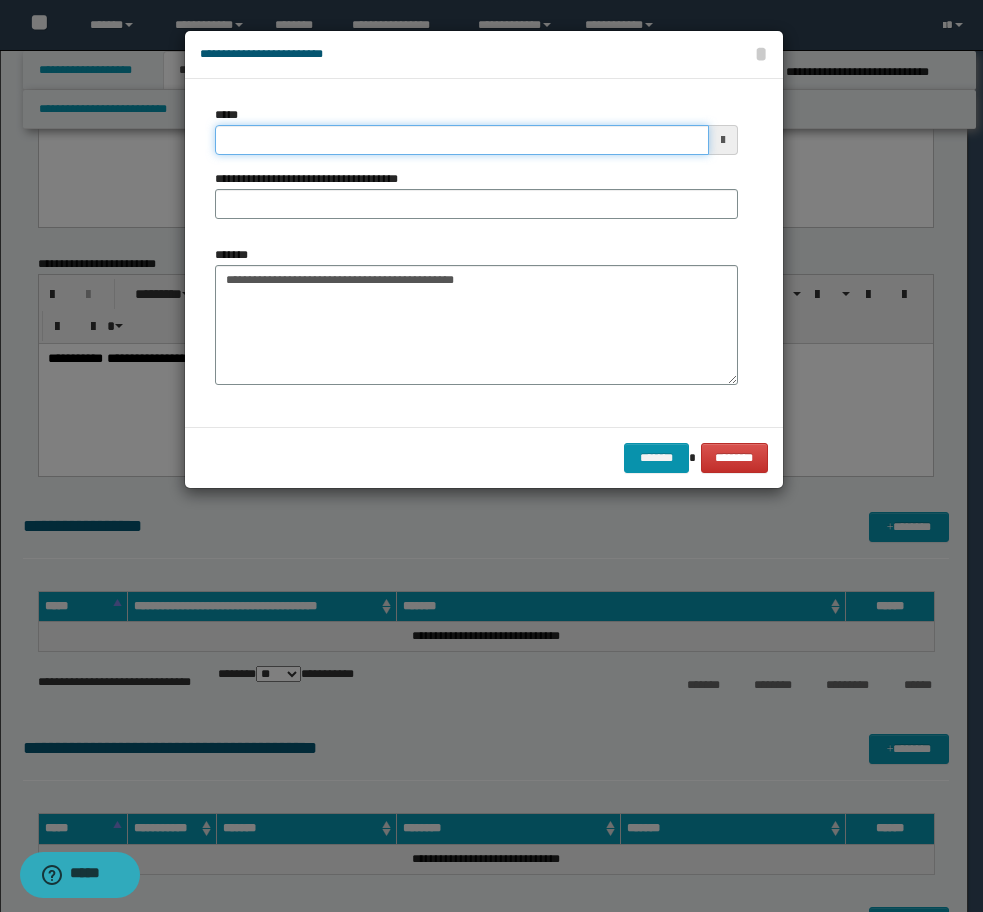 click on "*****" at bounding box center (462, 140) 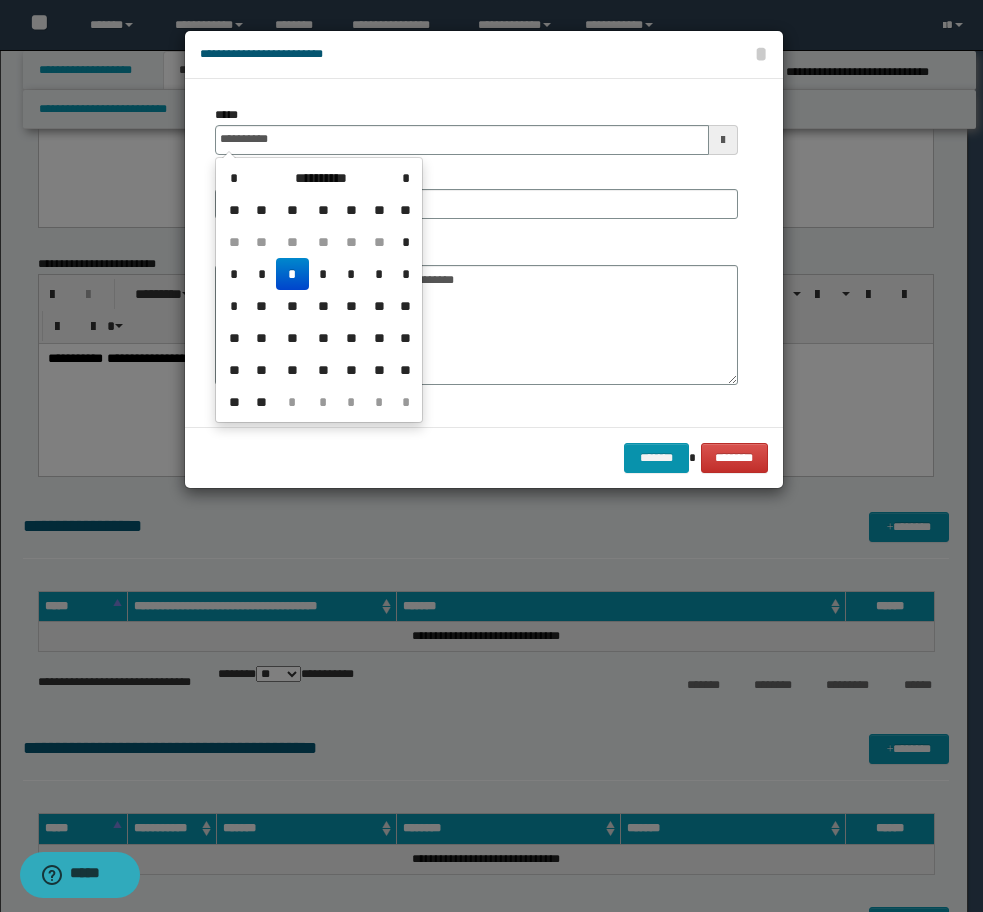 click on "*" at bounding box center (292, 274) 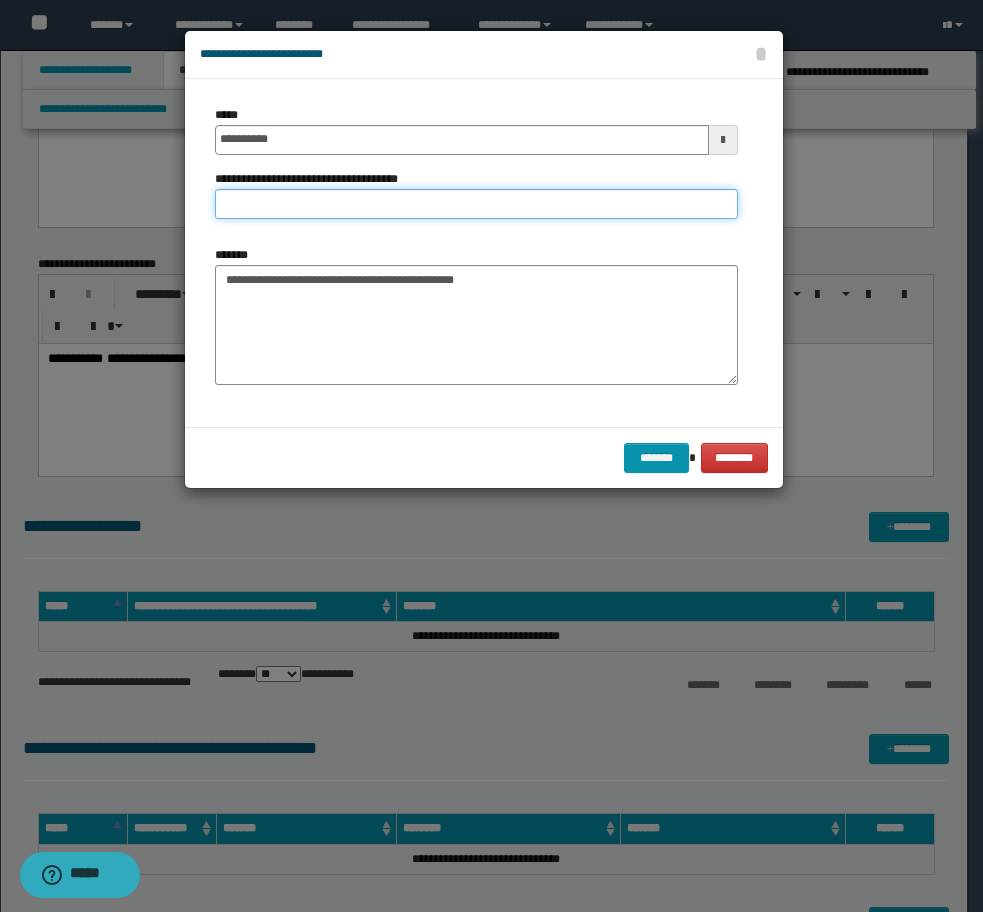 click on "**********" at bounding box center [476, 204] 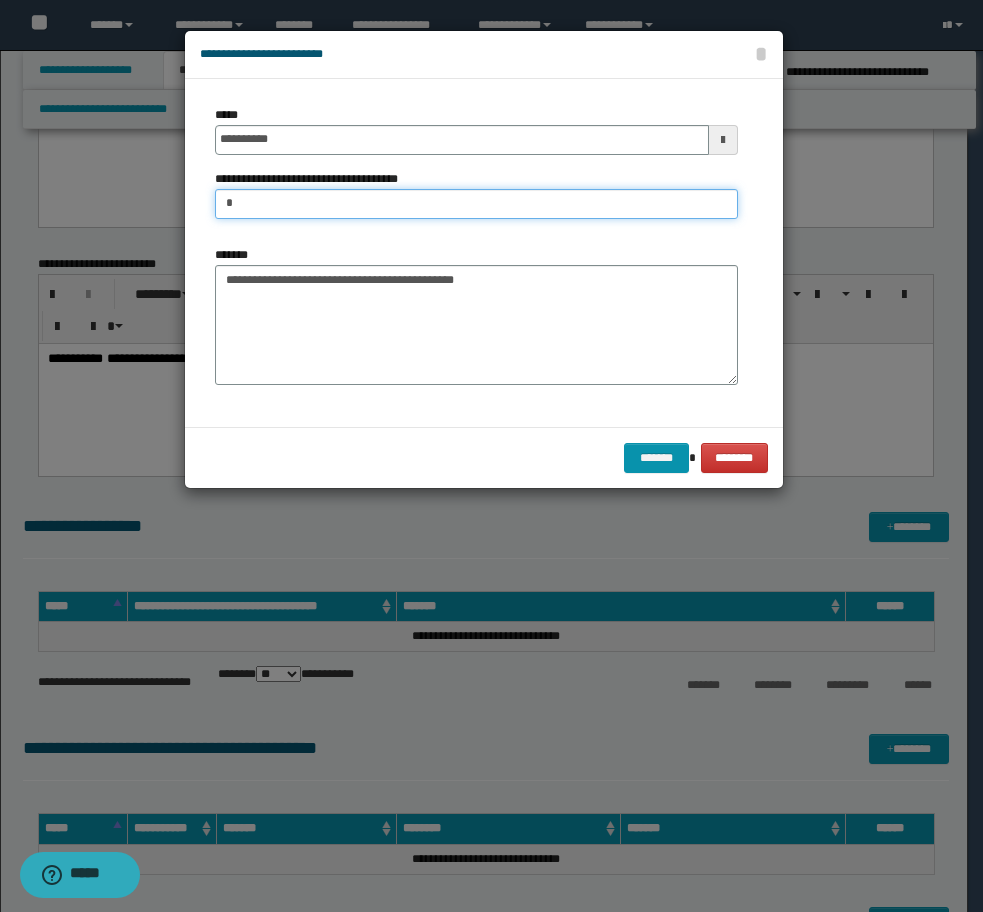 type on "**********" 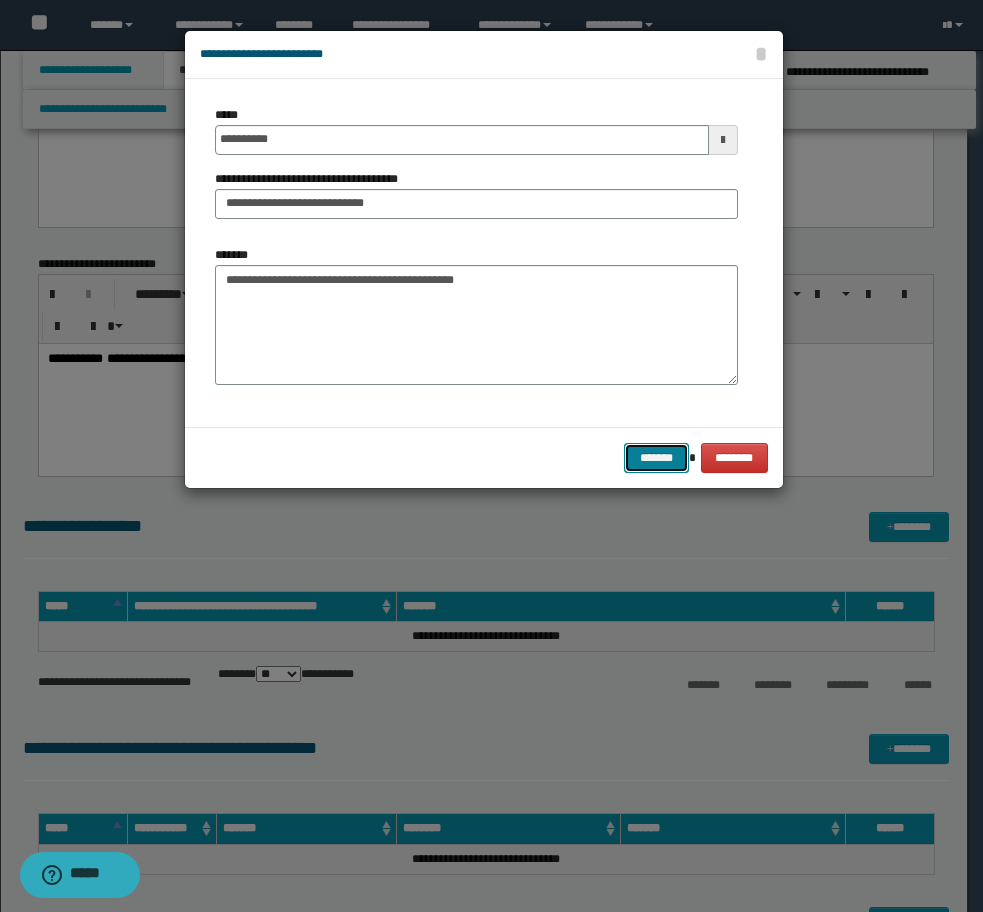 drag, startPoint x: 642, startPoint y: 453, endPoint x: 653, endPoint y: 455, distance: 11.18034 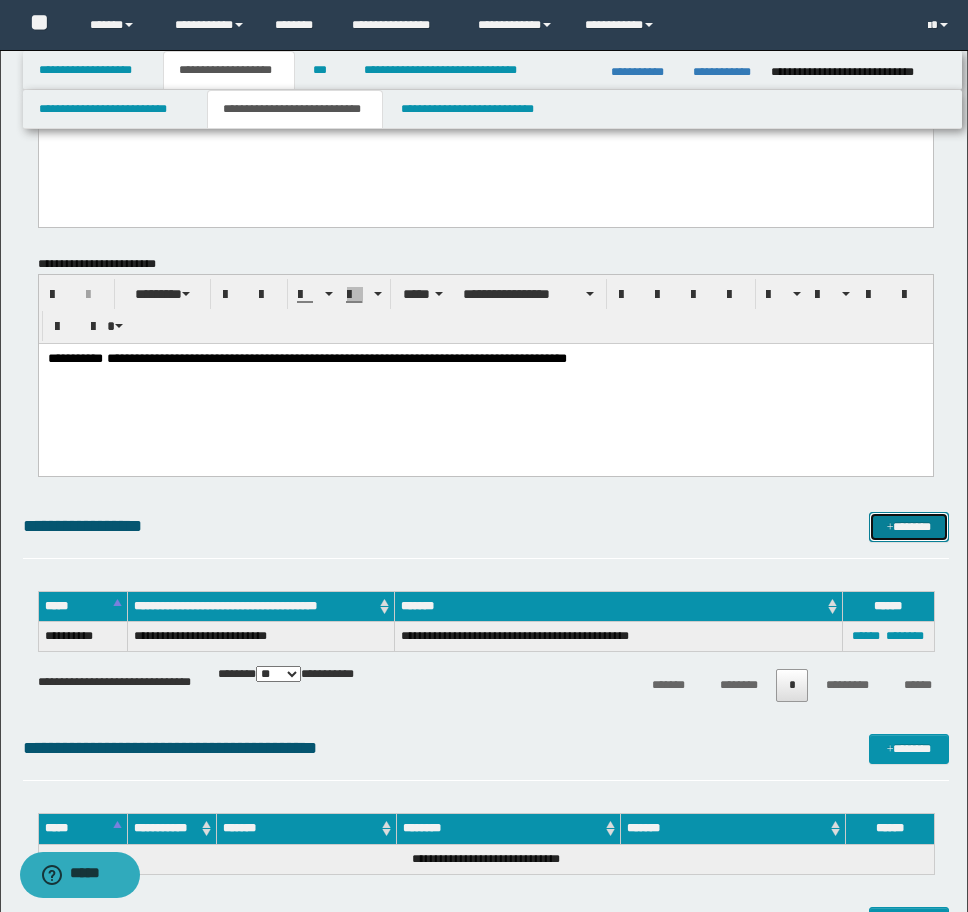 click on "*******" at bounding box center [909, 527] 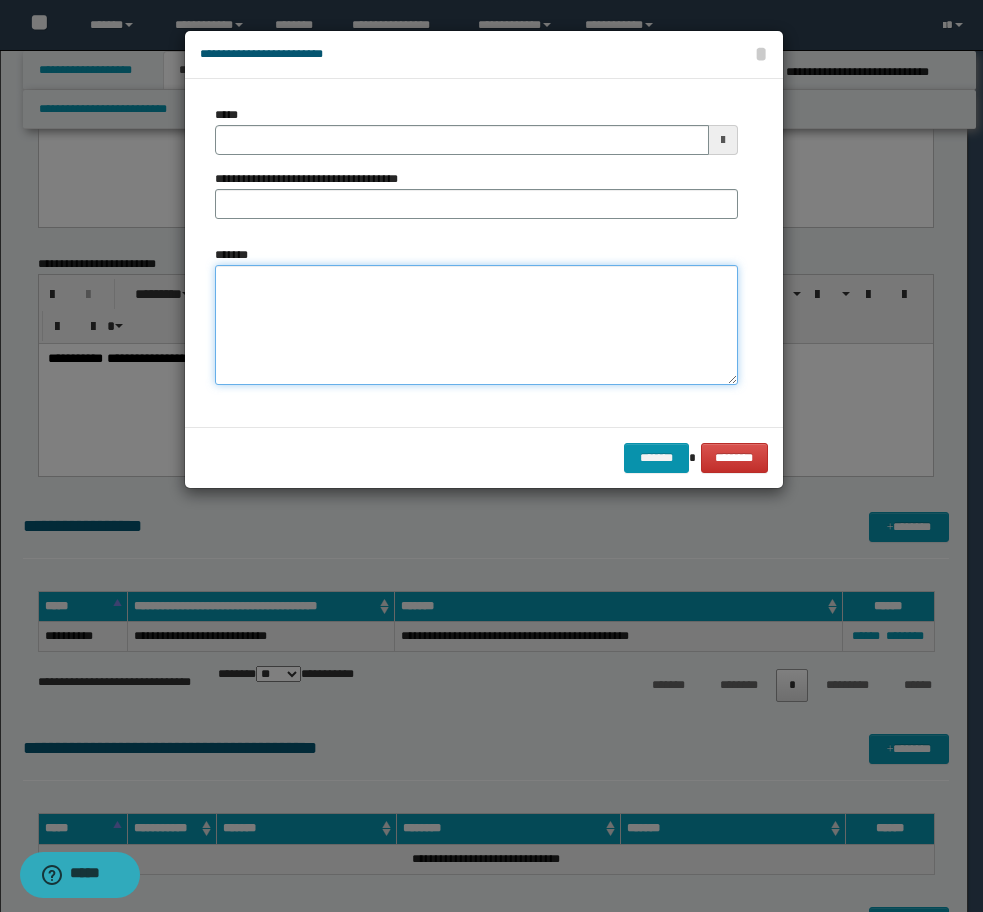 click on "*******" at bounding box center [476, 325] 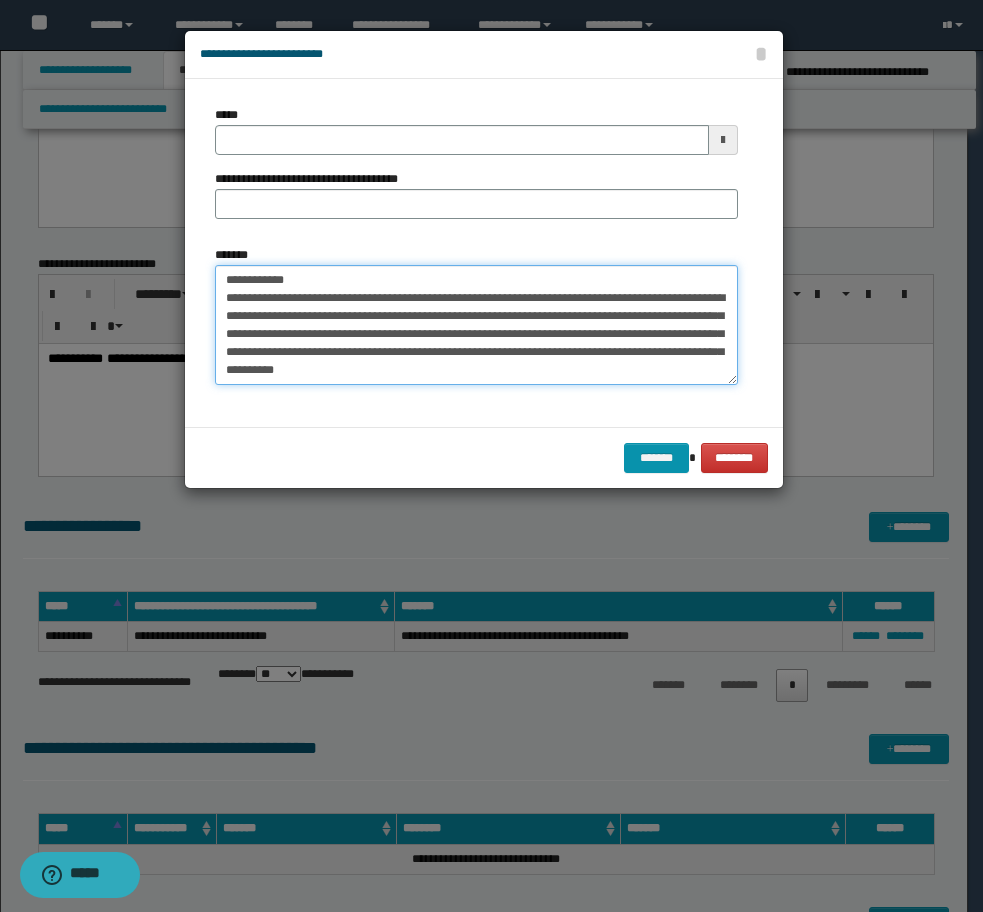 drag, startPoint x: 223, startPoint y: 297, endPoint x: 206, endPoint y: 277, distance: 26.24881 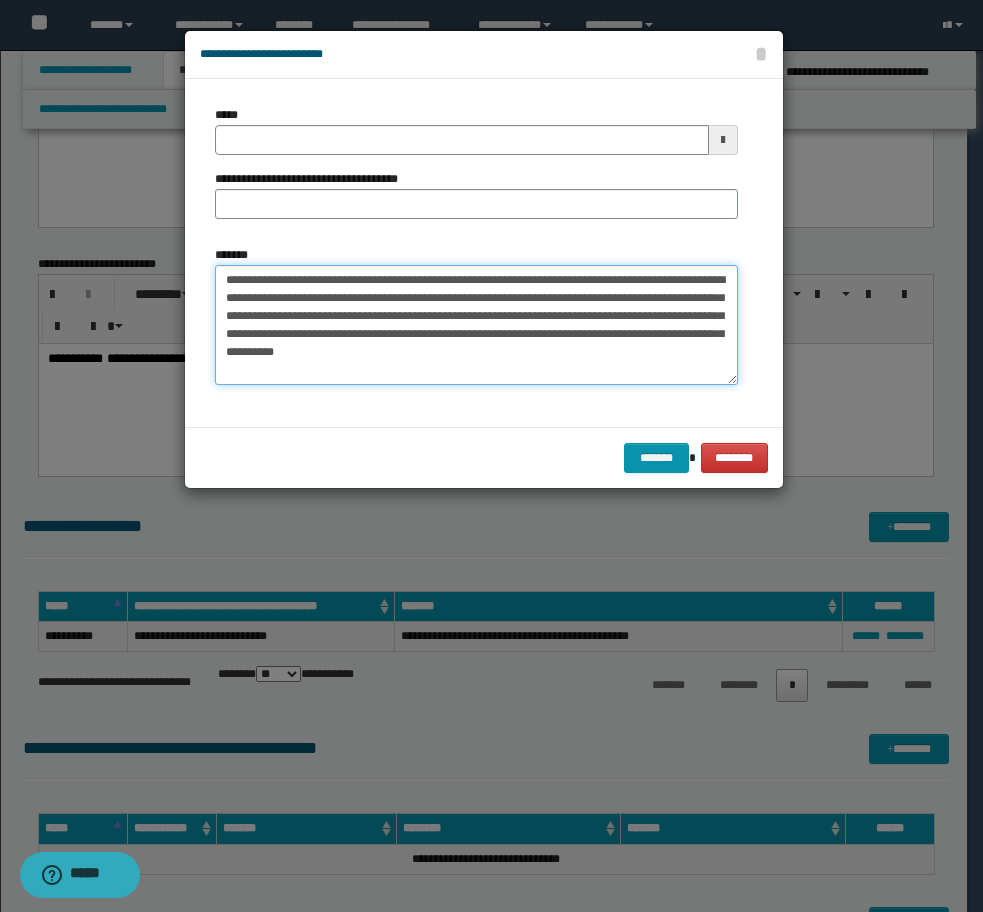 drag, startPoint x: 577, startPoint y: 349, endPoint x: 428, endPoint y: 352, distance: 149.0302 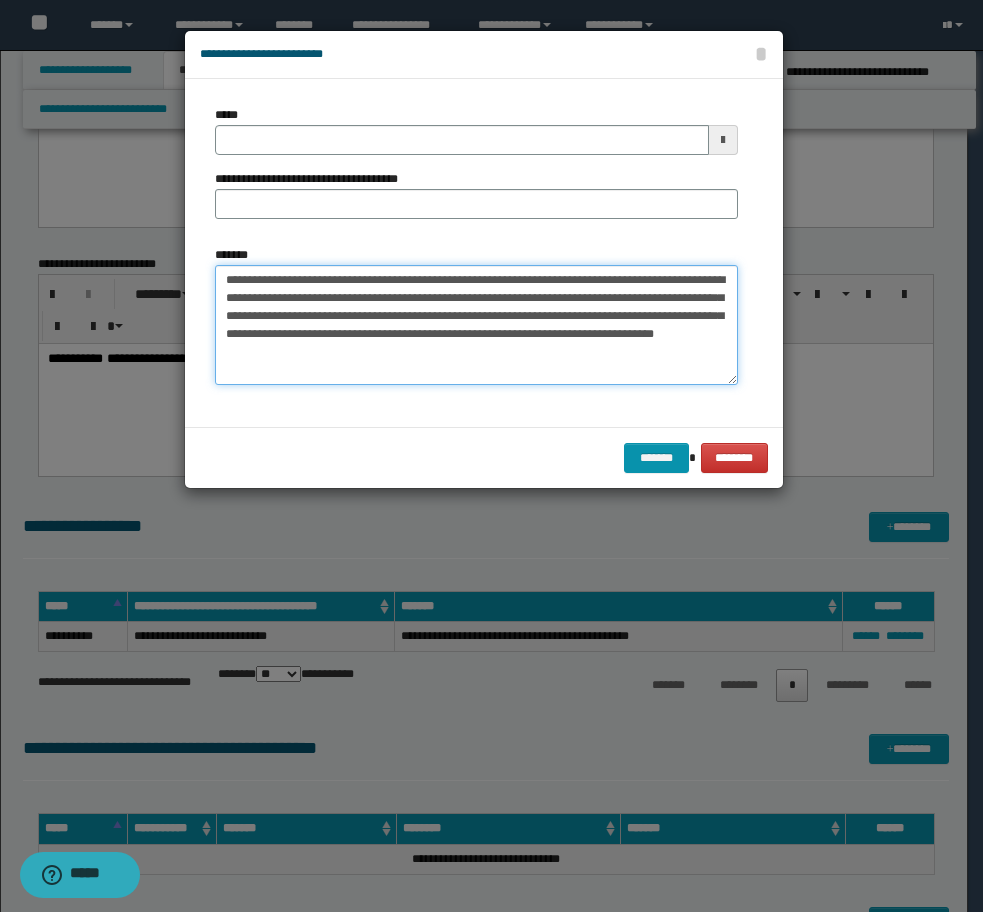 type on "**********" 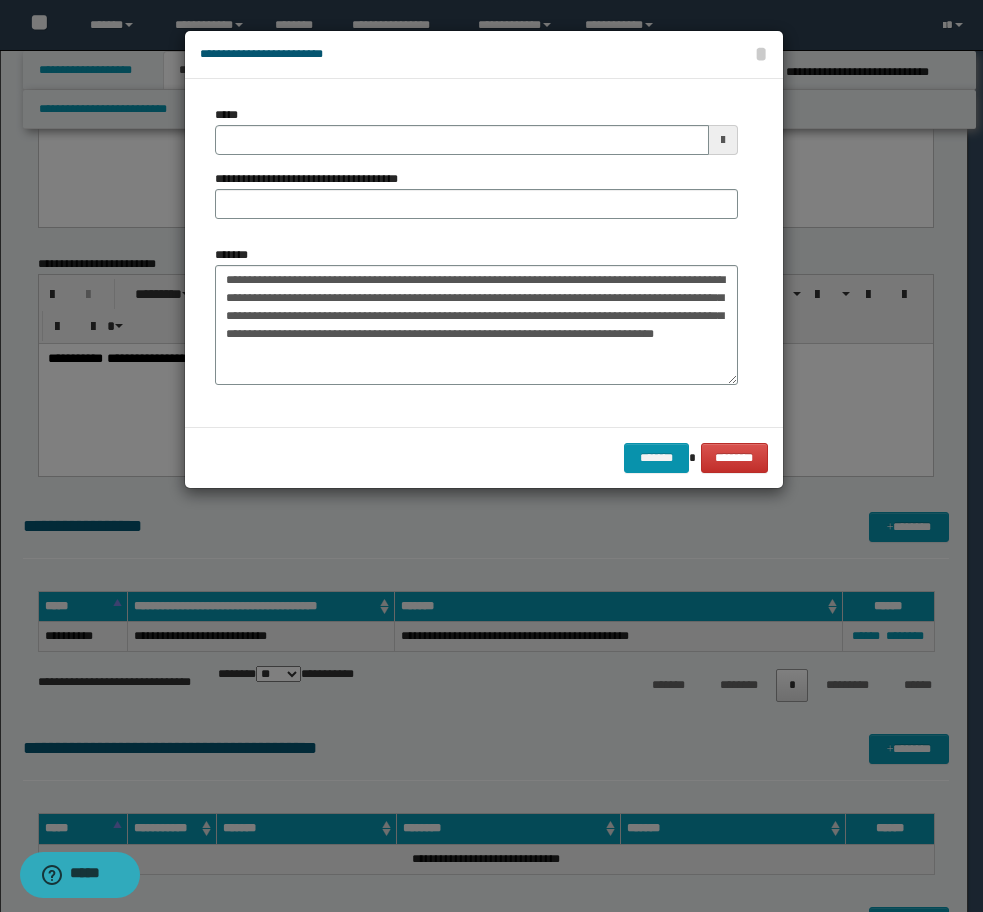 click on "**********" at bounding box center (476, 170) 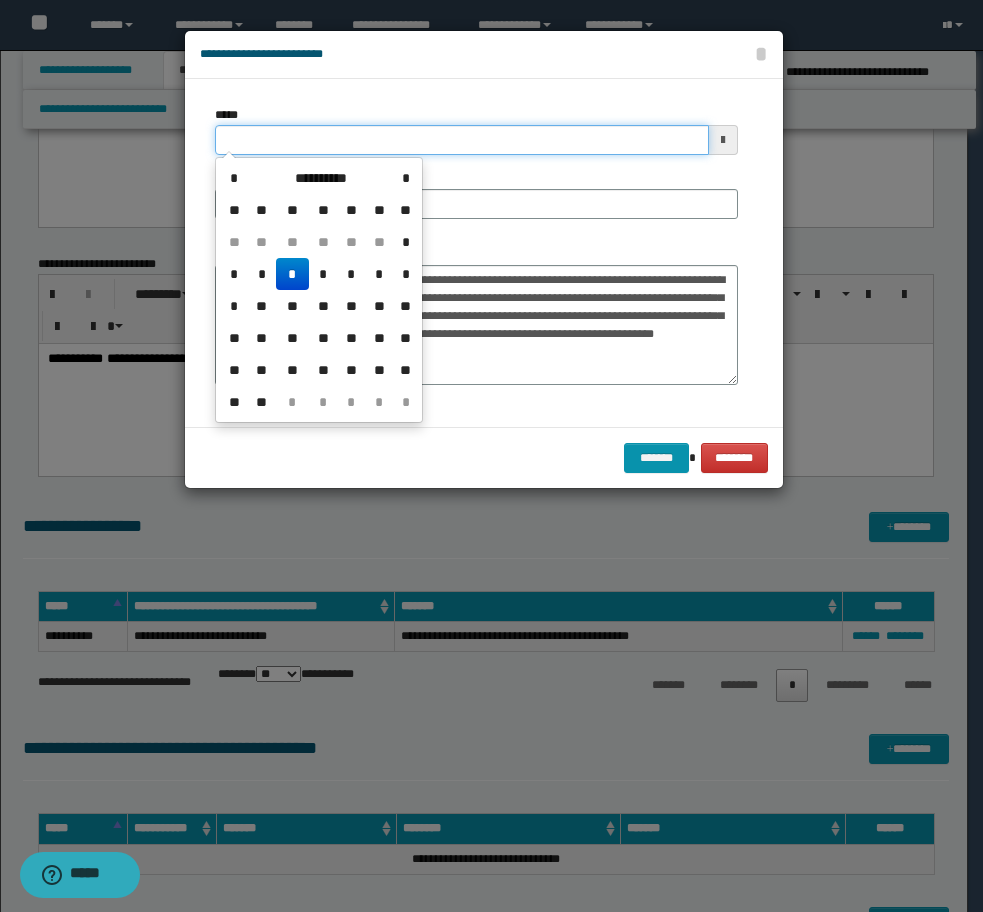 click on "*****" at bounding box center (462, 140) 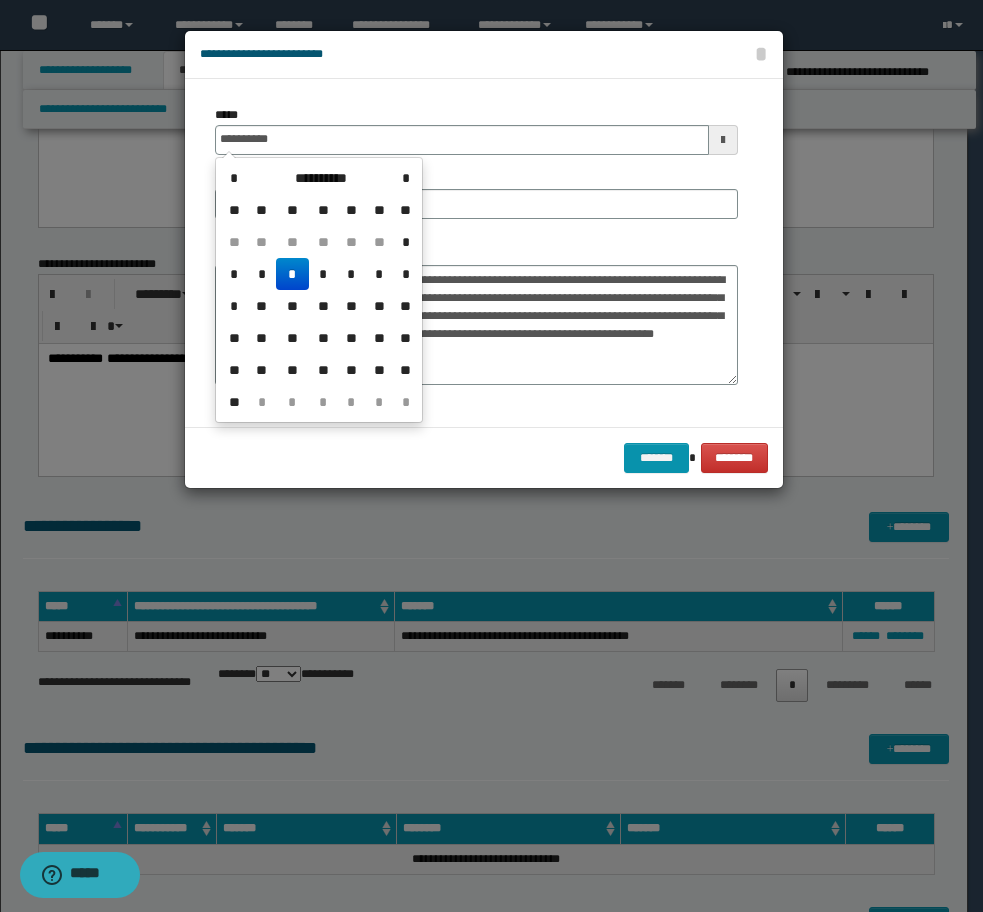 click on "*" at bounding box center [292, 274] 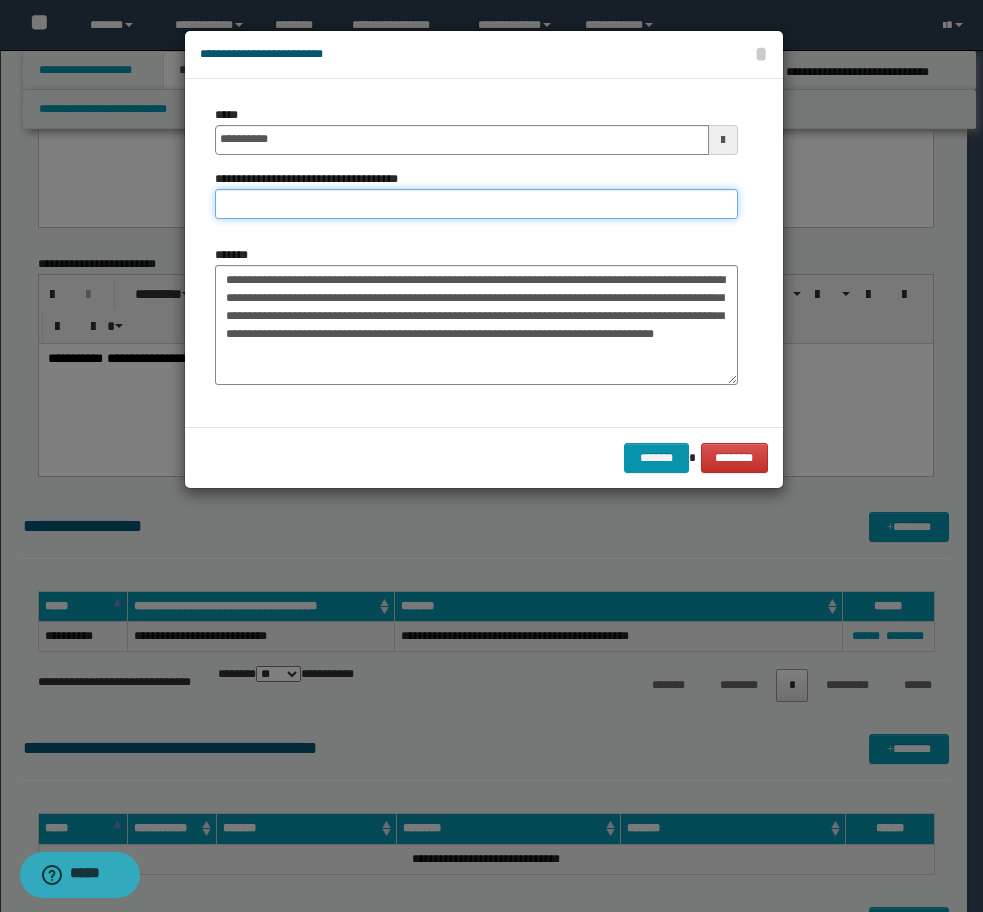 click on "**********" at bounding box center [476, 204] 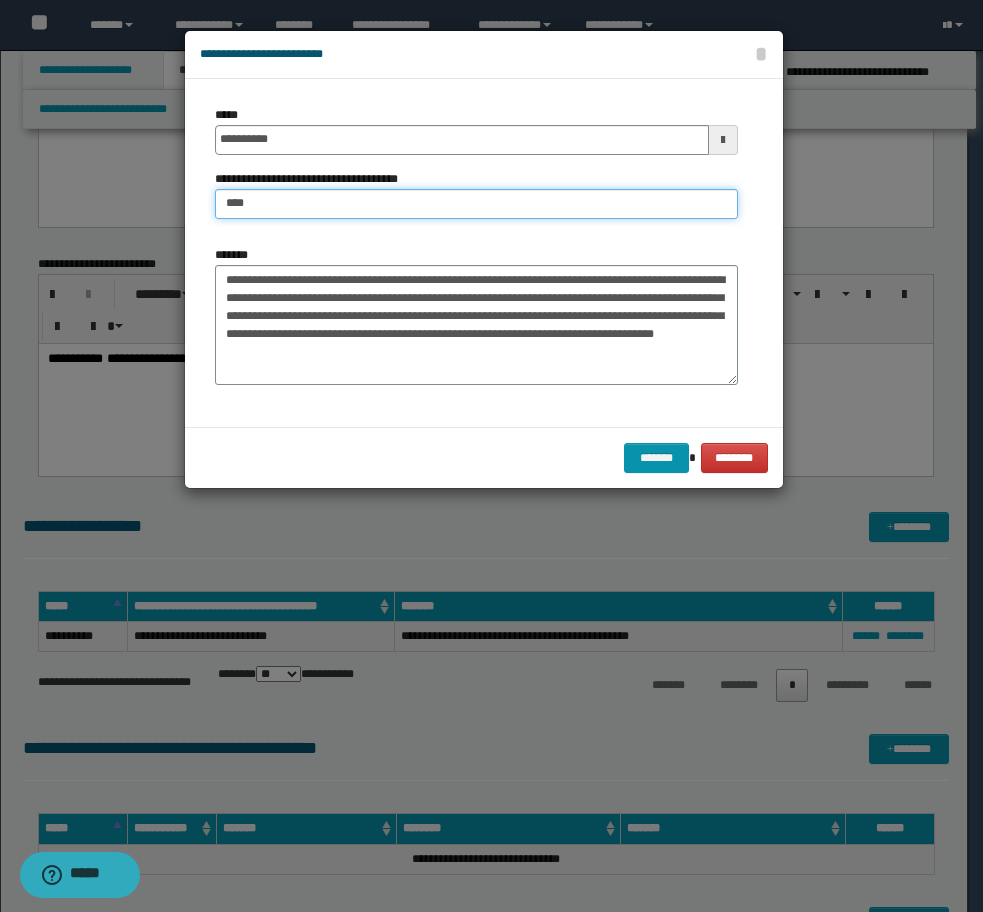 type on "**********" 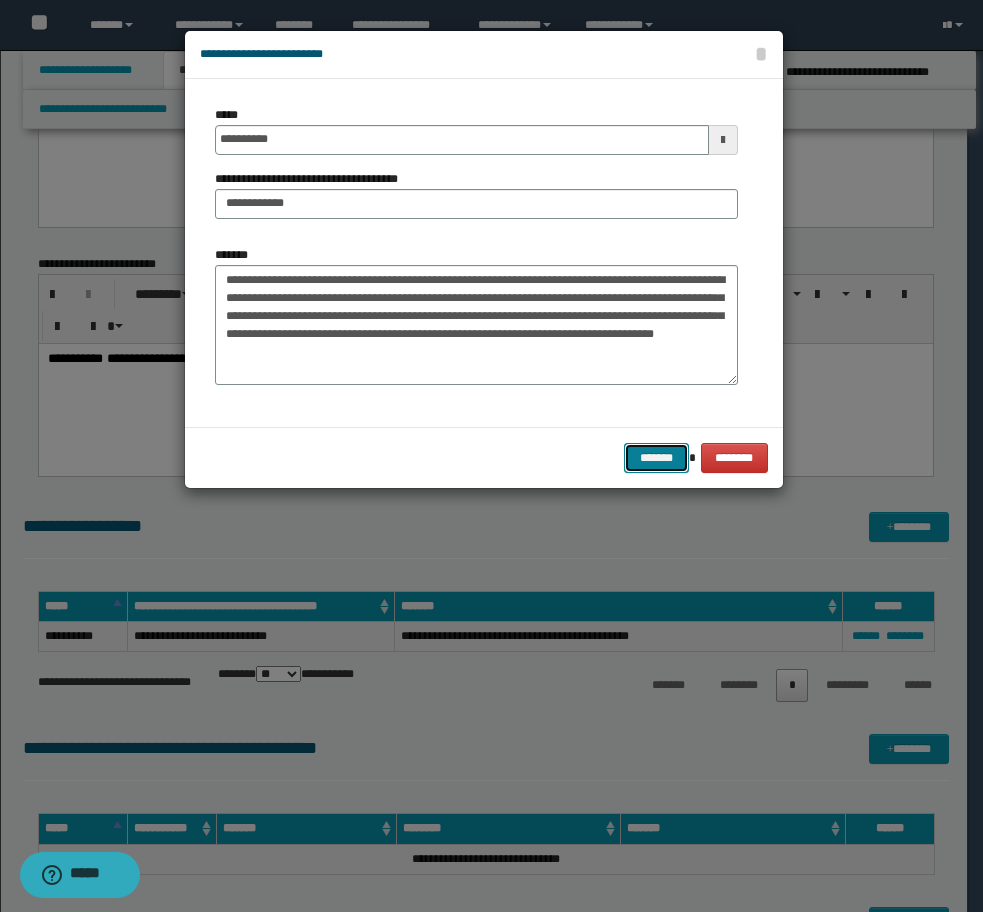 click on "*******" at bounding box center [656, 458] 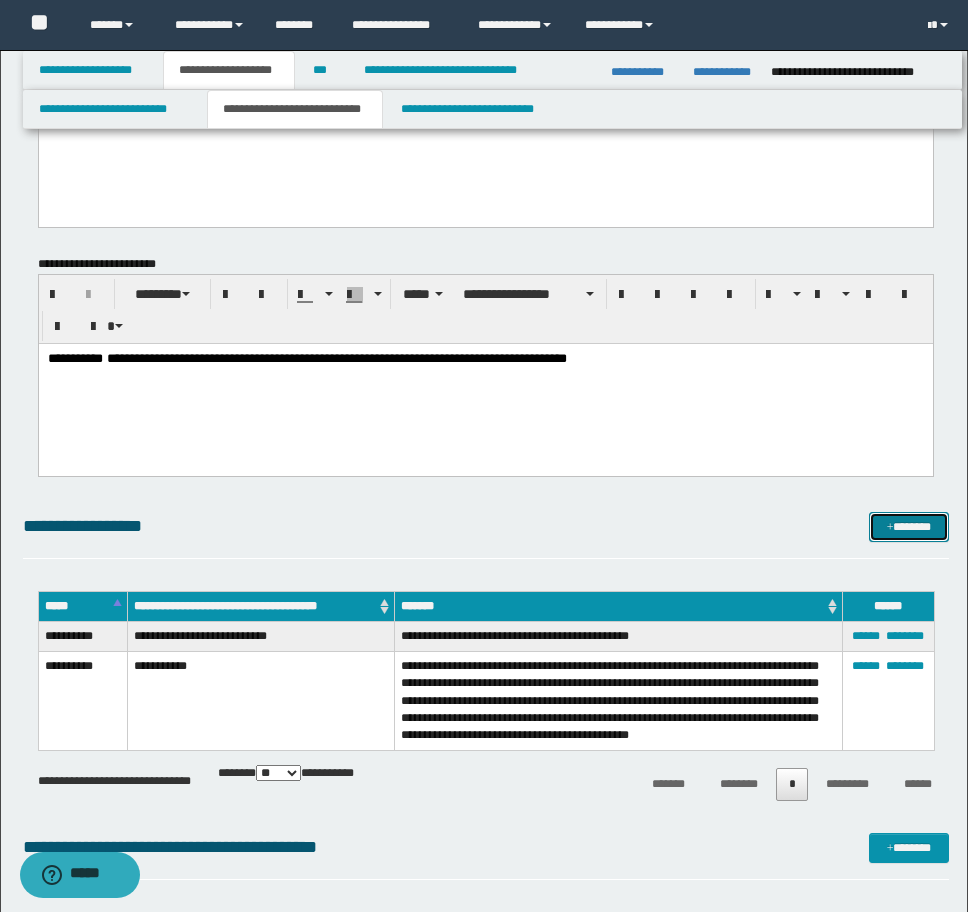 click on "*******" at bounding box center [909, 527] 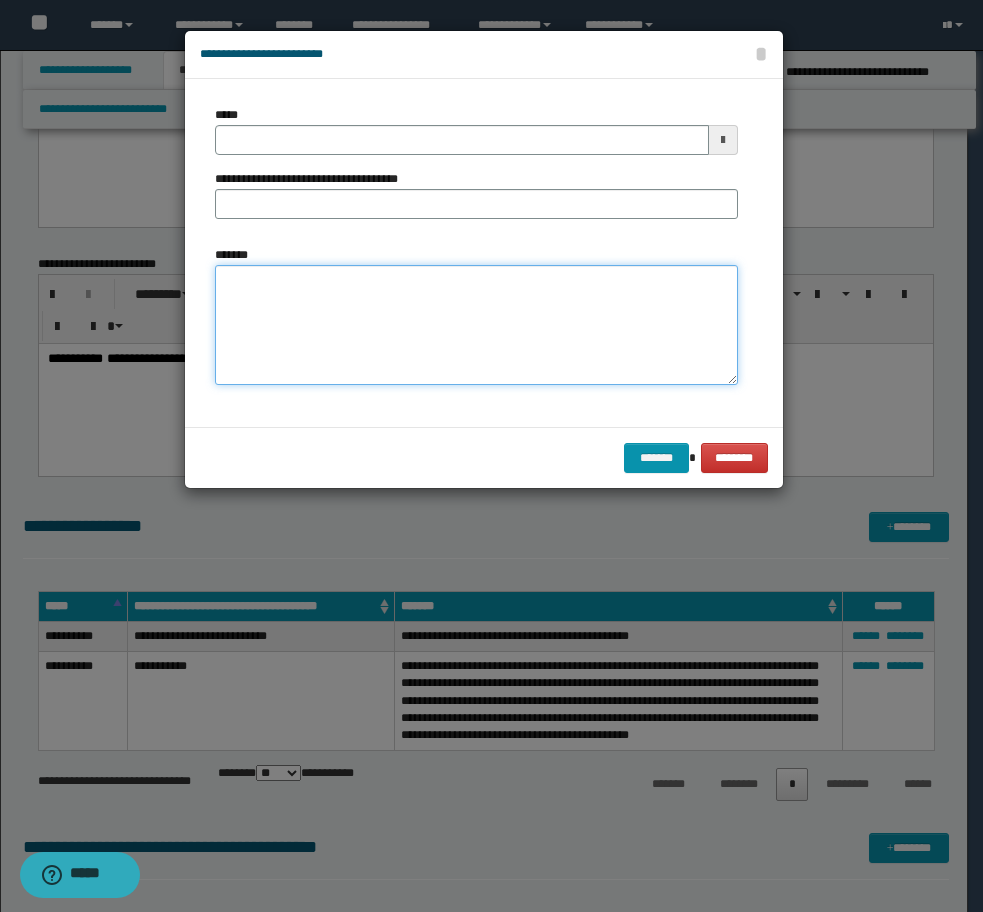 click on "*******" at bounding box center (476, 325) 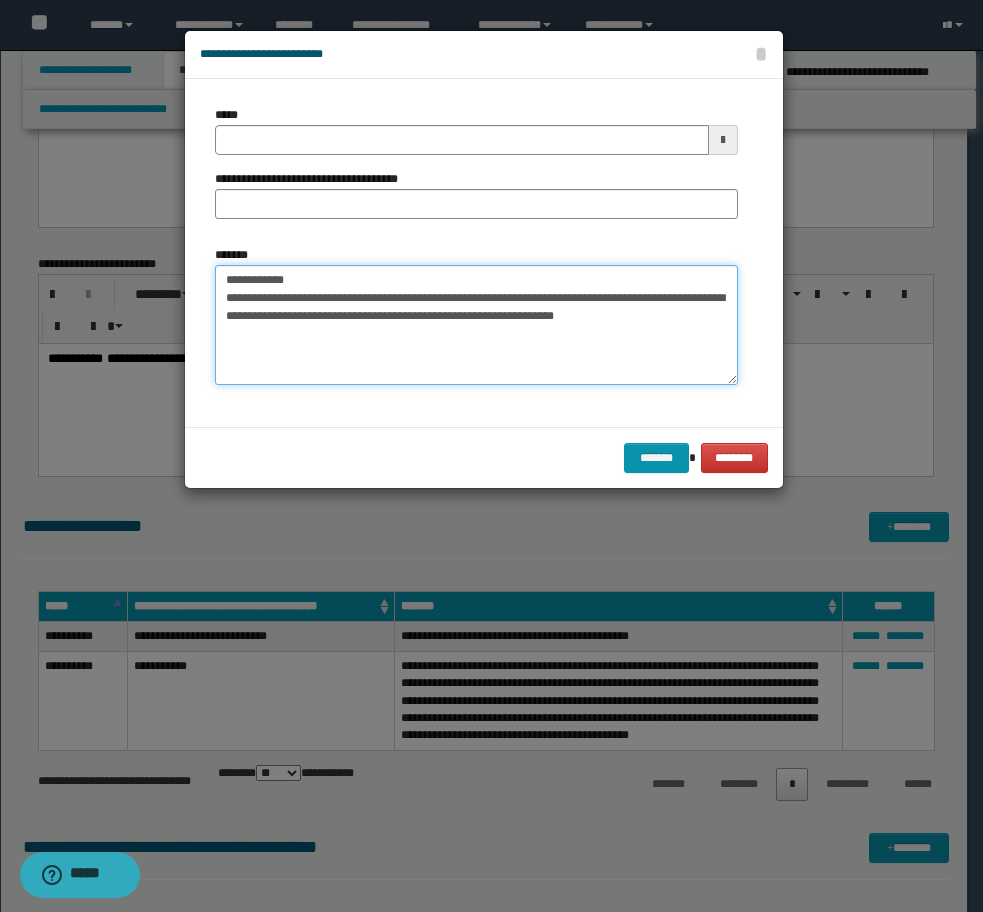 click on "**********" at bounding box center (476, 325) 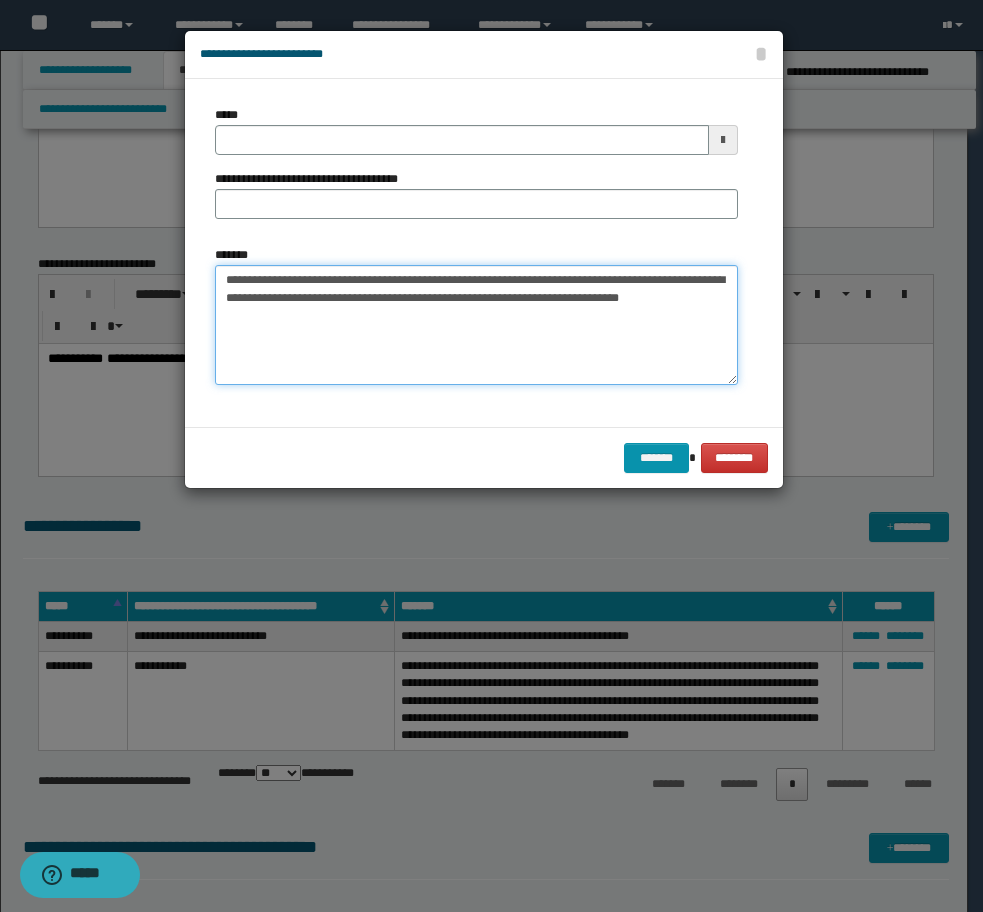 type on "**********" 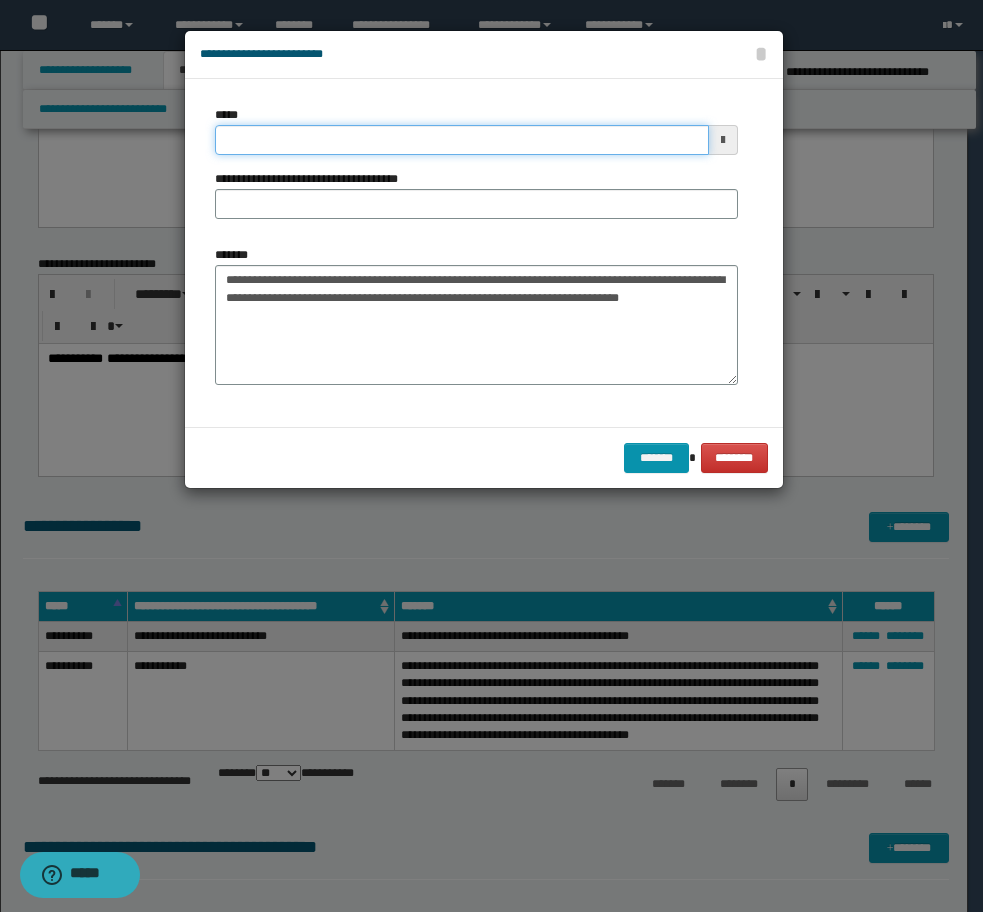 click on "*****" at bounding box center [462, 140] 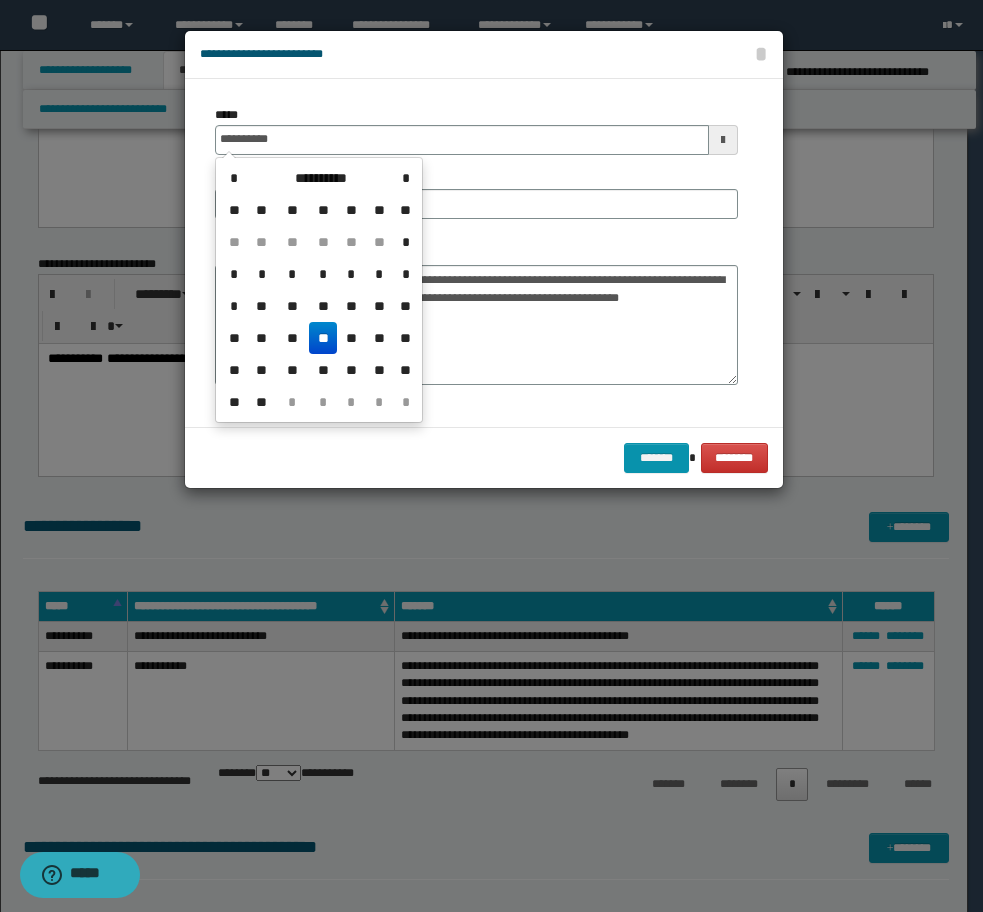 click on "**" at bounding box center [323, 338] 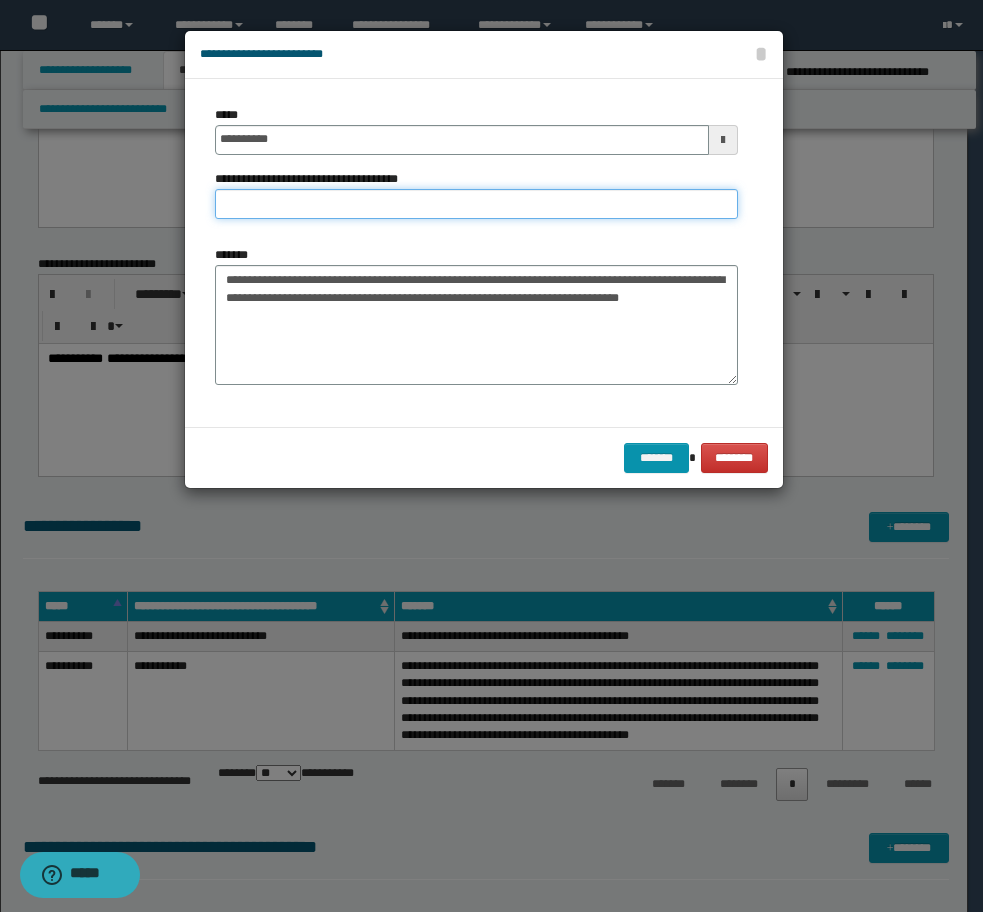 click on "**********" at bounding box center [476, 204] 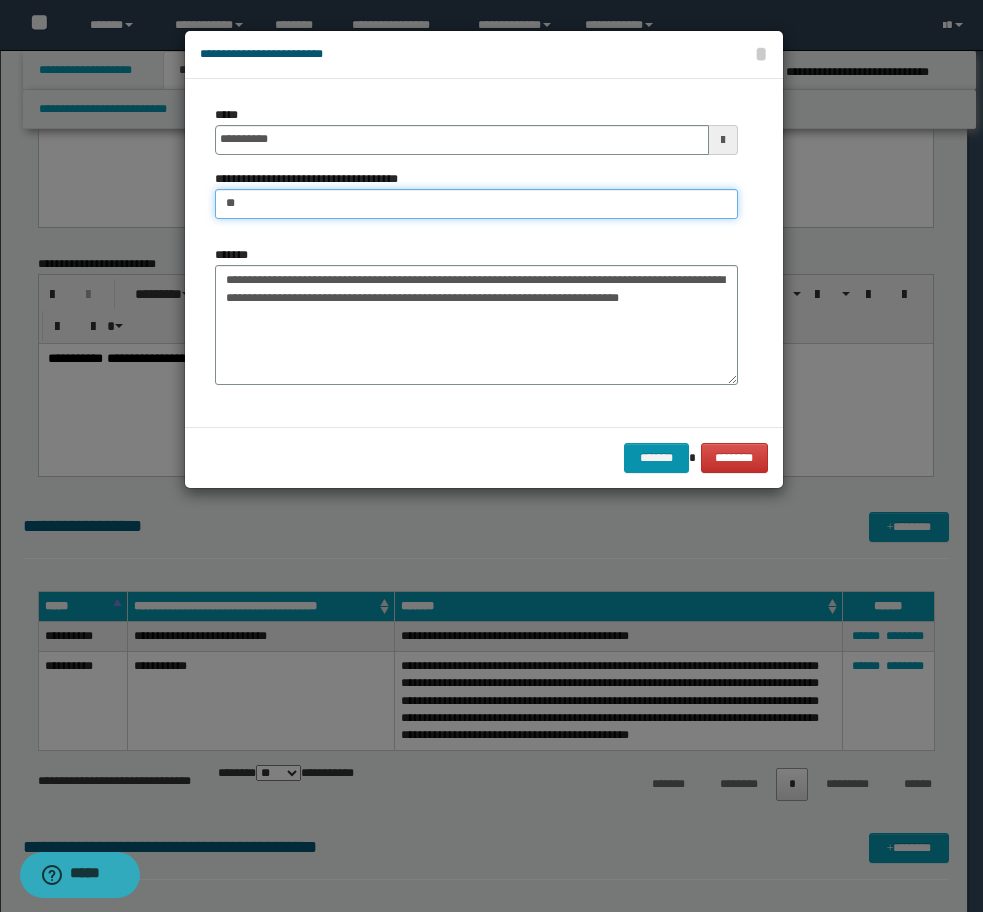 type on "*" 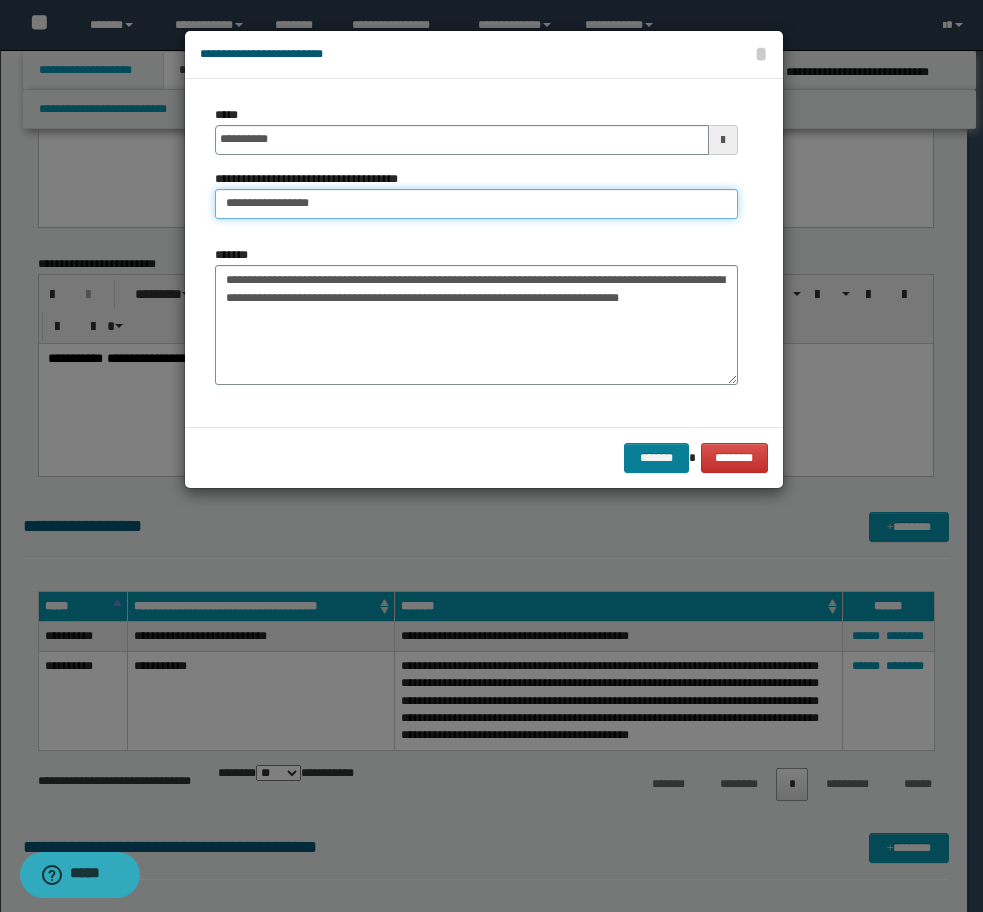 type on "**********" 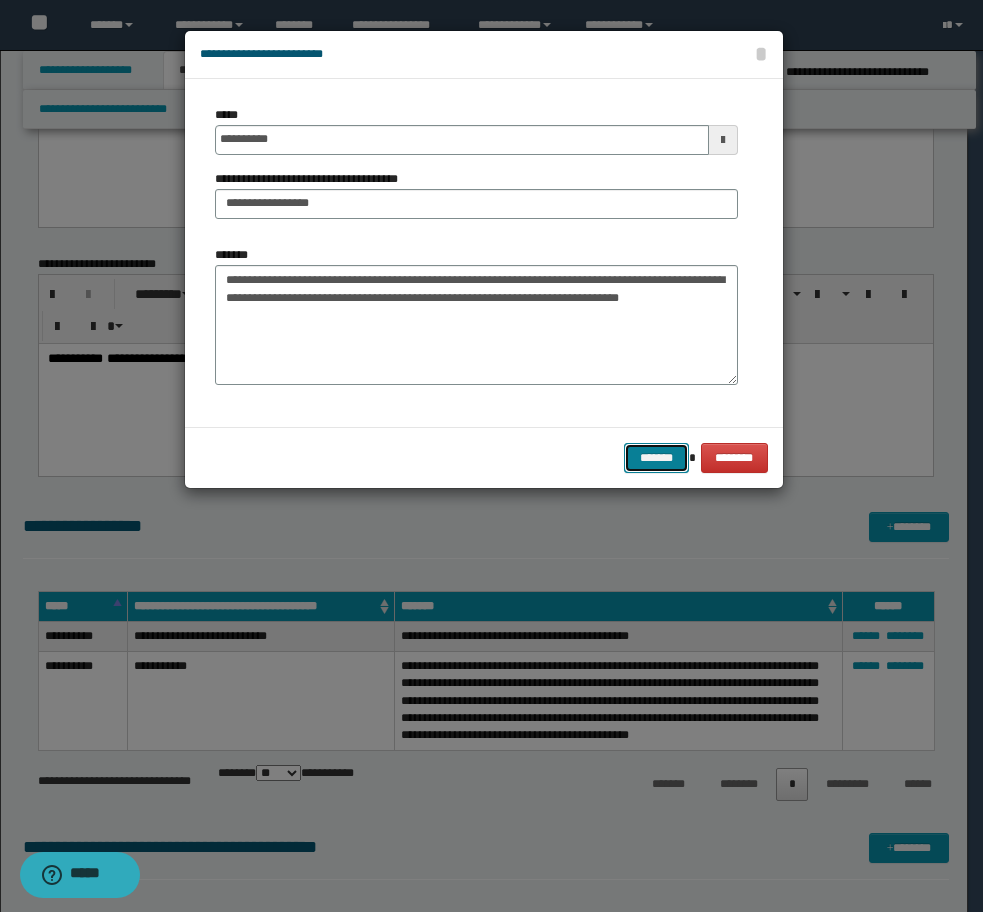 click on "*******" at bounding box center [656, 458] 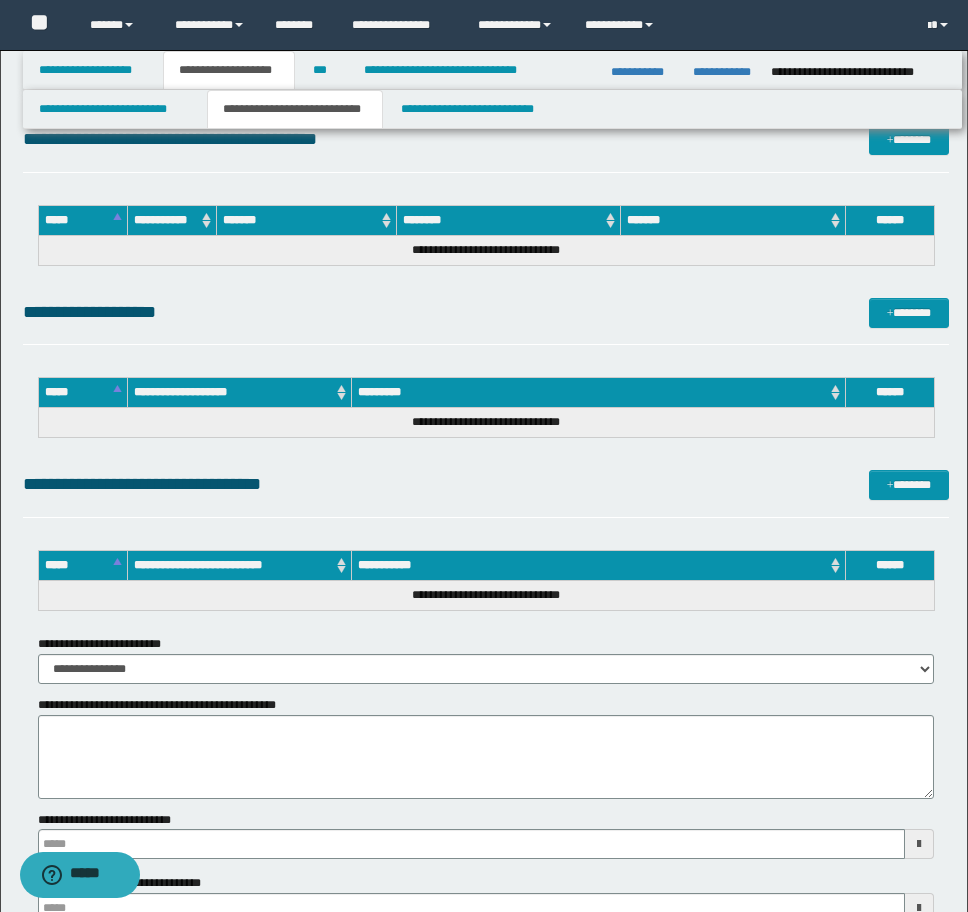 scroll, scrollTop: 2994, scrollLeft: 0, axis: vertical 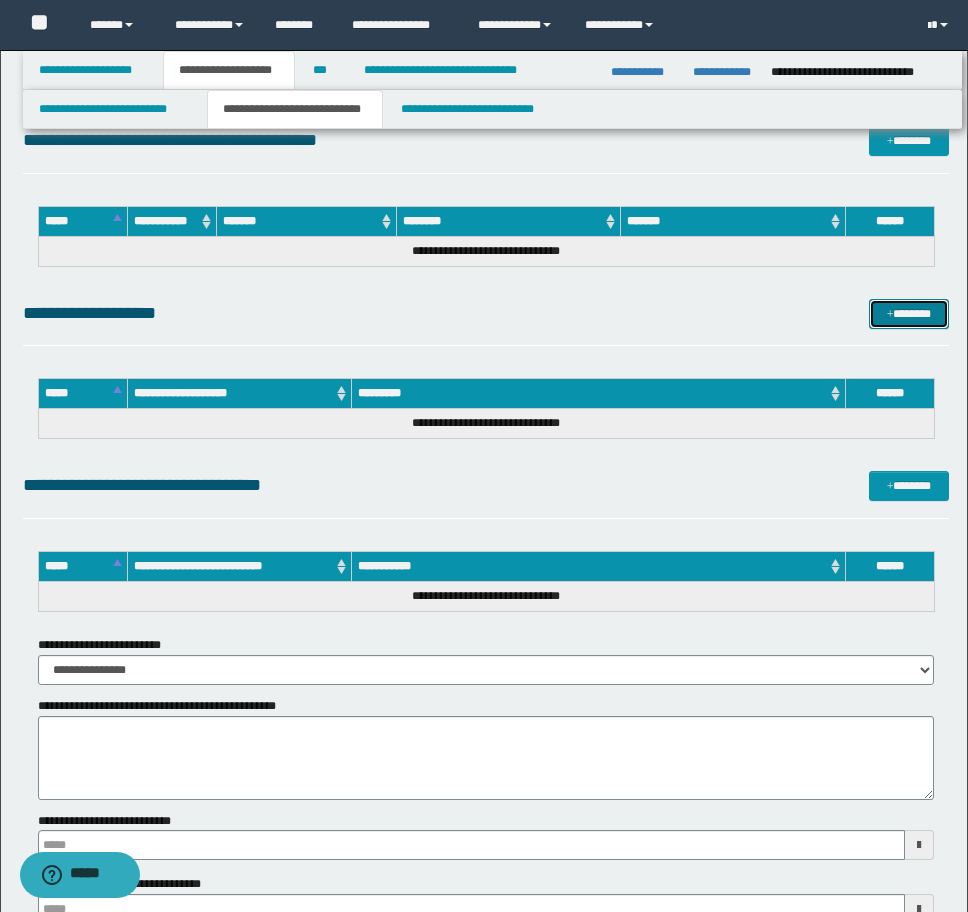 click on "*******" at bounding box center (909, 314) 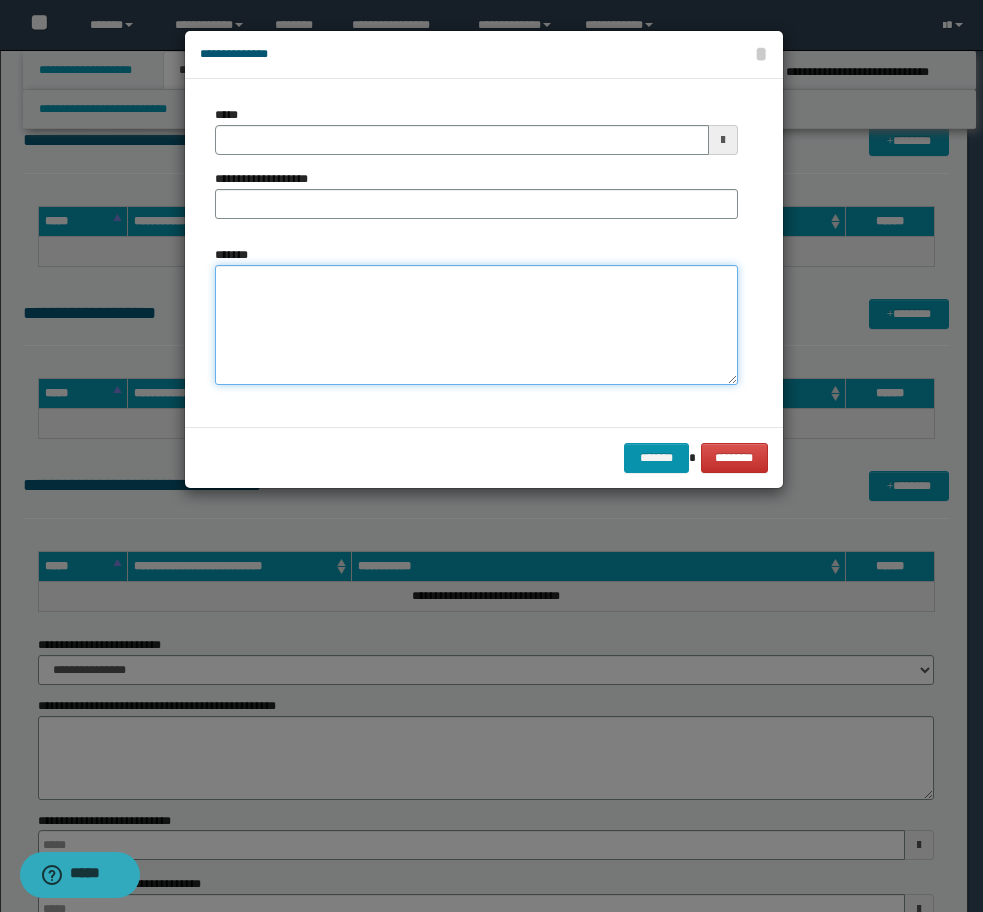 click on "*******" at bounding box center [476, 325] 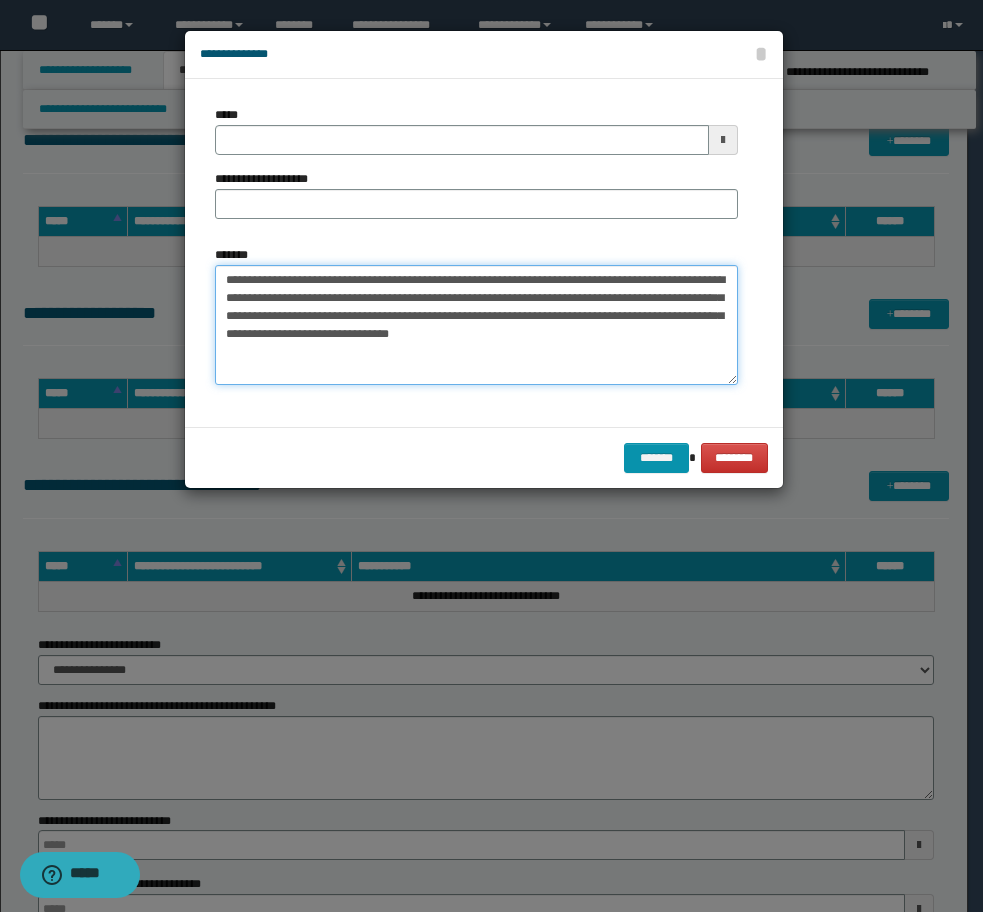 drag, startPoint x: 672, startPoint y: 279, endPoint x: 77, endPoint y: 248, distance: 595.807 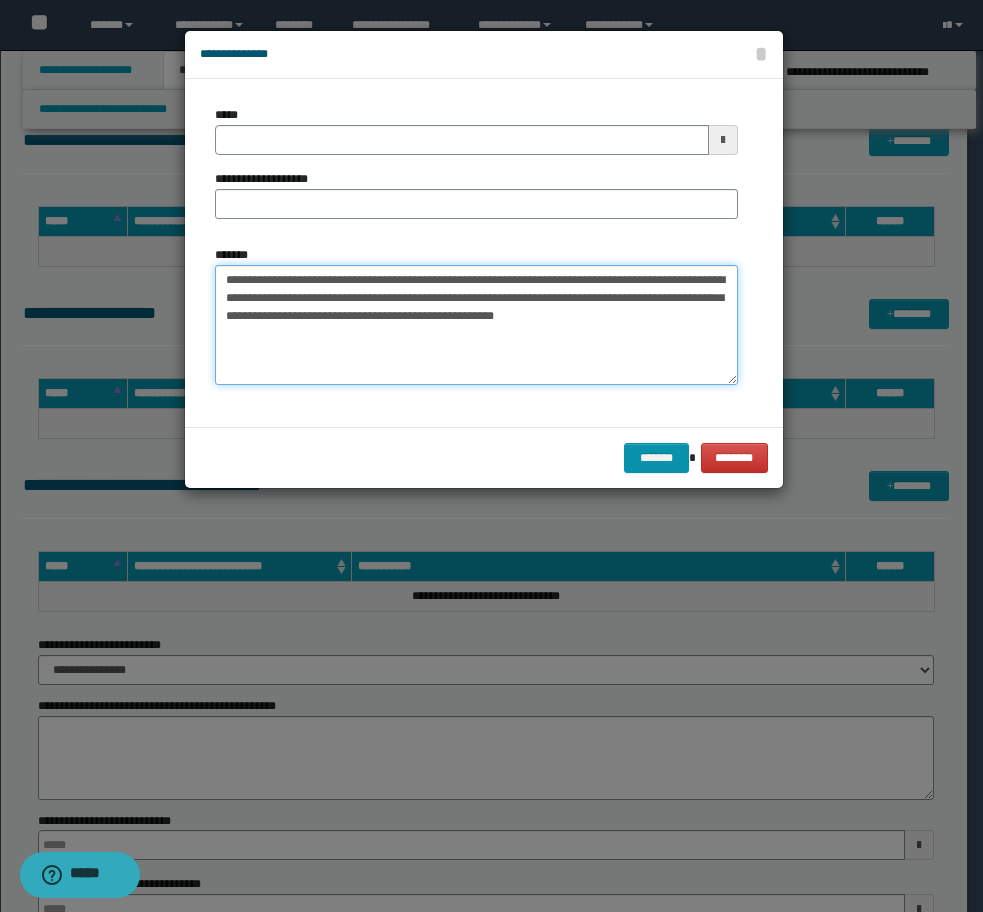 type on "**********" 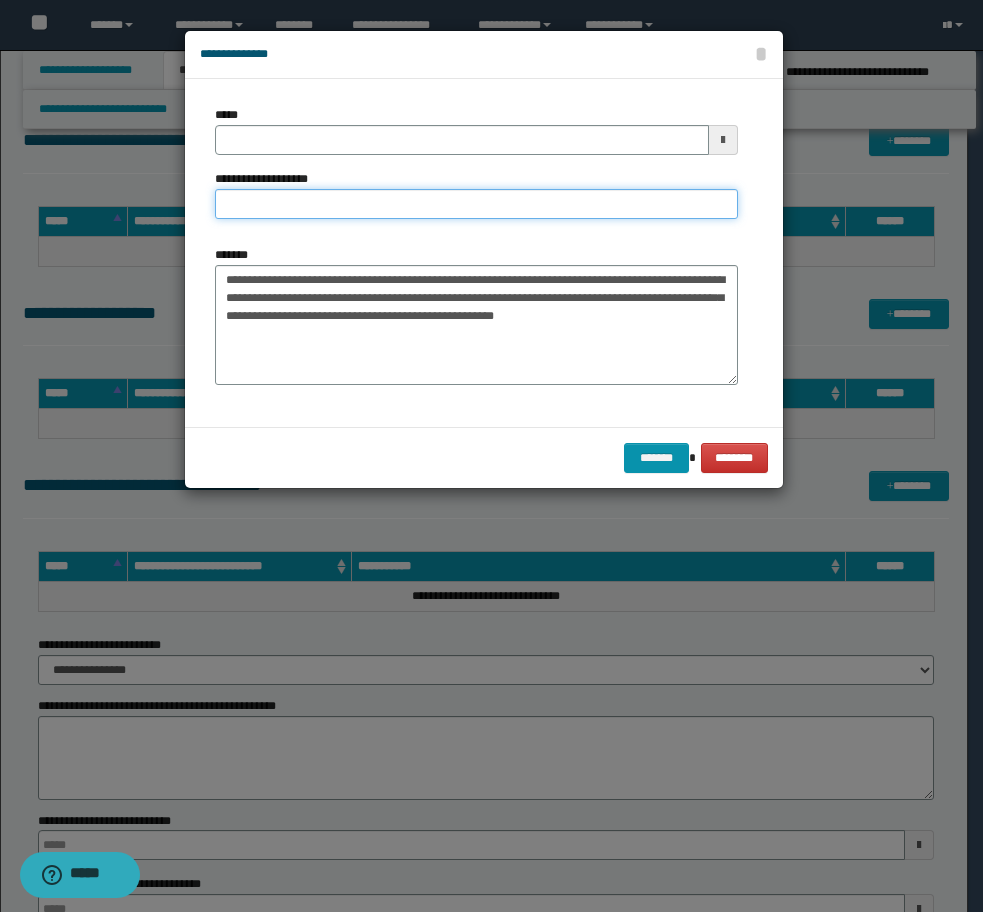 click on "**********" at bounding box center (476, 204) 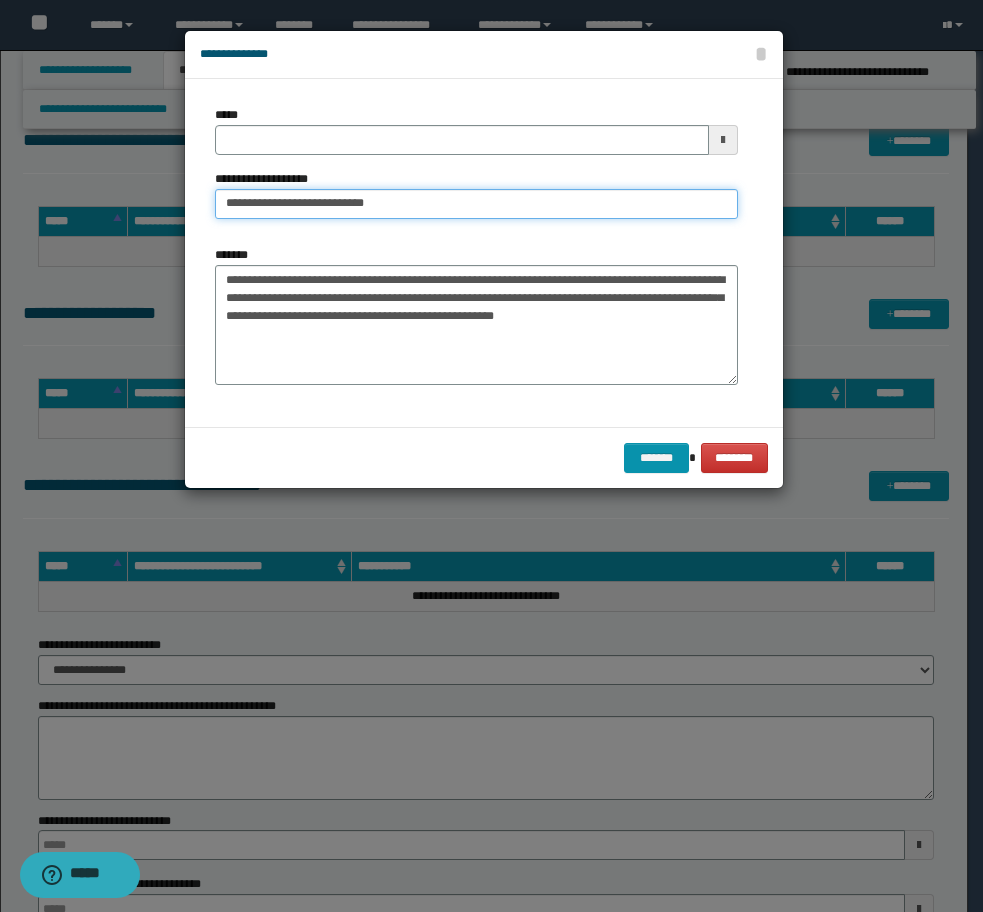 click on "**********" at bounding box center [476, 204] 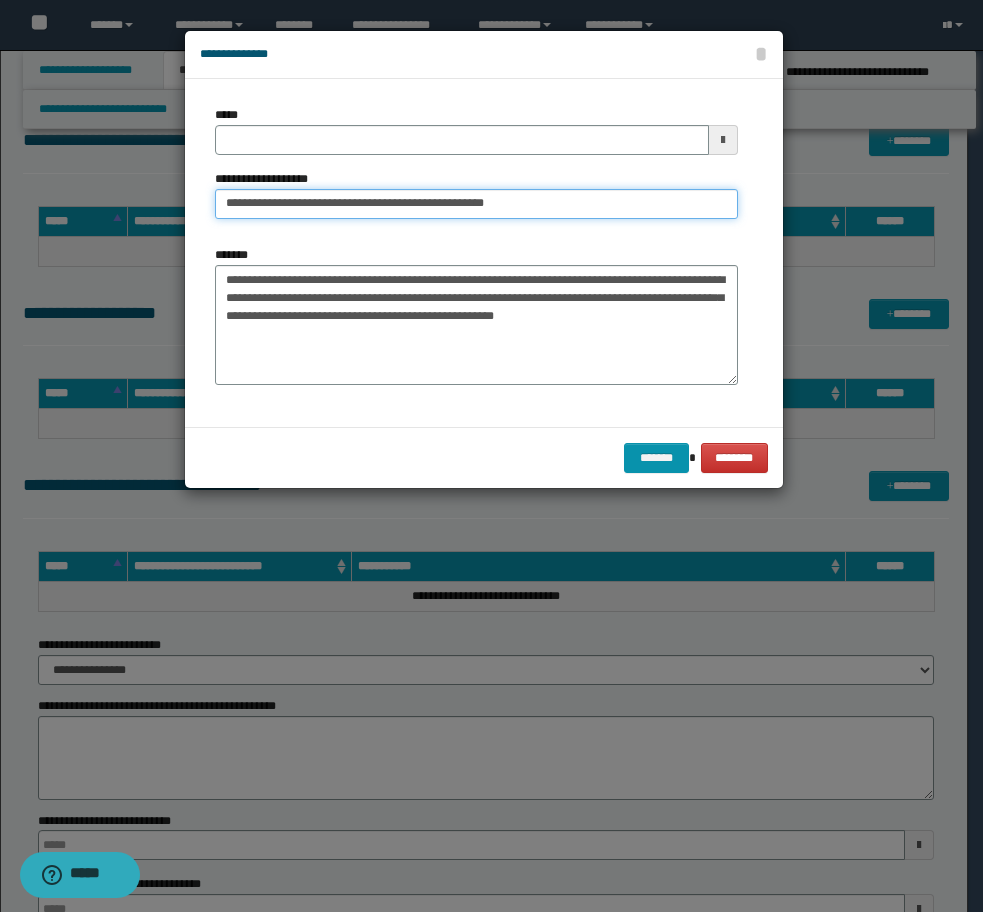 type on "**********" 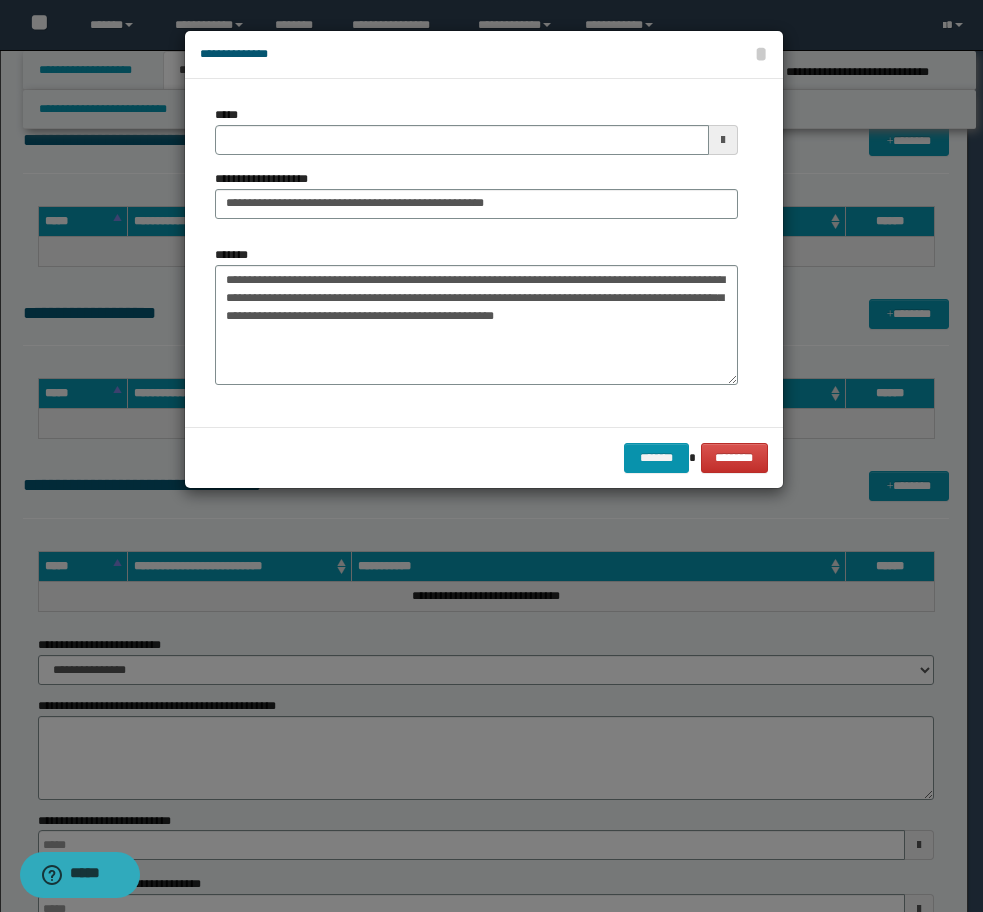 drag, startPoint x: 380, startPoint y: 158, endPoint x: 365, endPoint y: 150, distance: 17 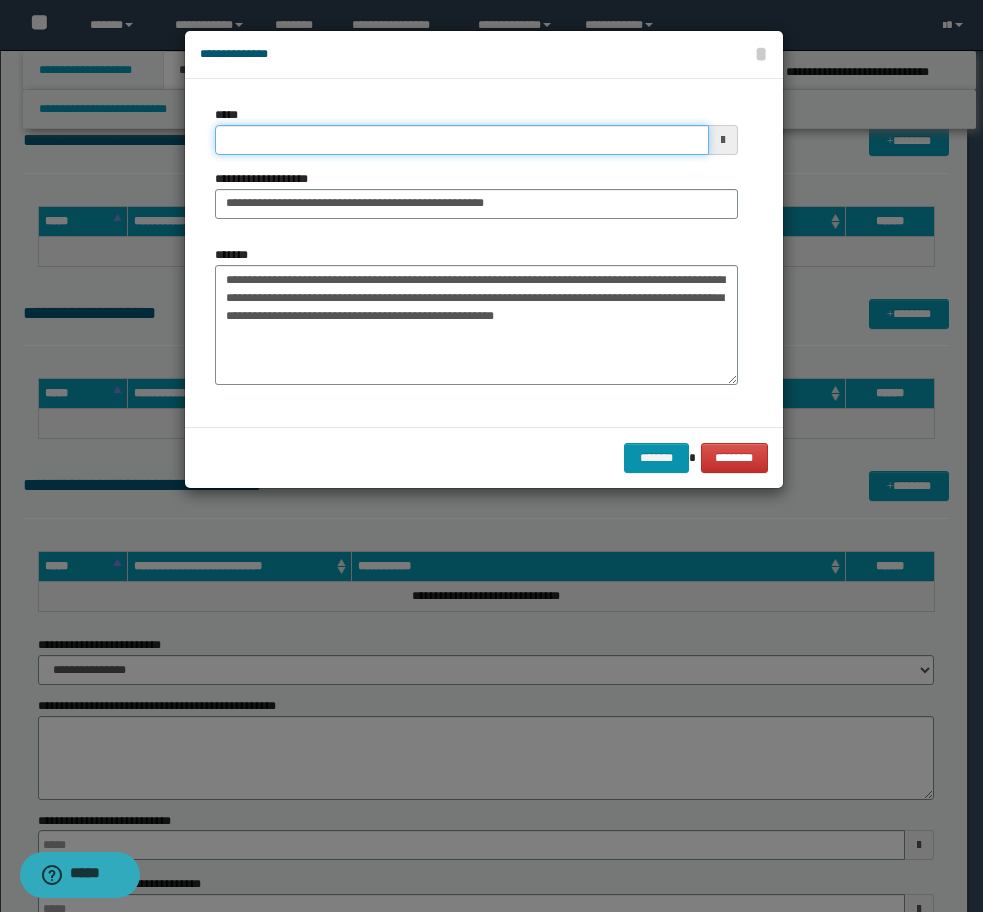 click on "*****" at bounding box center (462, 140) 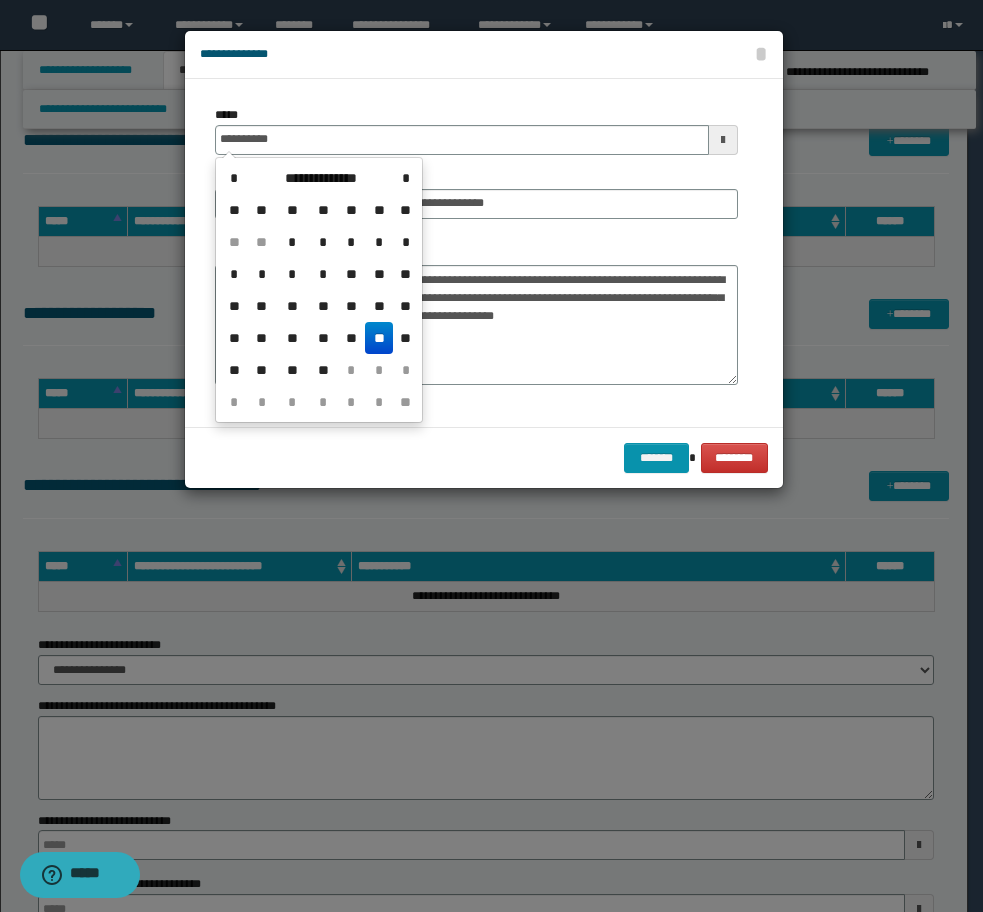 drag, startPoint x: 391, startPoint y: 322, endPoint x: 386, endPoint y: 335, distance: 13.928389 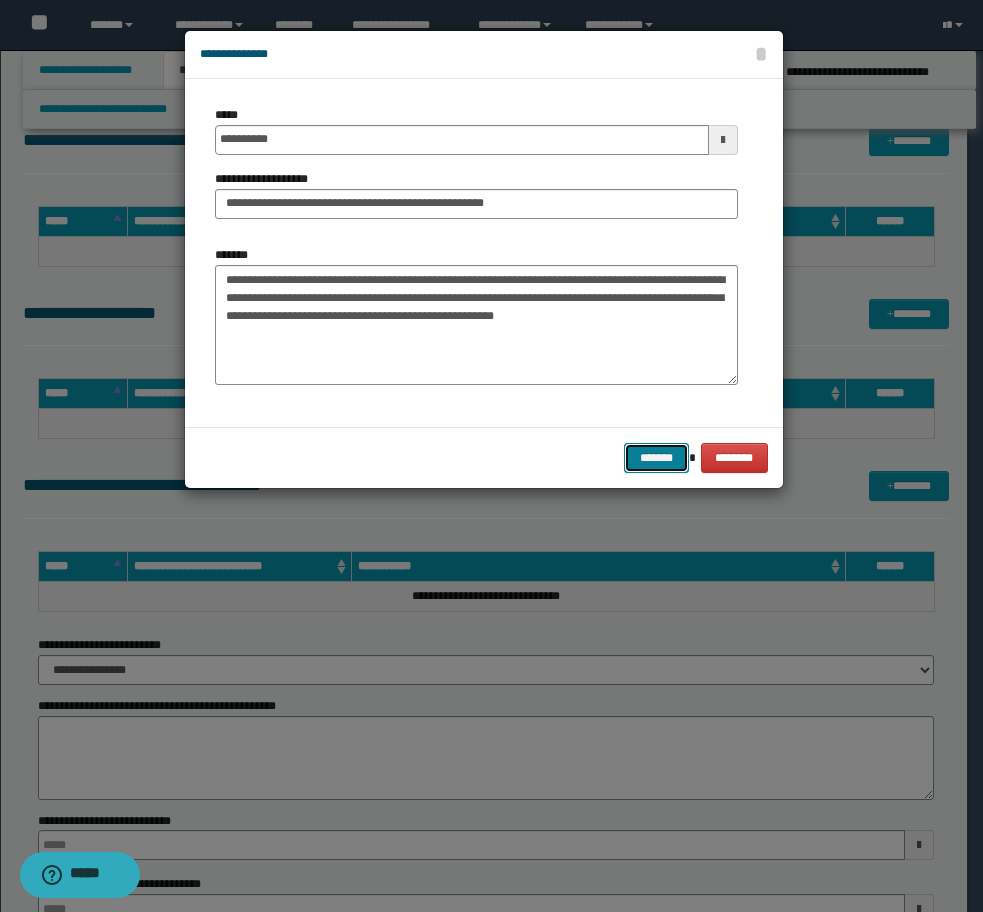 click on "*******" at bounding box center [656, 458] 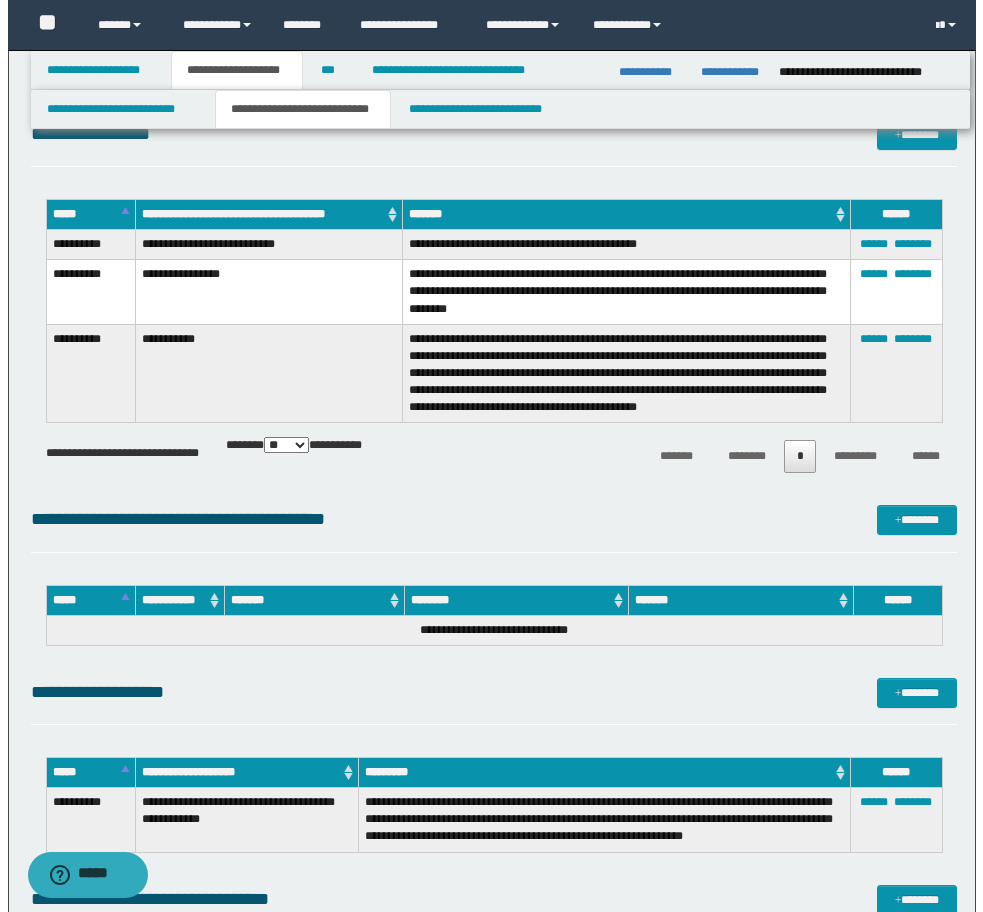scroll, scrollTop: 2494, scrollLeft: 0, axis: vertical 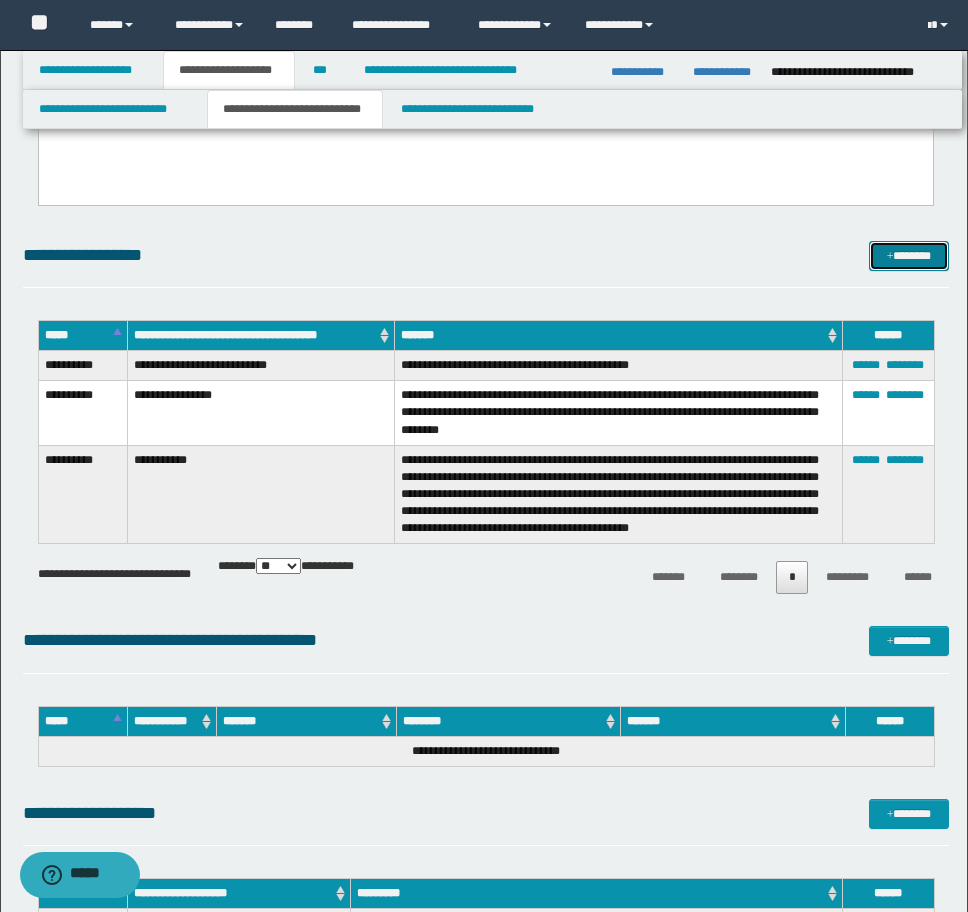 click on "*******" at bounding box center (909, 256) 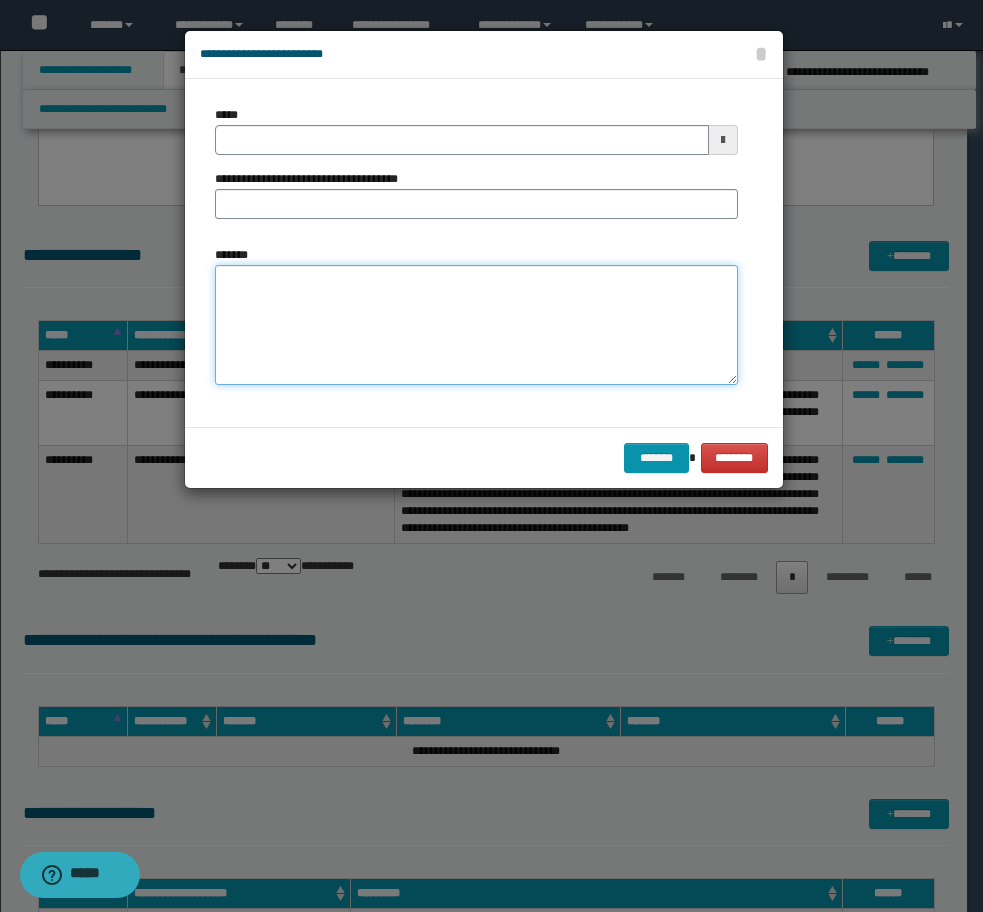 click on "*******" at bounding box center (476, 325) 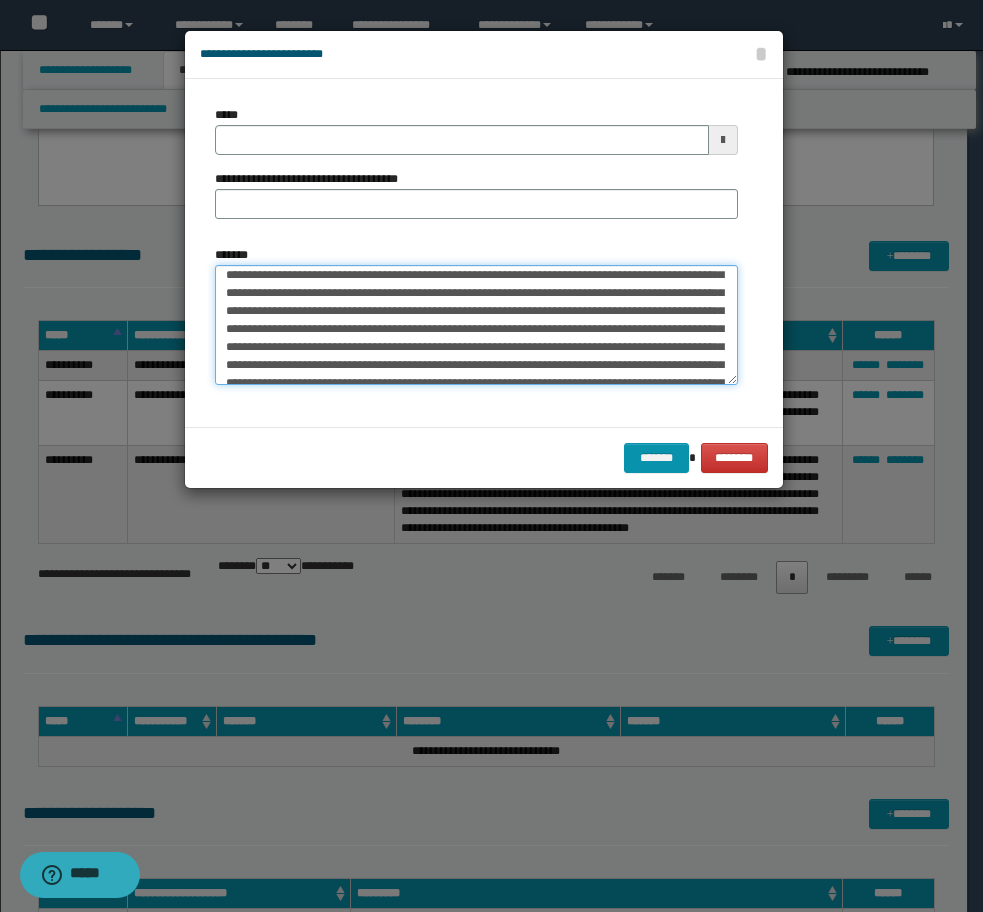 scroll, scrollTop: 0, scrollLeft: 0, axis: both 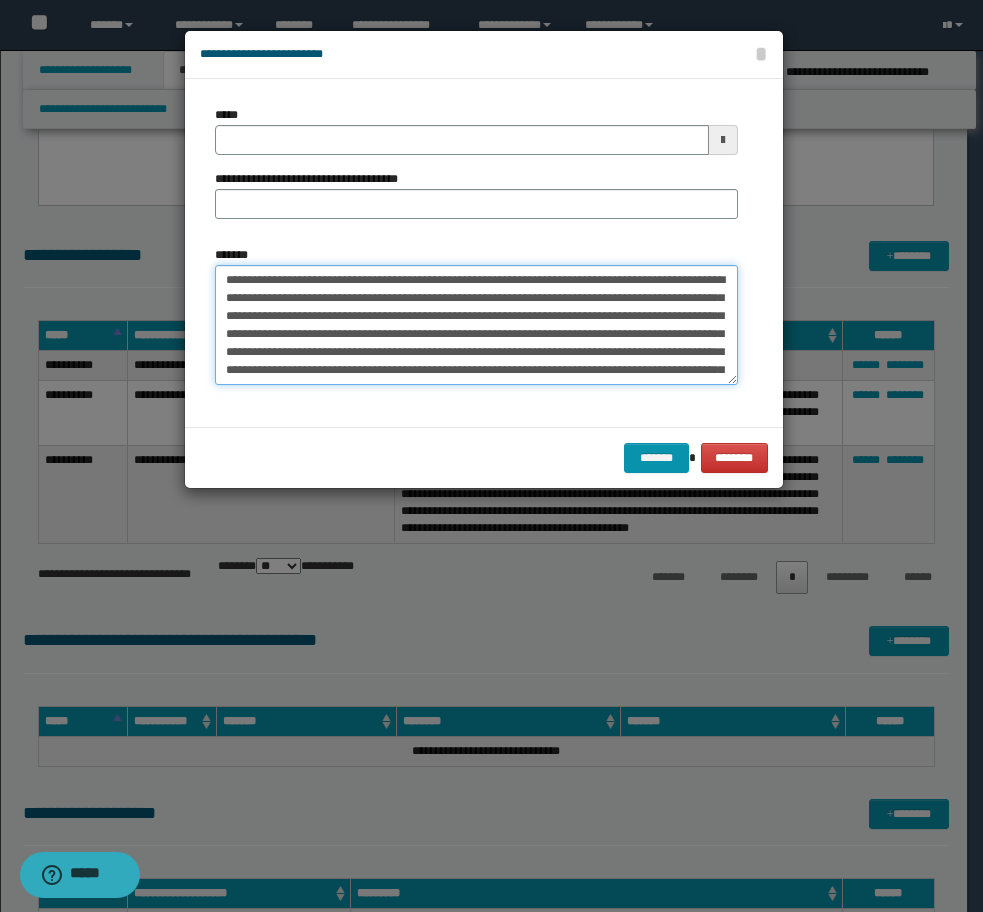 drag, startPoint x: 580, startPoint y: 296, endPoint x: 135, endPoint y: 245, distance: 447.91293 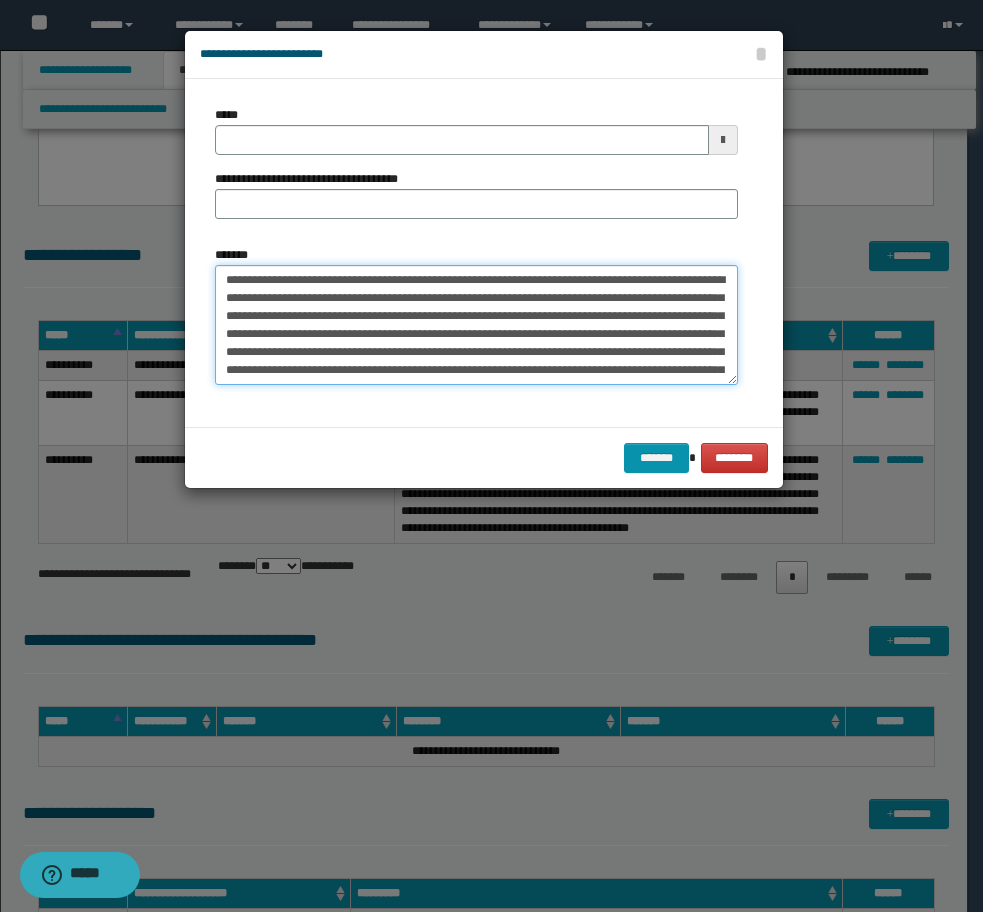 click on "**********" at bounding box center [476, 325] 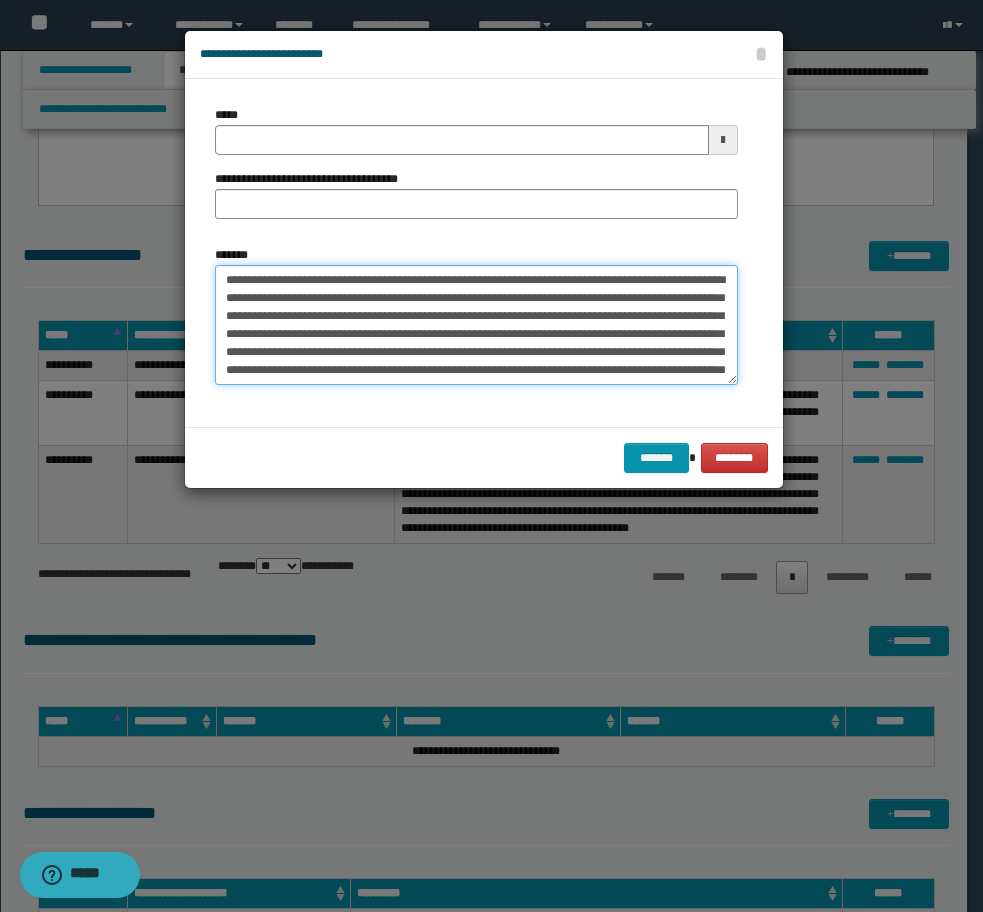 click on "**********" at bounding box center [476, 325] 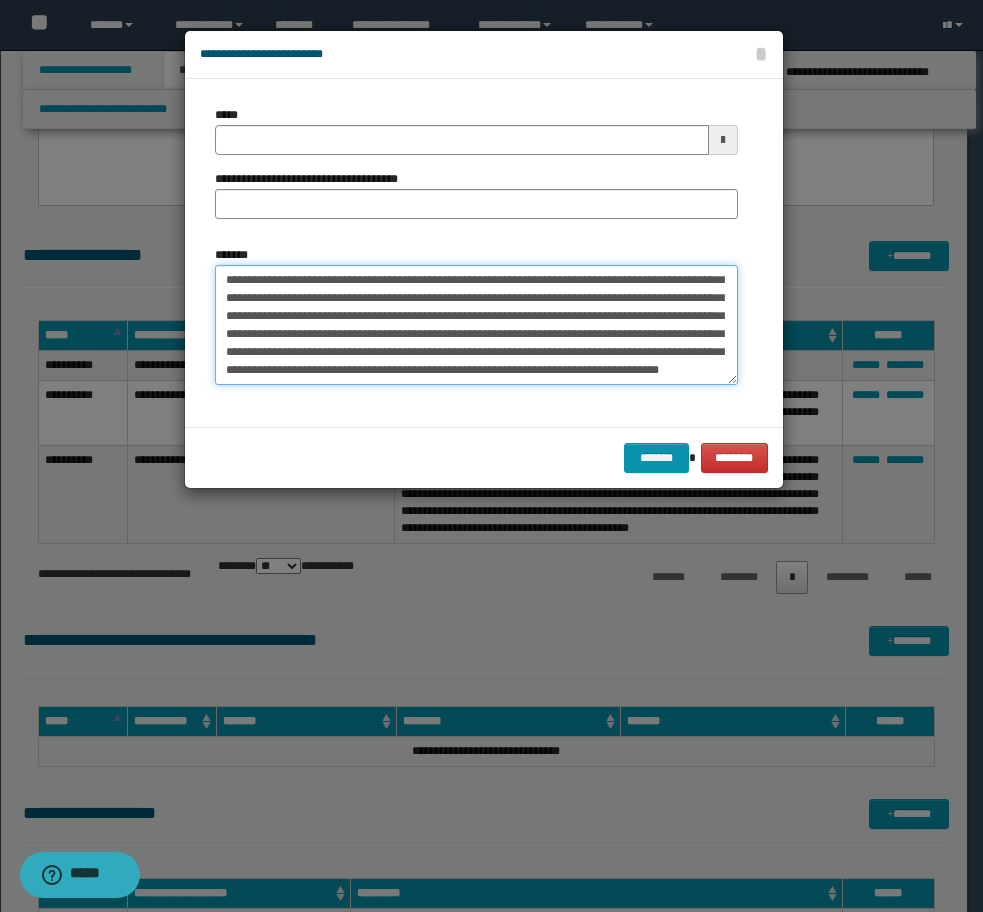 type on "**********" 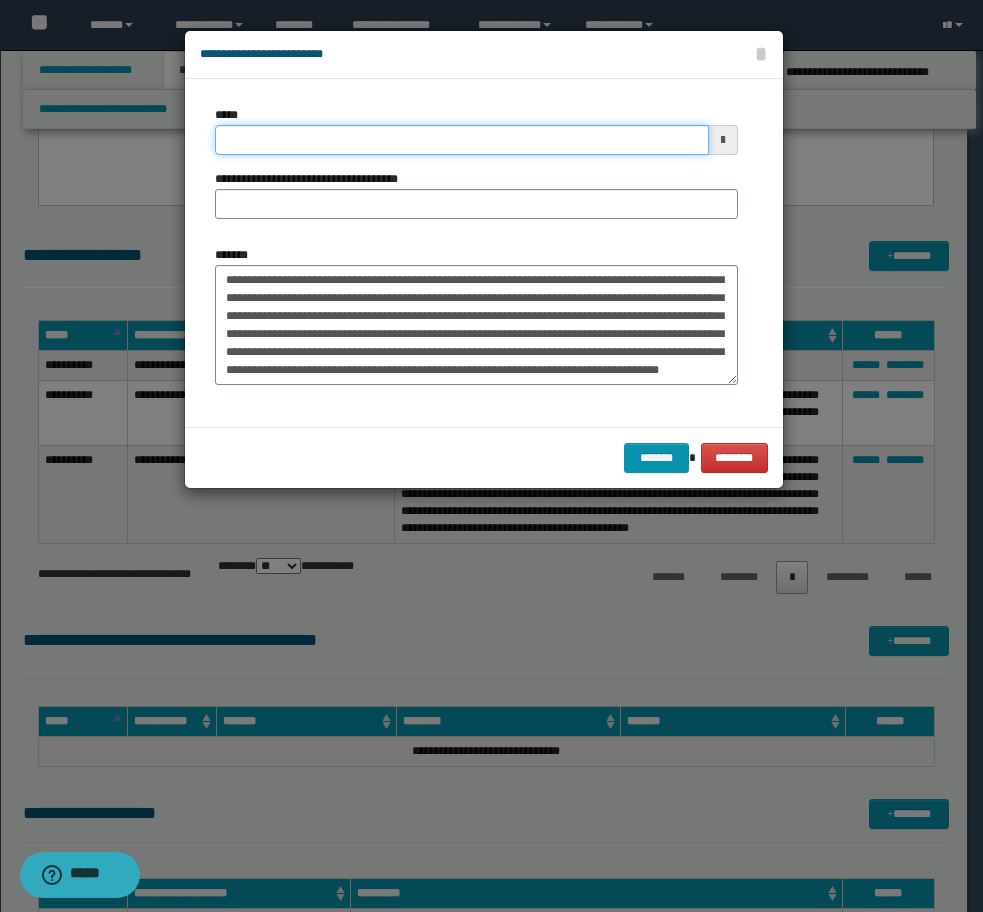 click on "*****" at bounding box center (462, 140) 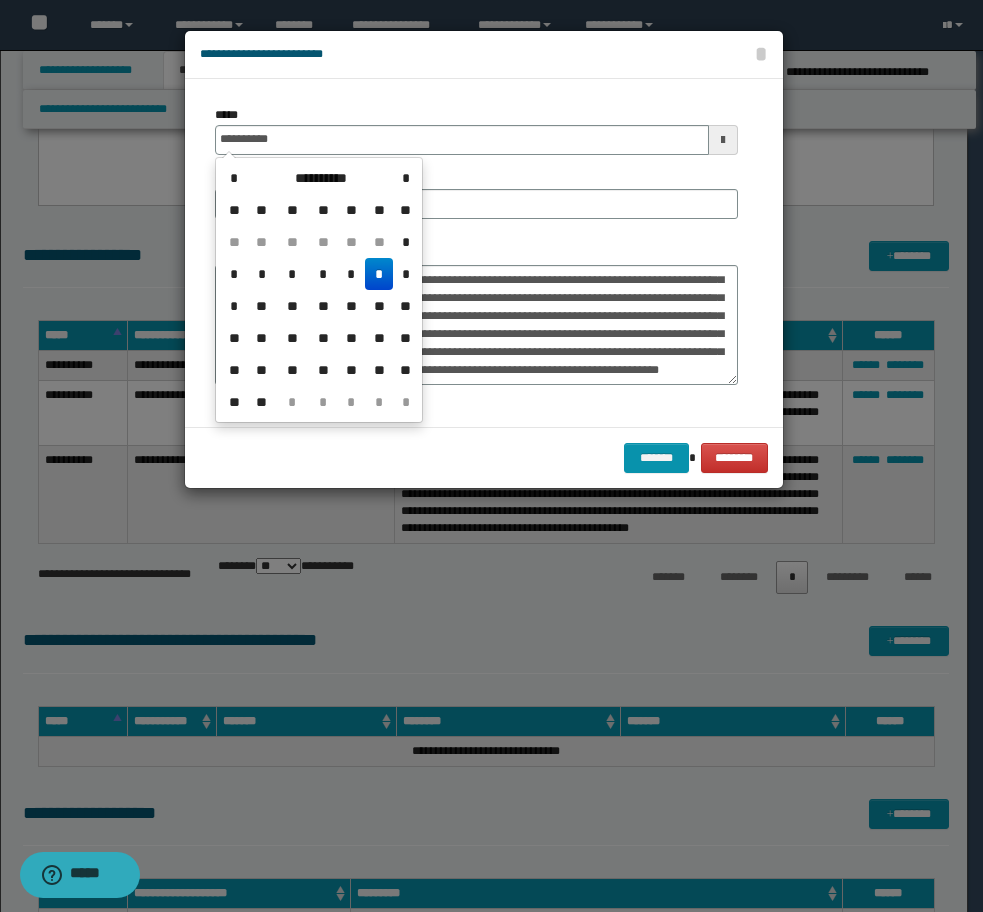 click on "*" at bounding box center [379, 274] 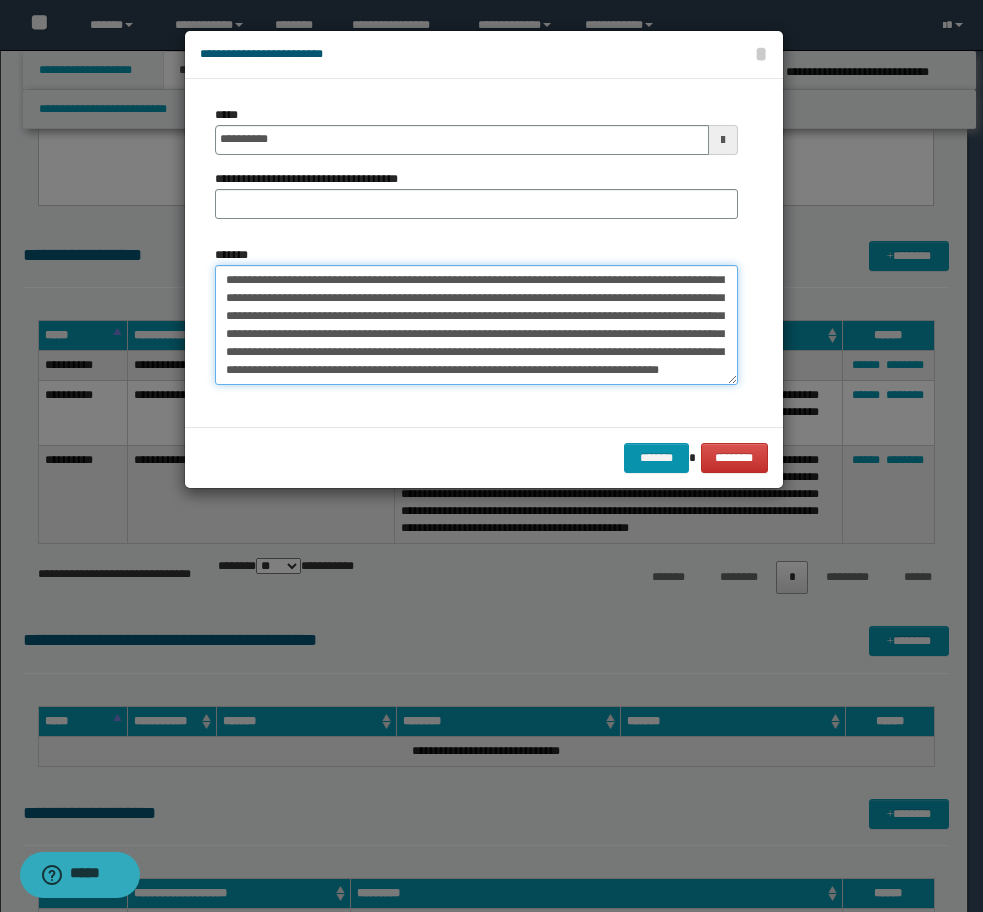 click on "**********" at bounding box center [476, 325] 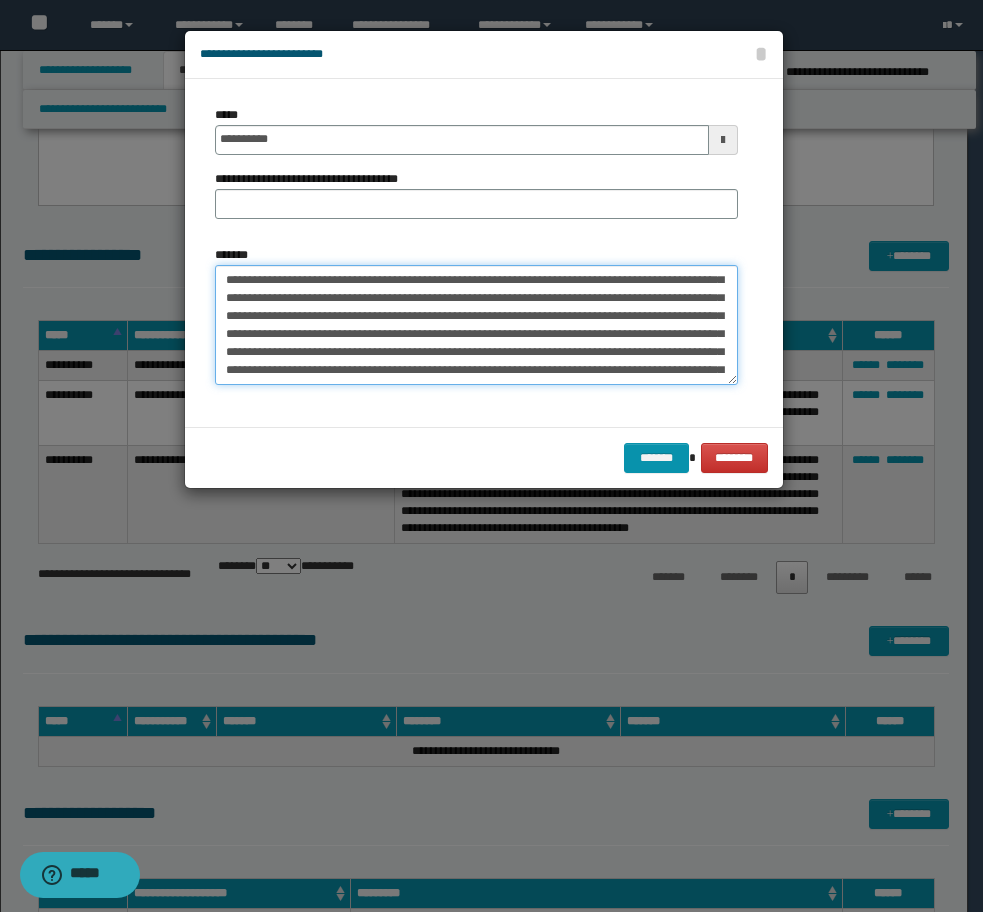 scroll, scrollTop: 84, scrollLeft: 0, axis: vertical 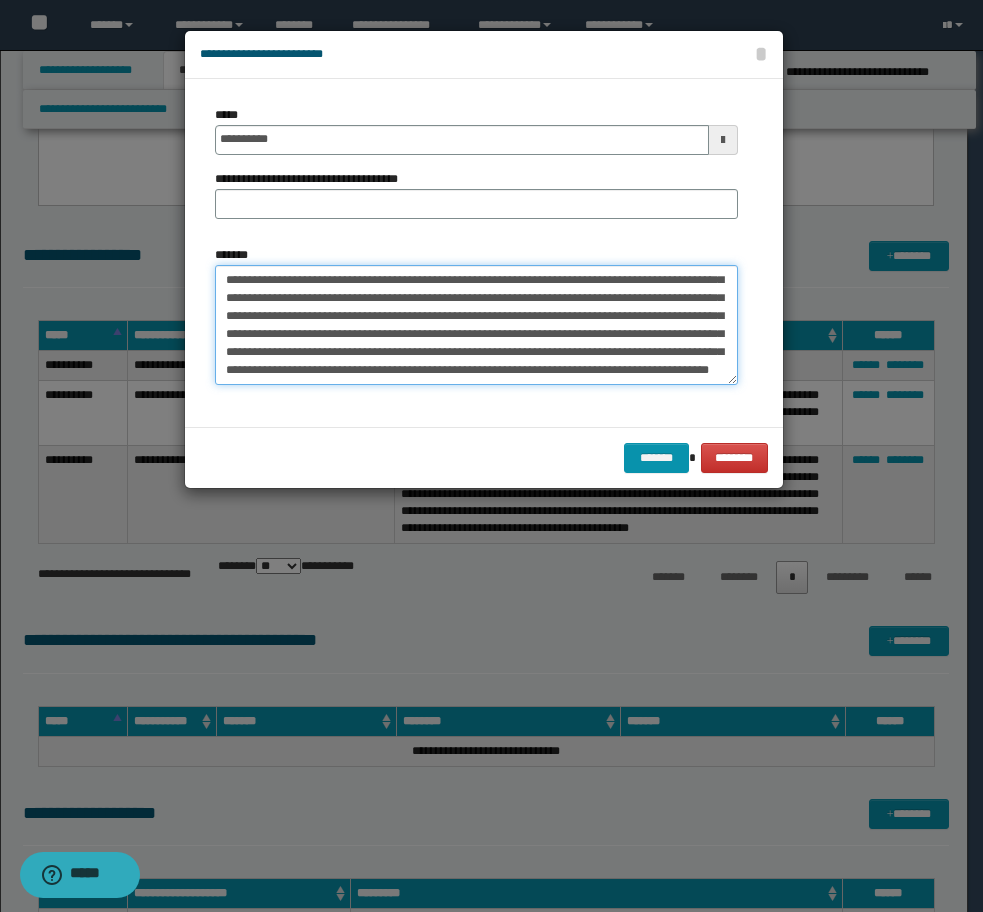 type on "**********" 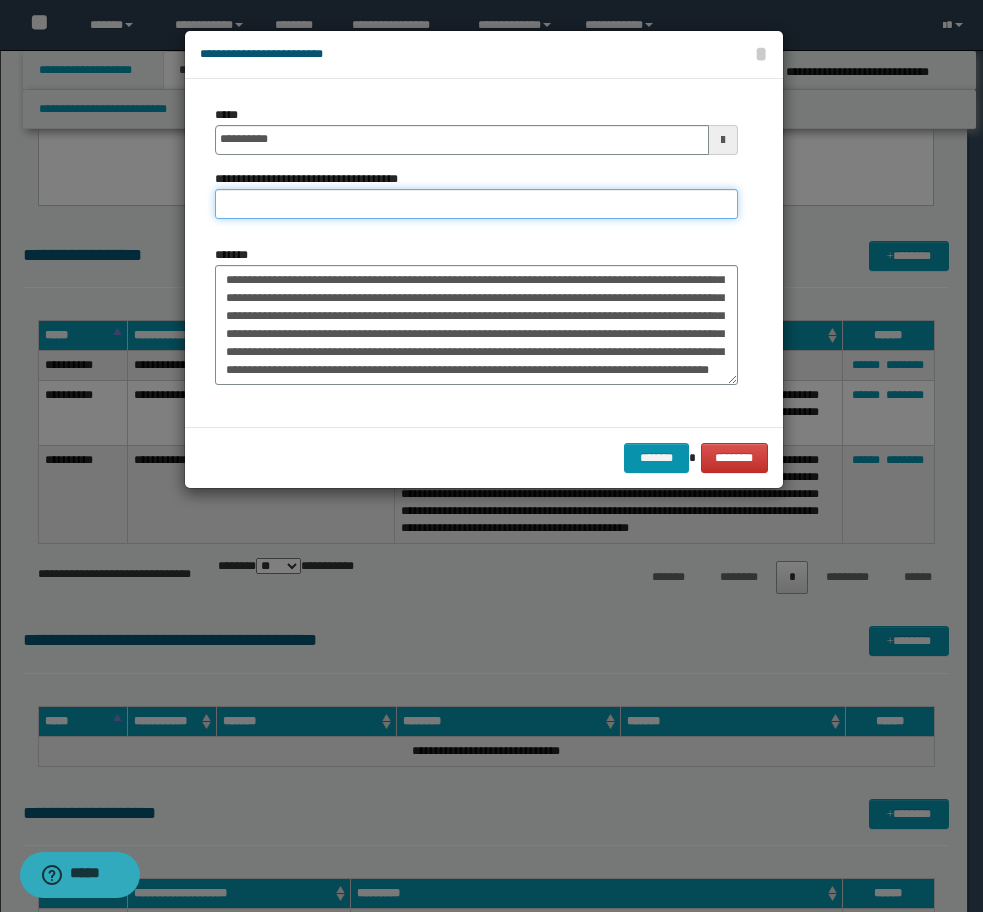 click on "**********" at bounding box center [476, 204] 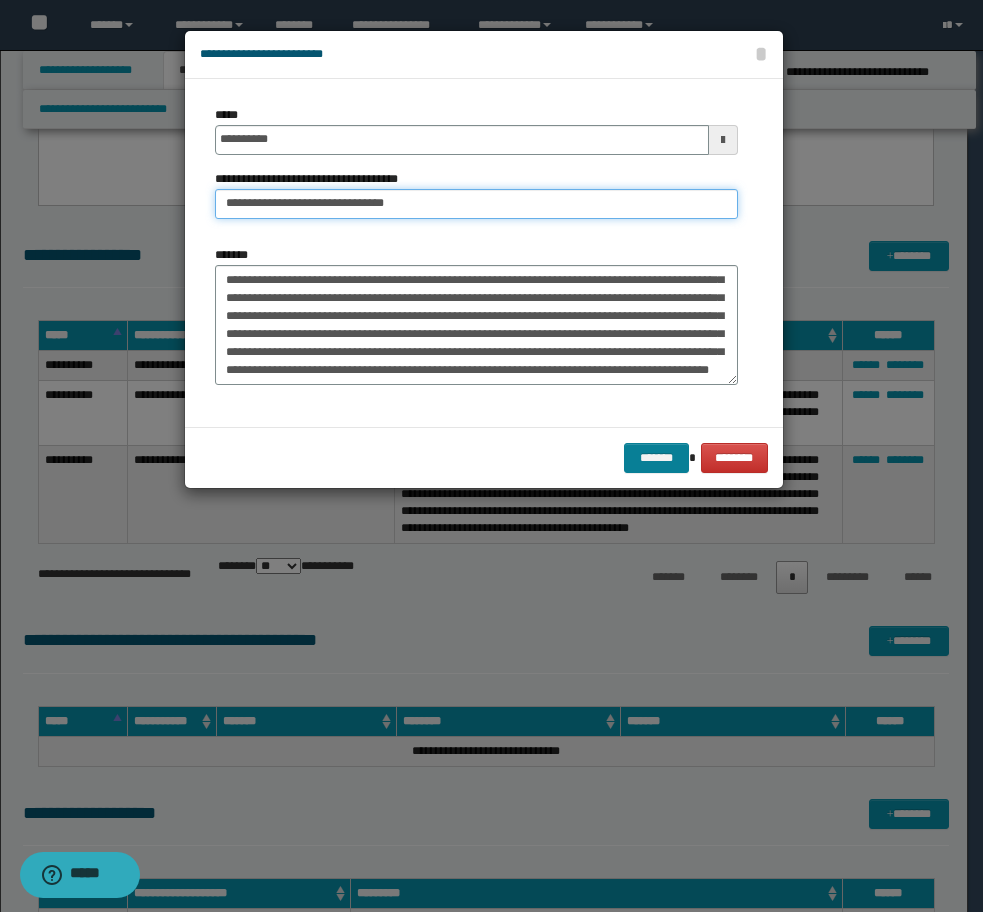type on "**********" 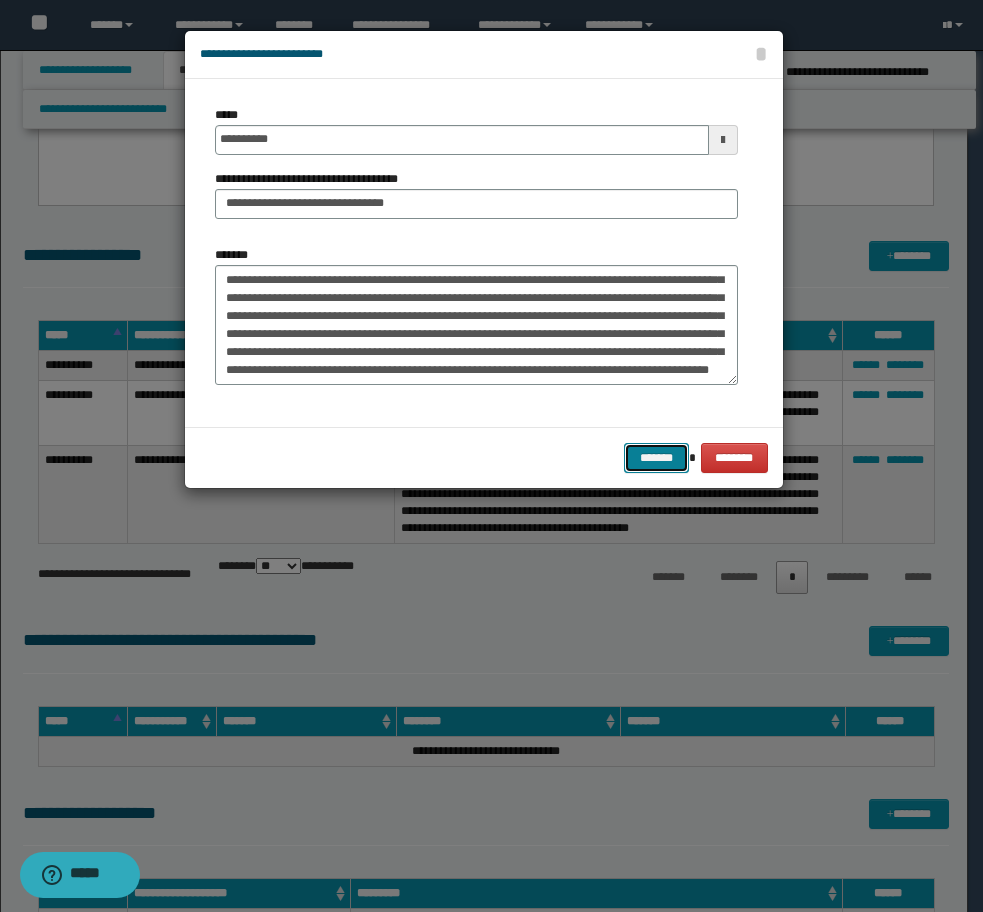 click on "*******" at bounding box center [656, 458] 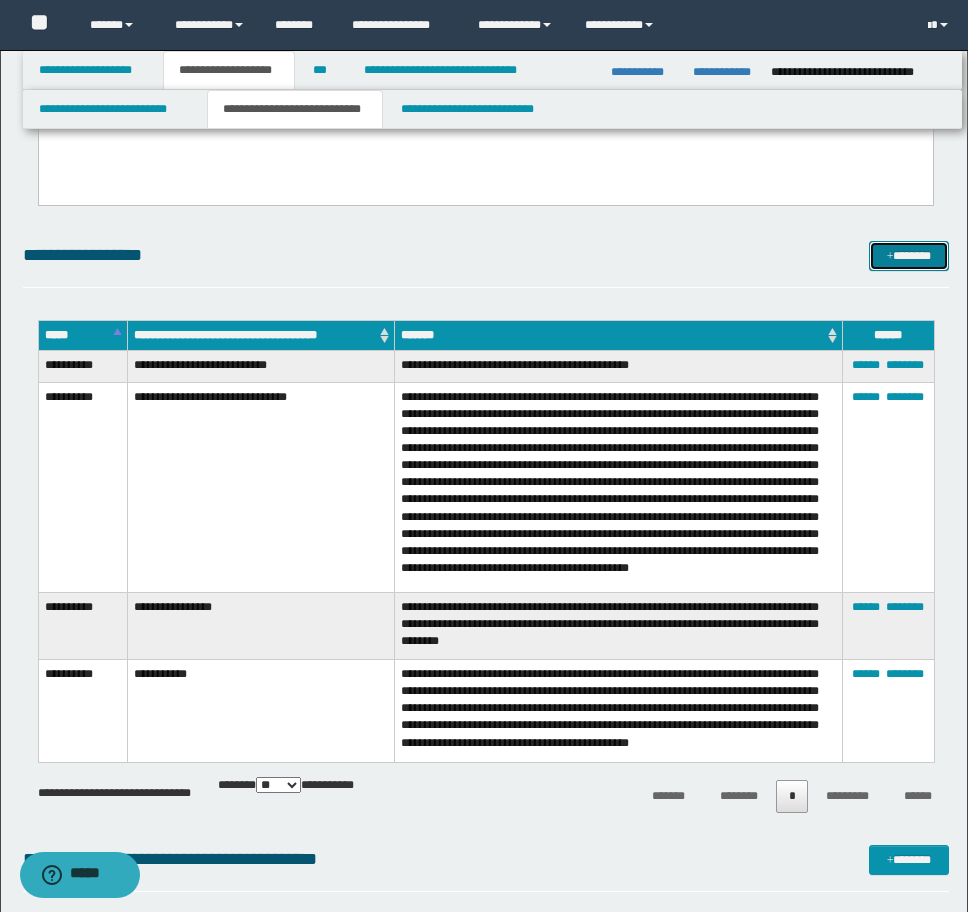 click on "*******" at bounding box center [909, 256] 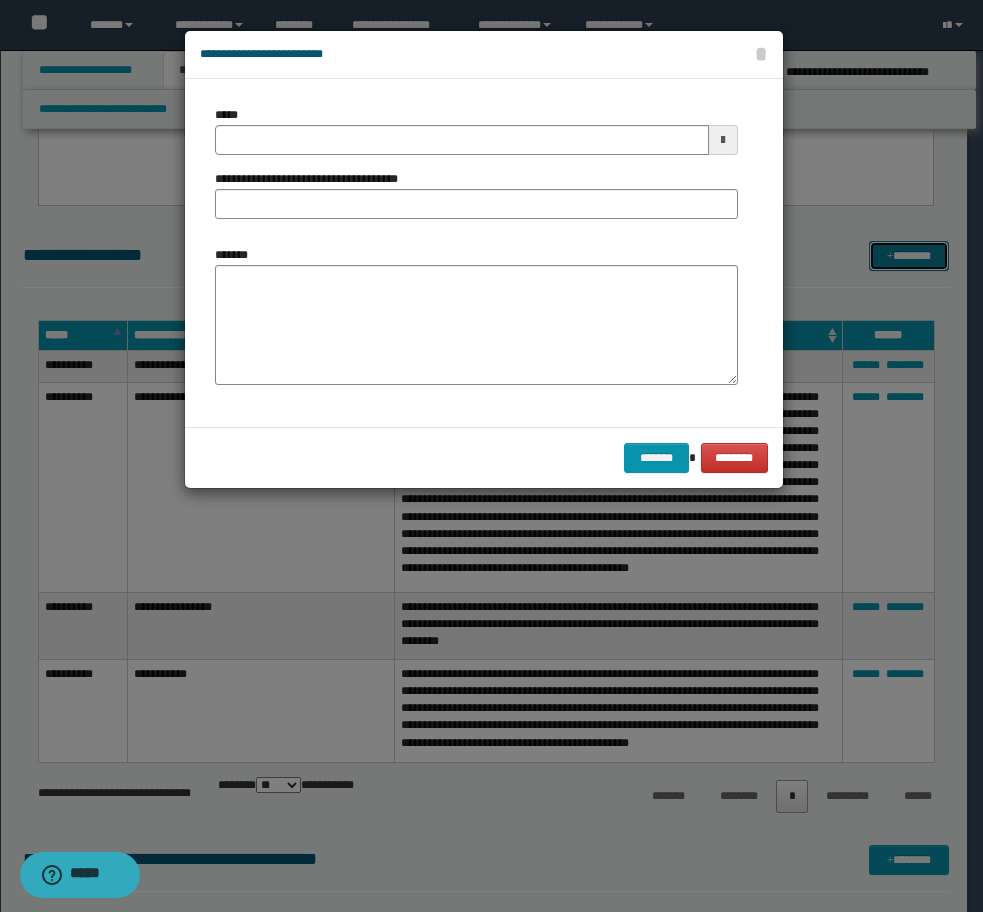scroll, scrollTop: 0, scrollLeft: 0, axis: both 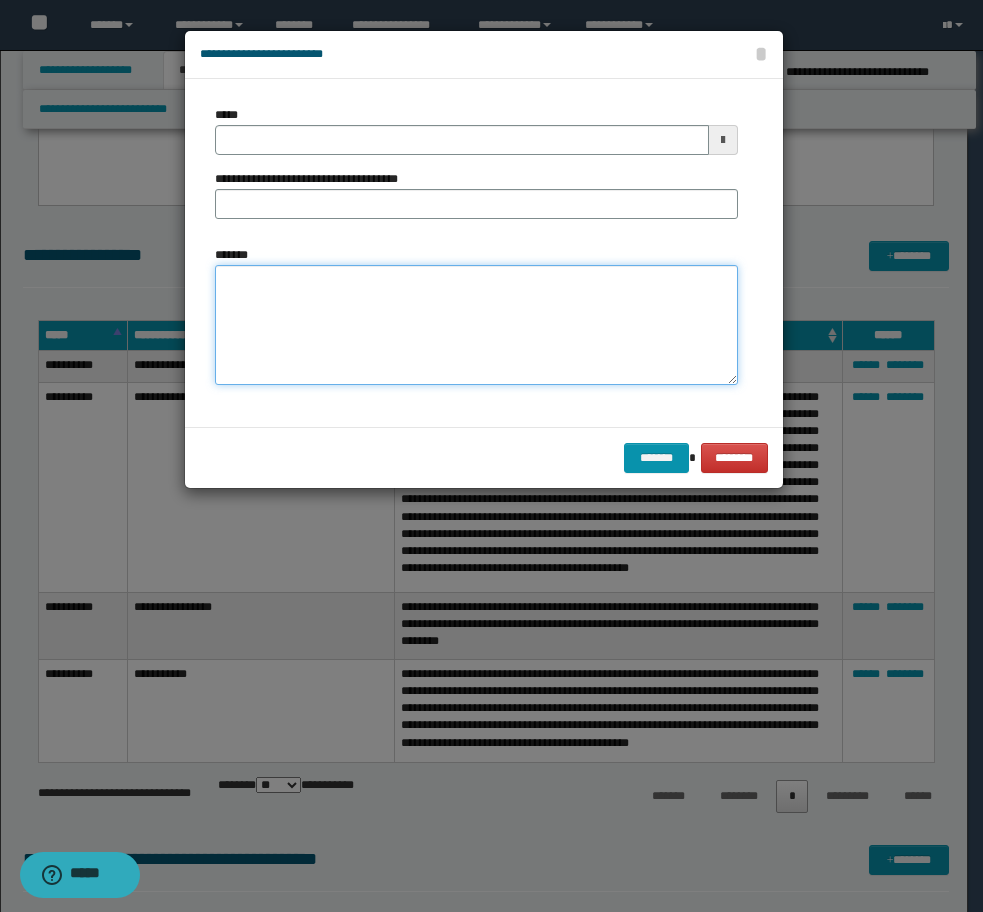 click on "*******" at bounding box center [476, 325] 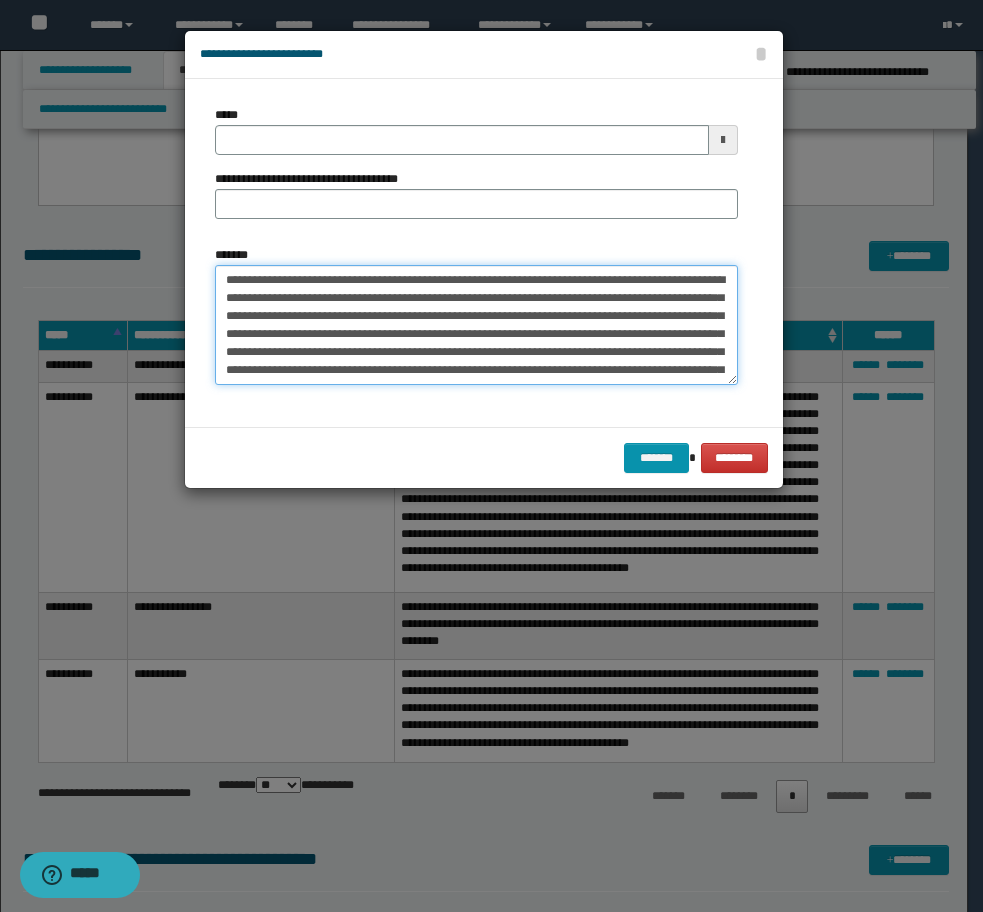 scroll, scrollTop: 30, scrollLeft: 0, axis: vertical 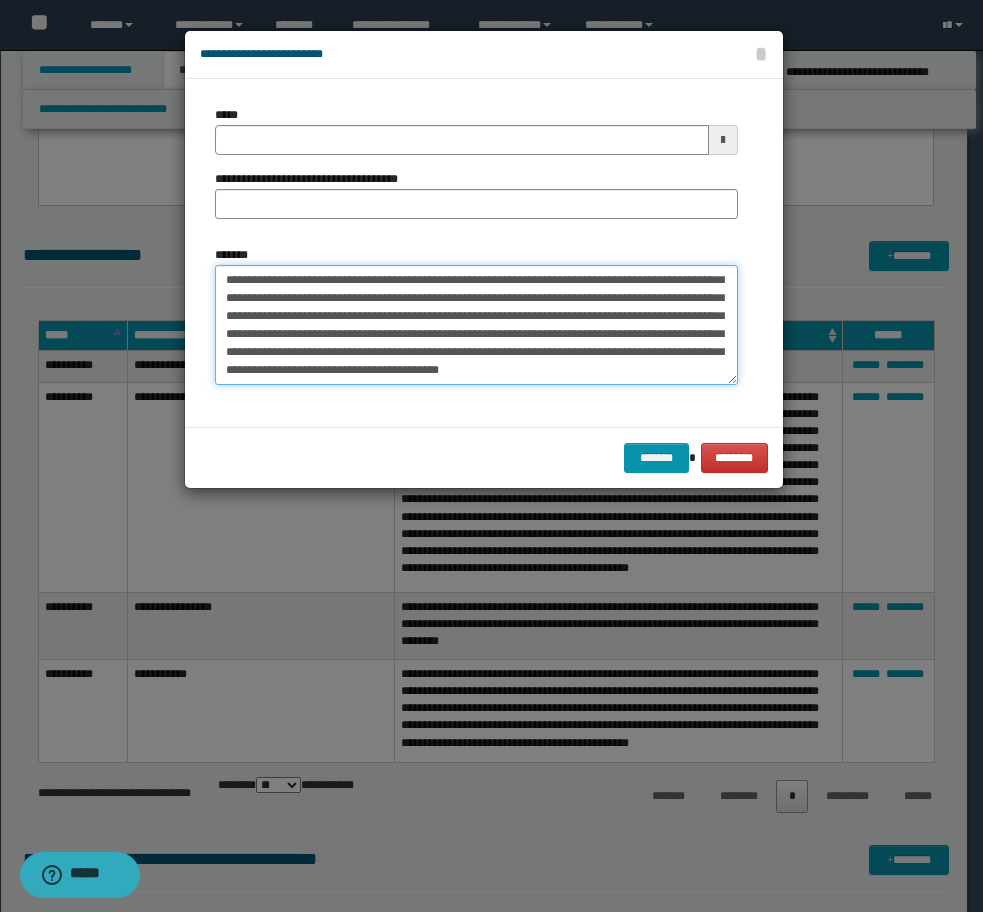 click on "**********" at bounding box center (476, 325) 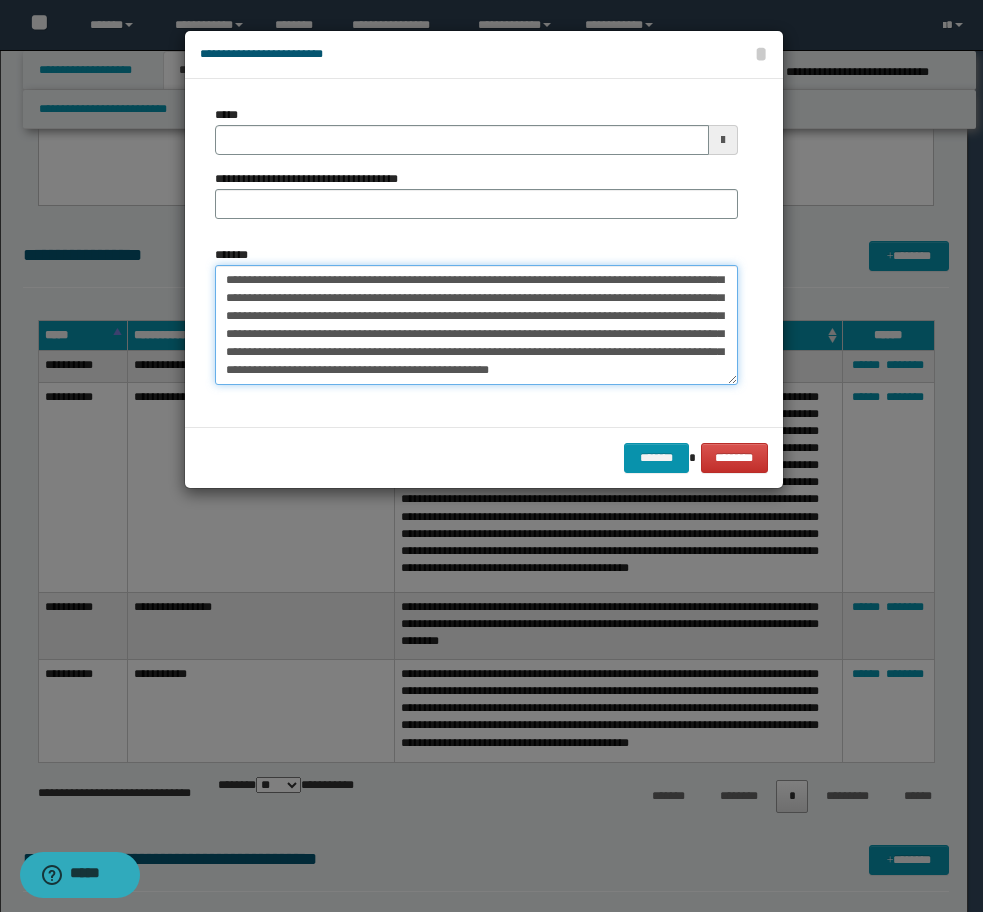 type on "**********" 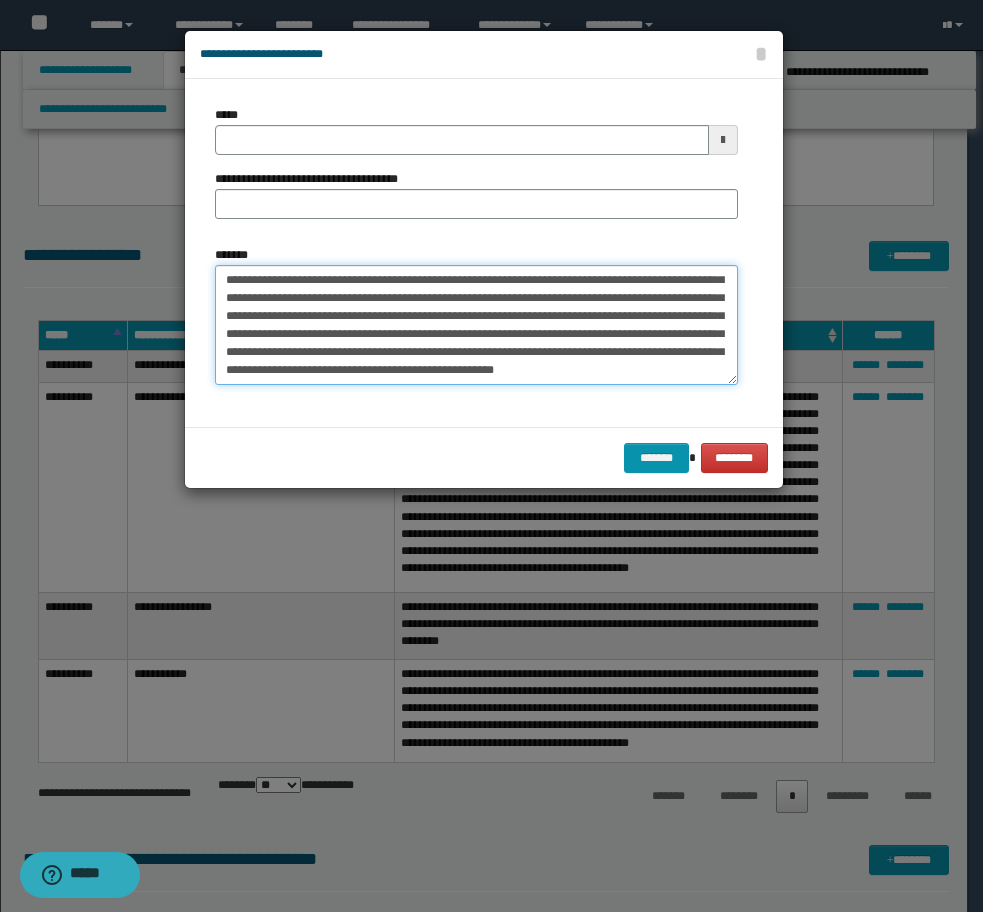 type 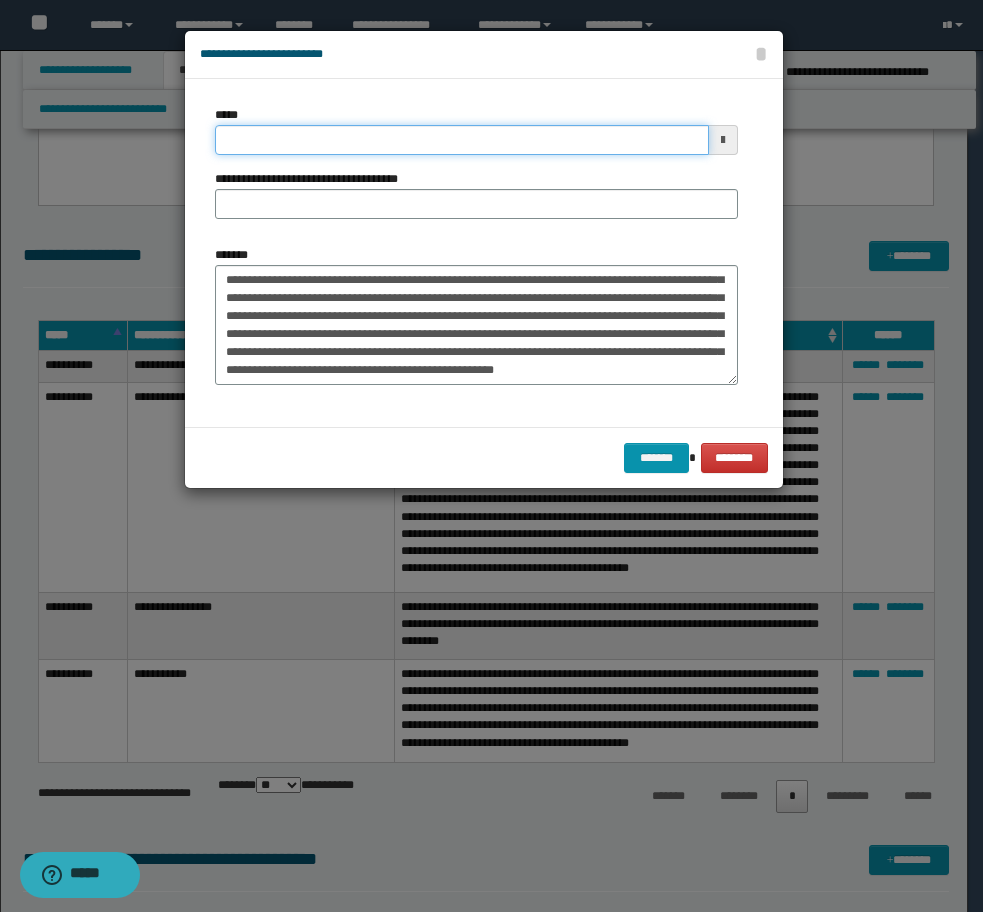 click on "*****" at bounding box center [462, 140] 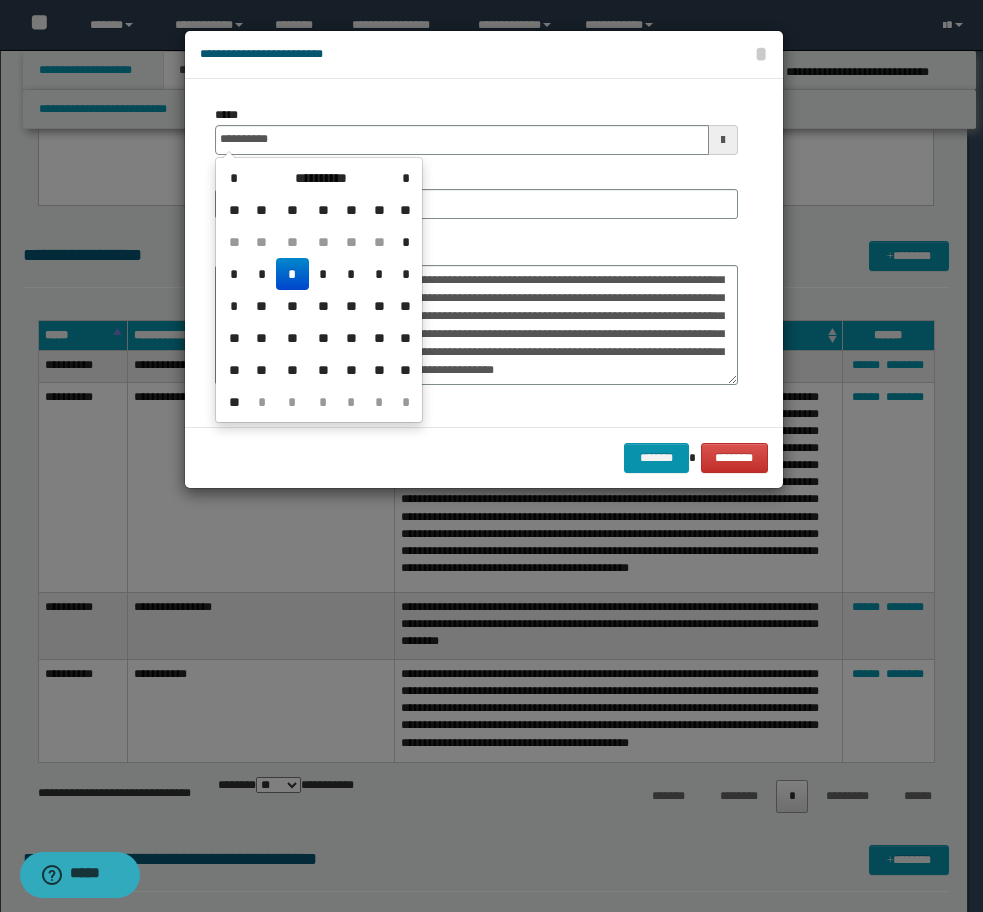 click on "*" at bounding box center [292, 274] 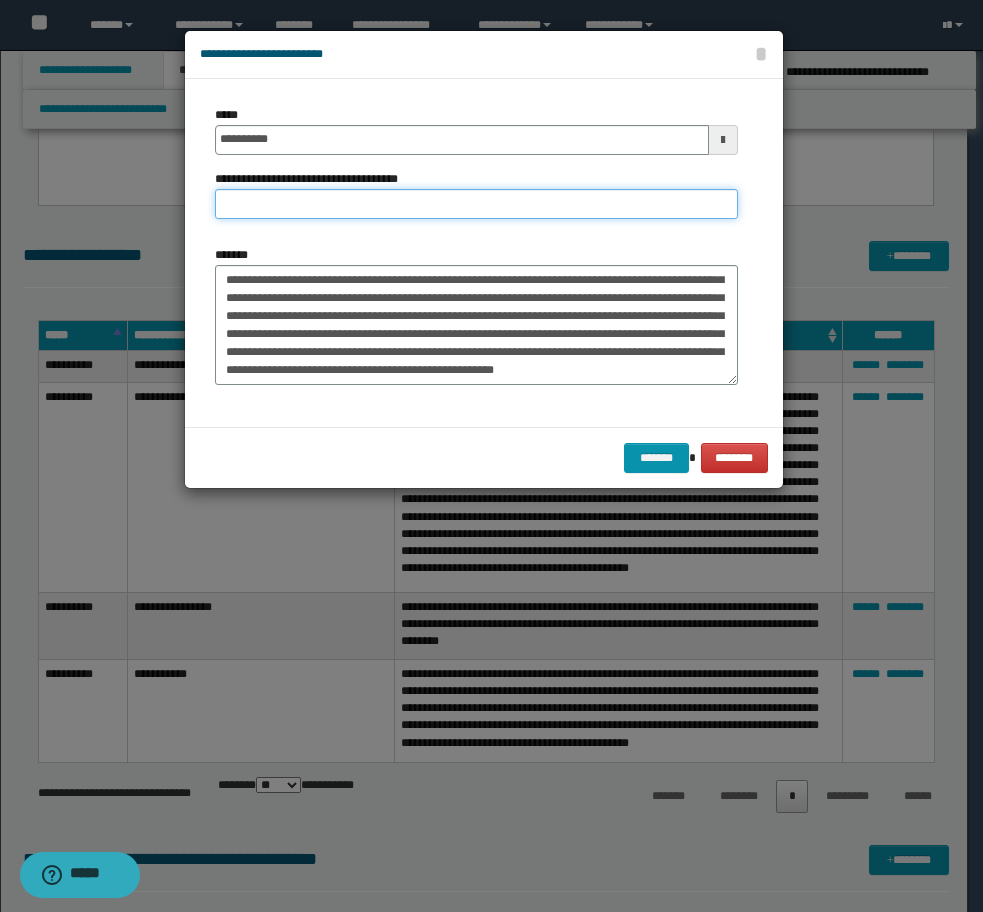 click on "**********" at bounding box center [476, 204] 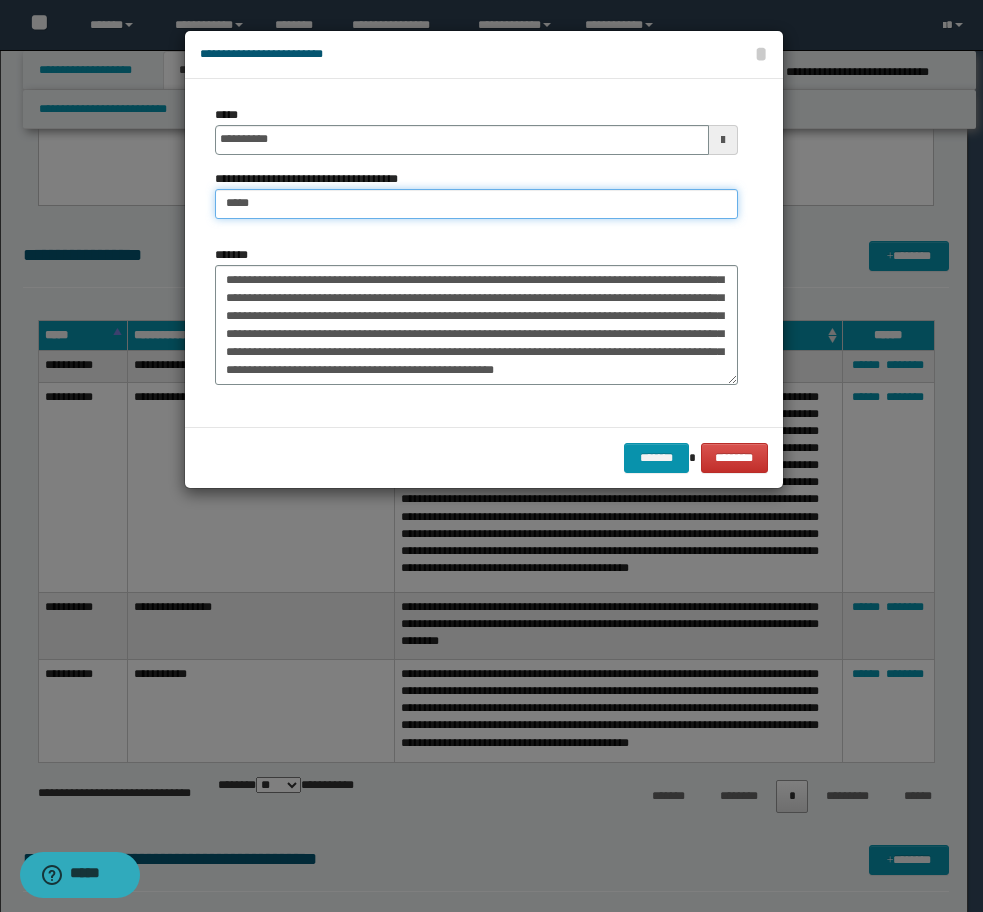 type on "**********" 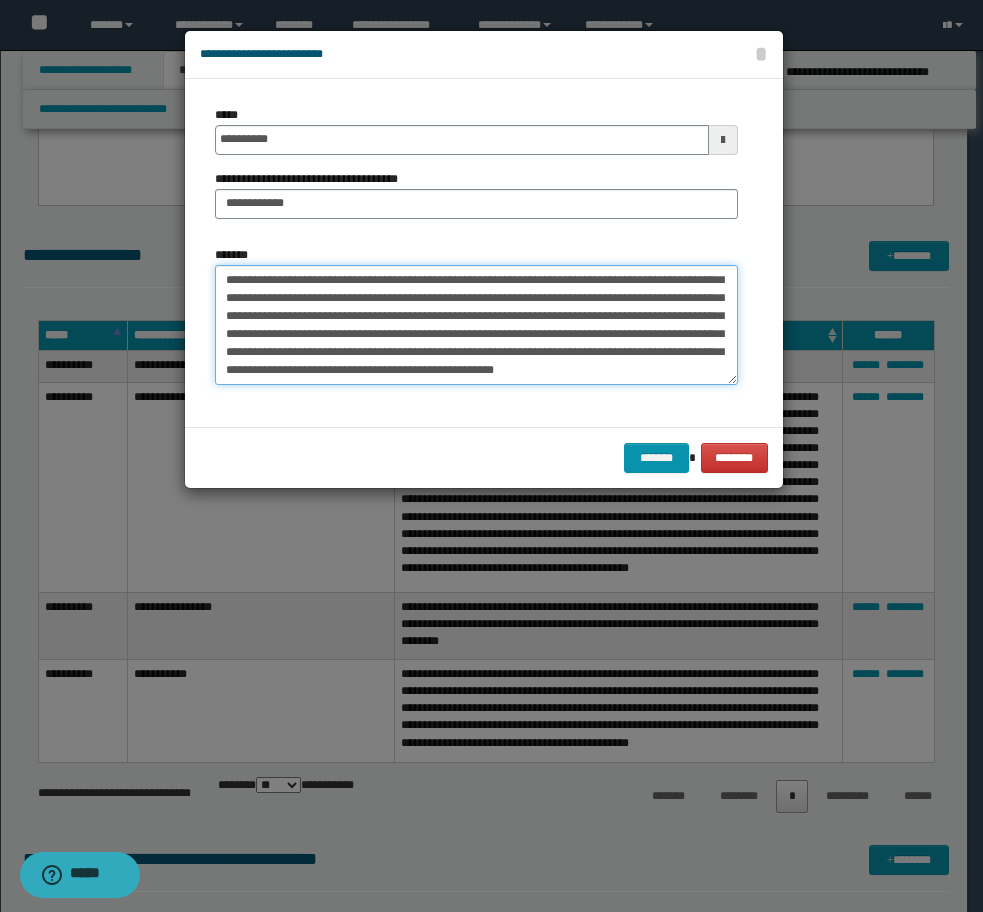 click on "**********" at bounding box center (476, 325) 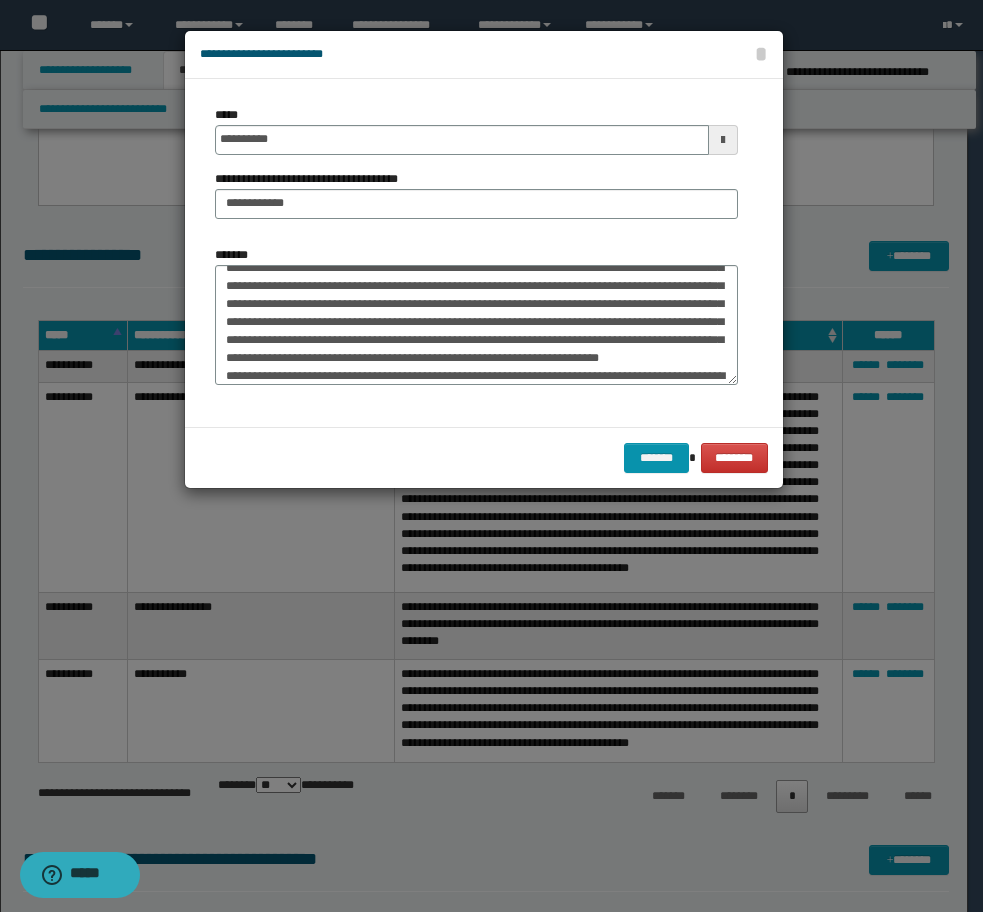 click at bounding box center [491, 456] 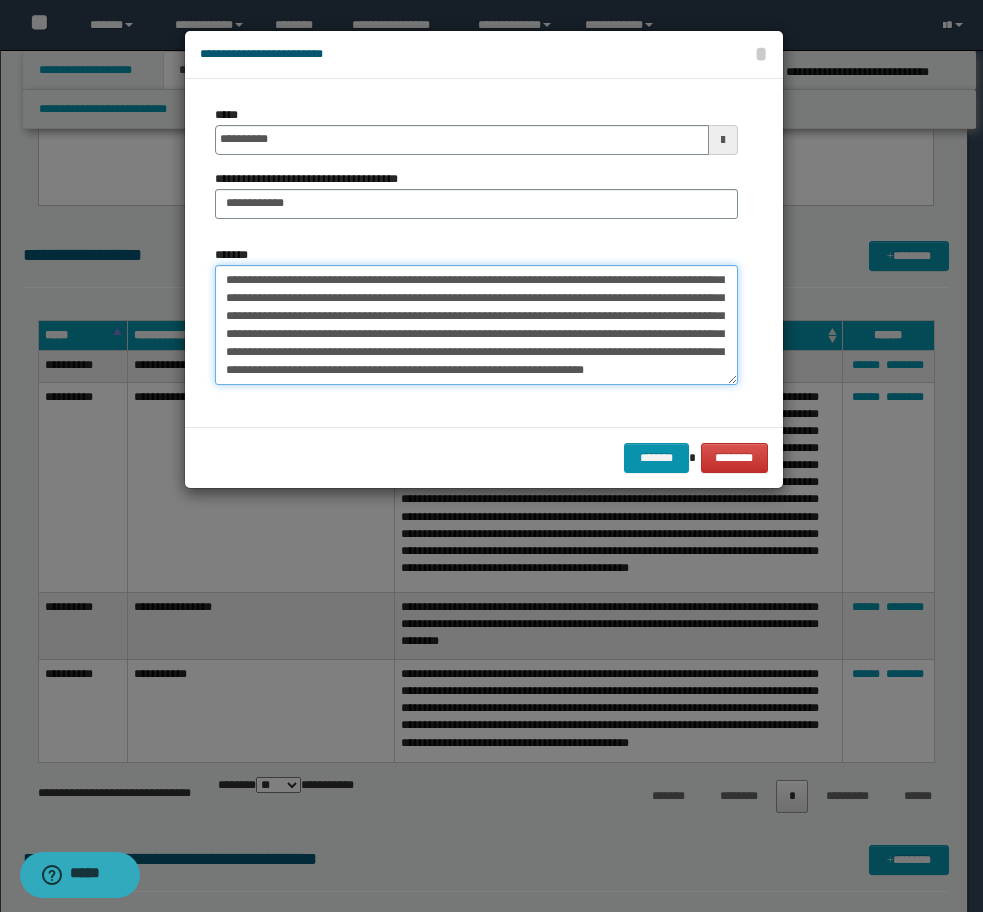 click on "*******" at bounding box center [476, 325] 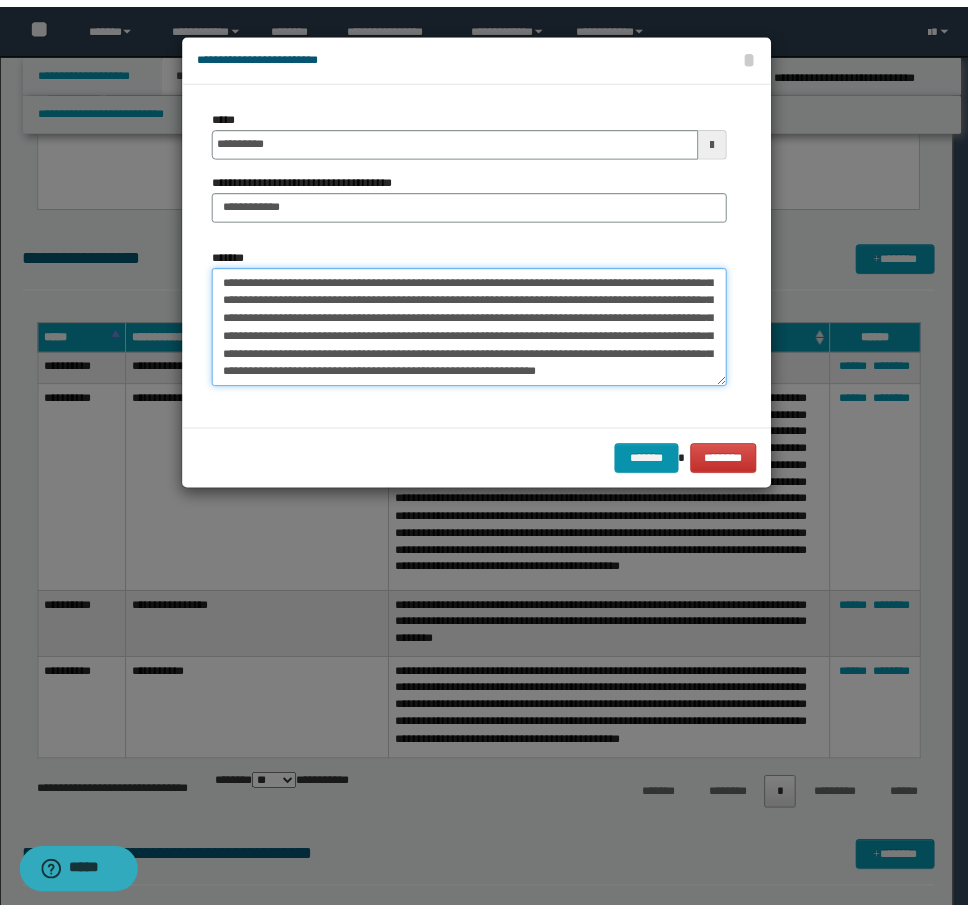 scroll, scrollTop: 372, scrollLeft: 0, axis: vertical 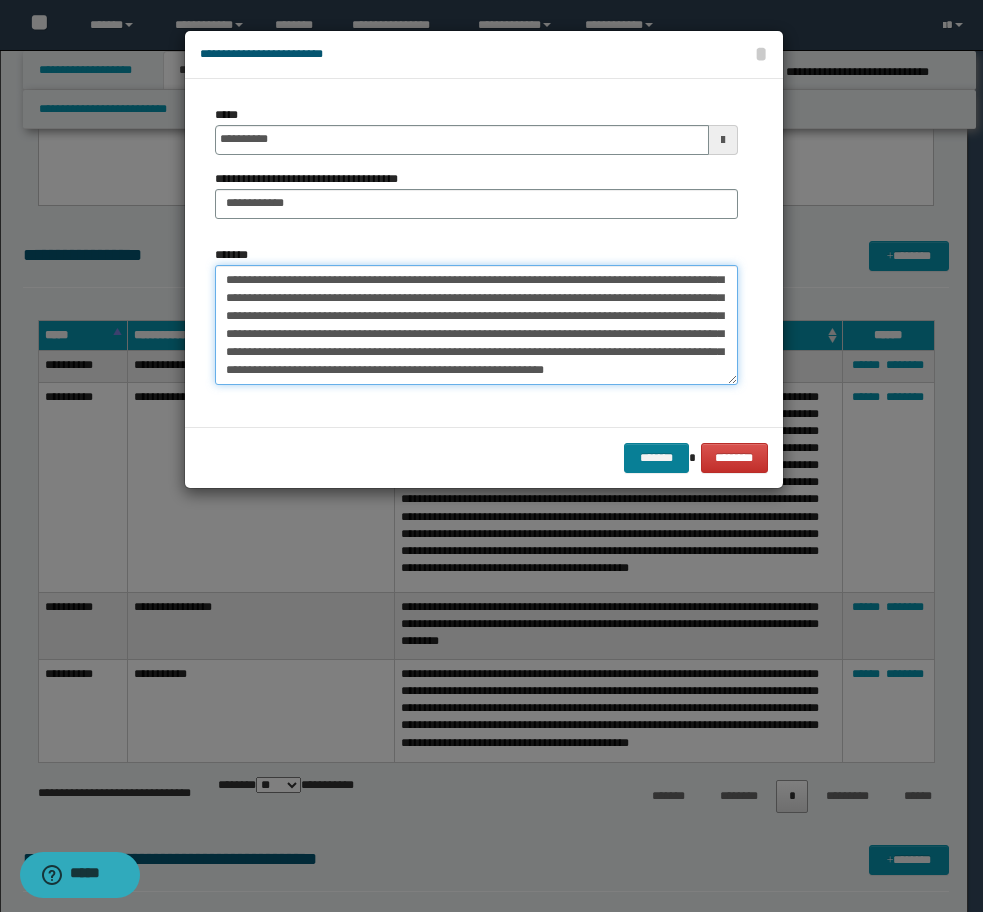type on "**********" 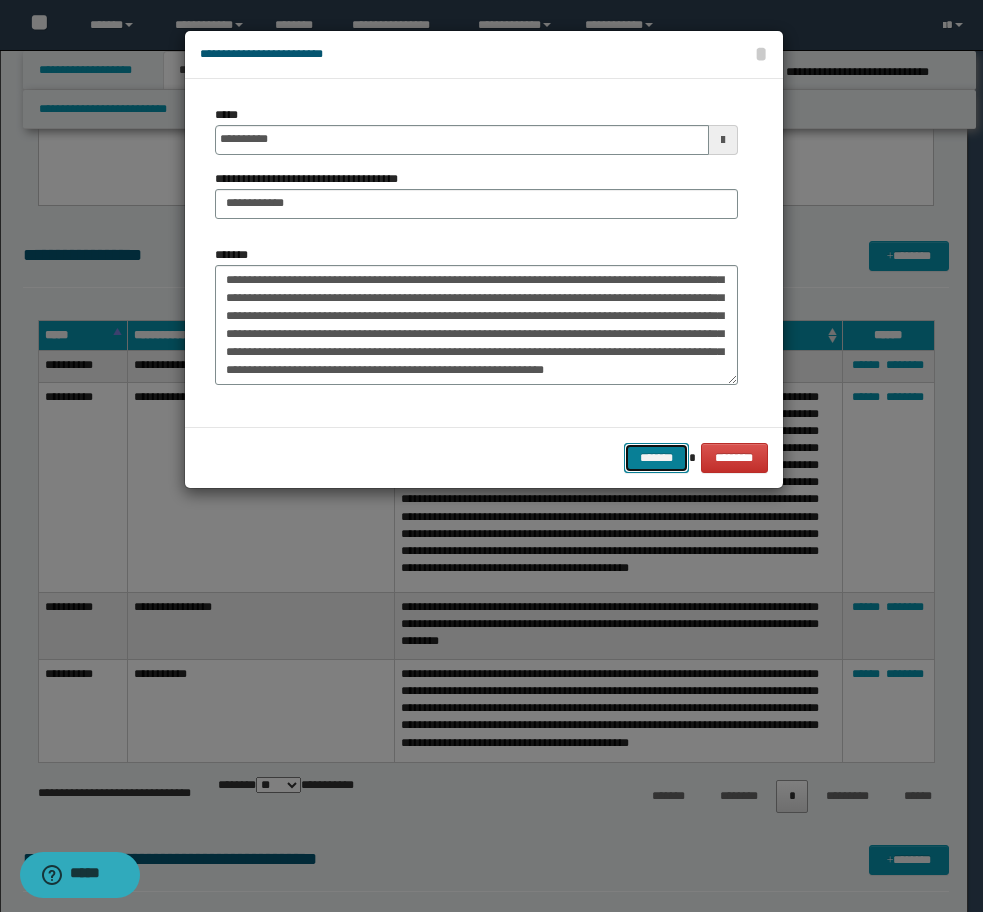 click on "*******" at bounding box center [656, 458] 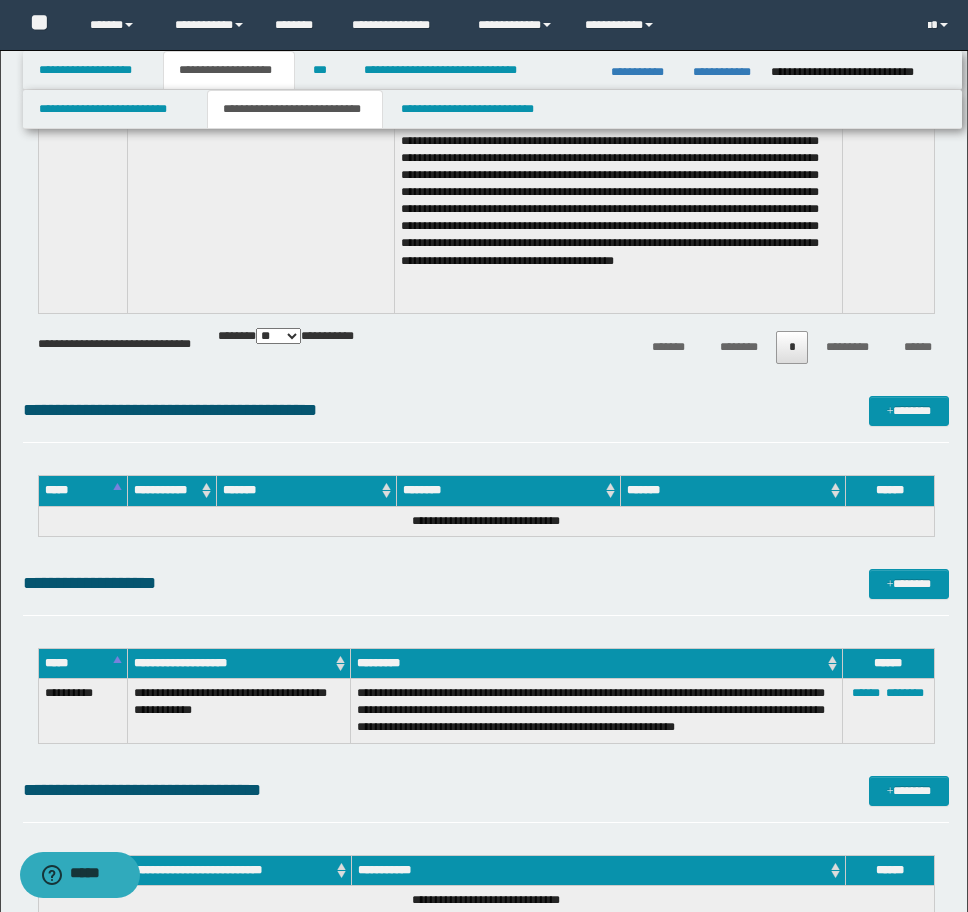 scroll, scrollTop: 3794, scrollLeft: 0, axis: vertical 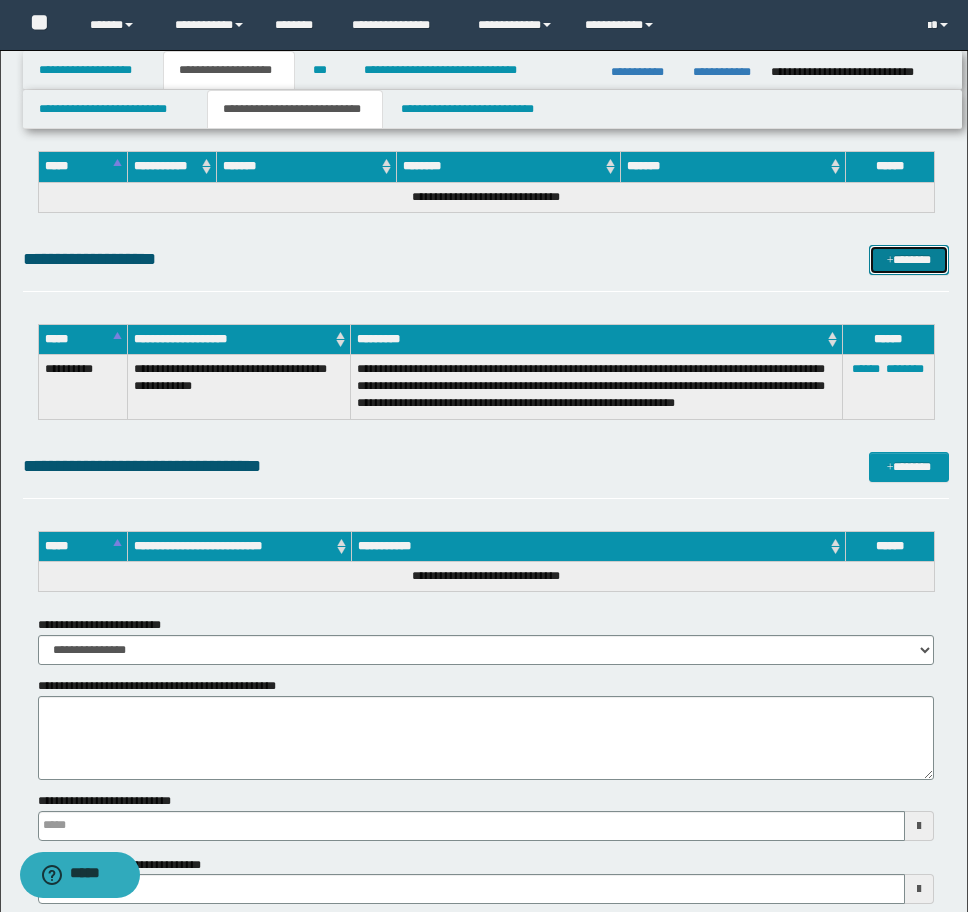 click on "*******" at bounding box center [909, 260] 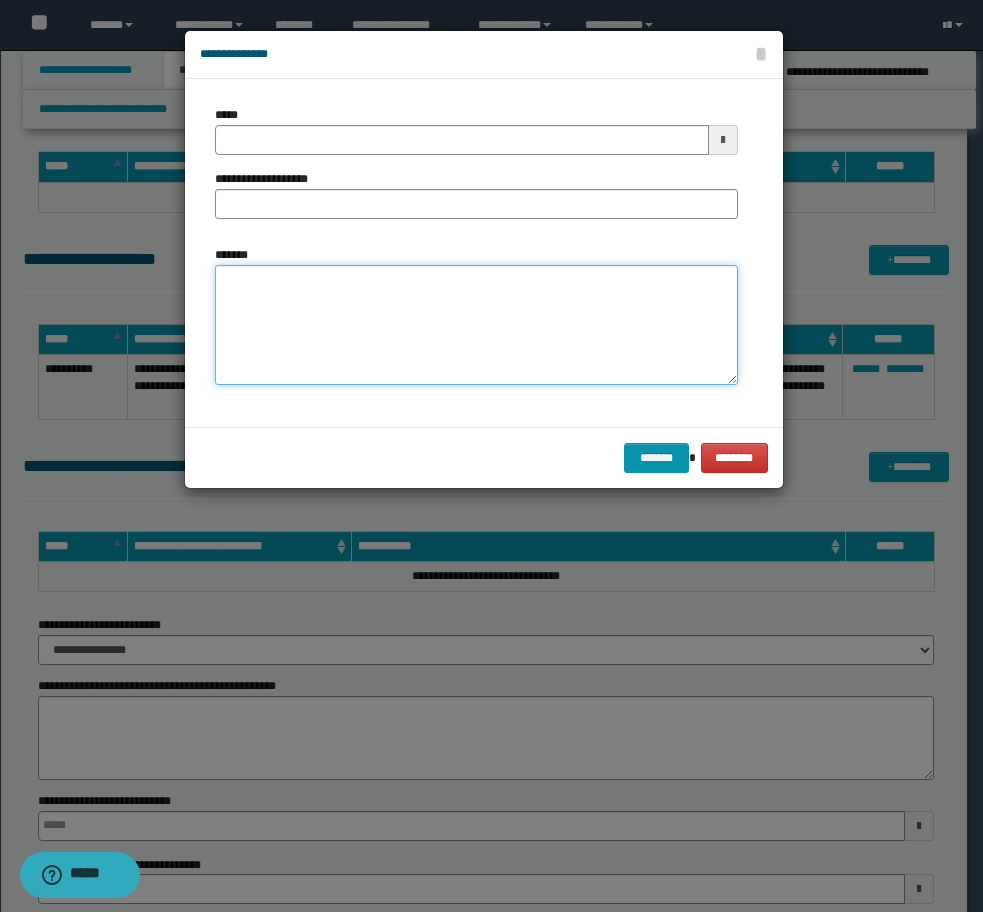 click on "*******" at bounding box center (476, 325) 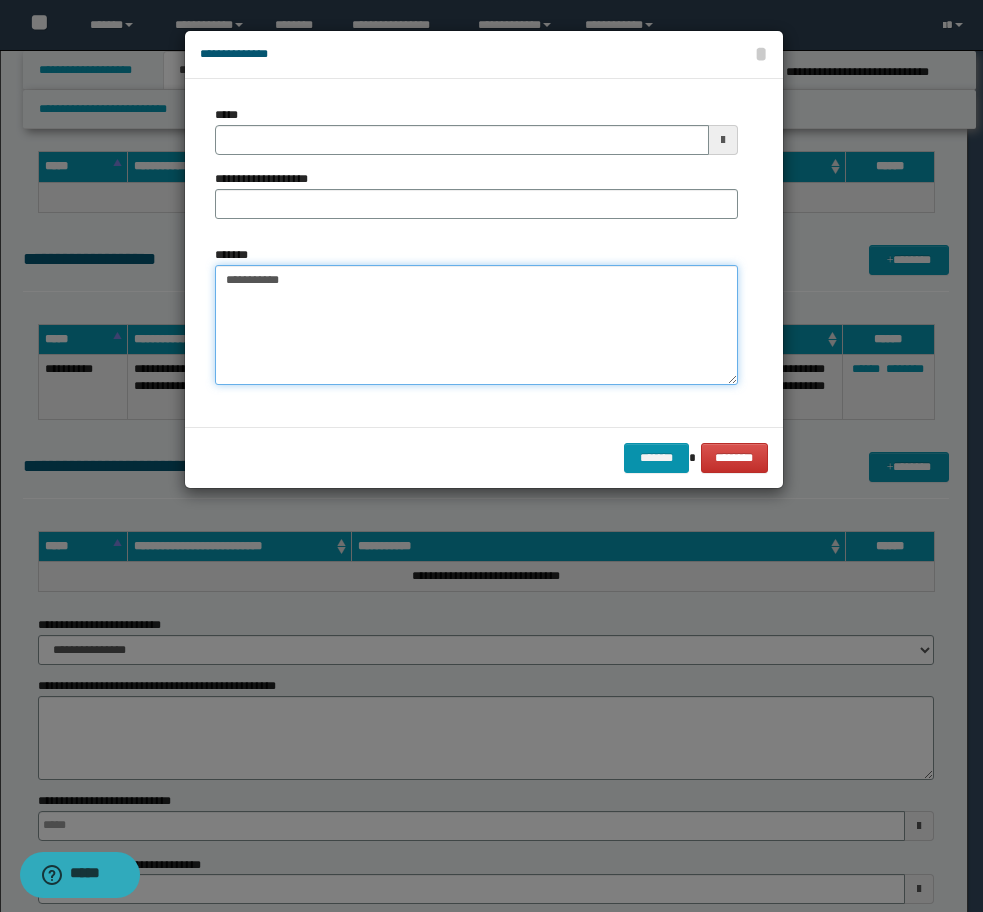 paste on "**********" 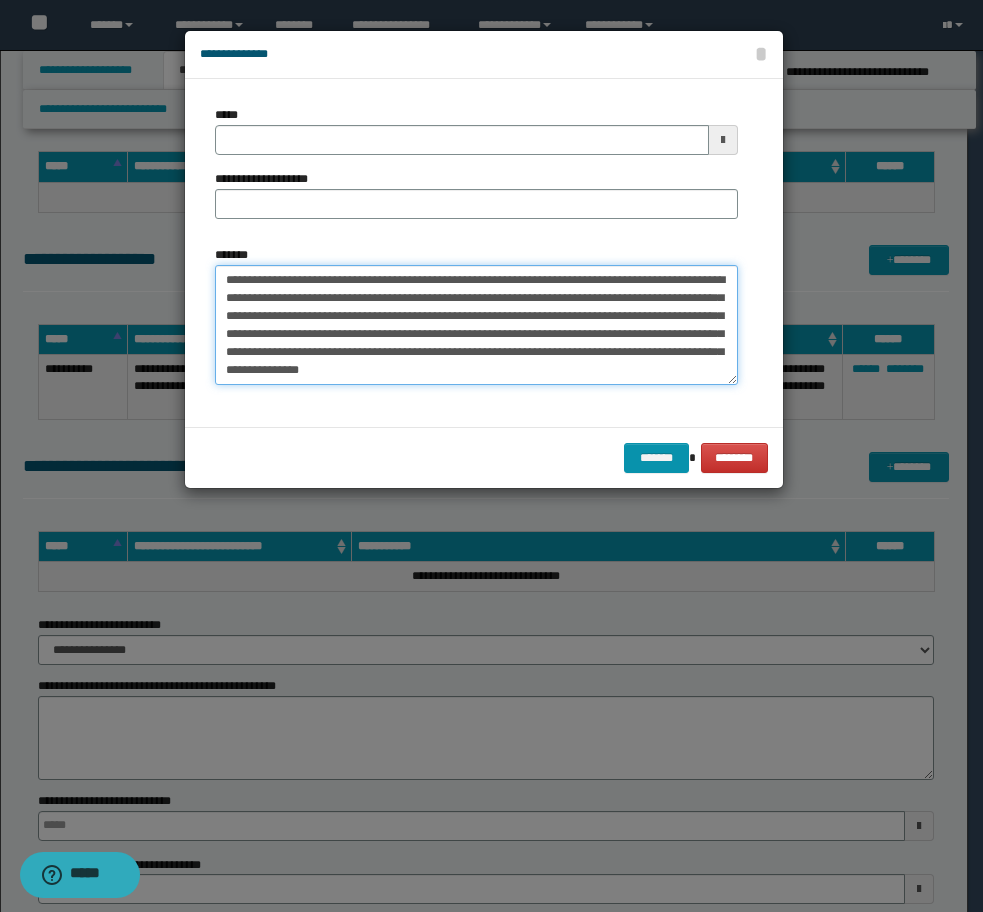 drag, startPoint x: 392, startPoint y: 366, endPoint x: 367, endPoint y: 370, distance: 25.317978 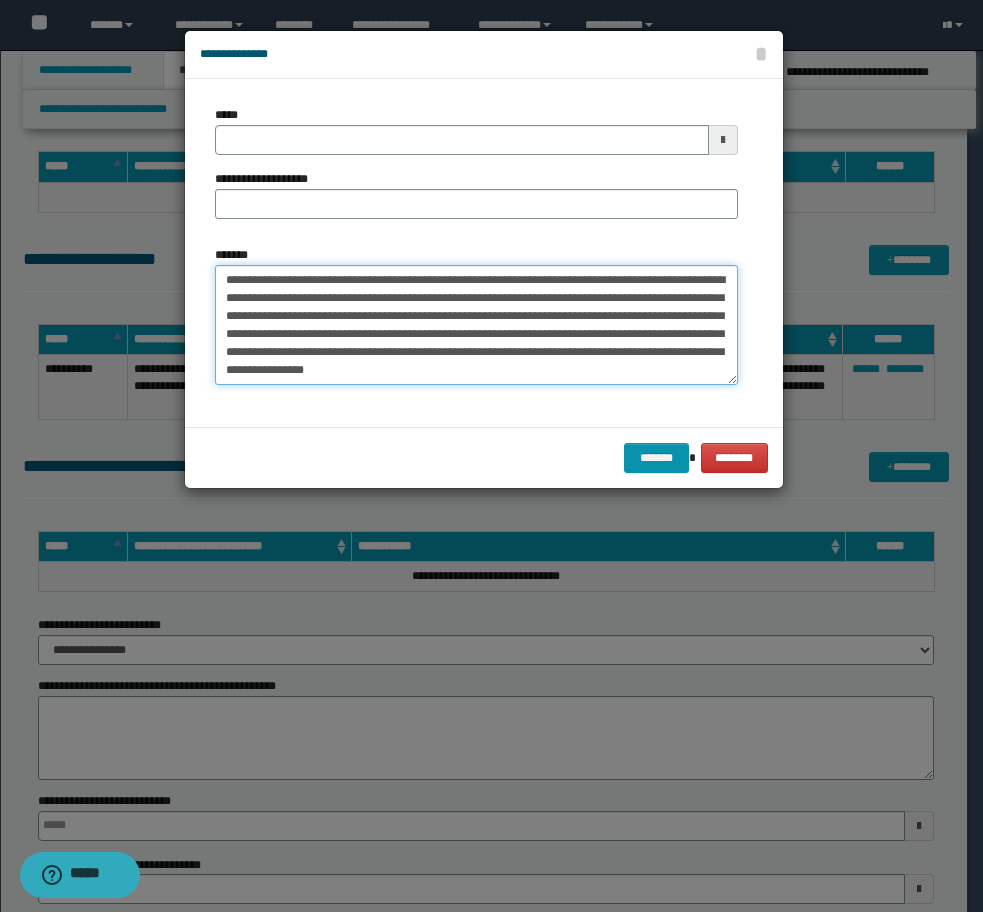 type on "**********" 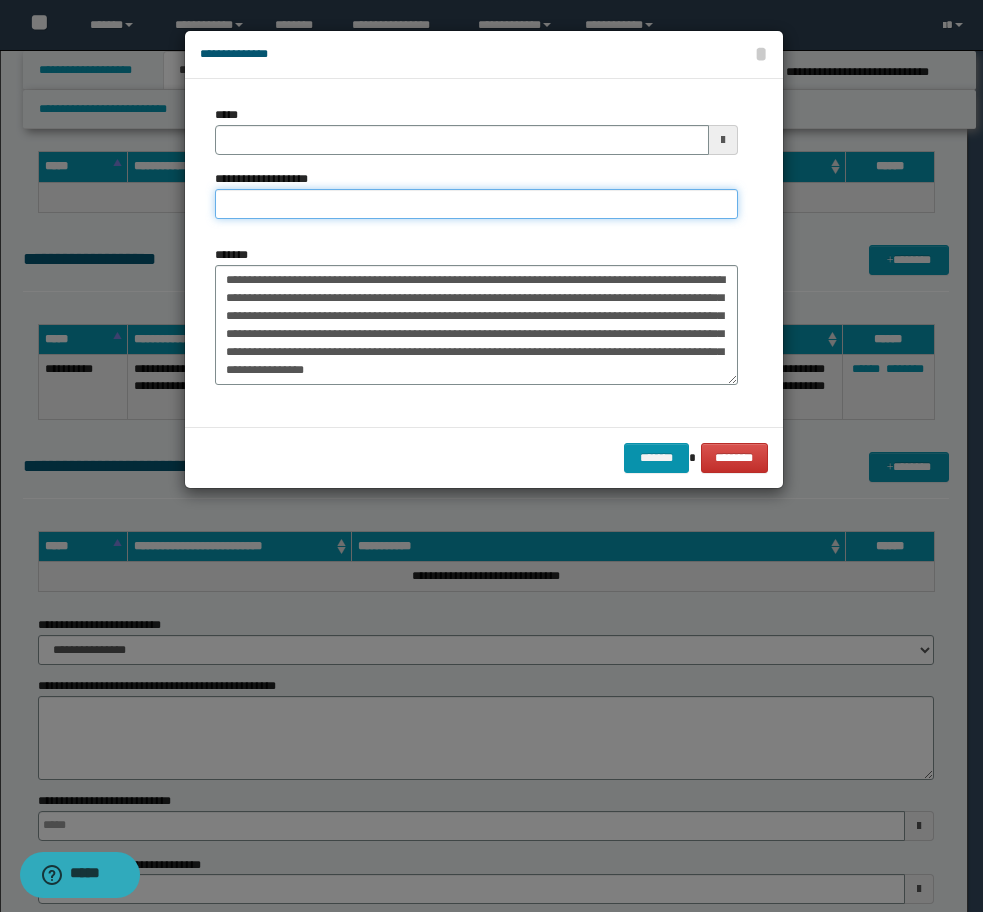 click on "**********" at bounding box center [476, 204] 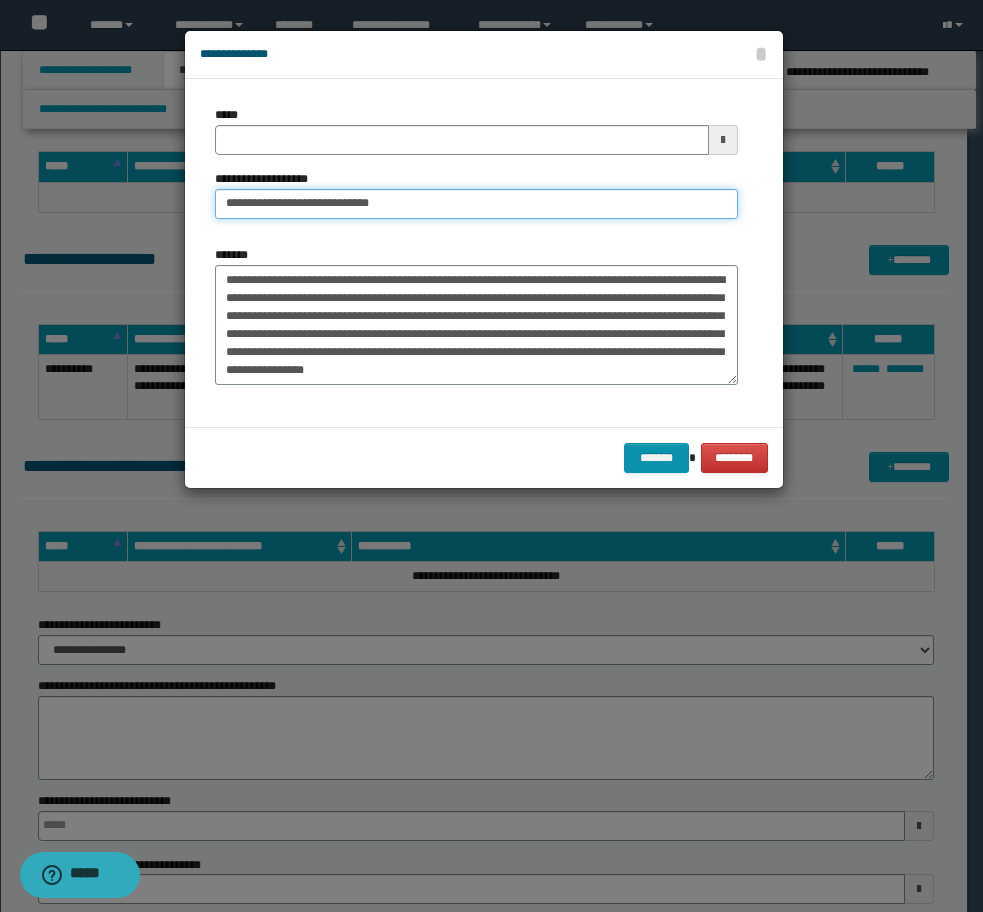type on "**********" 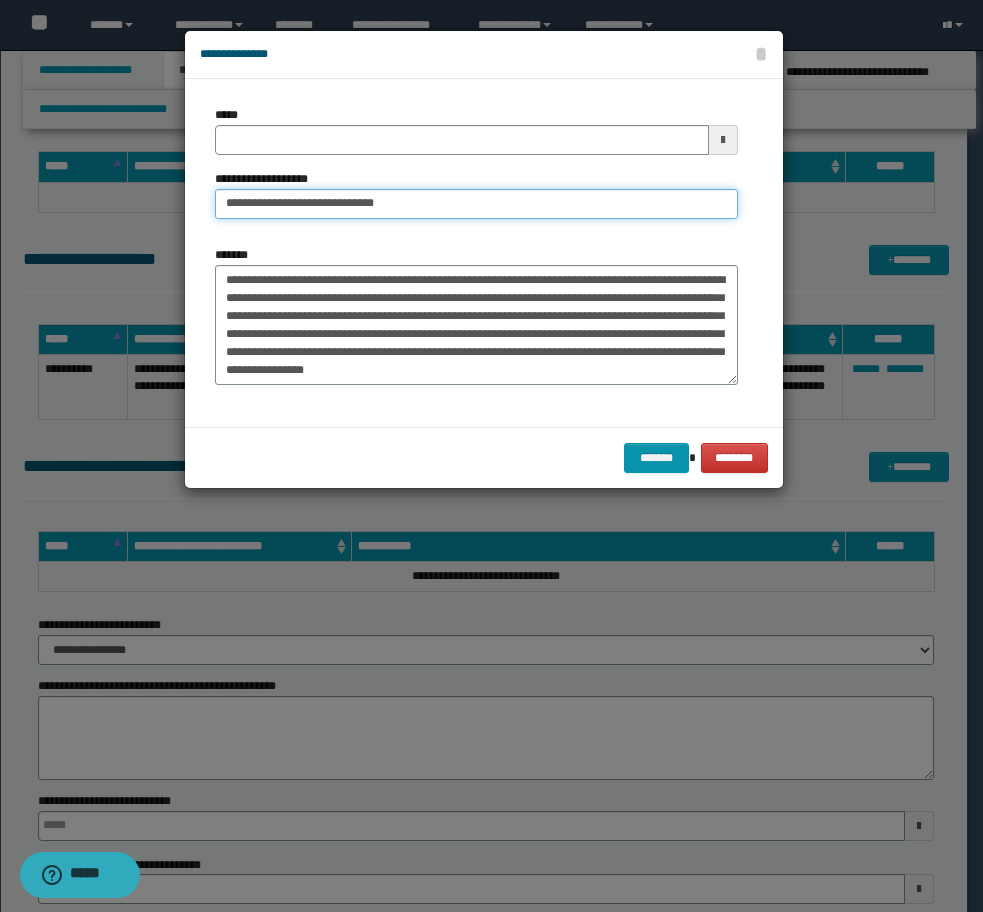 type 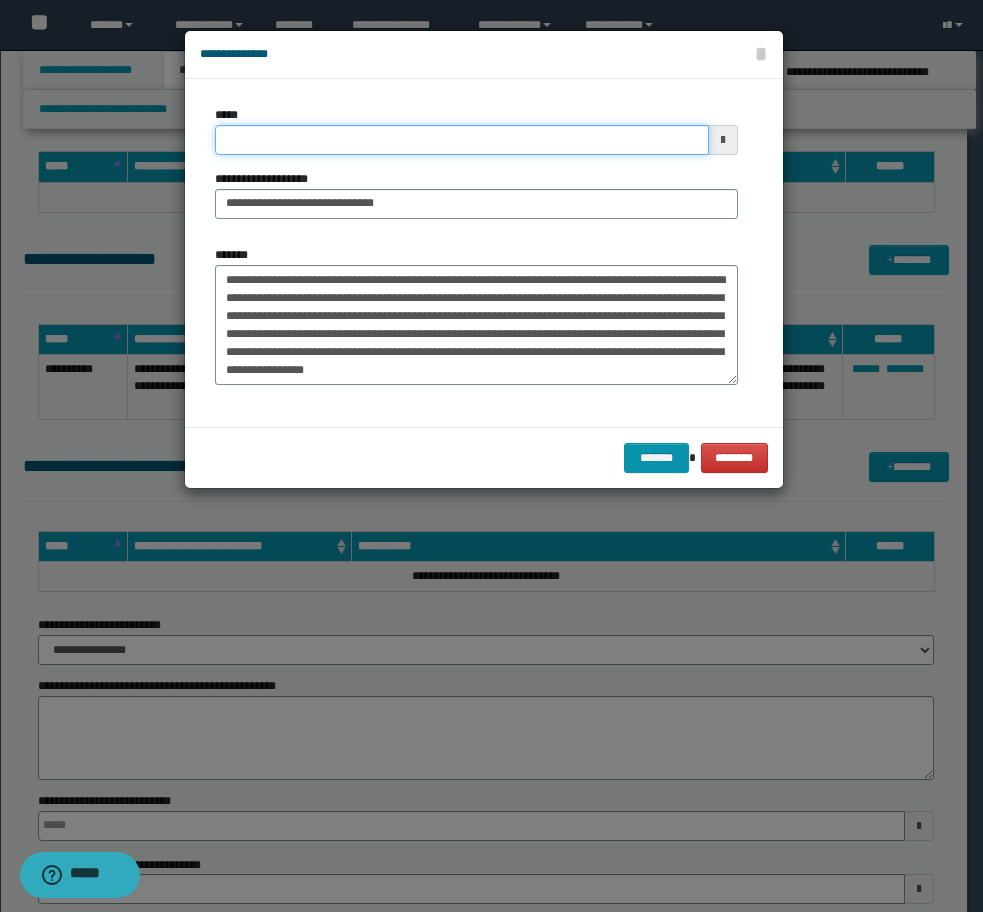 click on "*****" at bounding box center [462, 140] 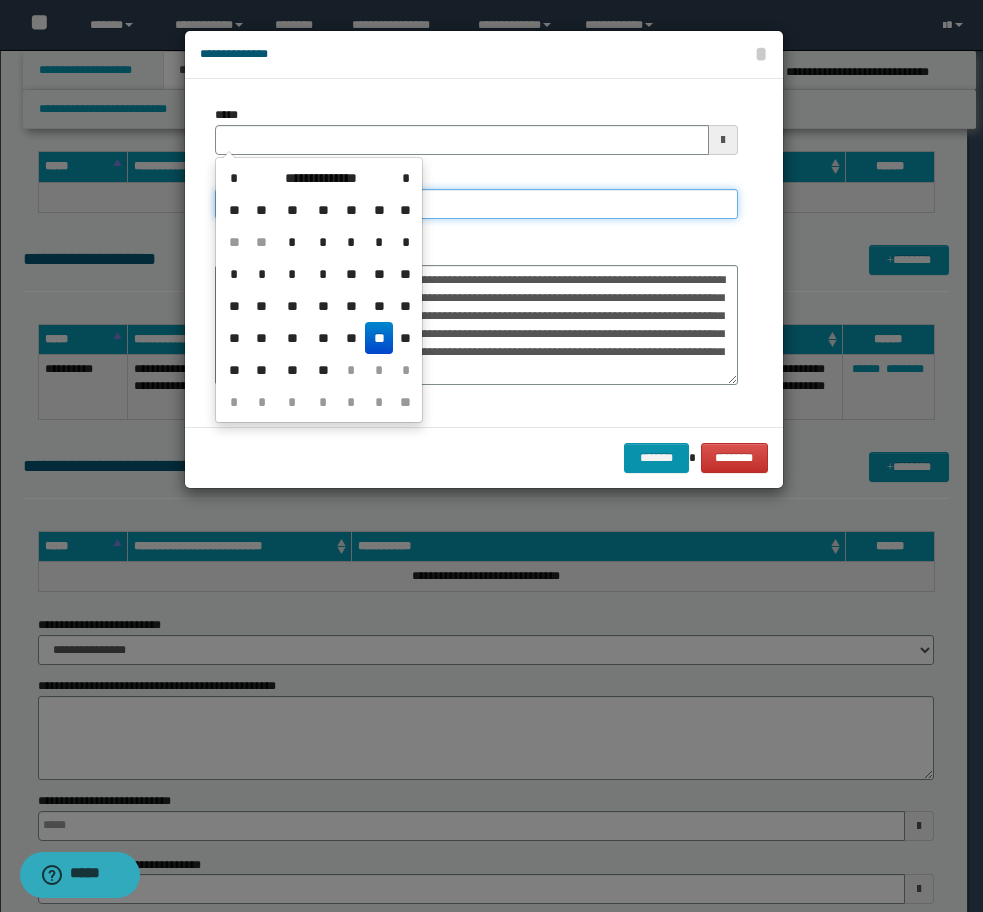type 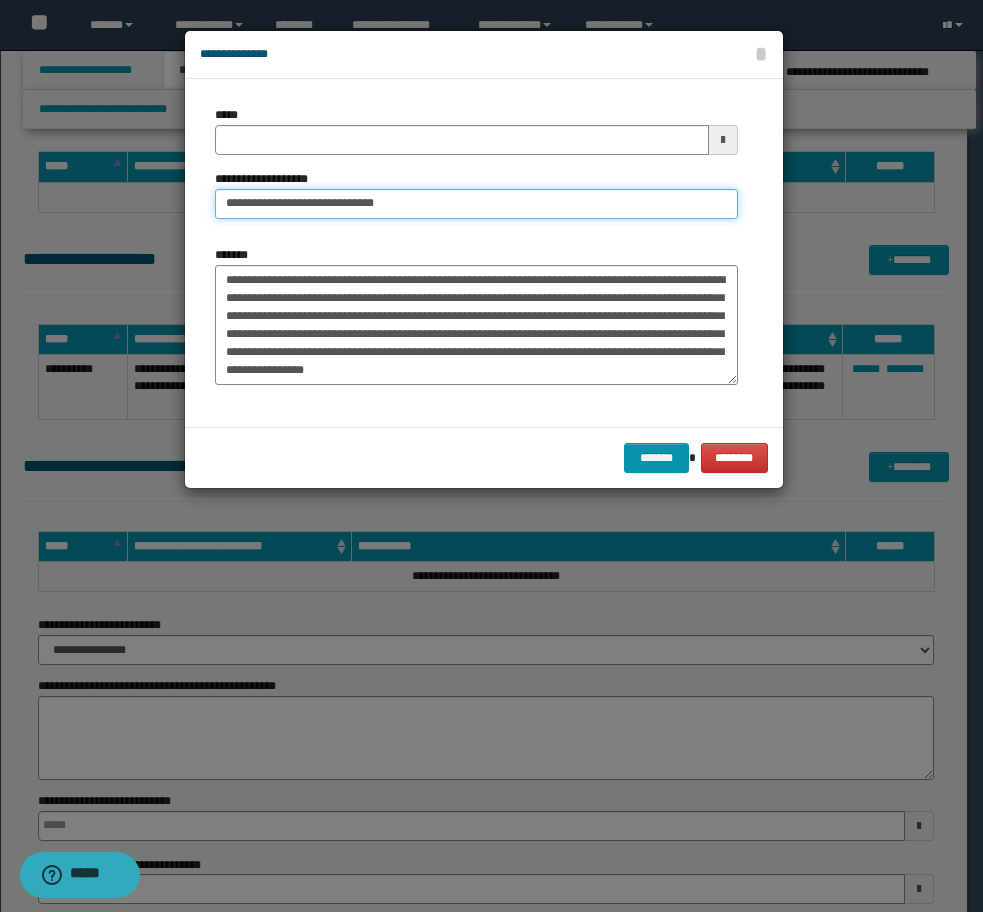 click on "**********" at bounding box center [476, 204] 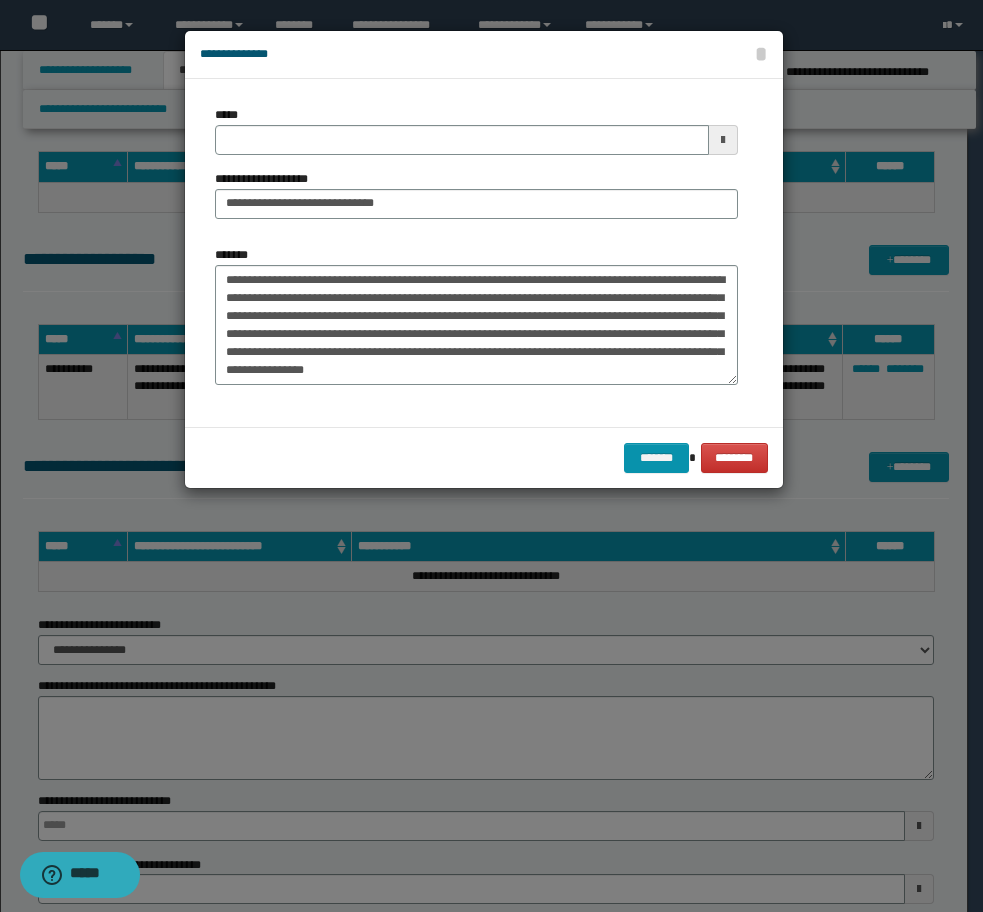 type on "**********" 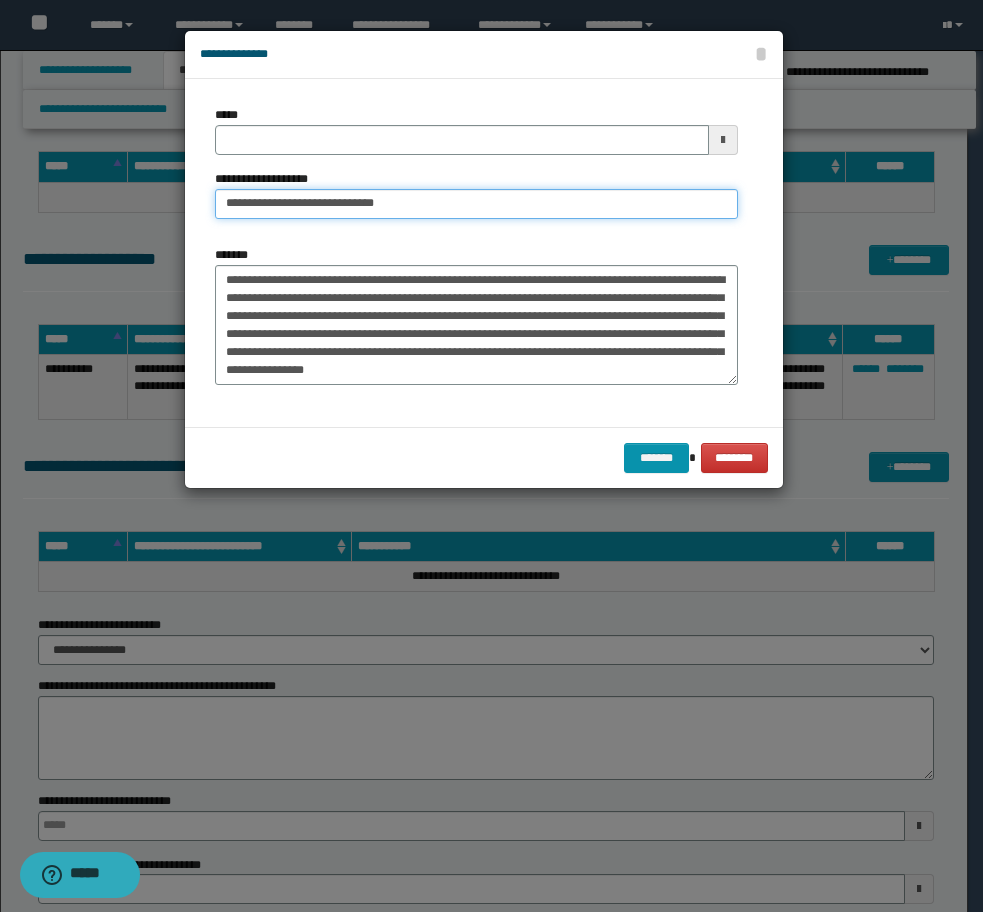 type on "**********" 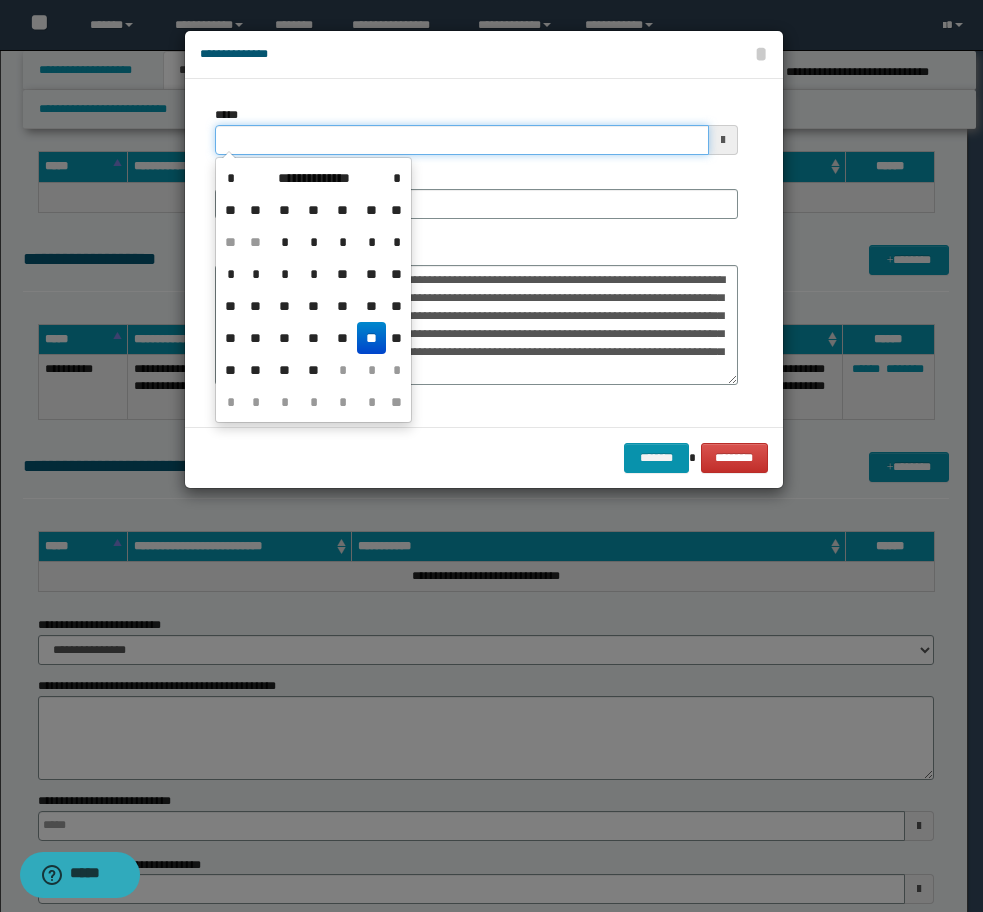 click on "*****" at bounding box center (462, 140) 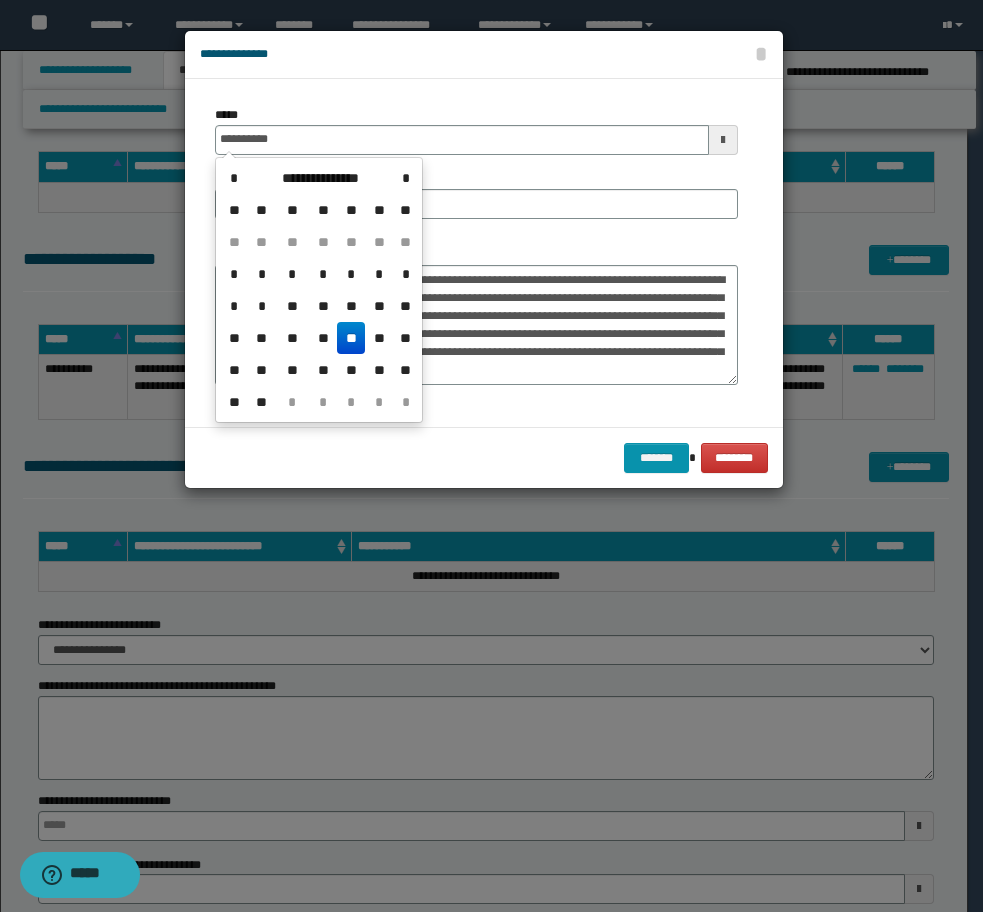 click on "**" at bounding box center (351, 338) 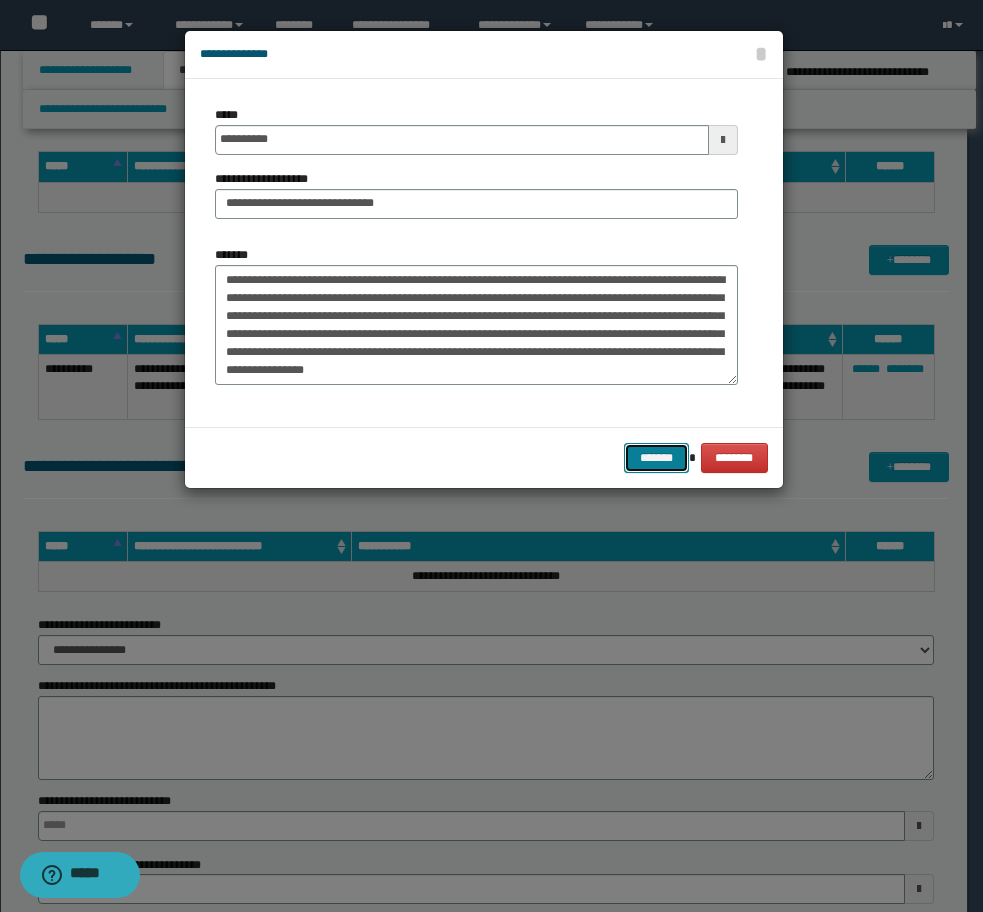 click on "*******" at bounding box center (656, 458) 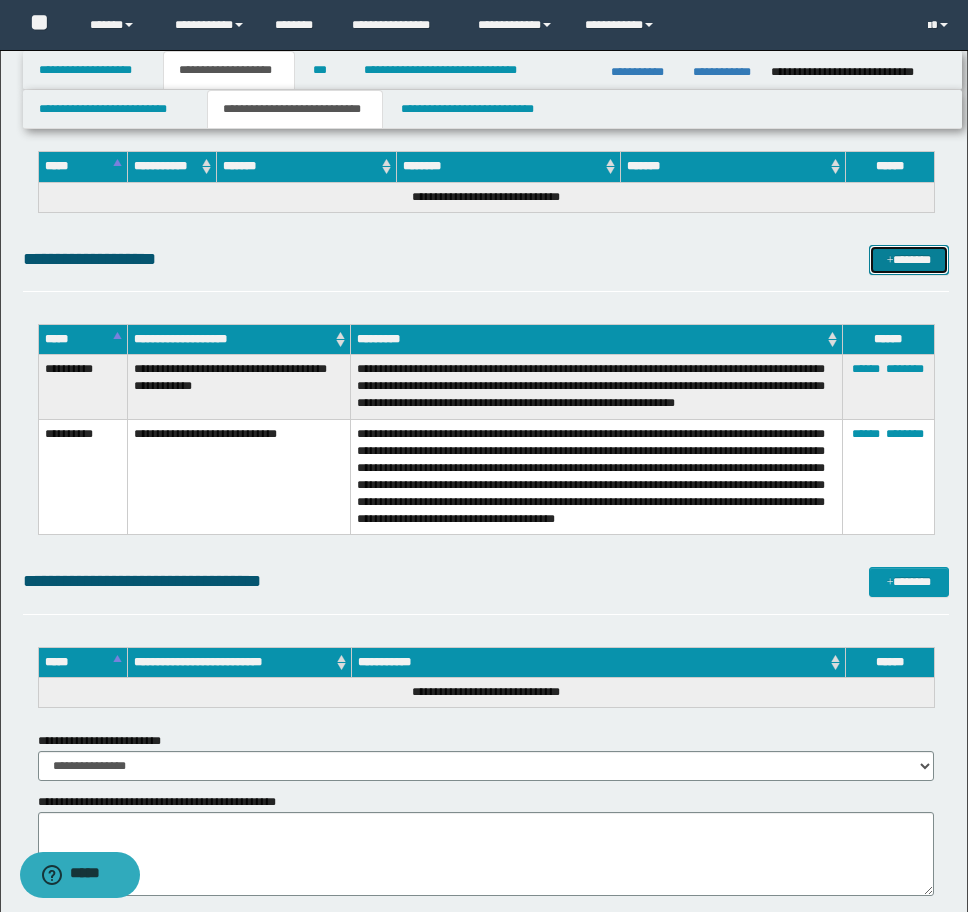 click on "*******" at bounding box center (909, 260) 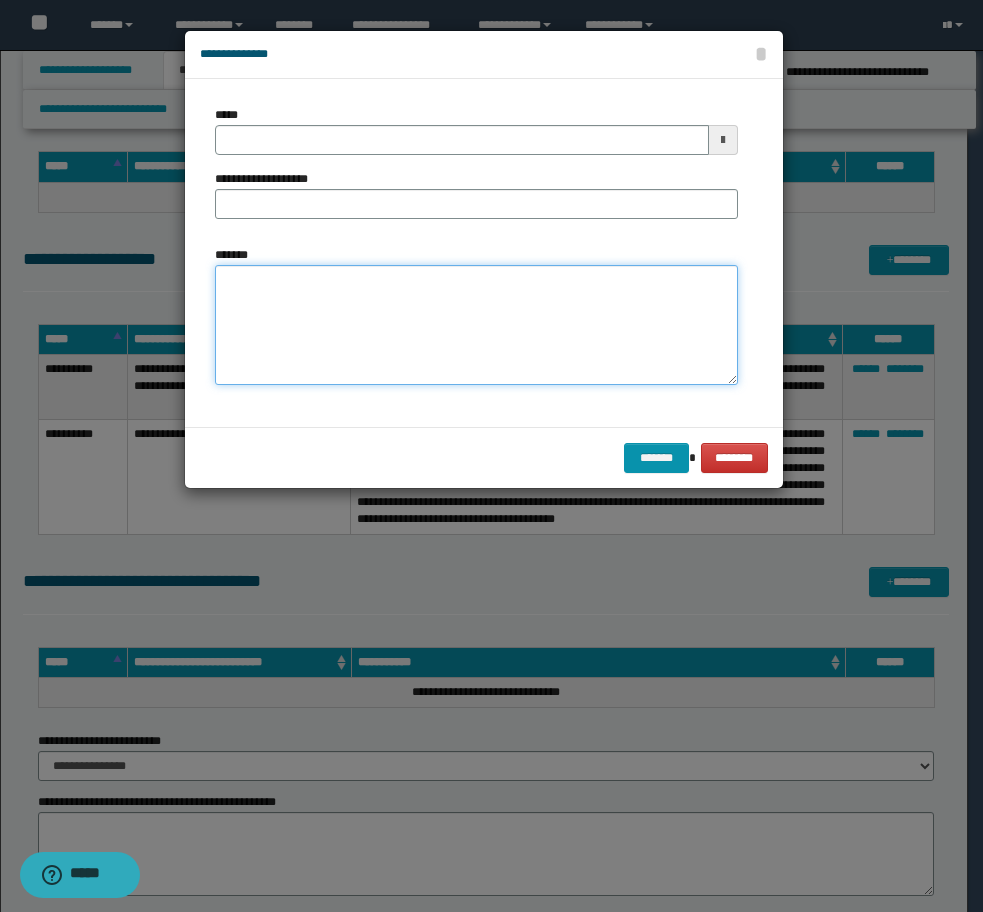 click on "*******" at bounding box center [476, 325] 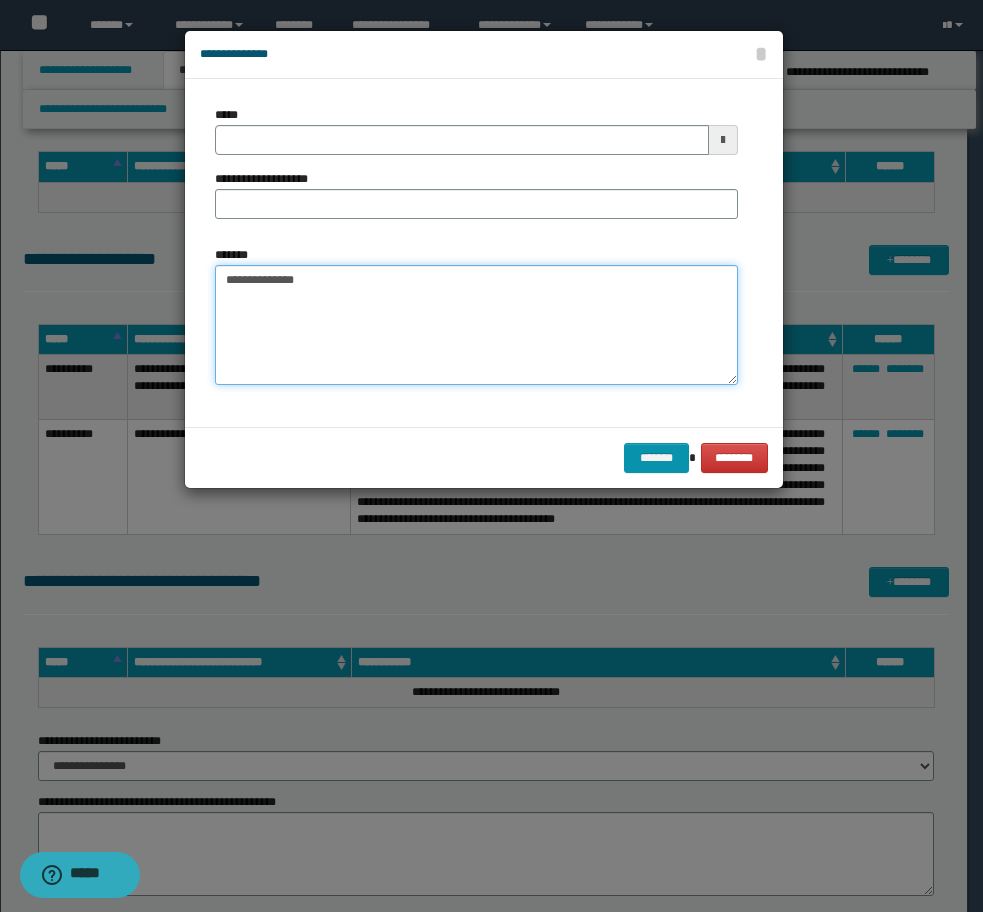 paste on "**********" 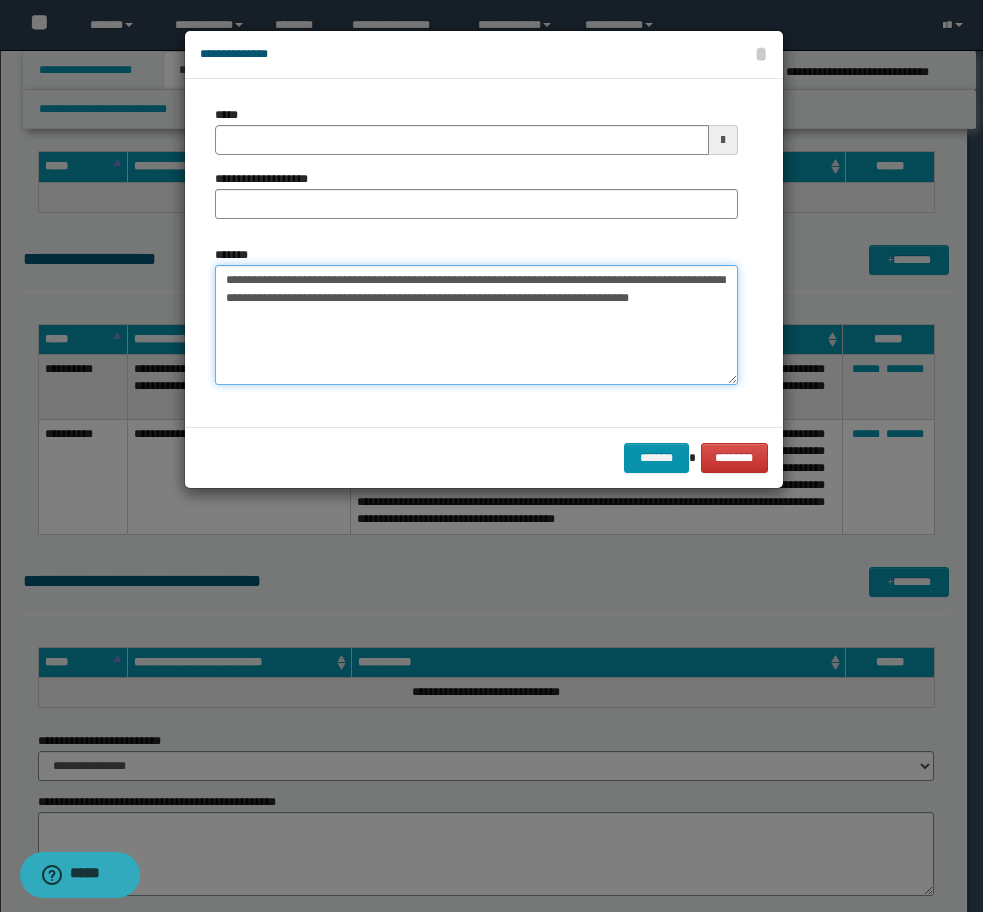 drag, startPoint x: 406, startPoint y: 283, endPoint x: 301, endPoint y: 283, distance: 105 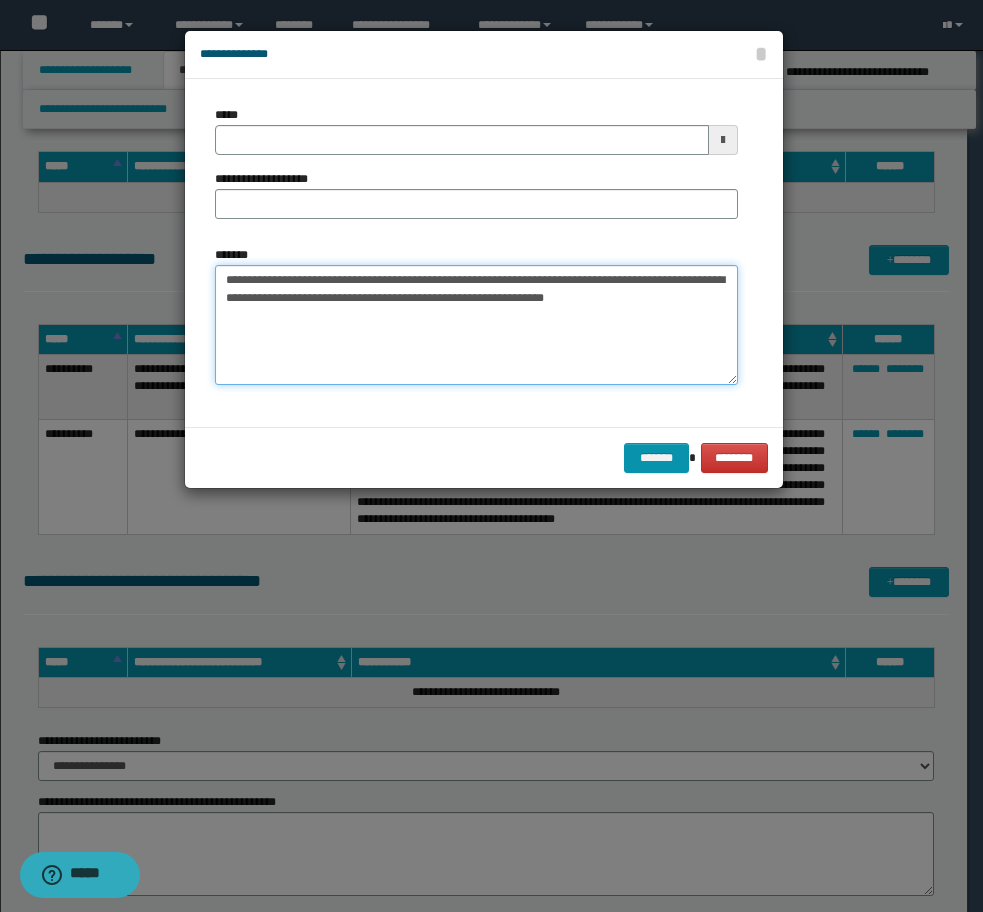 type on "**********" 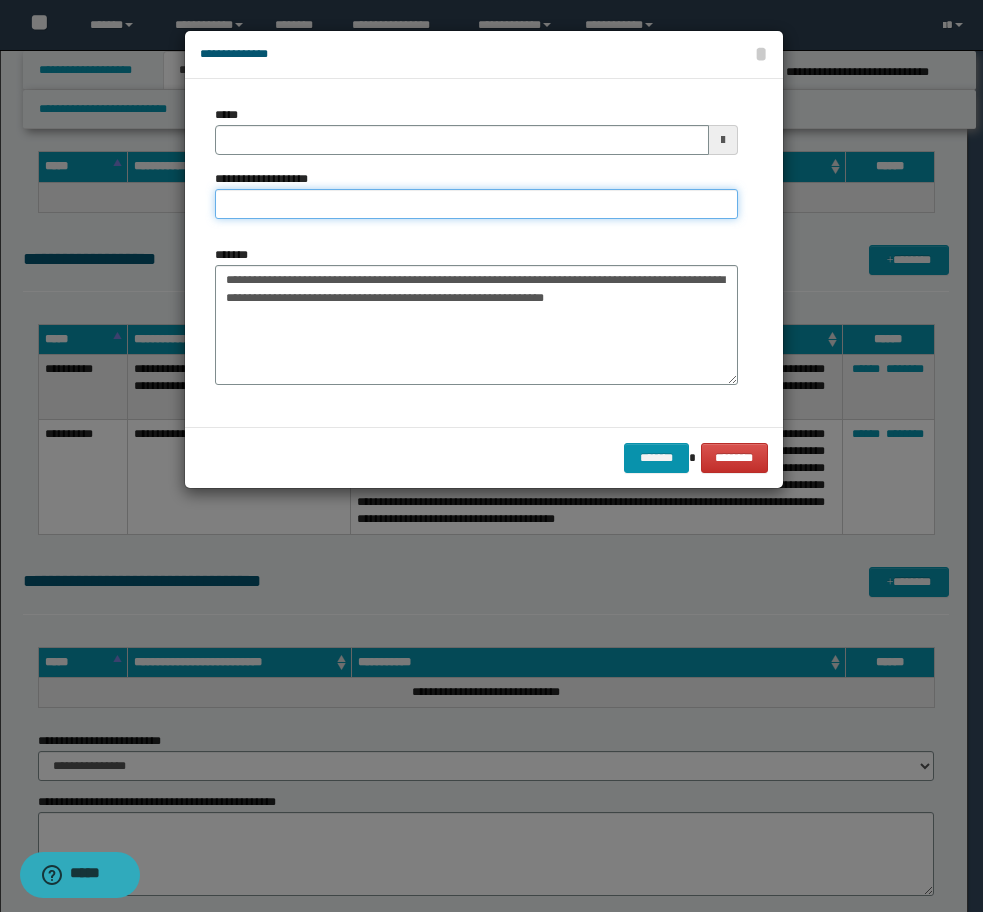 click on "**********" at bounding box center [476, 204] 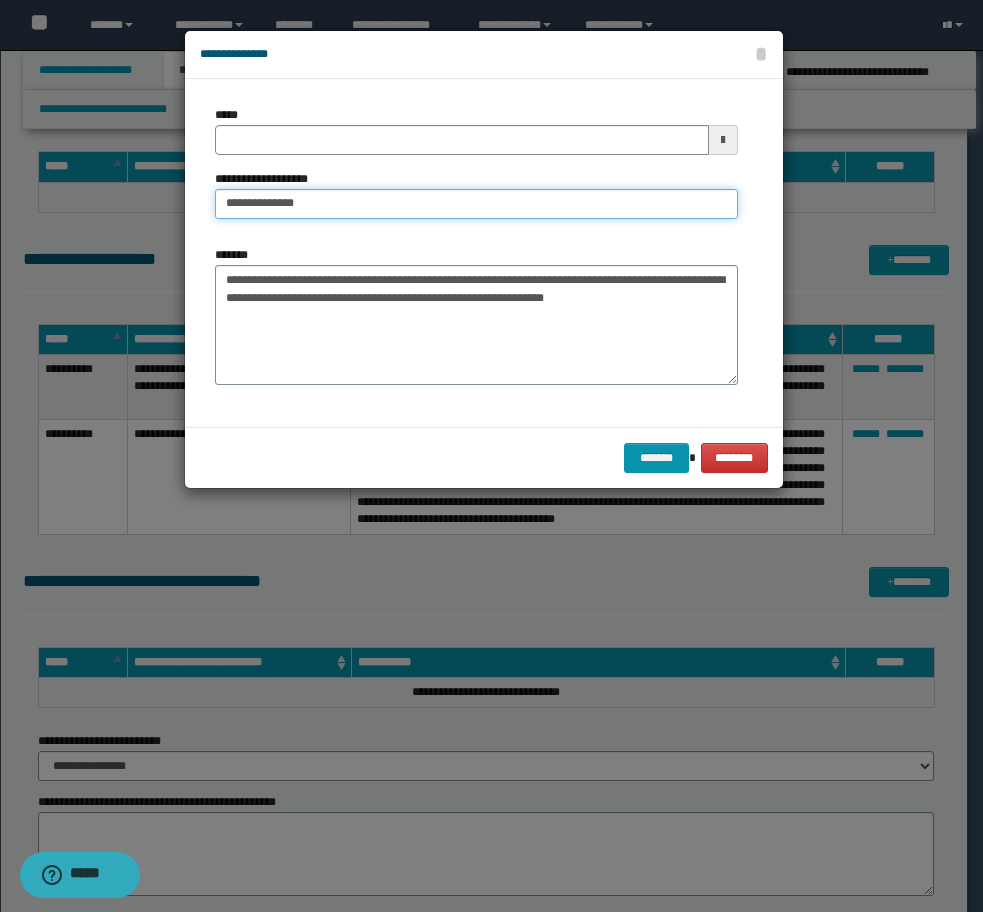 type on "**********" 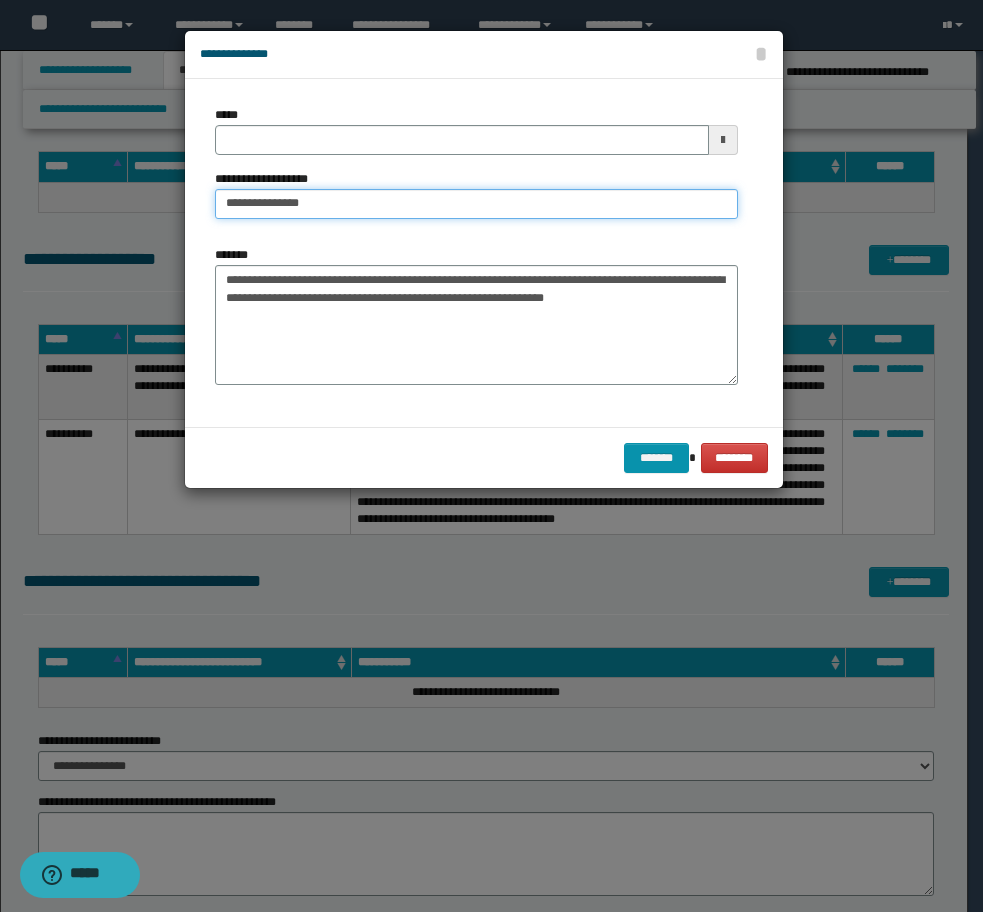 type 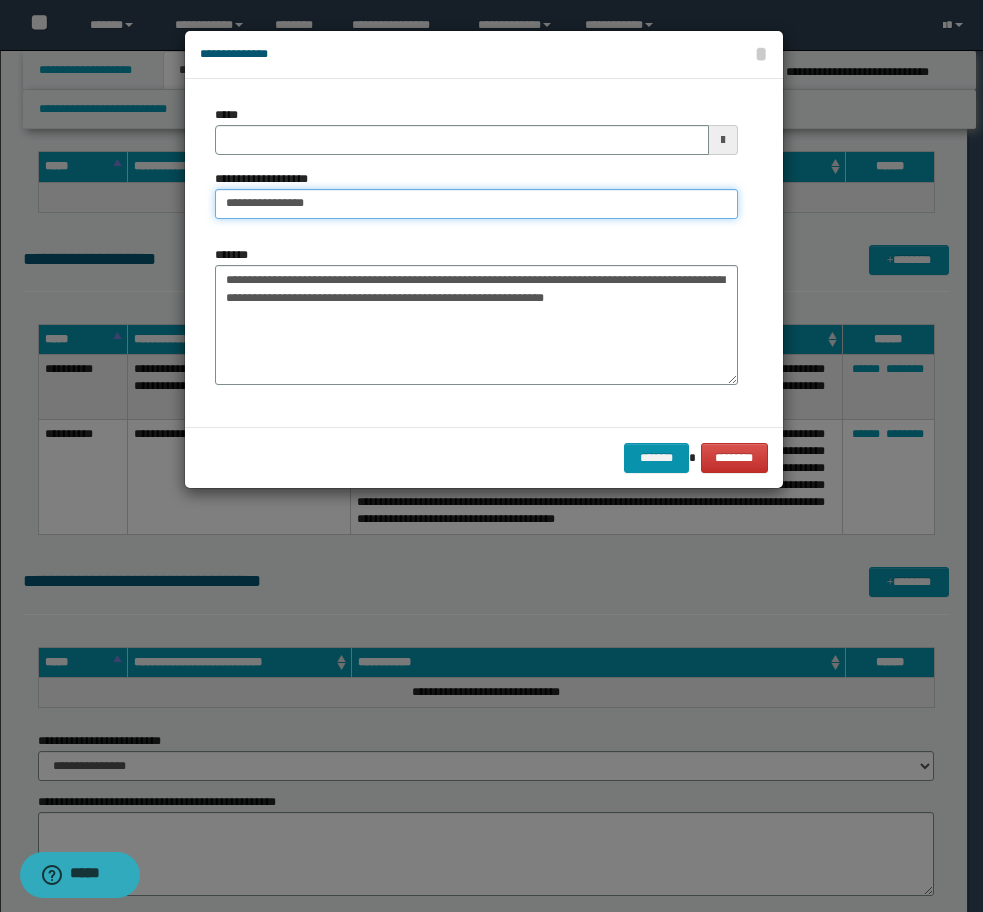 type 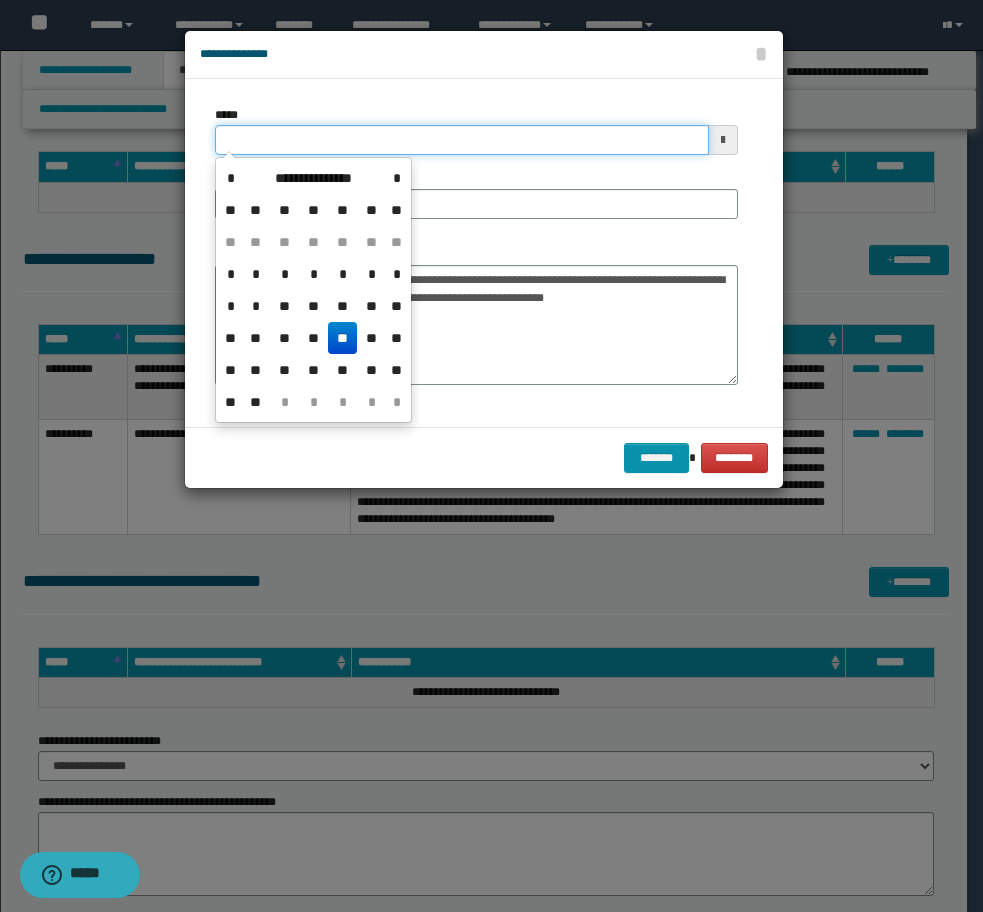 click on "*****" at bounding box center [462, 140] 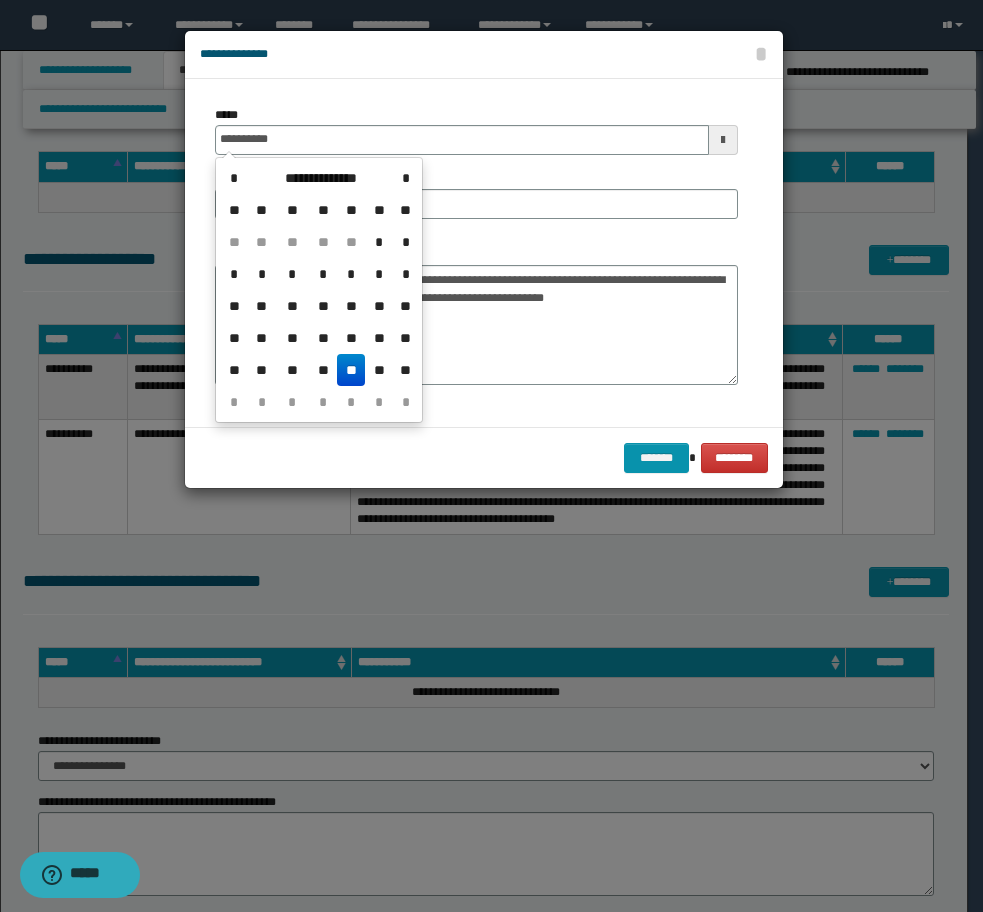 click on "**" at bounding box center (351, 370) 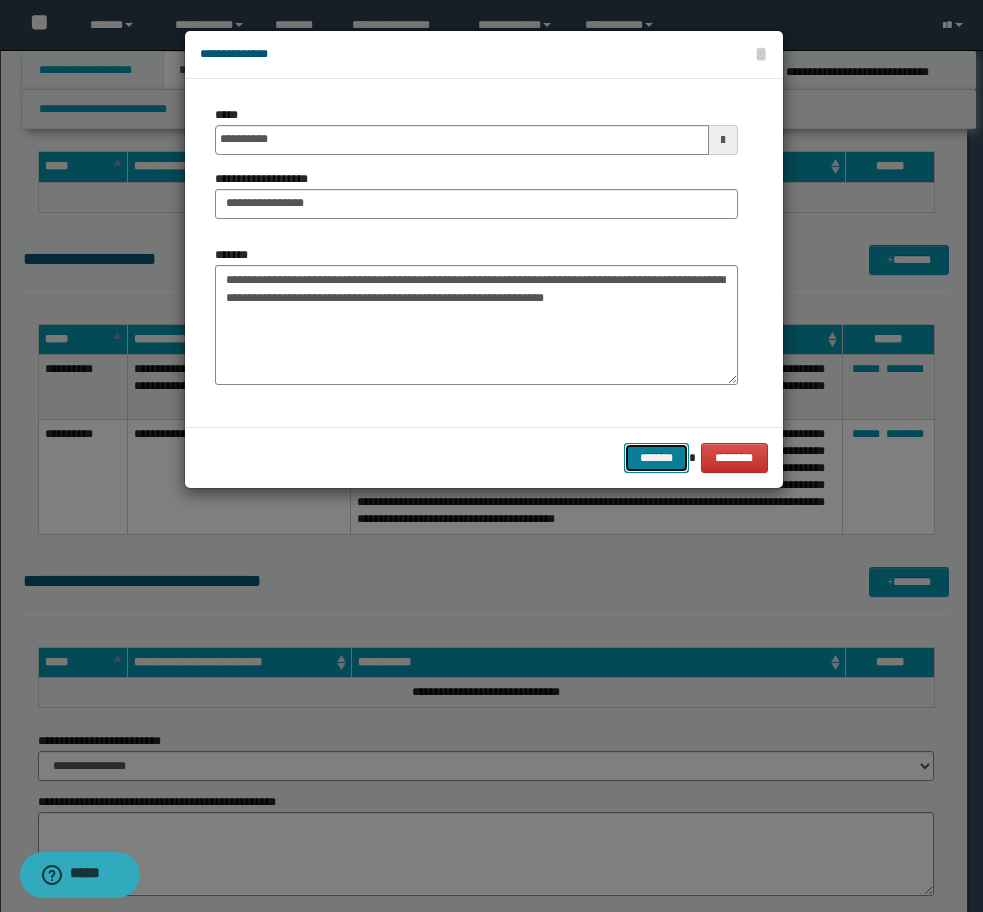 click on "*******" at bounding box center (656, 458) 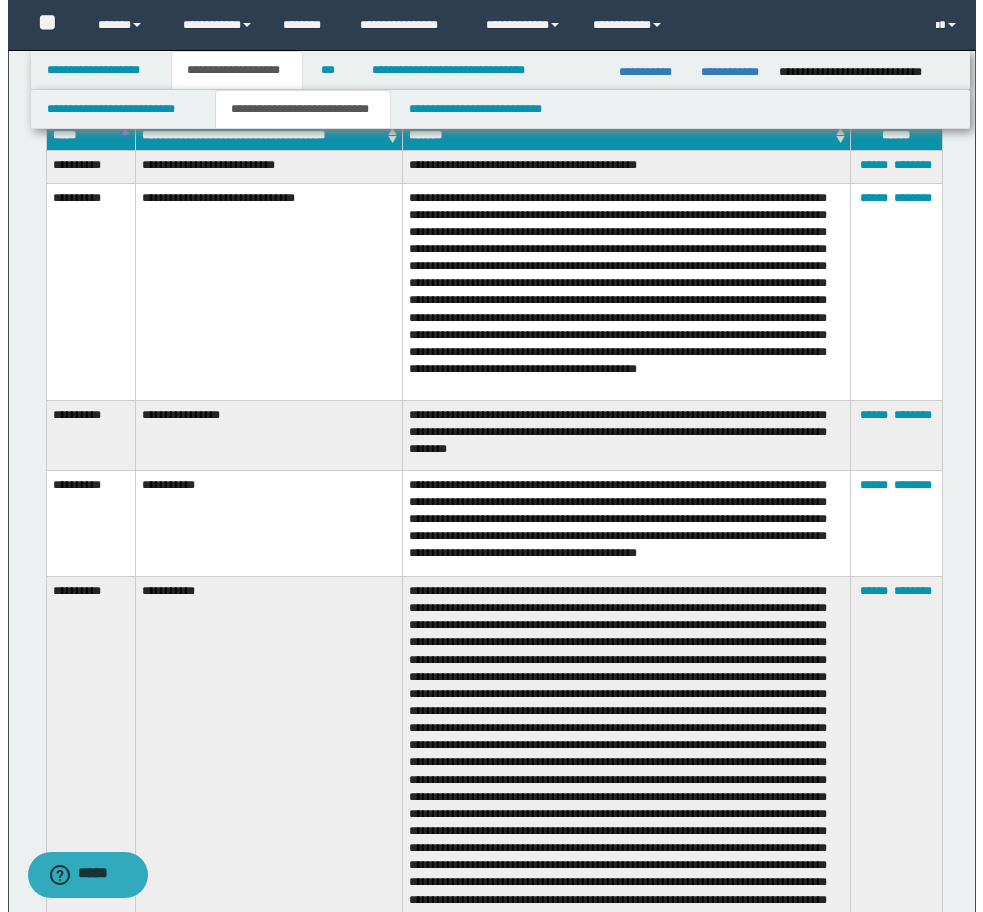scroll, scrollTop: 2494, scrollLeft: 0, axis: vertical 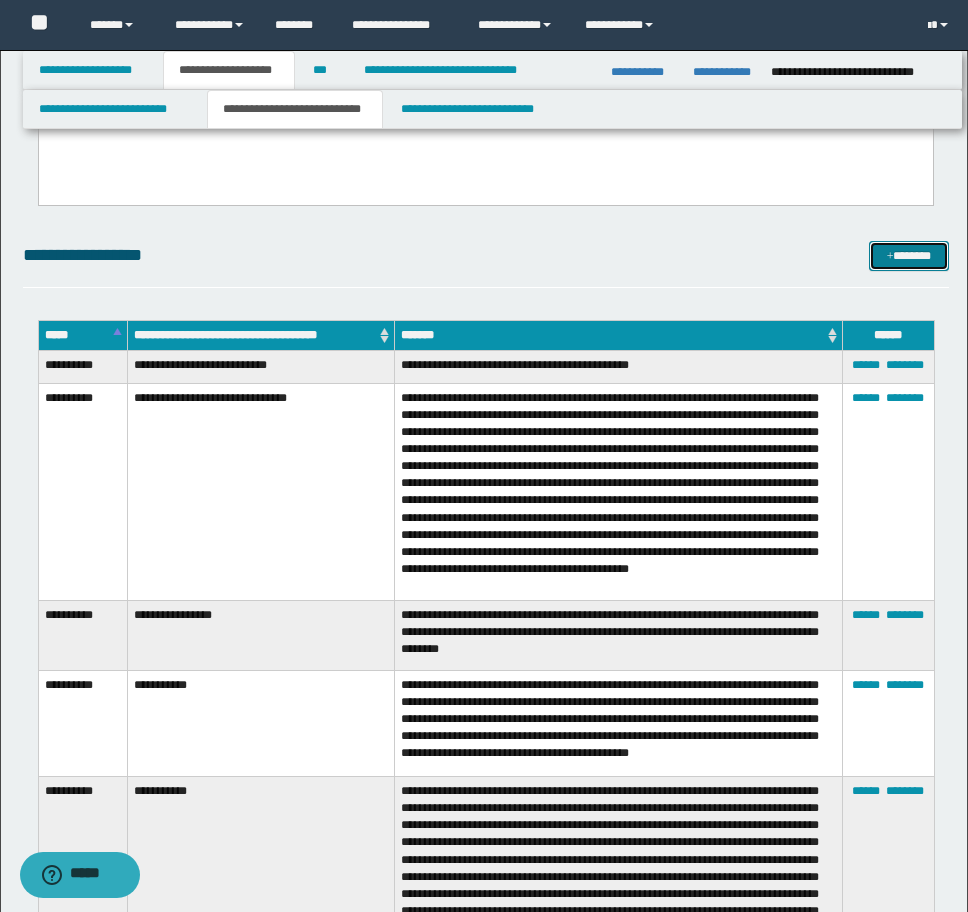 click on "*******" at bounding box center [909, 256] 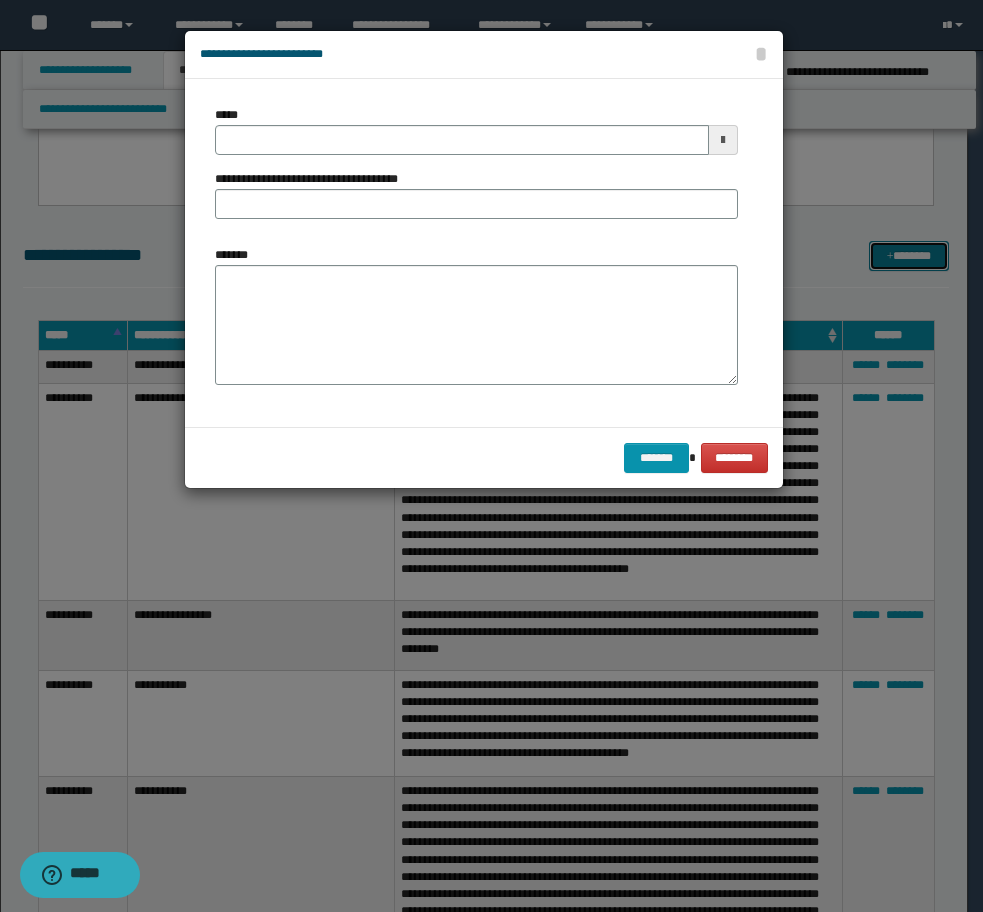scroll, scrollTop: 0, scrollLeft: 0, axis: both 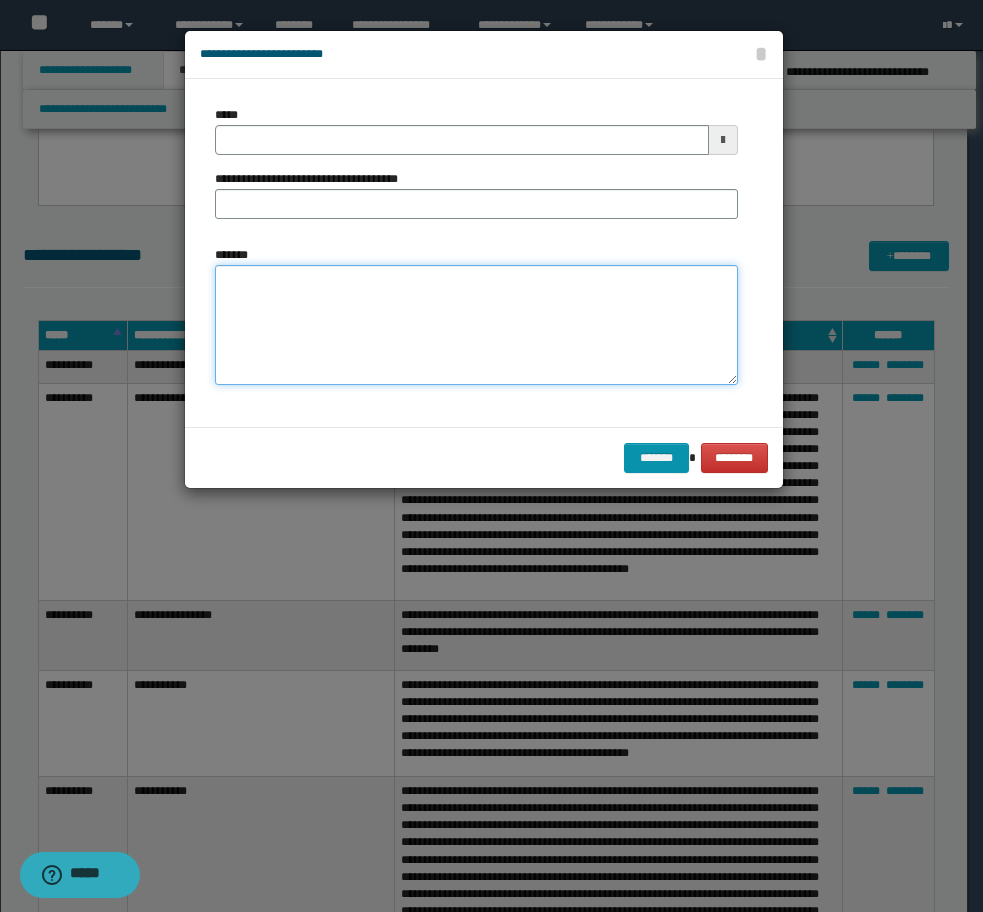 click on "*******" at bounding box center [476, 325] 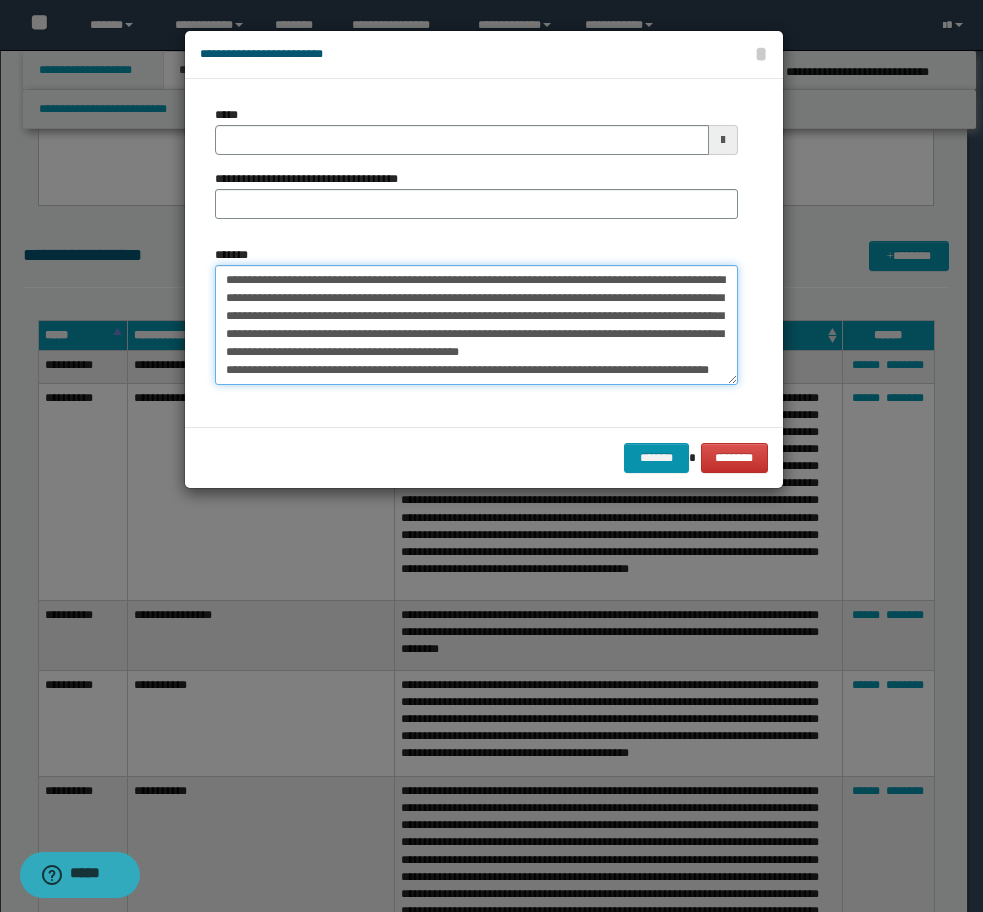 scroll, scrollTop: 100, scrollLeft: 0, axis: vertical 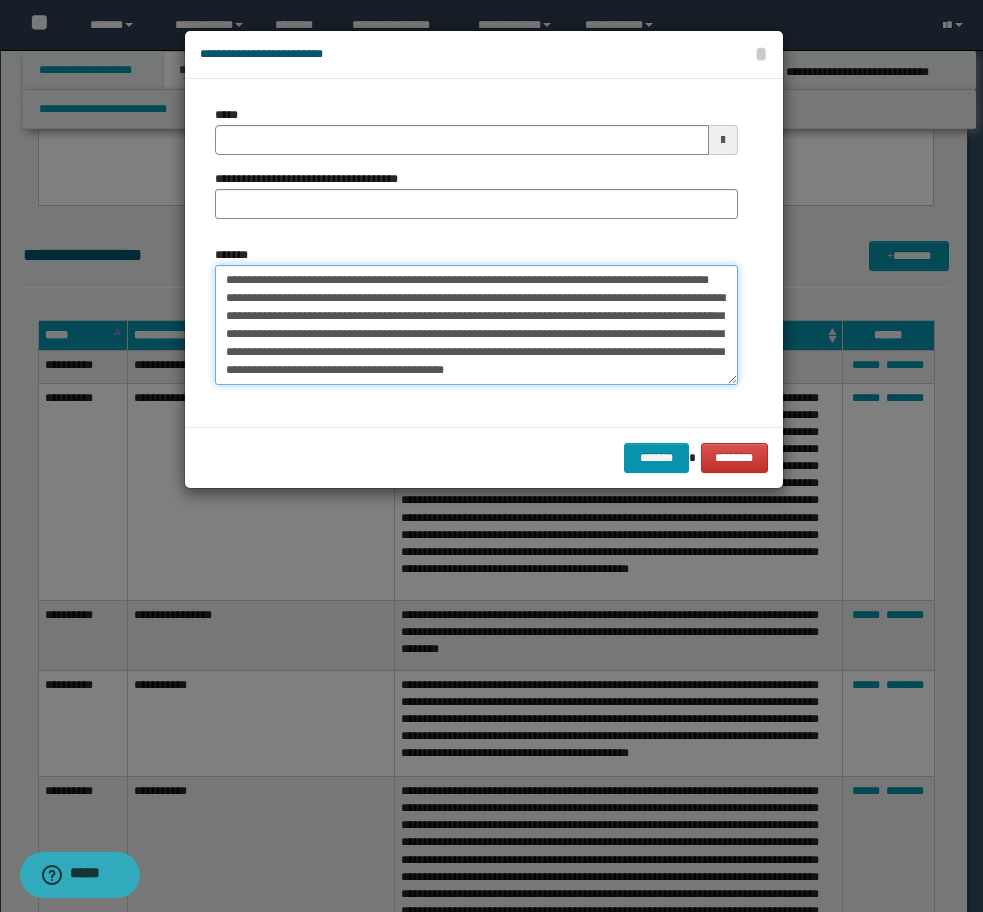 click on "**********" at bounding box center [476, 325] 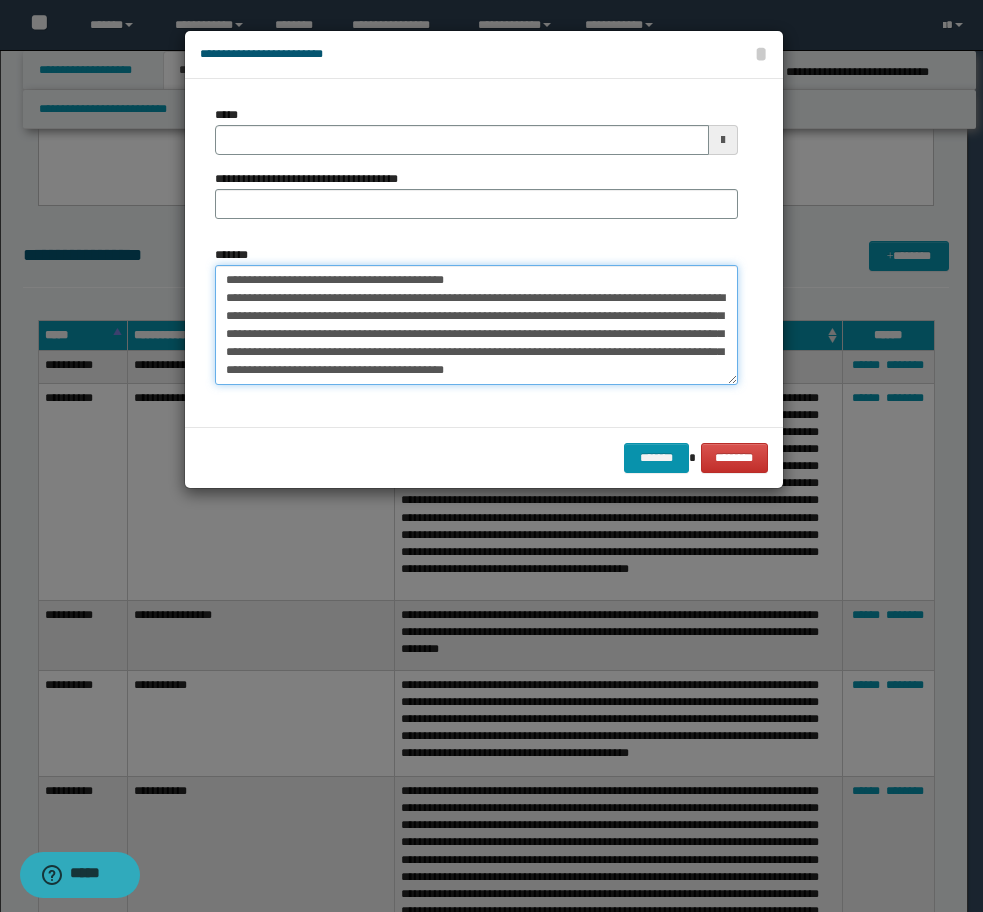 scroll, scrollTop: 82, scrollLeft: 0, axis: vertical 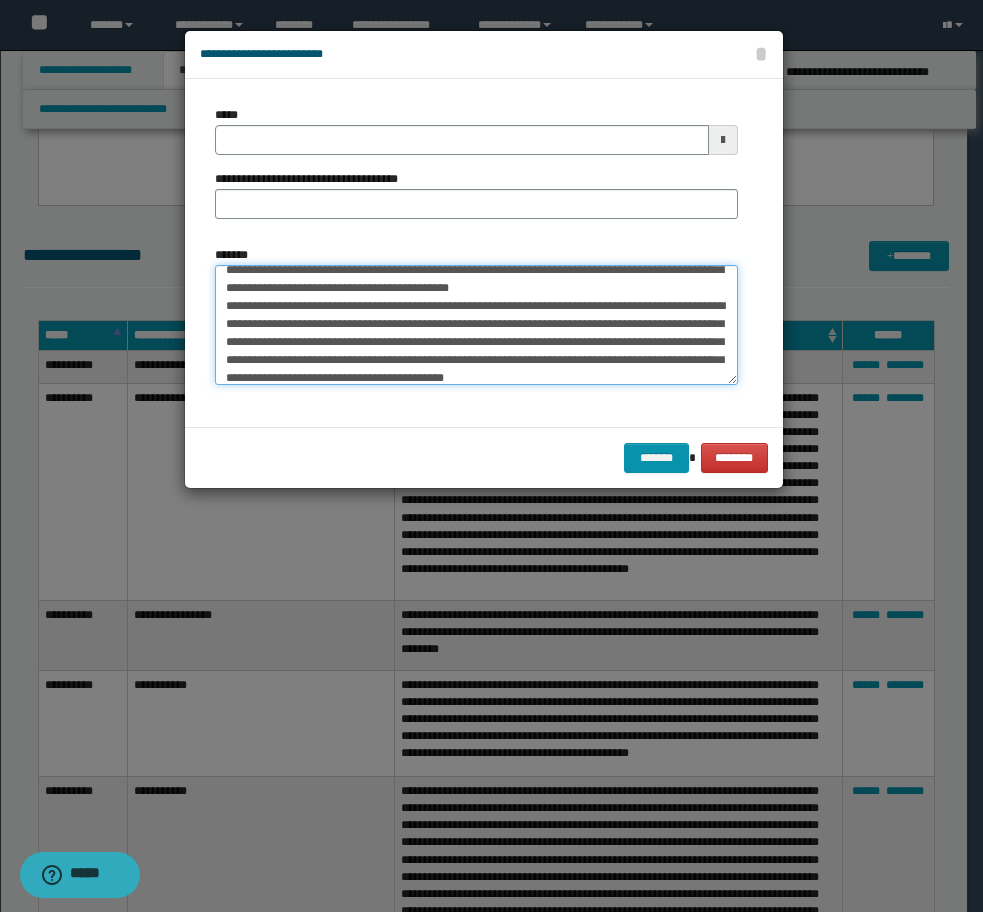 click on "**********" at bounding box center [476, 325] 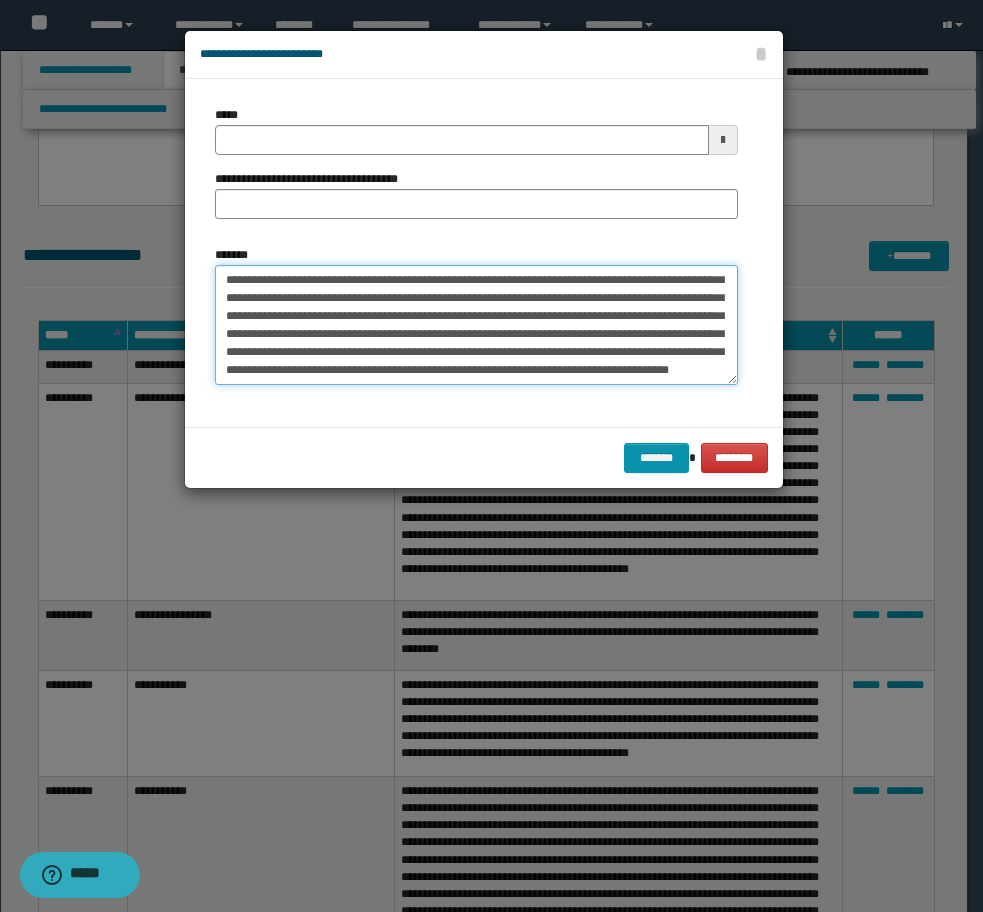 scroll, scrollTop: 64, scrollLeft: 0, axis: vertical 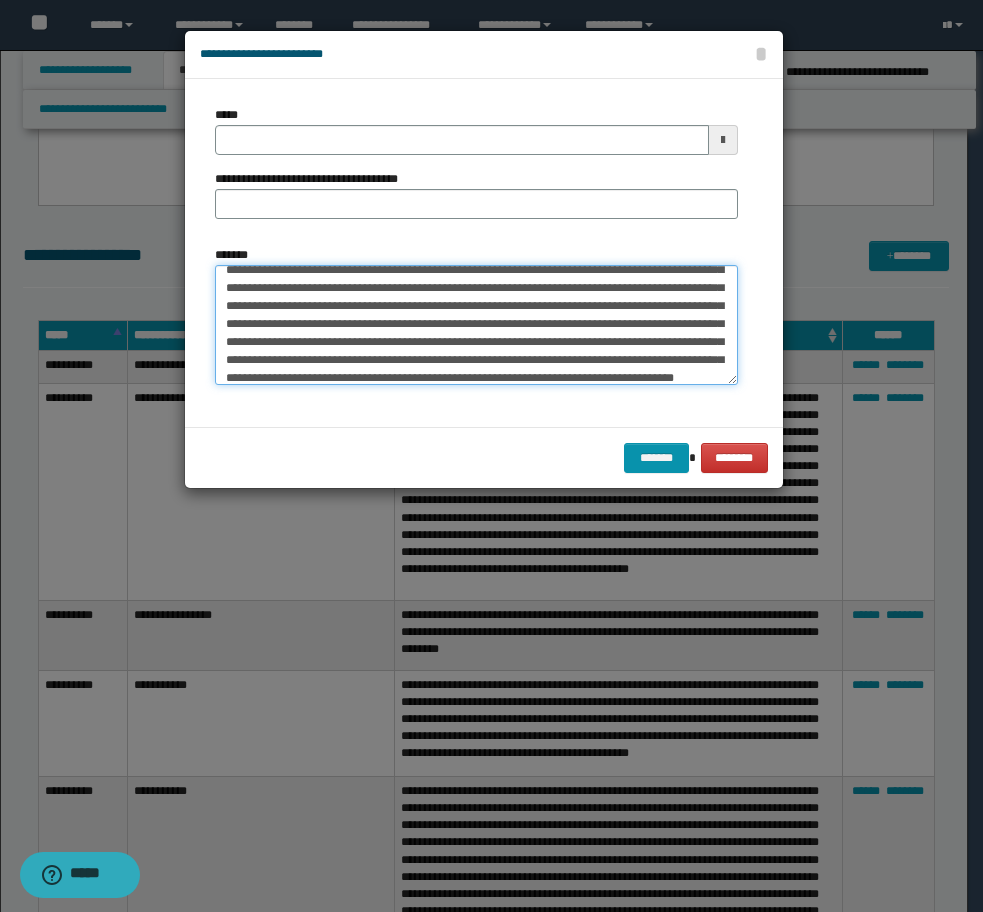 click on "**********" at bounding box center (476, 325) 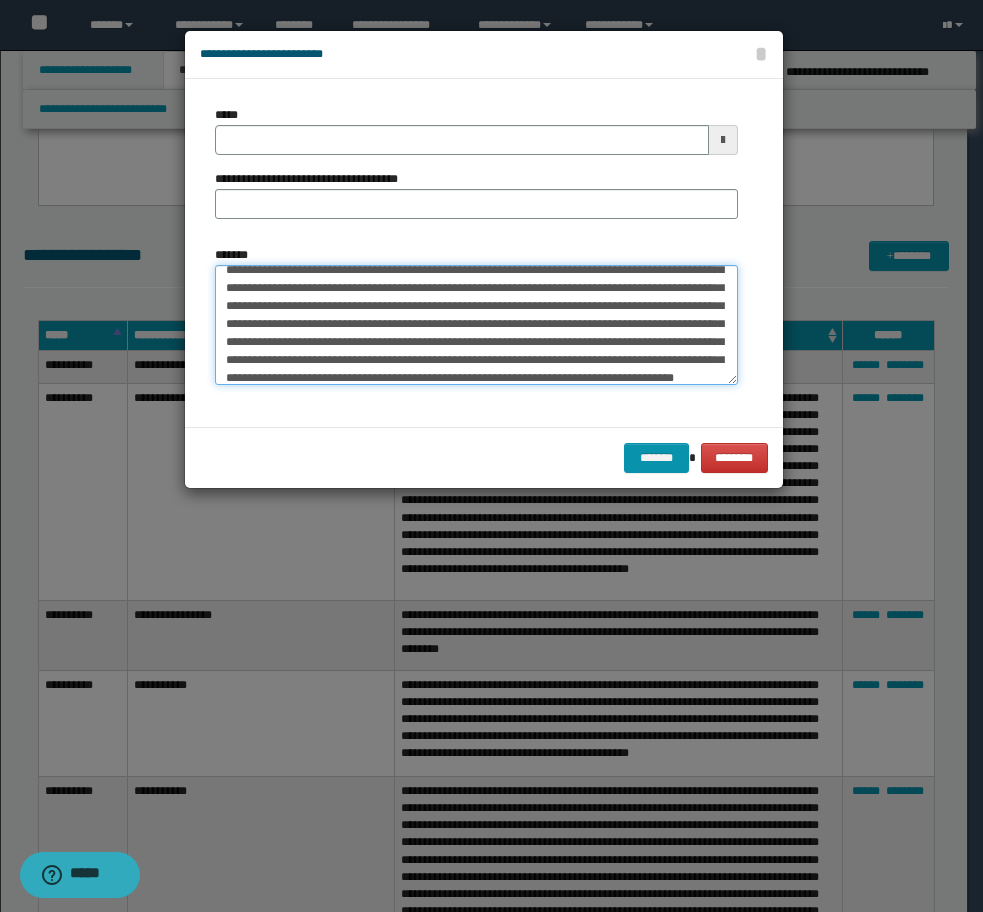 type on "**********" 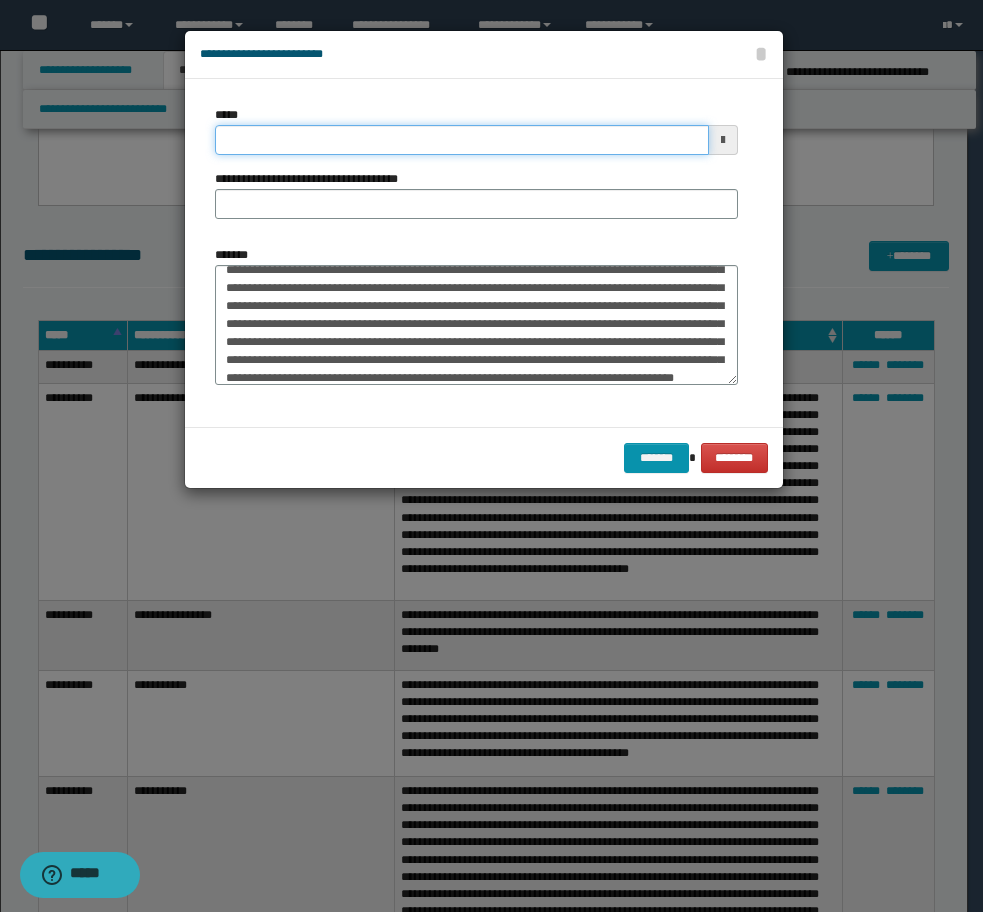click on "*****" at bounding box center (462, 140) 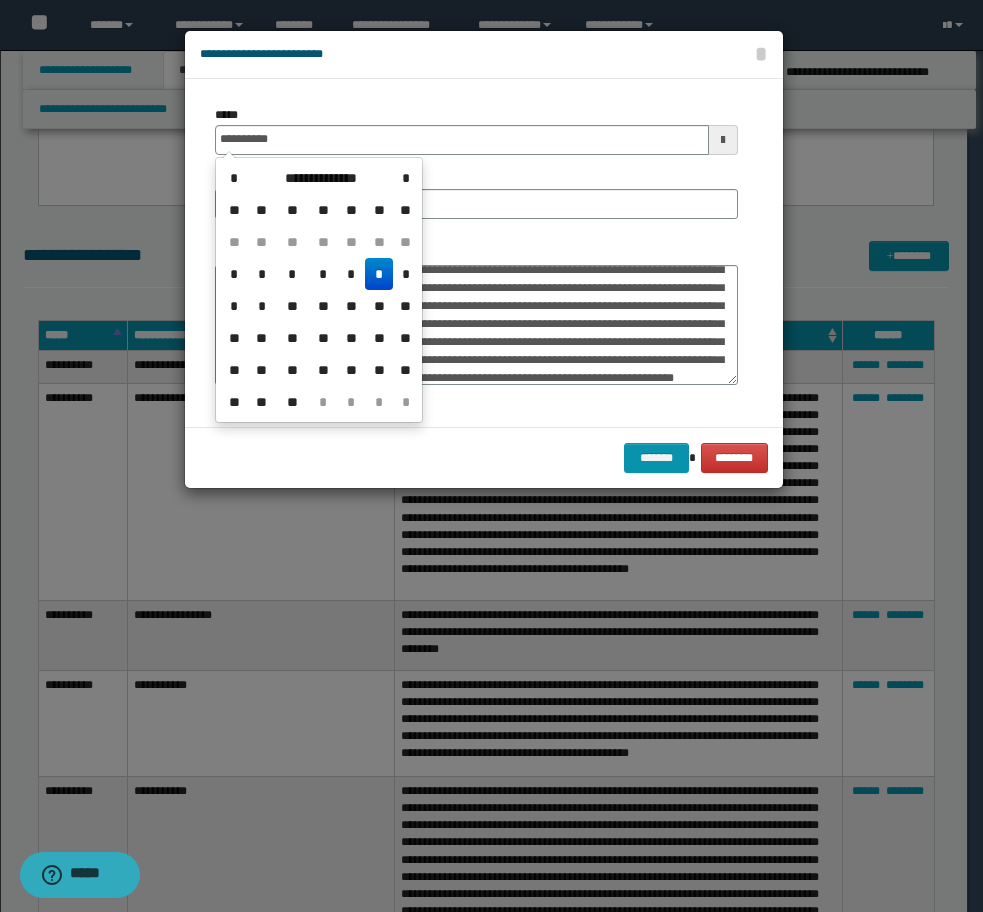 click on "*" at bounding box center (379, 274) 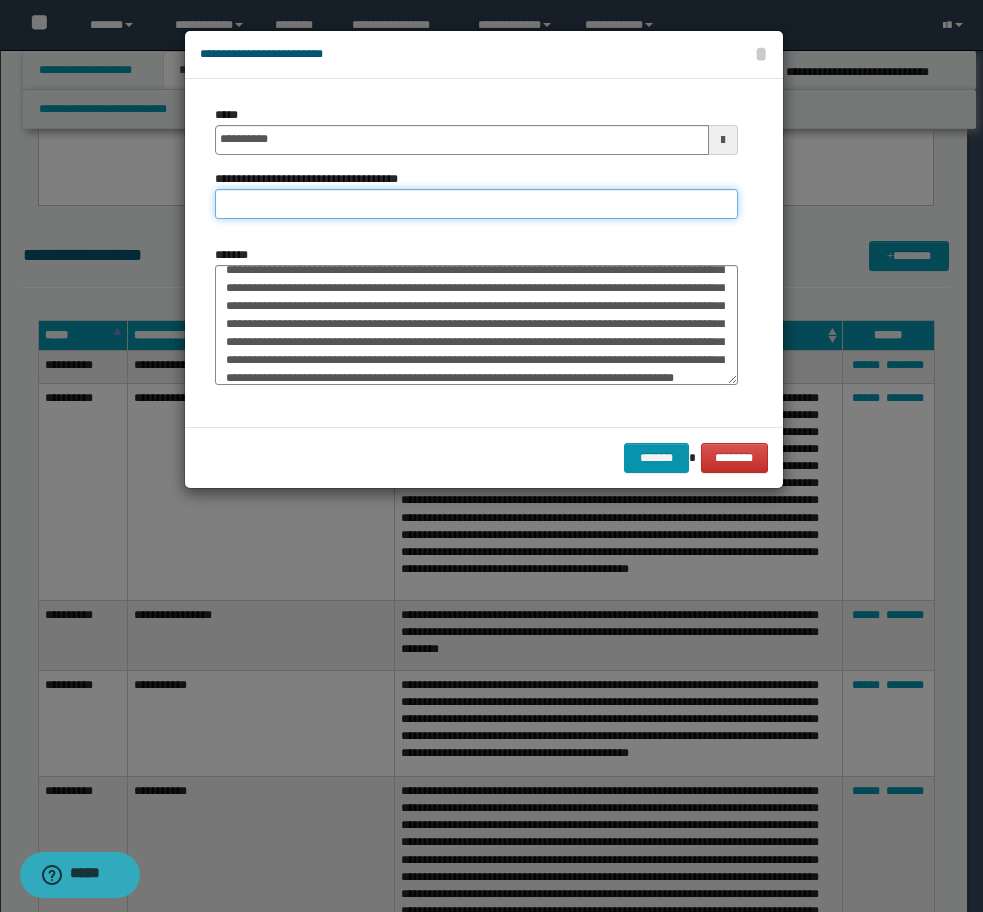 click on "**********" at bounding box center (476, 204) 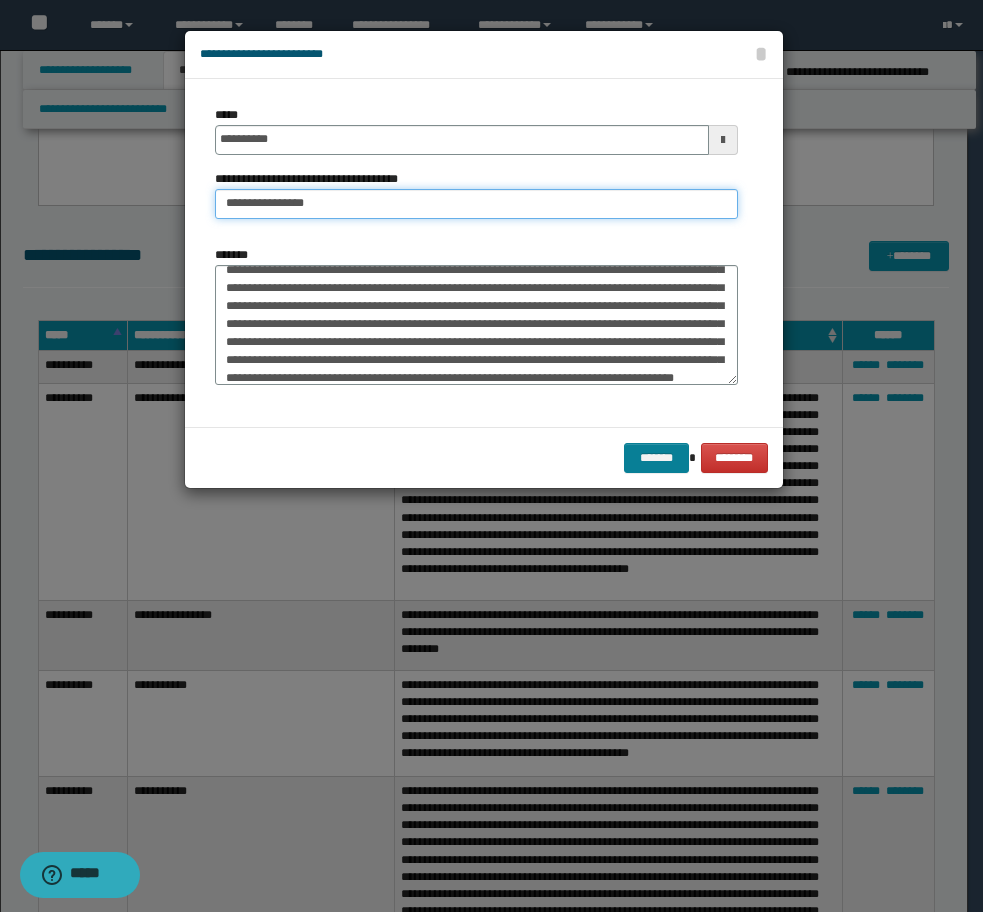 type on "**********" 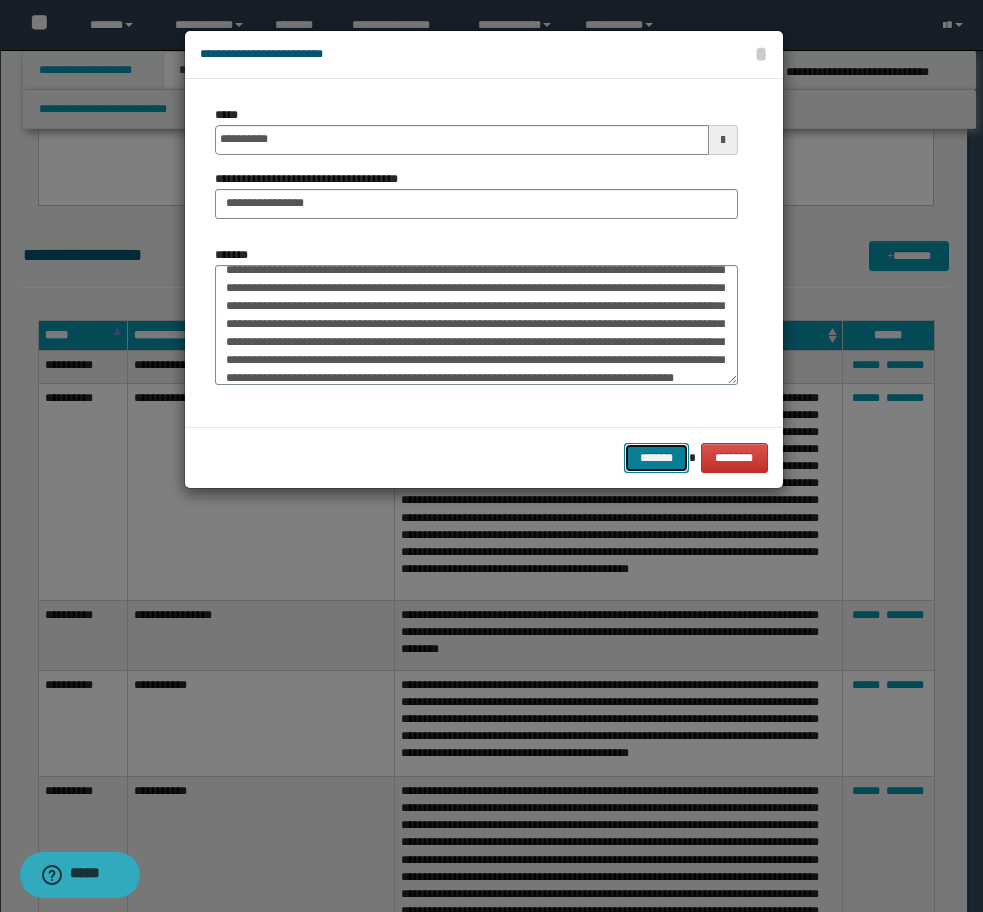 click on "*******" at bounding box center [656, 458] 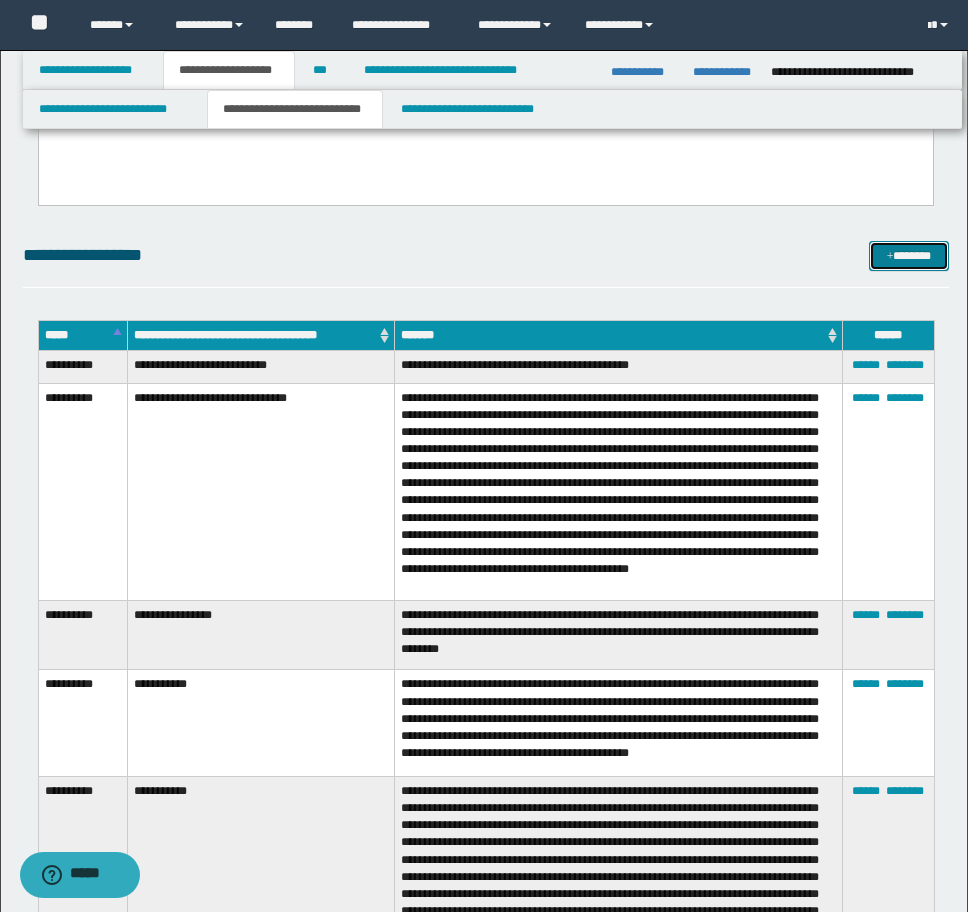 click on "*******" at bounding box center (909, 256) 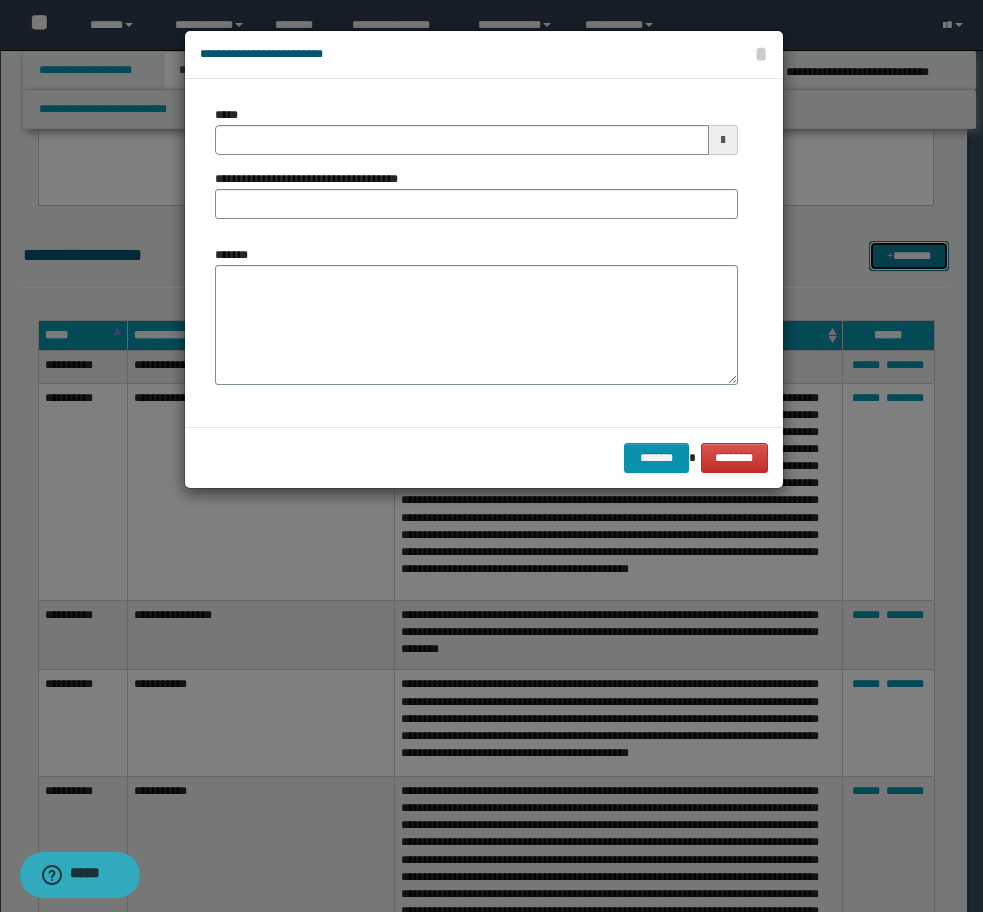 scroll, scrollTop: 0, scrollLeft: 0, axis: both 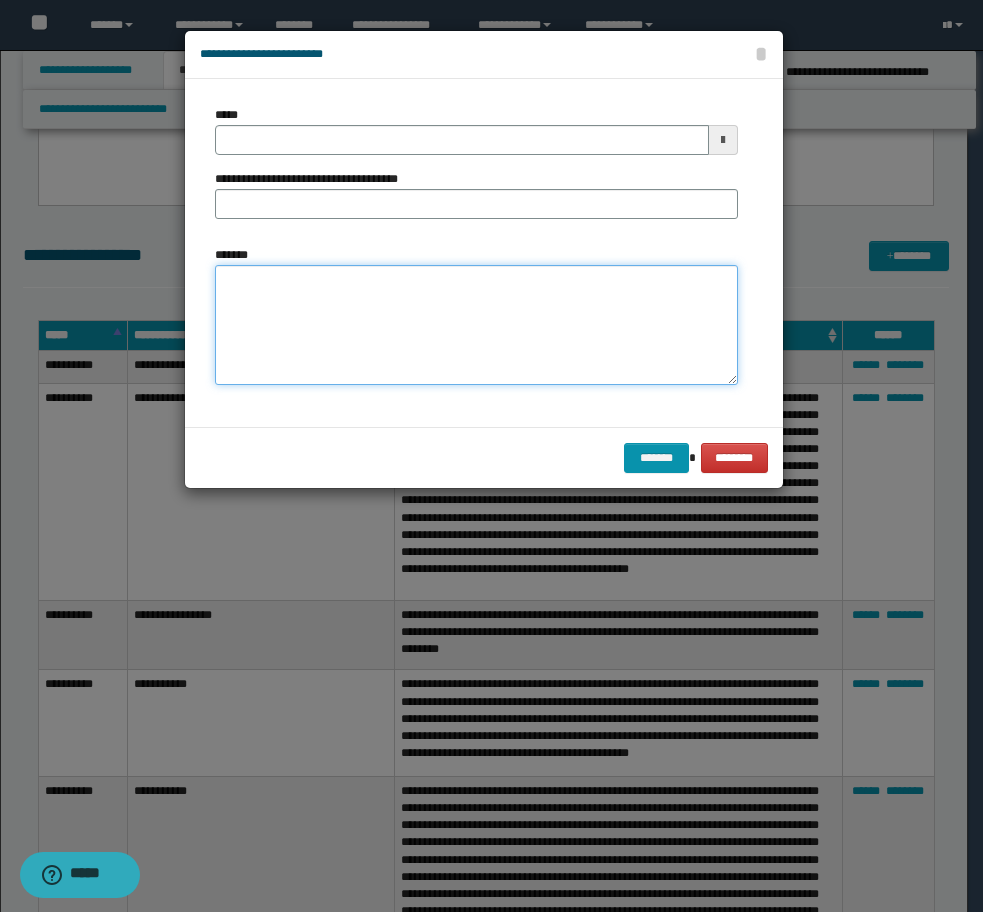click on "*******" at bounding box center (476, 325) 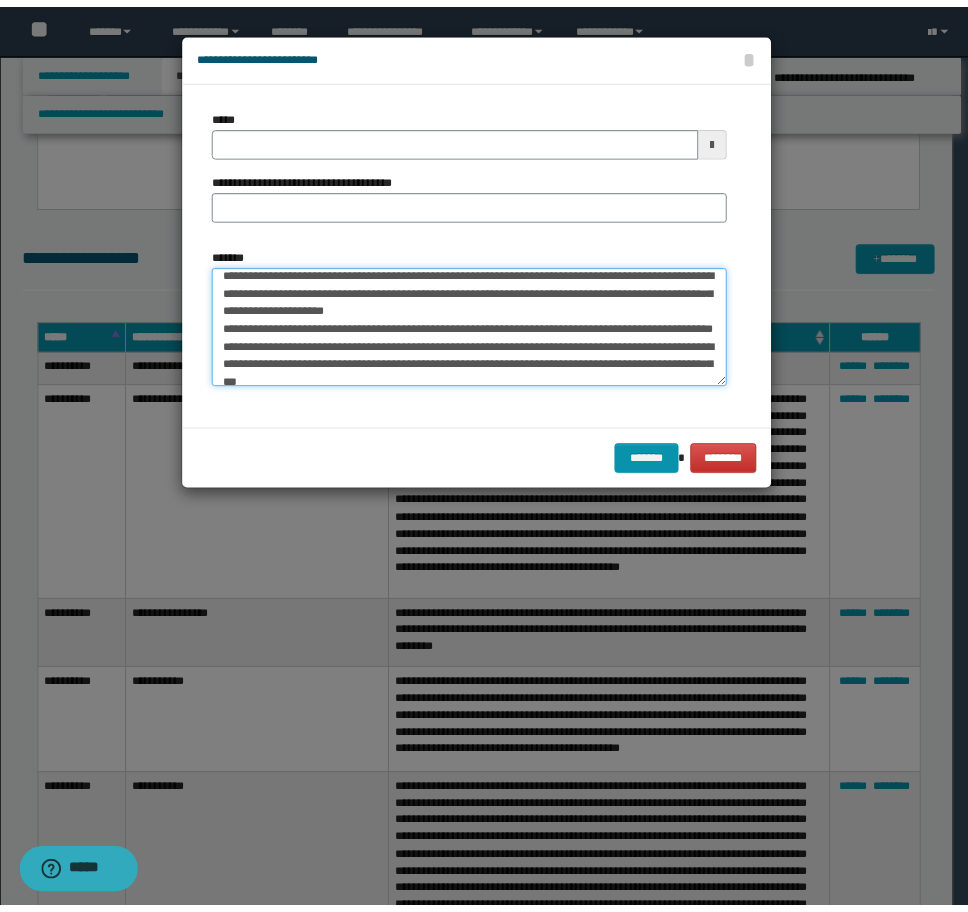 scroll, scrollTop: 0, scrollLeft: 0, axis: both 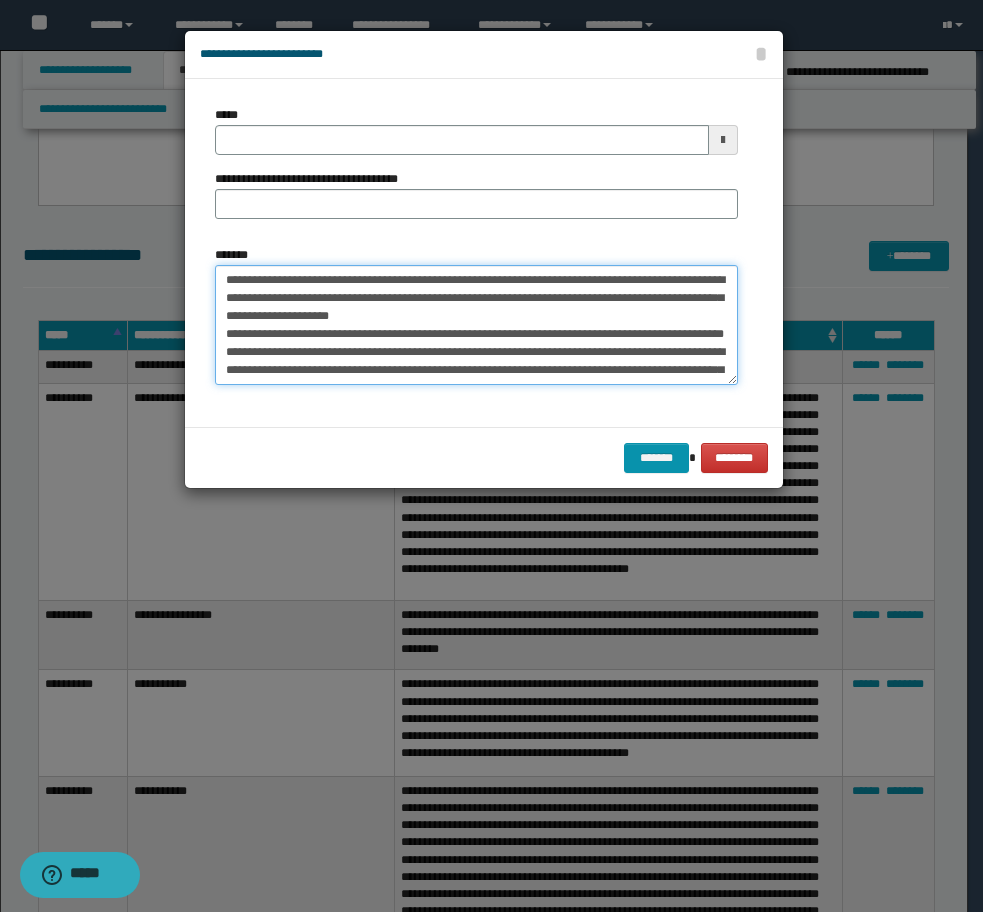 drag, startPoint x: 493, startPoint y: 311, endPoint x: 406, endPoint y: 313, distance: 87.02299 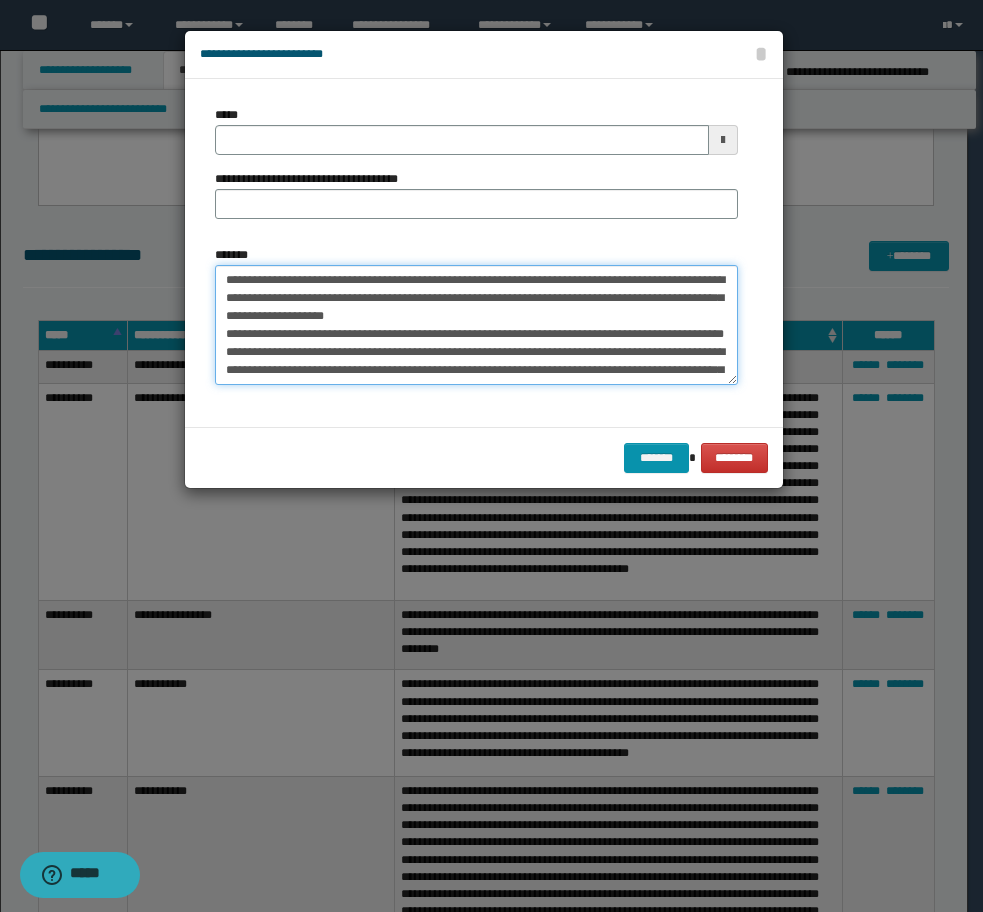 click on "**********" at bounding box center (476, 325) 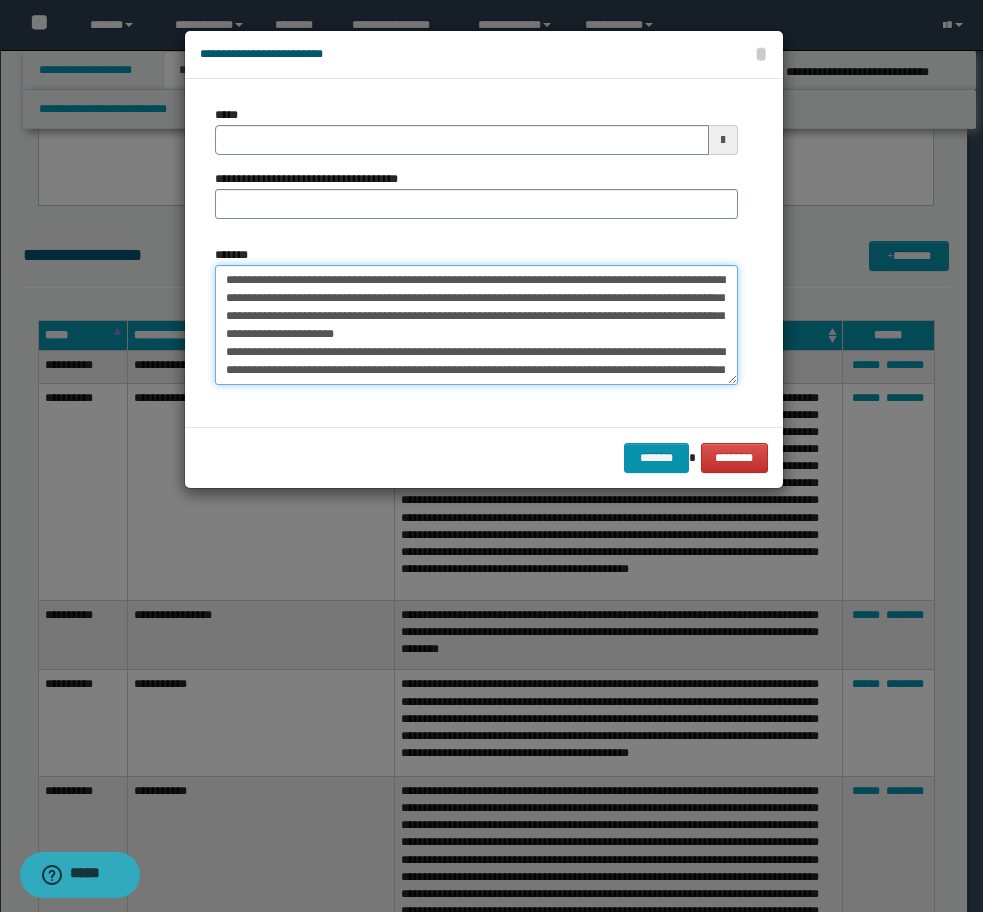 click on "**********" at bounding box center (476, 325) 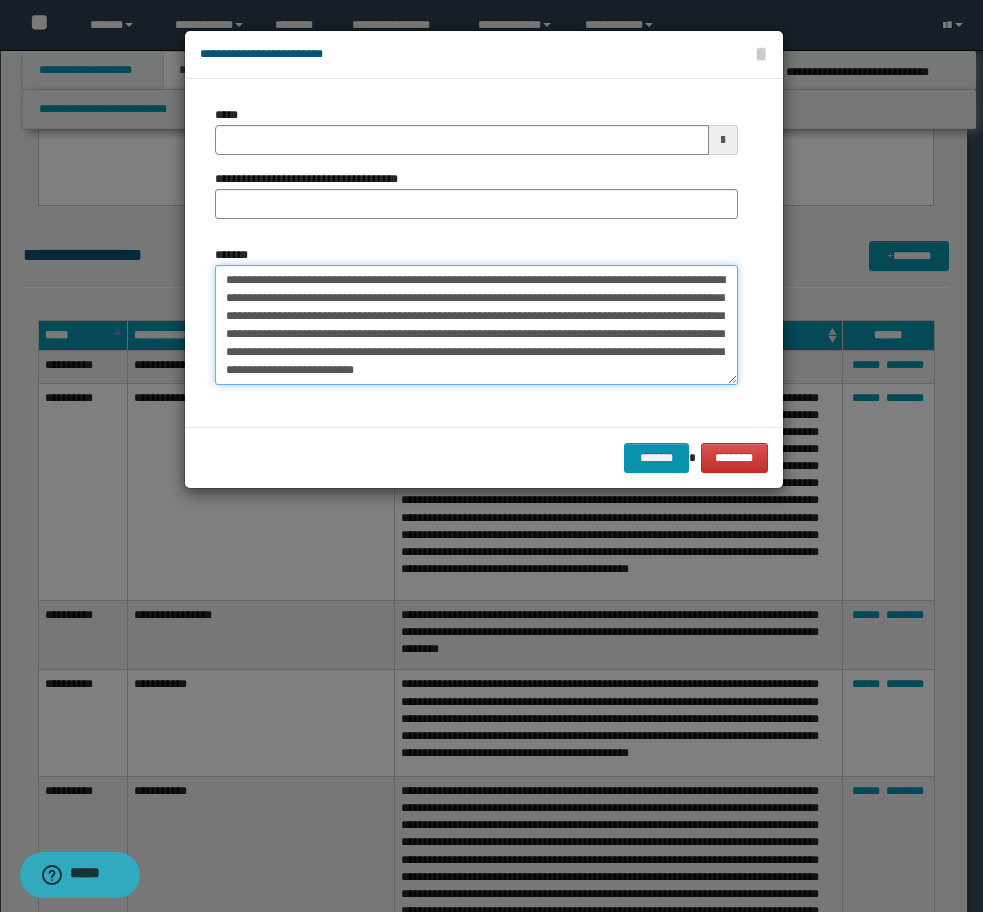 click on "**********" at bounding box center (476, 325) 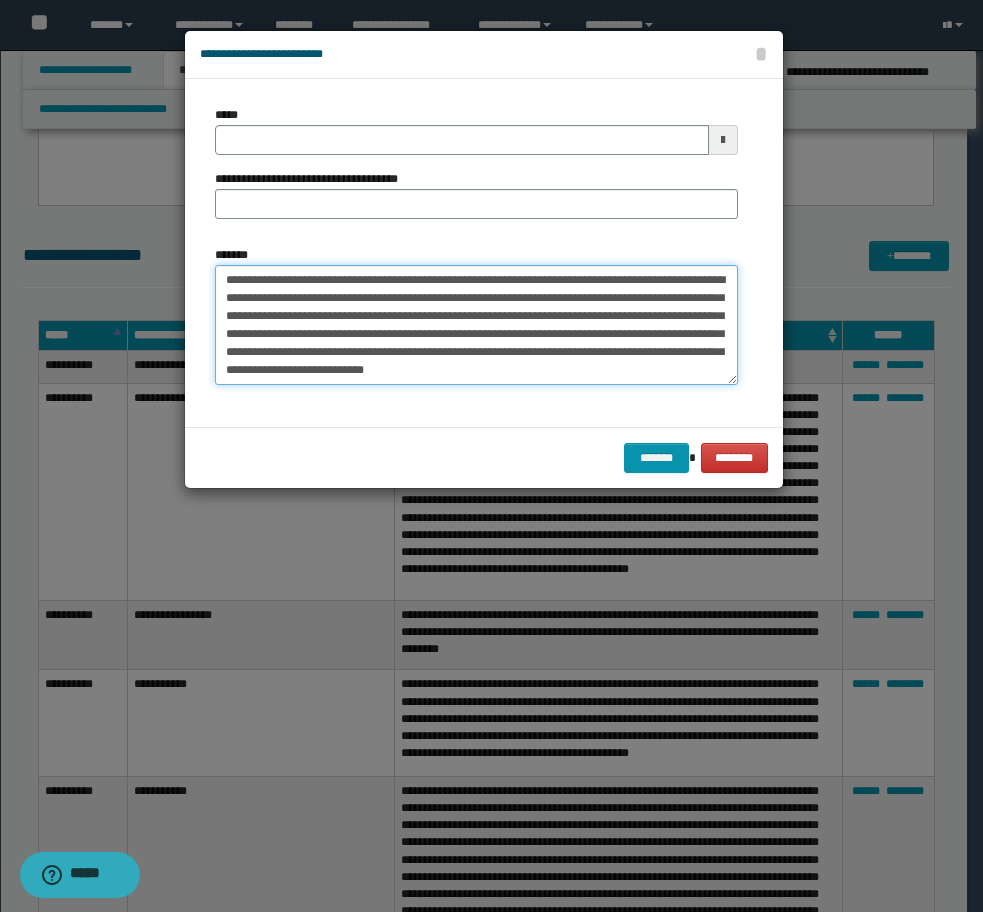 click on "**********" at bounding box center (476, 325) 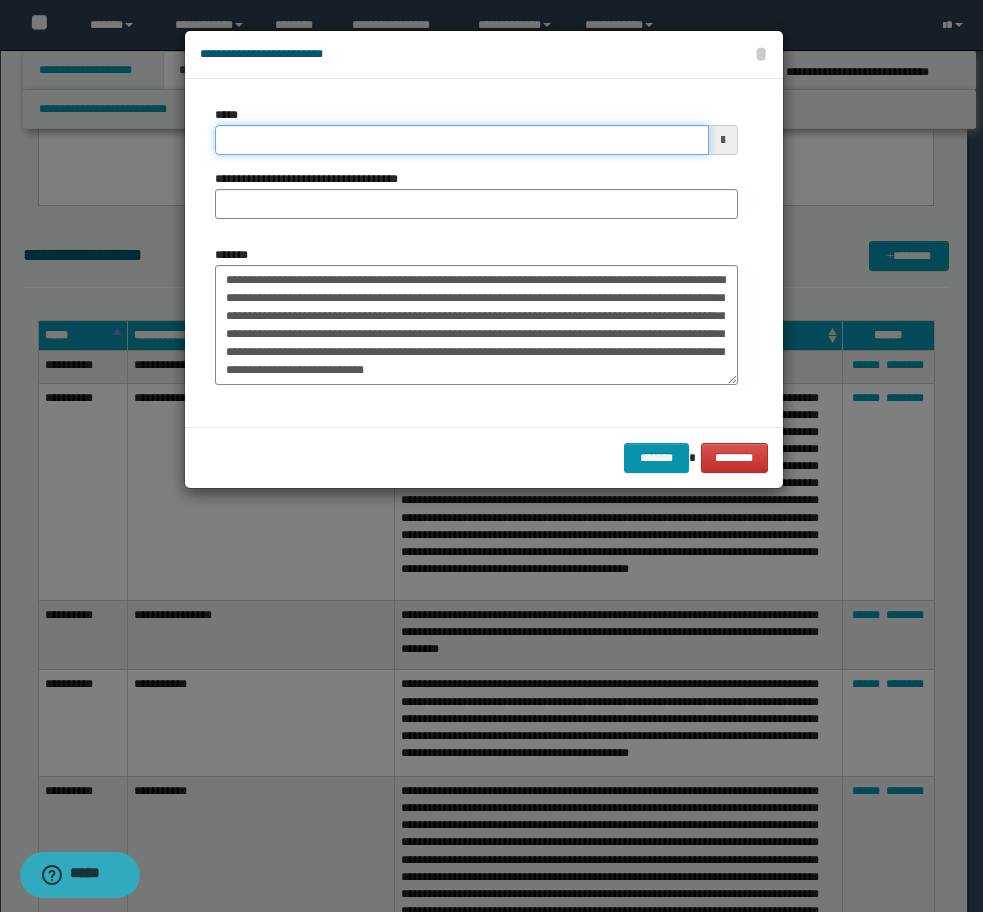 click on "*****" at bounding box center (462, 140) 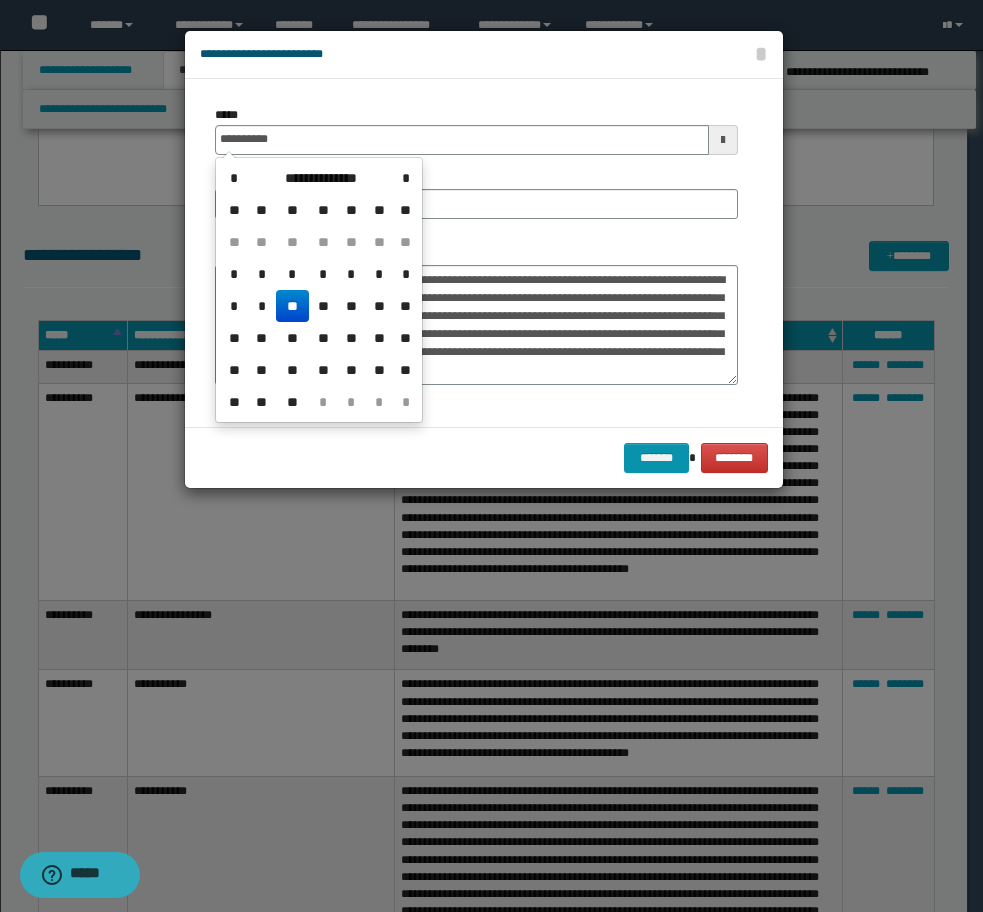 click on "**" at bounding box center (292, 306) 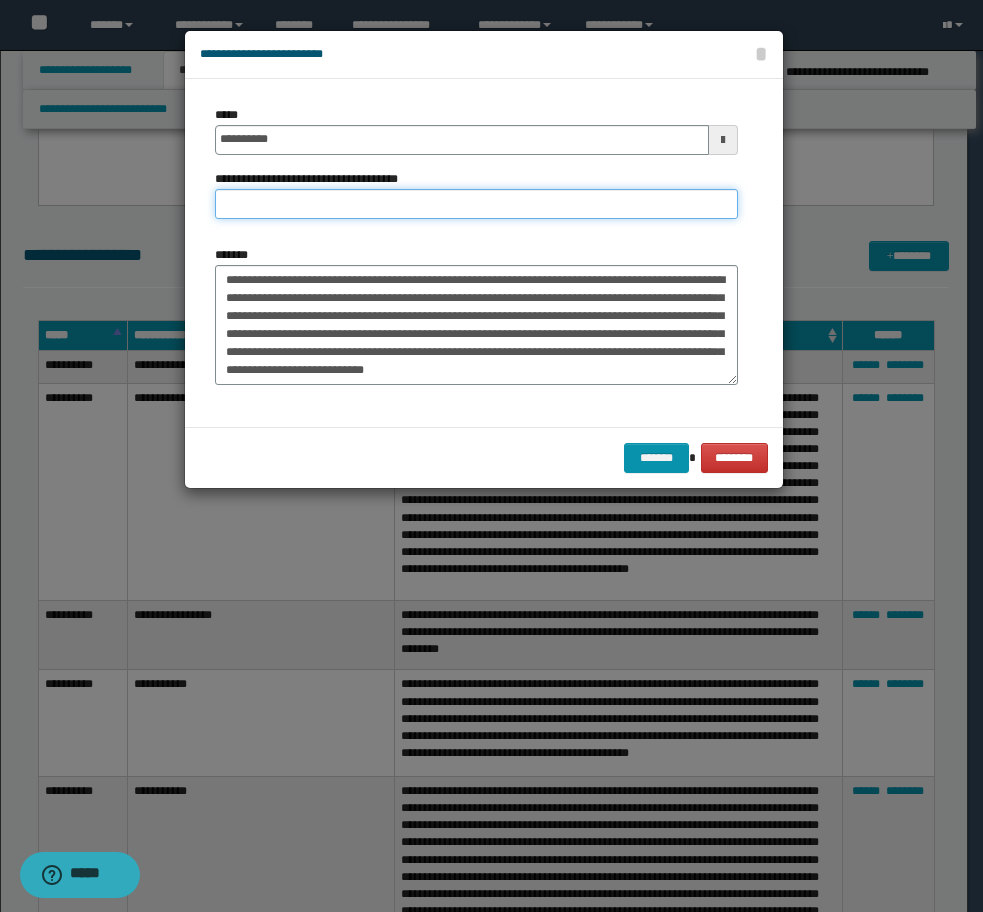 click on "**********" at bounding box center (476, 204) 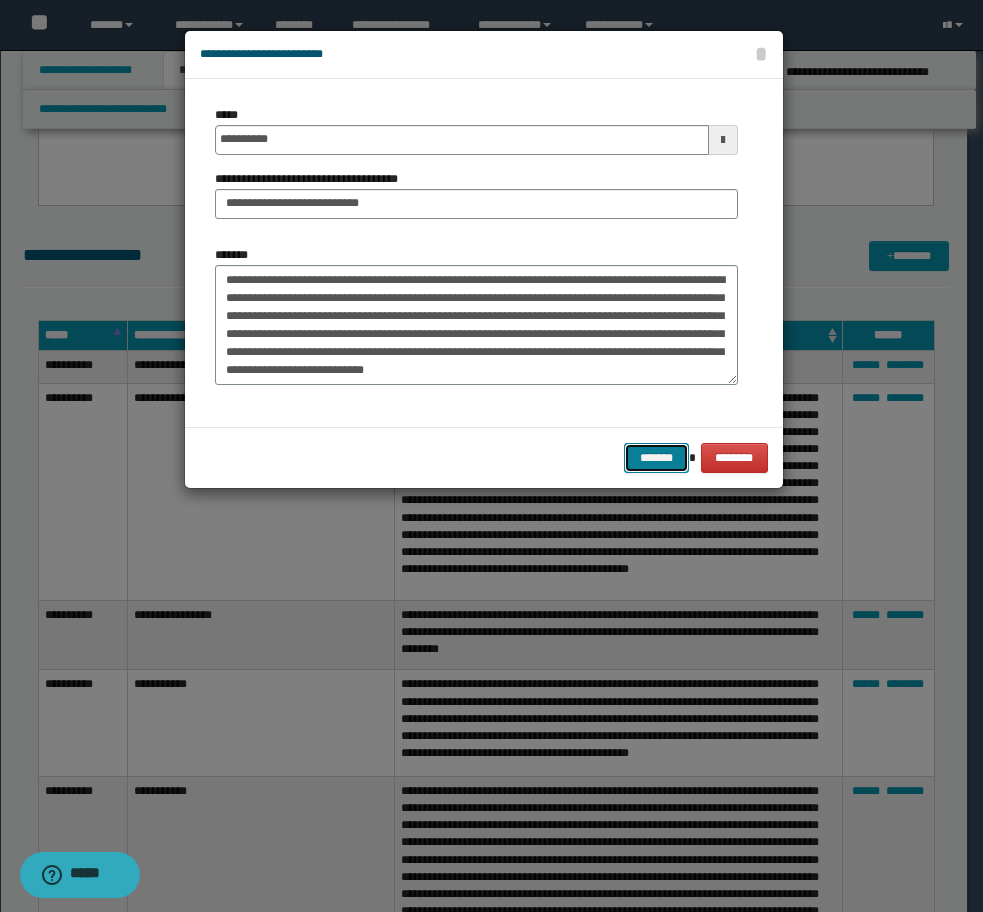 click on "*******" at bounding box center [656, 458] 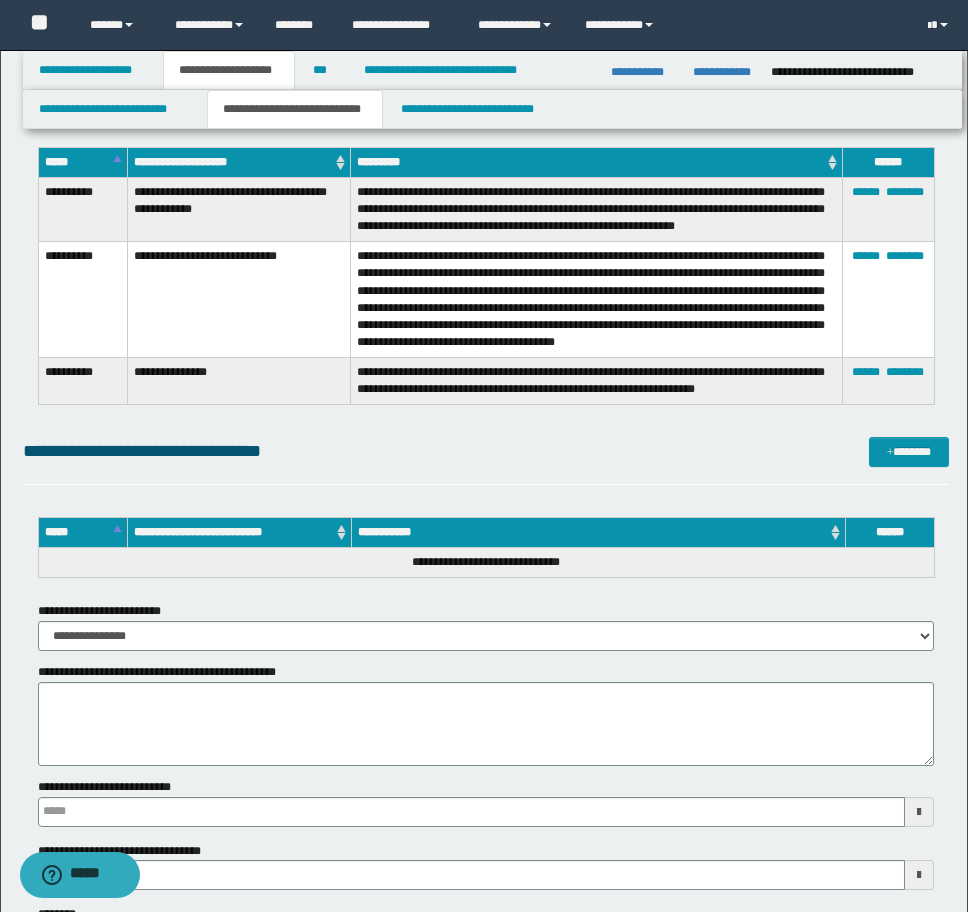 scroll, scrollTop: 4294, scrollLeft: 0, axis: vertical 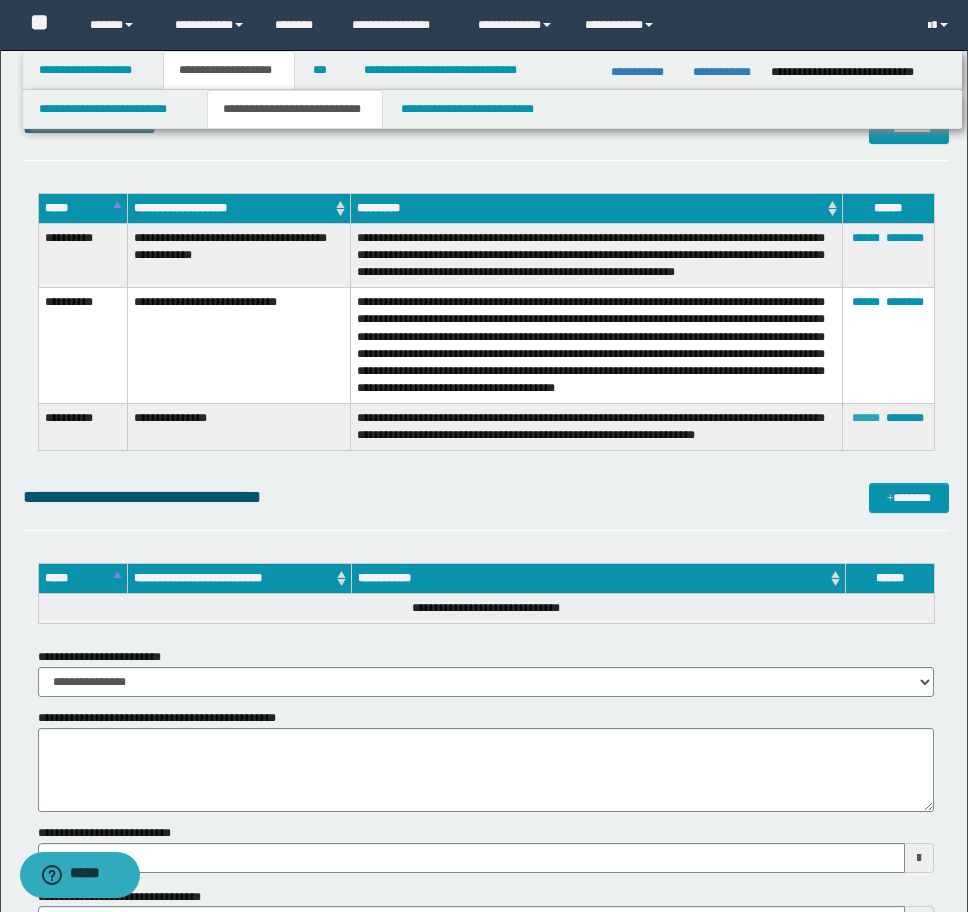 click on "******" at bounding box center [866, 418] 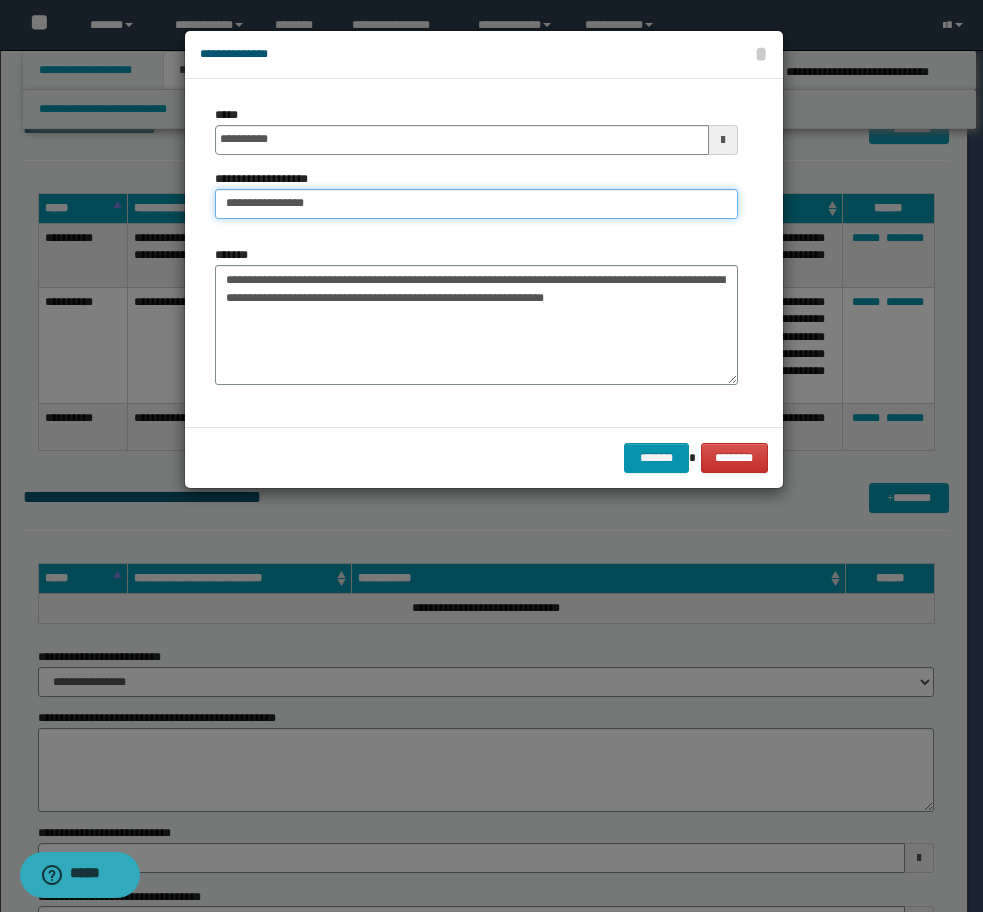 click on "**********" at bounding box center [476, 204] 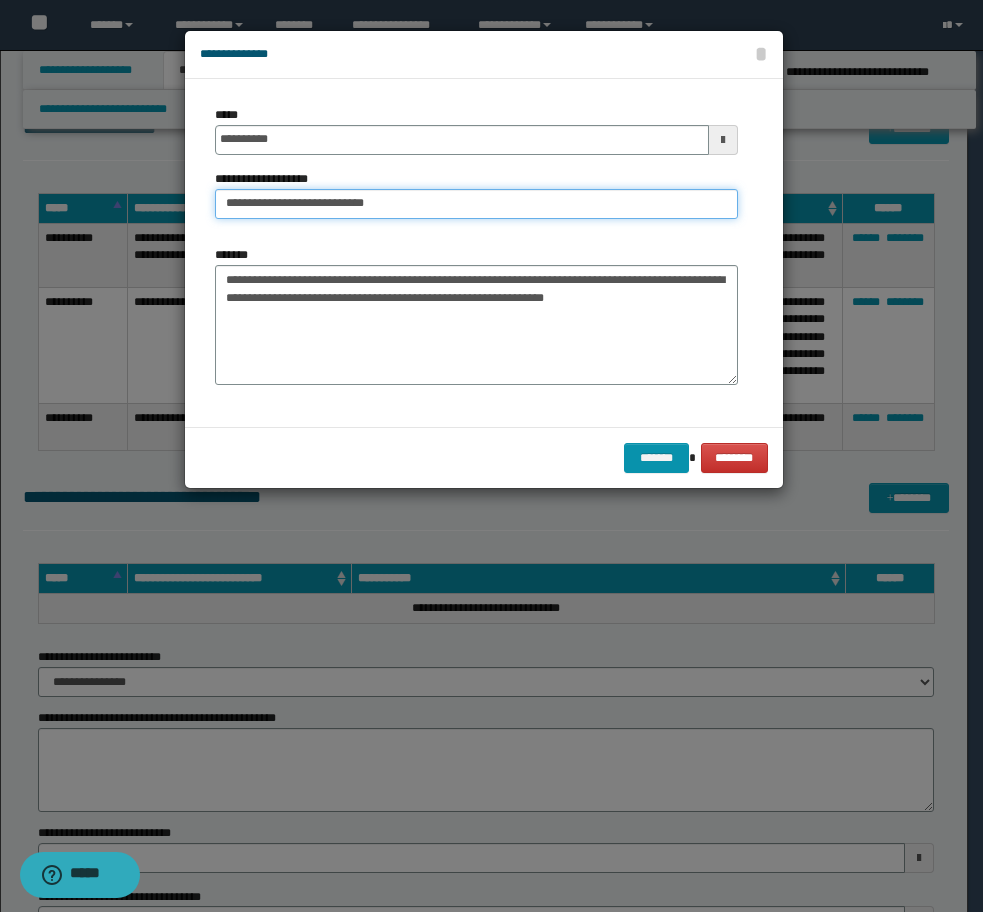 click on "**********" at bounding box center (476, 204) 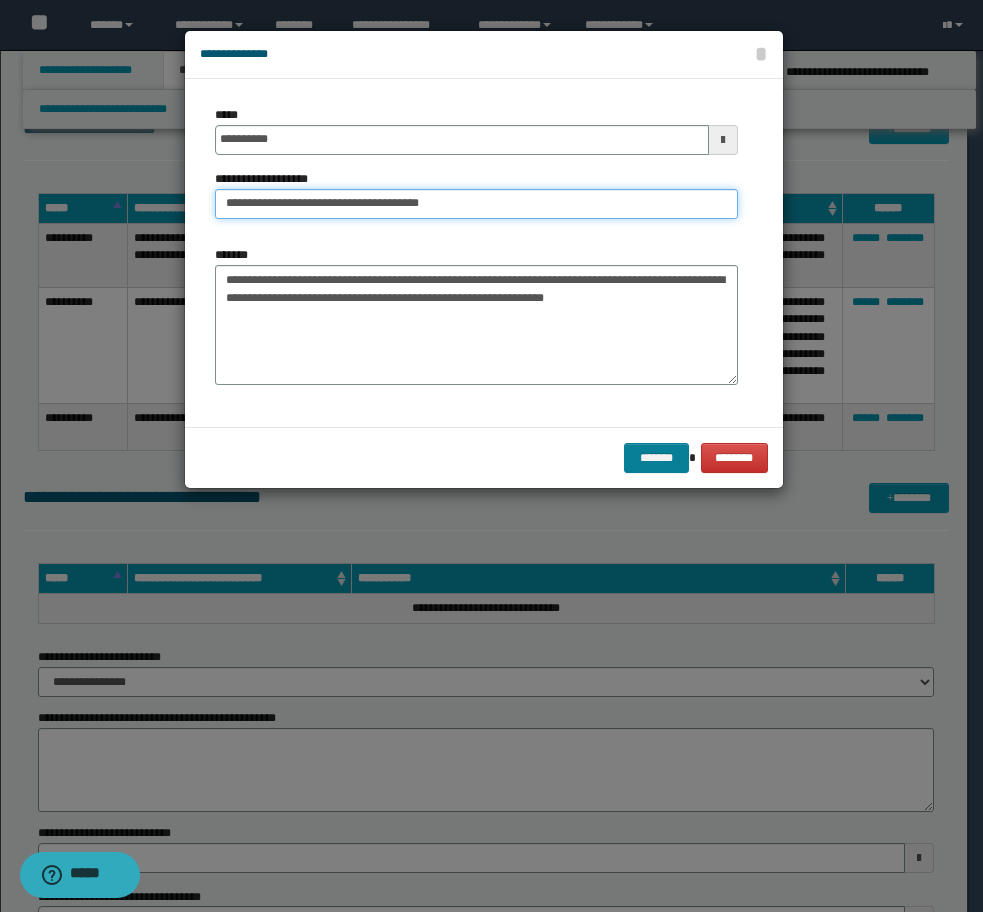 type on "**********" 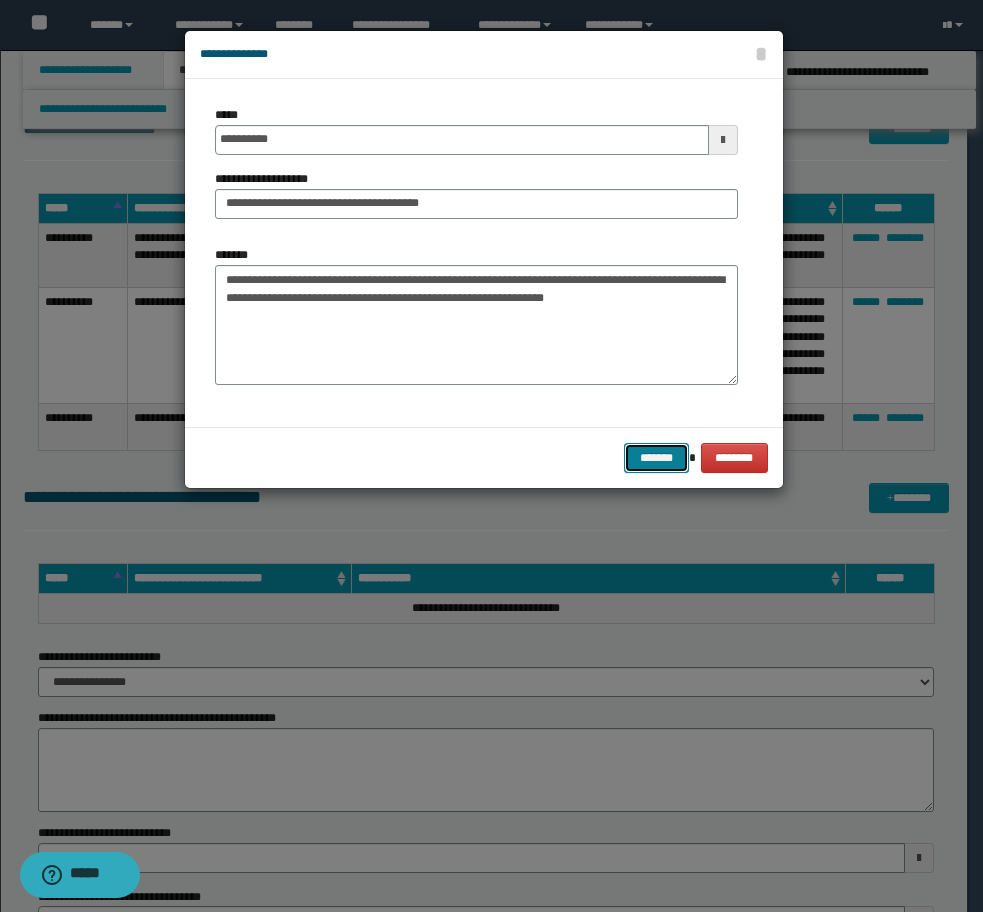 click on "*******" at bounding box center [656, 458] 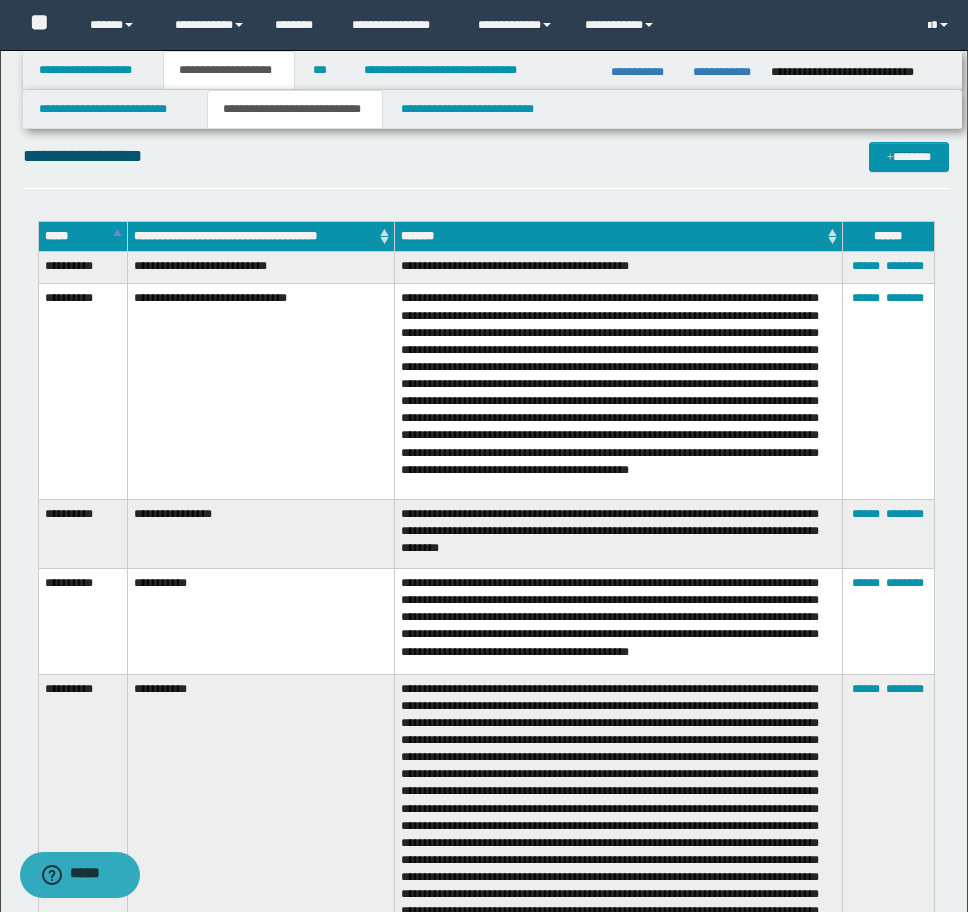 scroll, scrollTop: 2594, scrollLeft: 0, axis: vertical 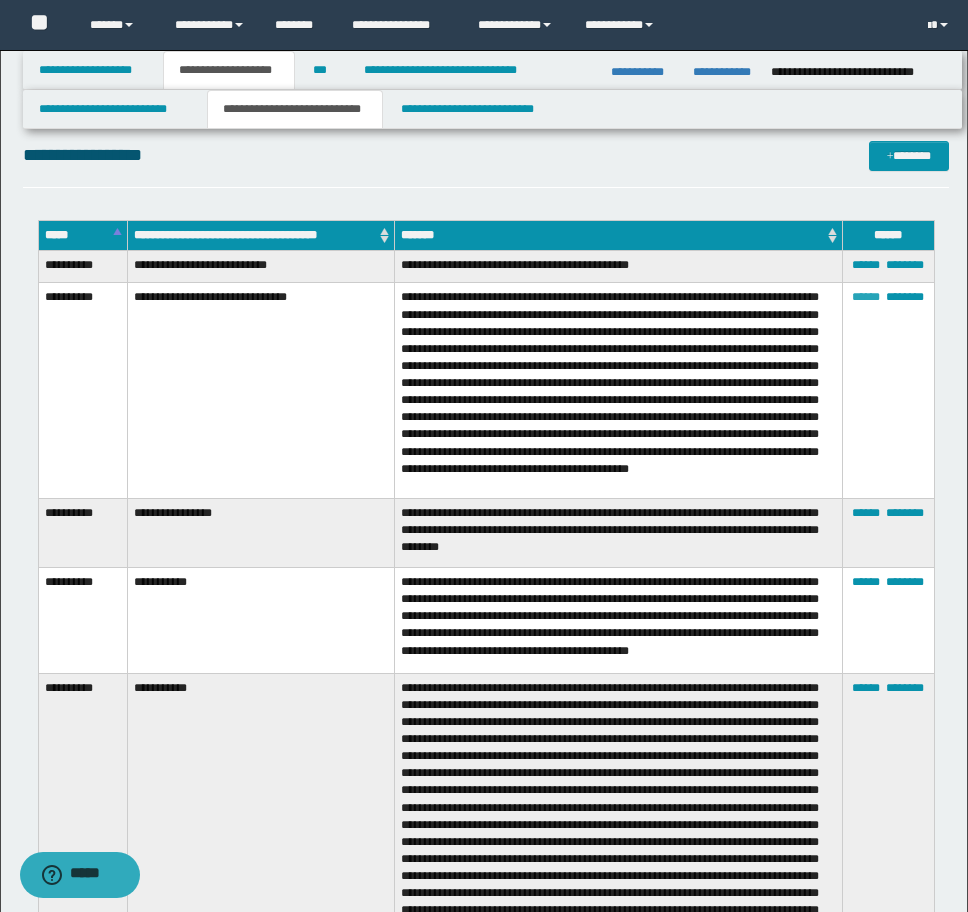 click on "******" at bounding box center [866, 297] 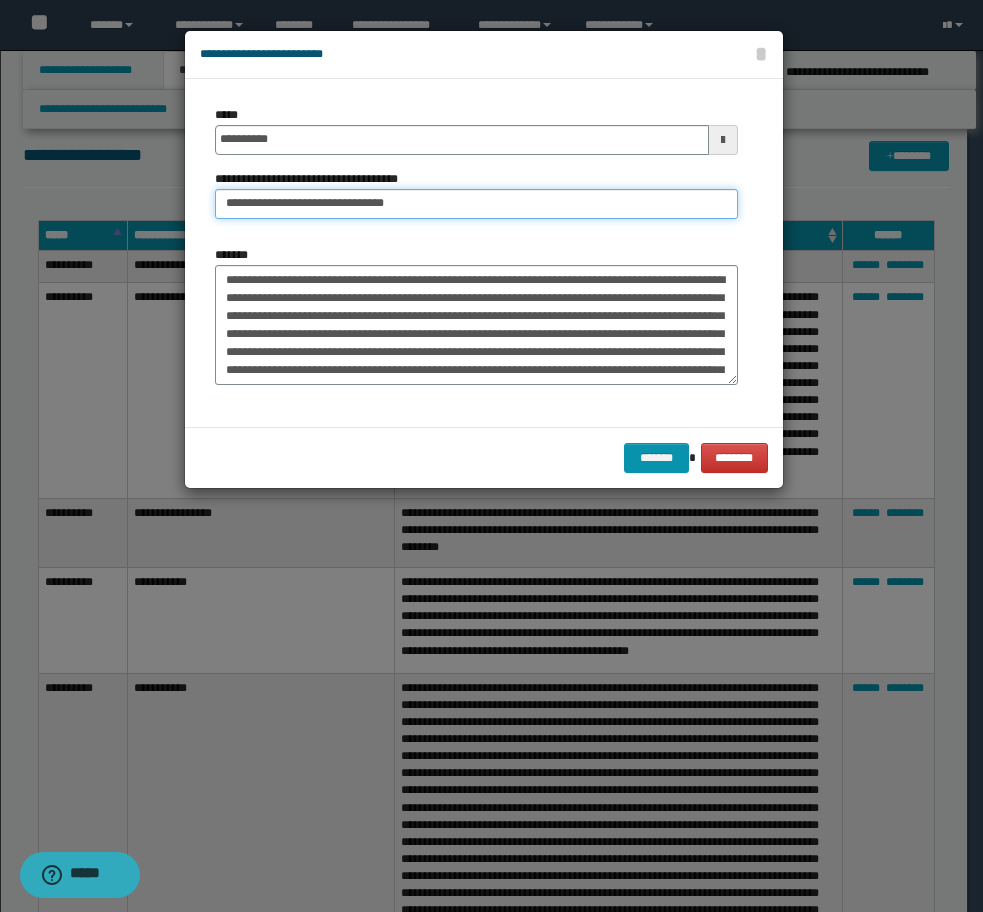 click on "**********" at bounding box center (476, 204) 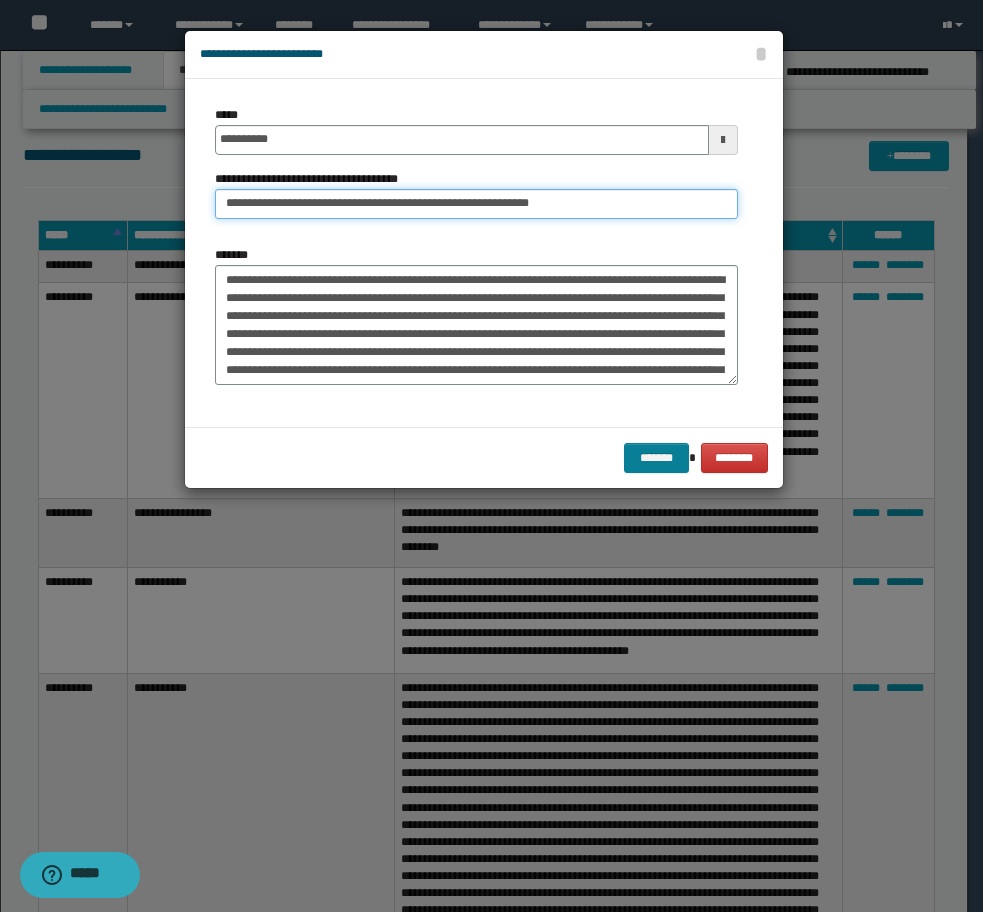 type on "**********" 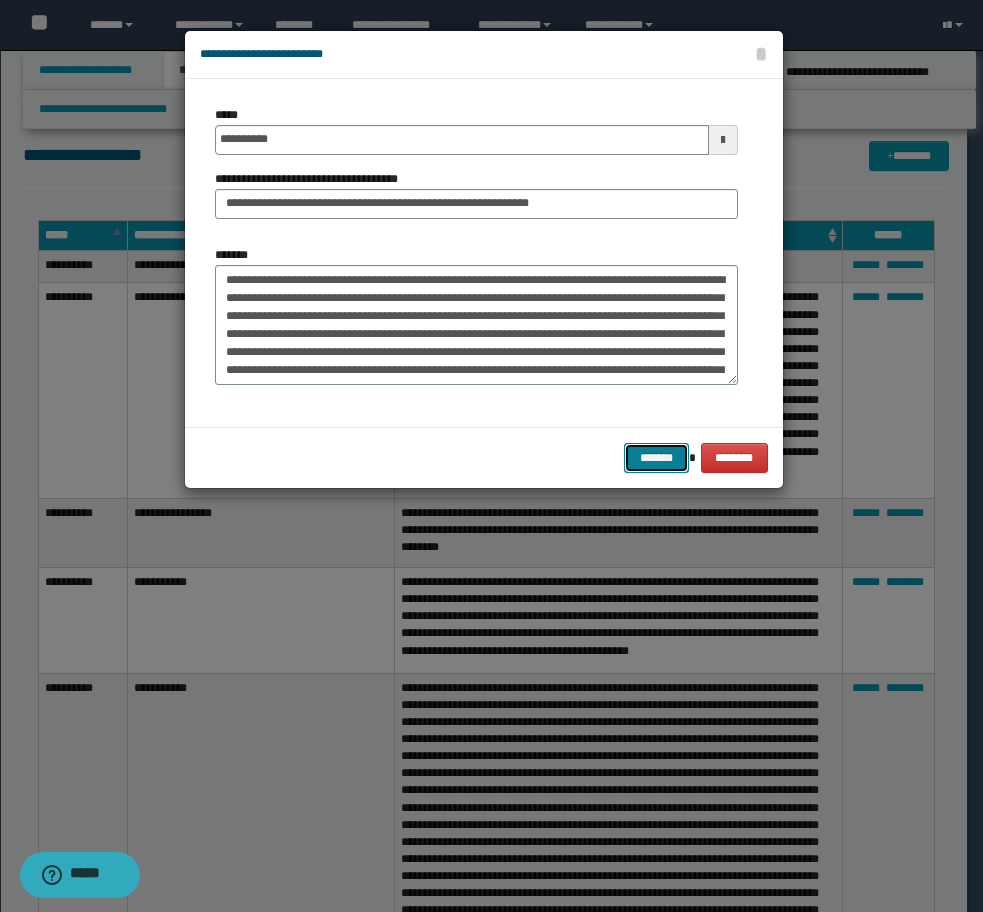 click on "*******" at bounding box center [656, 458] 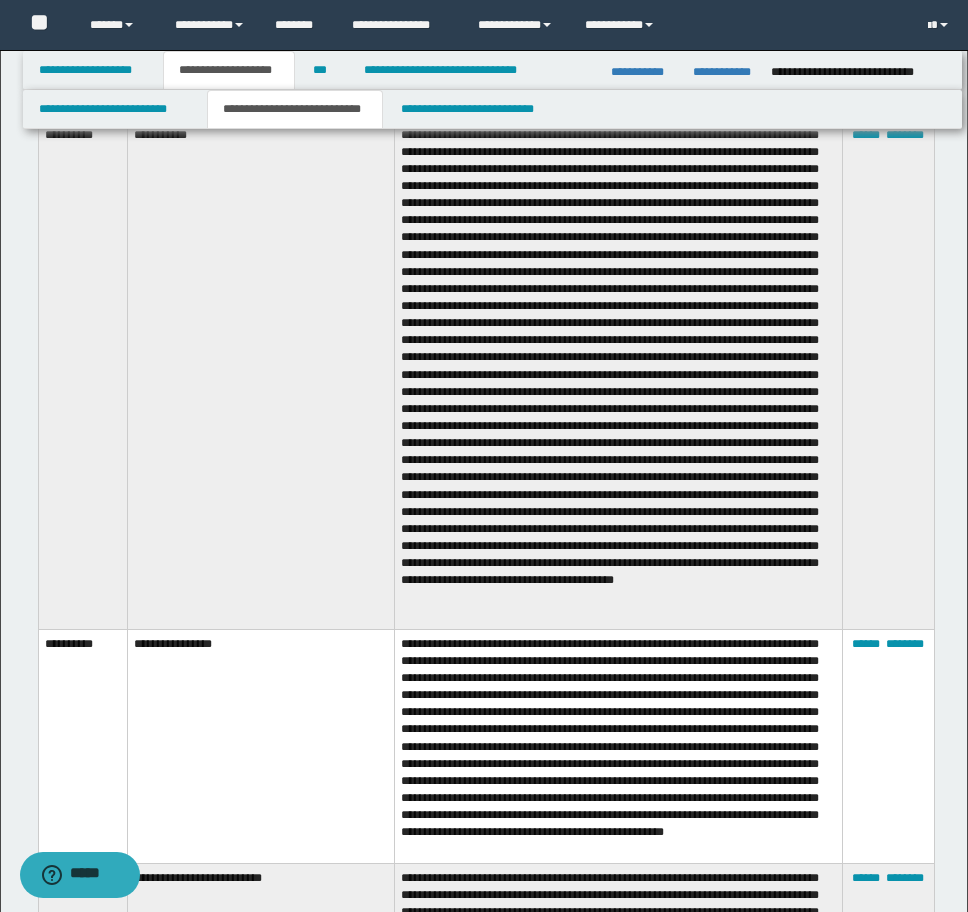 scroll, scrollTop: 3194, scrollLeft: 0, axis: vertical 